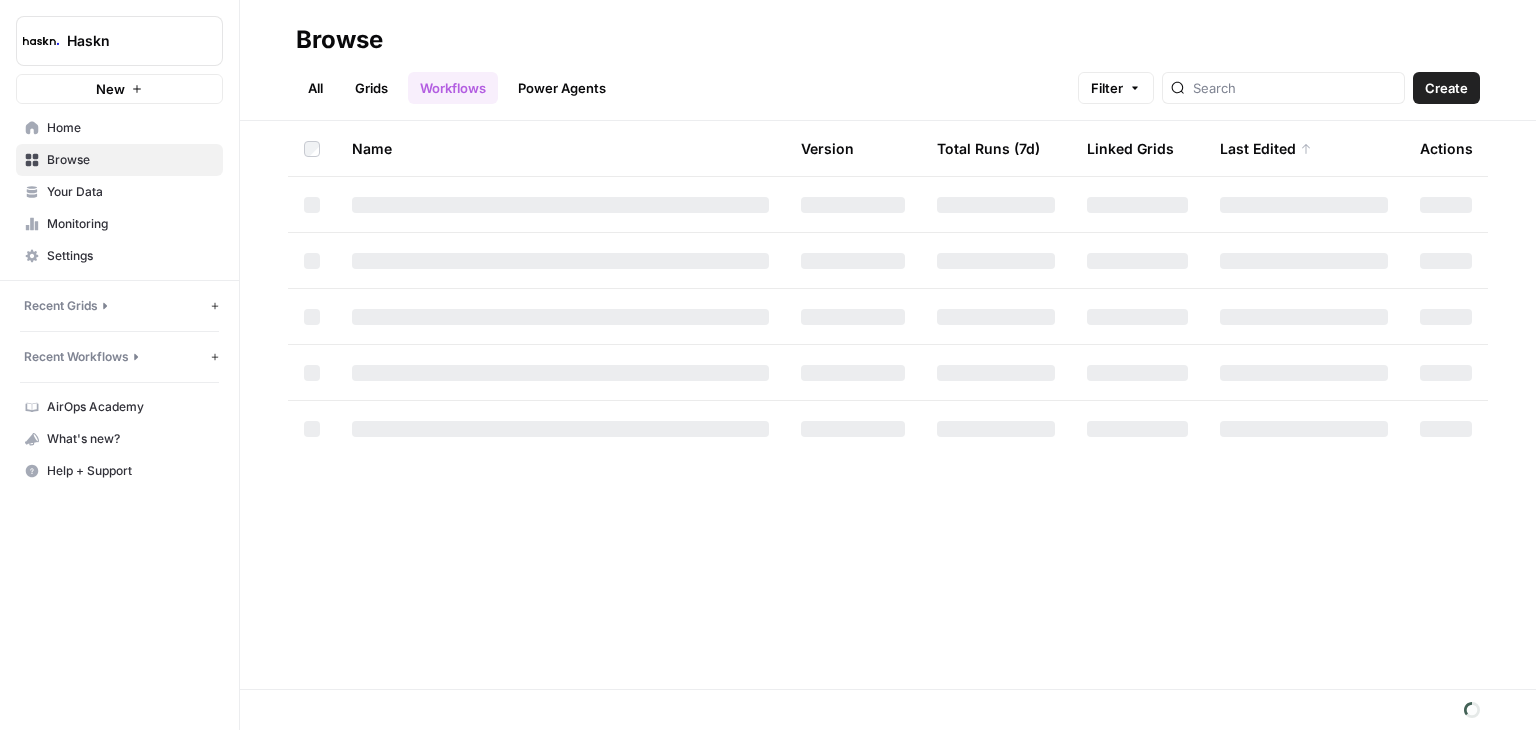 scroll, scrollTop: 0, scrollLeft: 0, axis: both 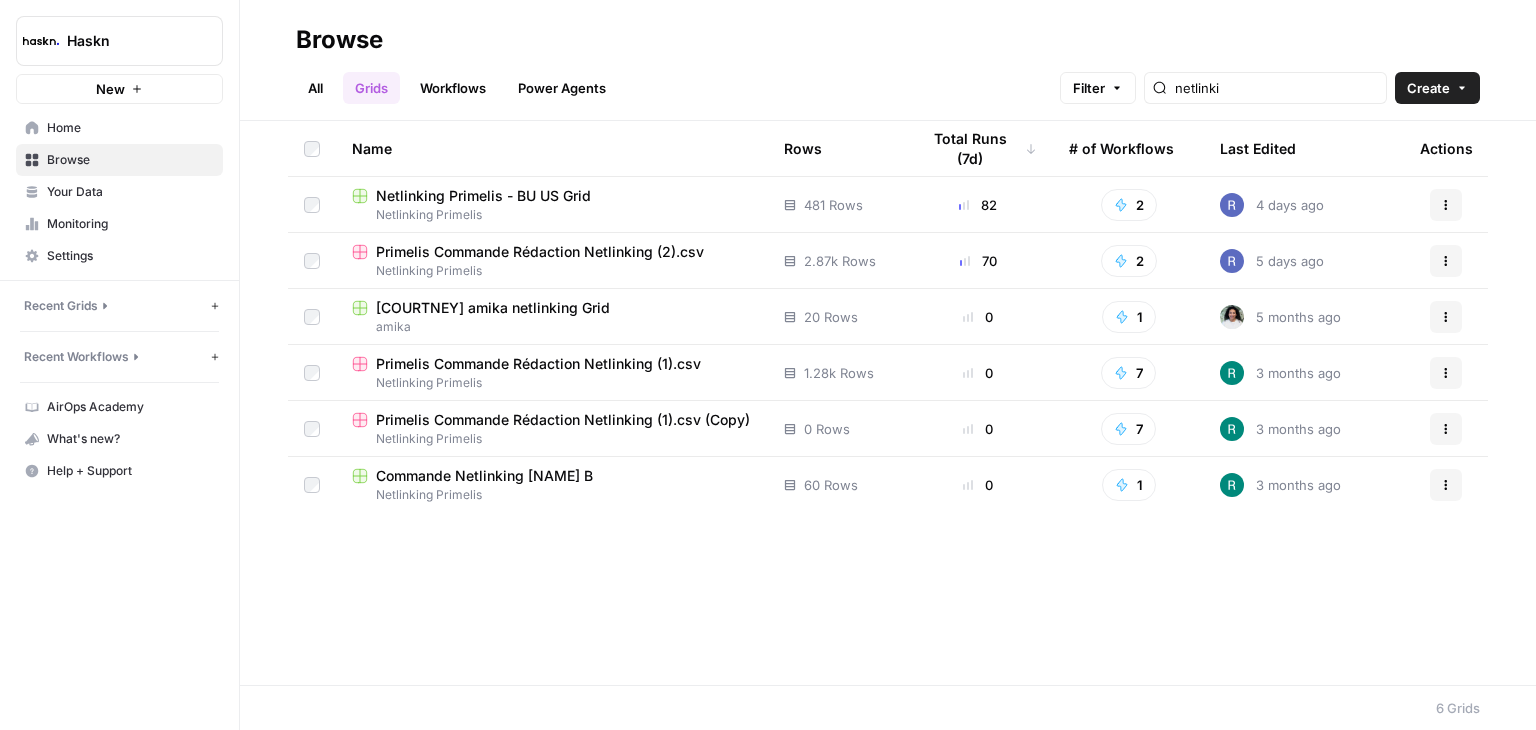 click on "Netlinking Primelis - BU US Grid" at bounding box center (483, 196) 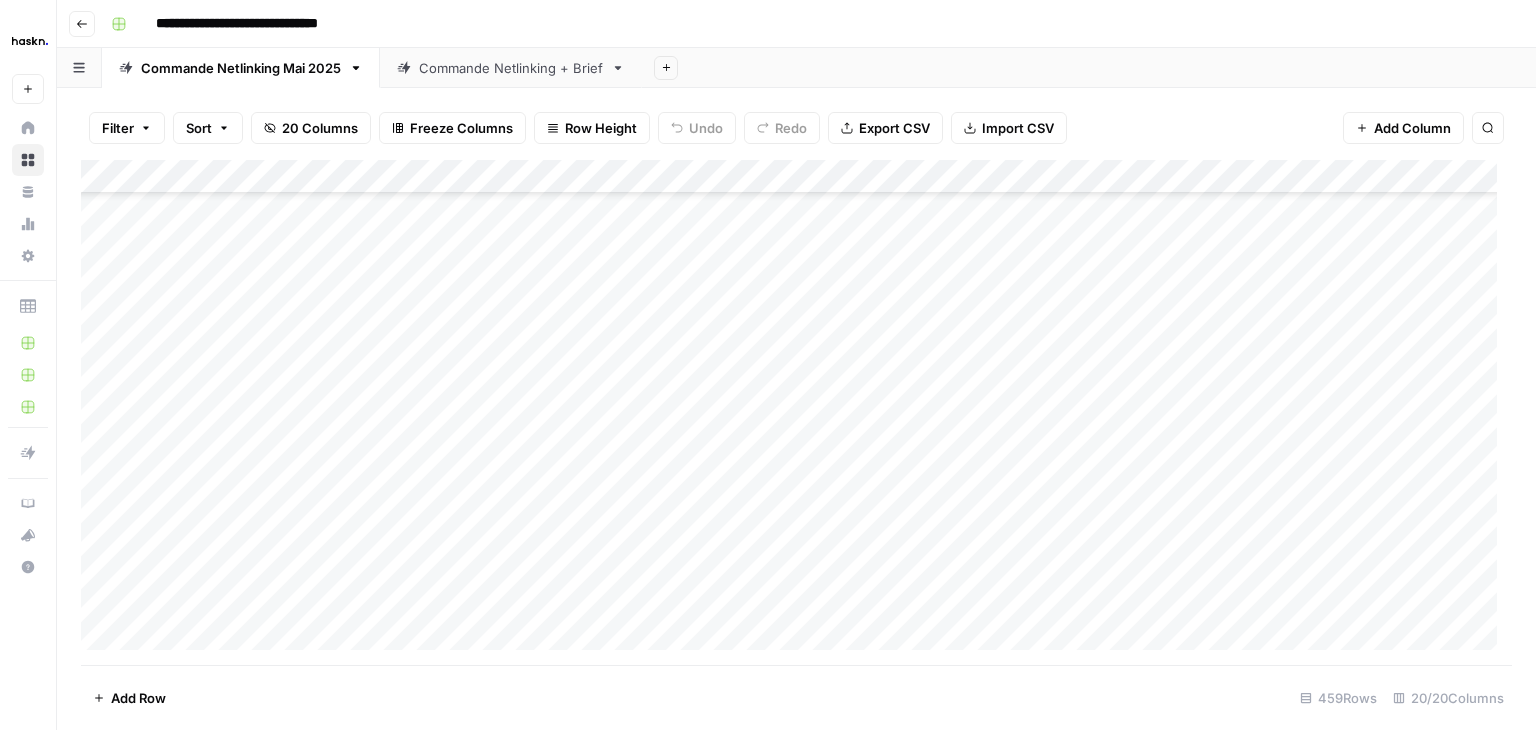 scroll, scrollTop: 2200, scrollLeft: 0, axis: vertical 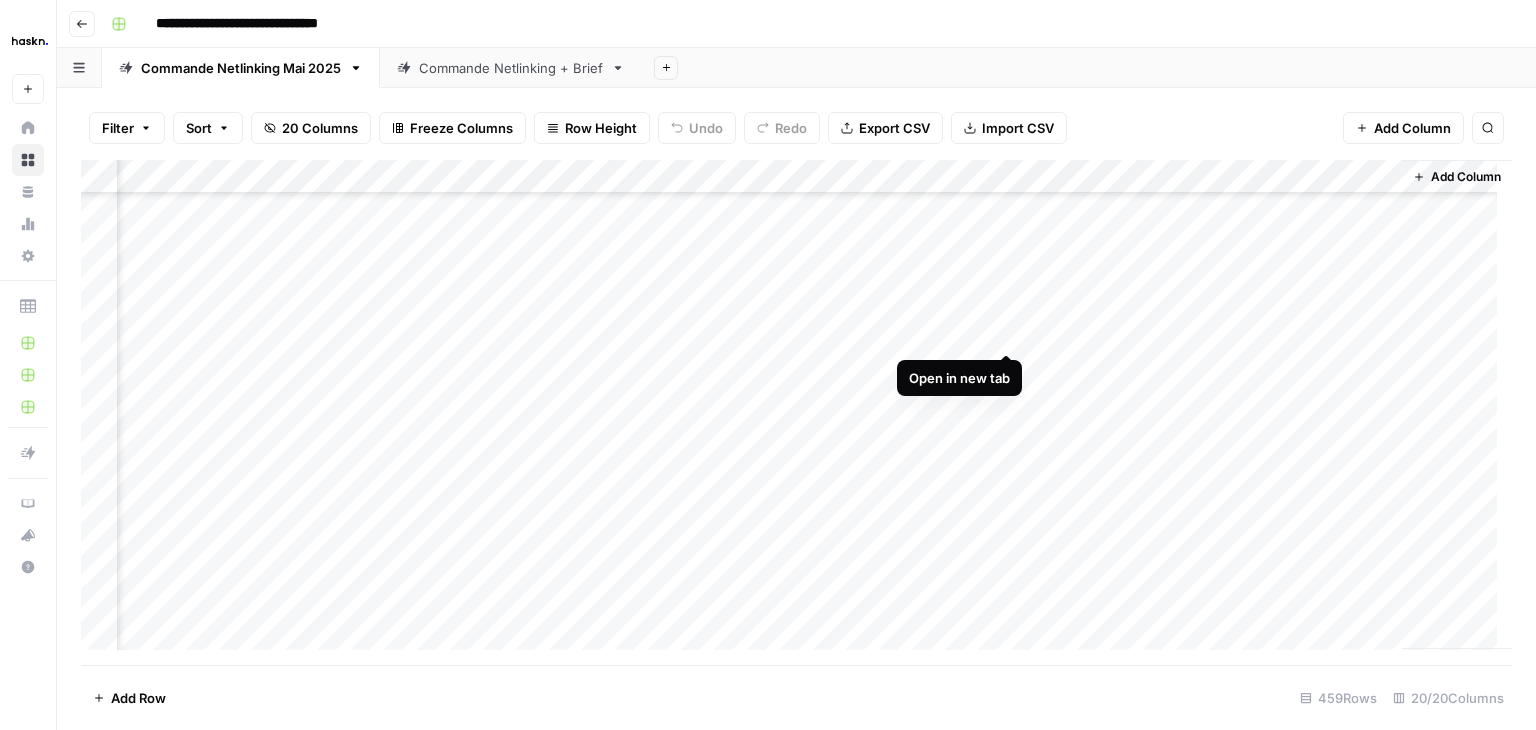 click on "Add Column" at bounding box center (796, 412) 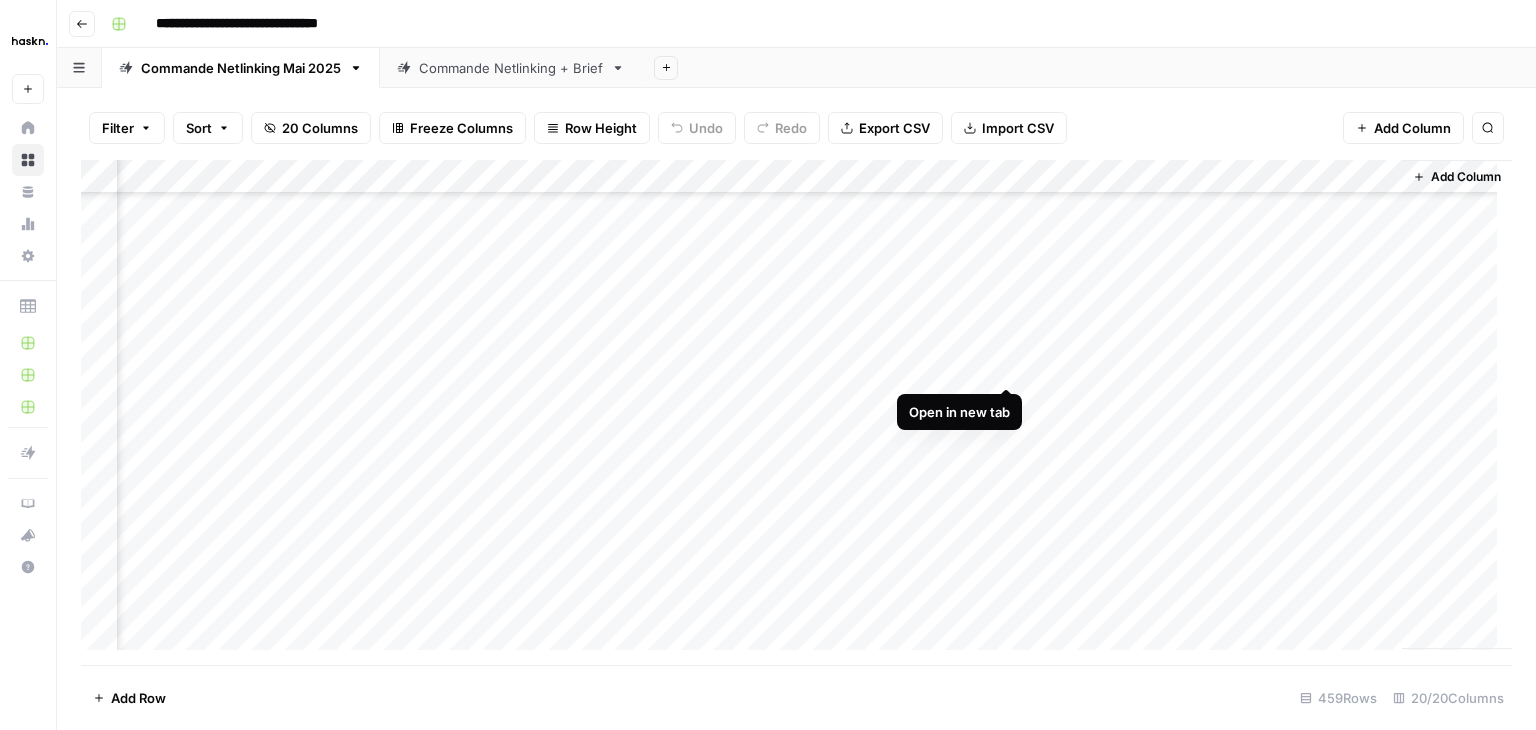 click on "Add Column" at bounding box center [796, 412] 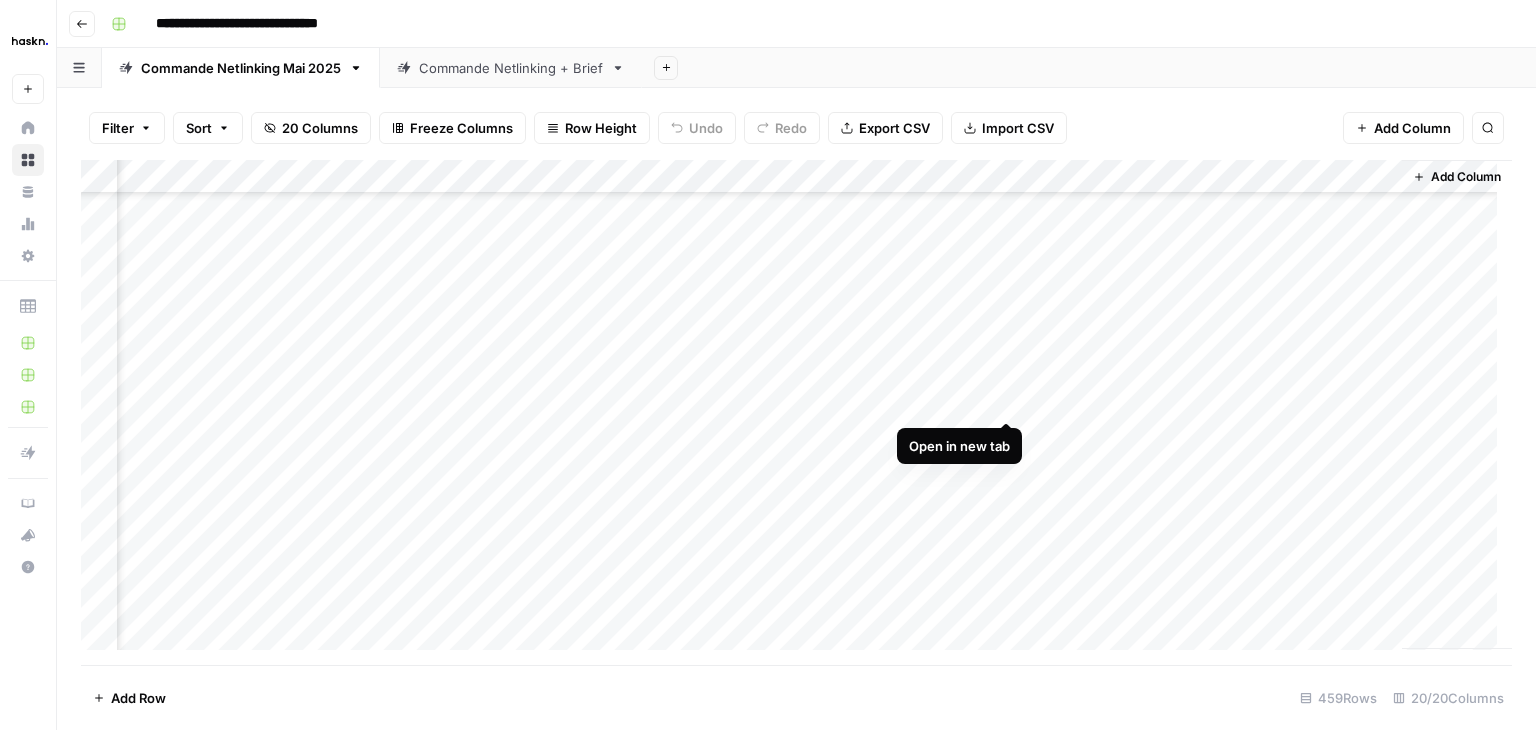 click on "Add Column" at bounding box center (796, 412) 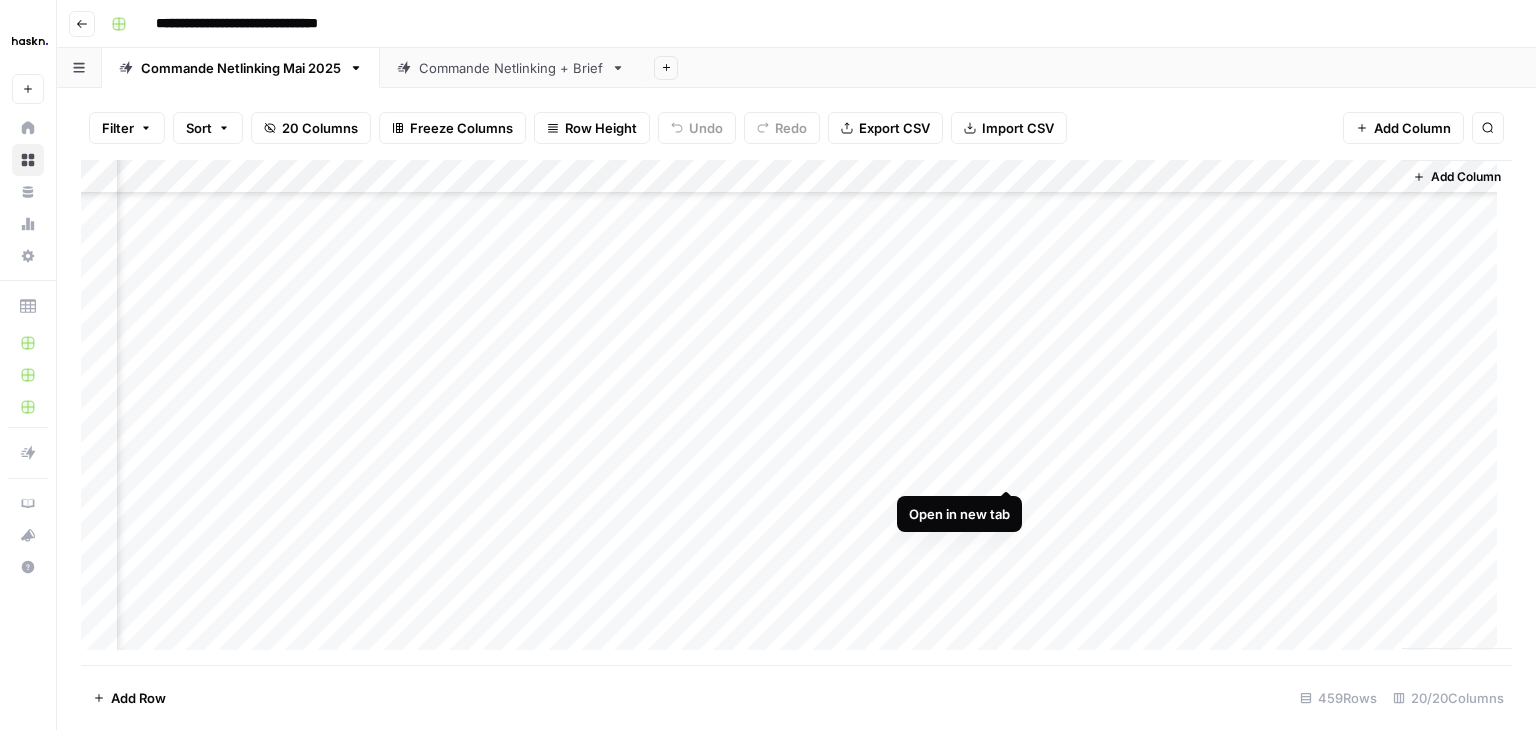 click on "Add Column" at bounding box center [796, 412] 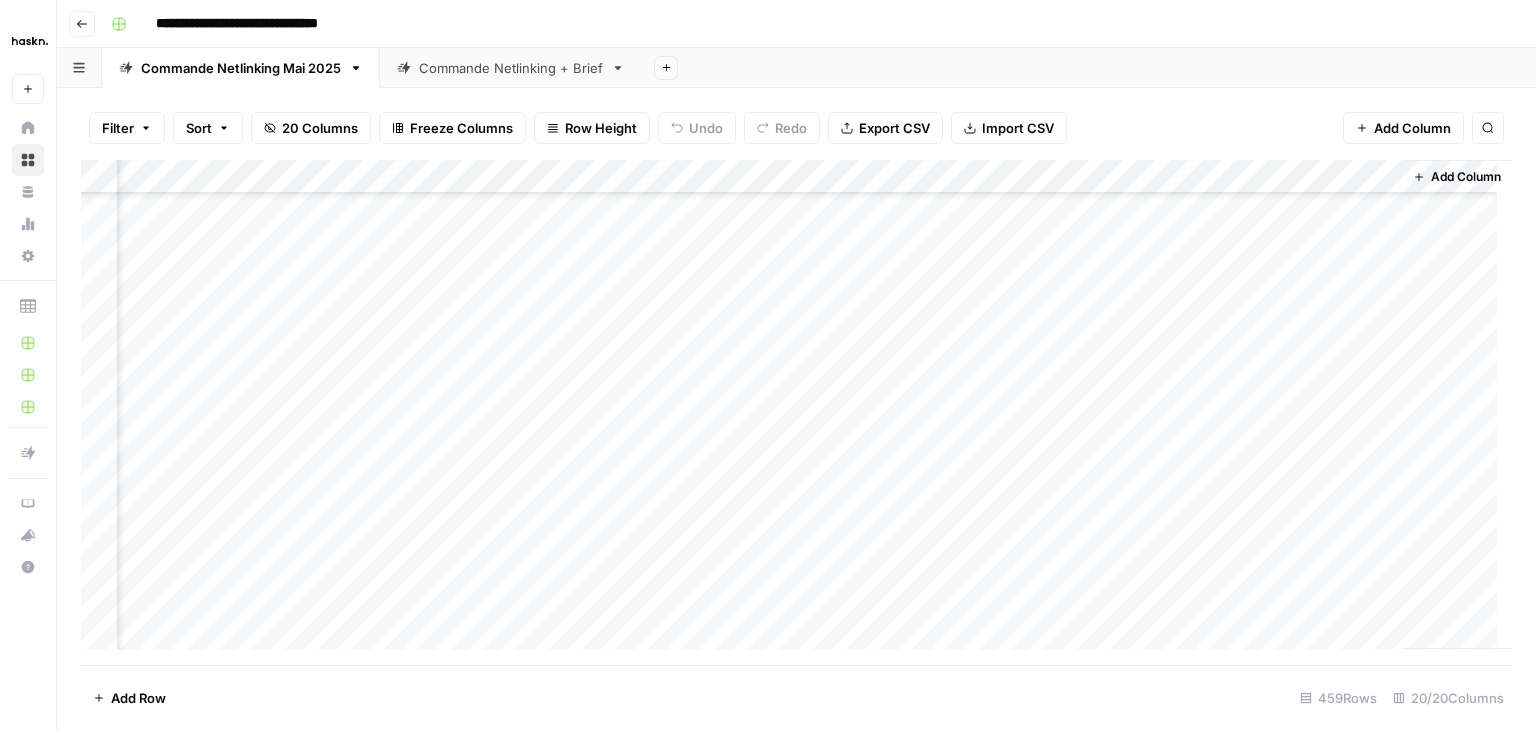 scroll, scrollTop: 13231, scrollLeft: 2251, axis: both 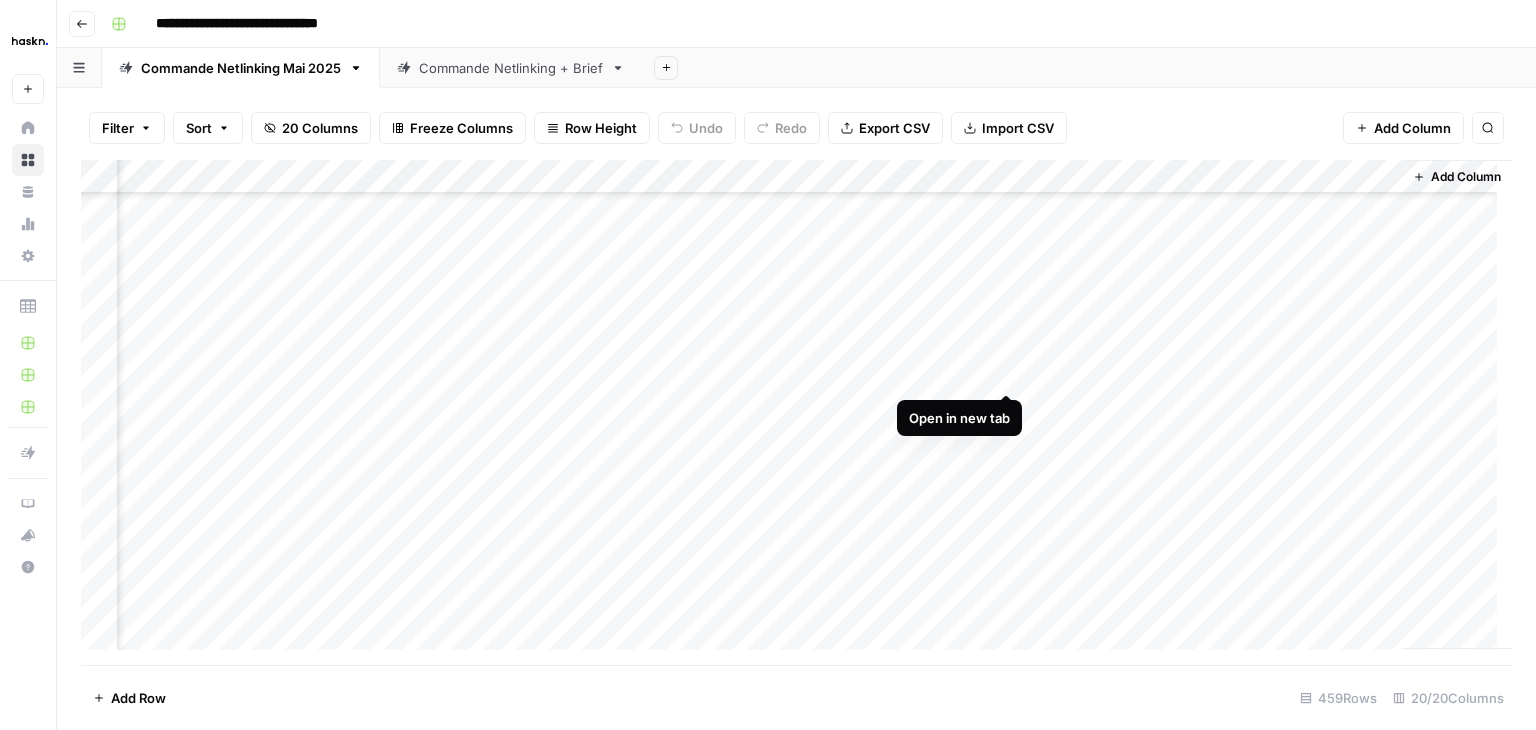 click on "Add Column" at bounding box center (796, 412) 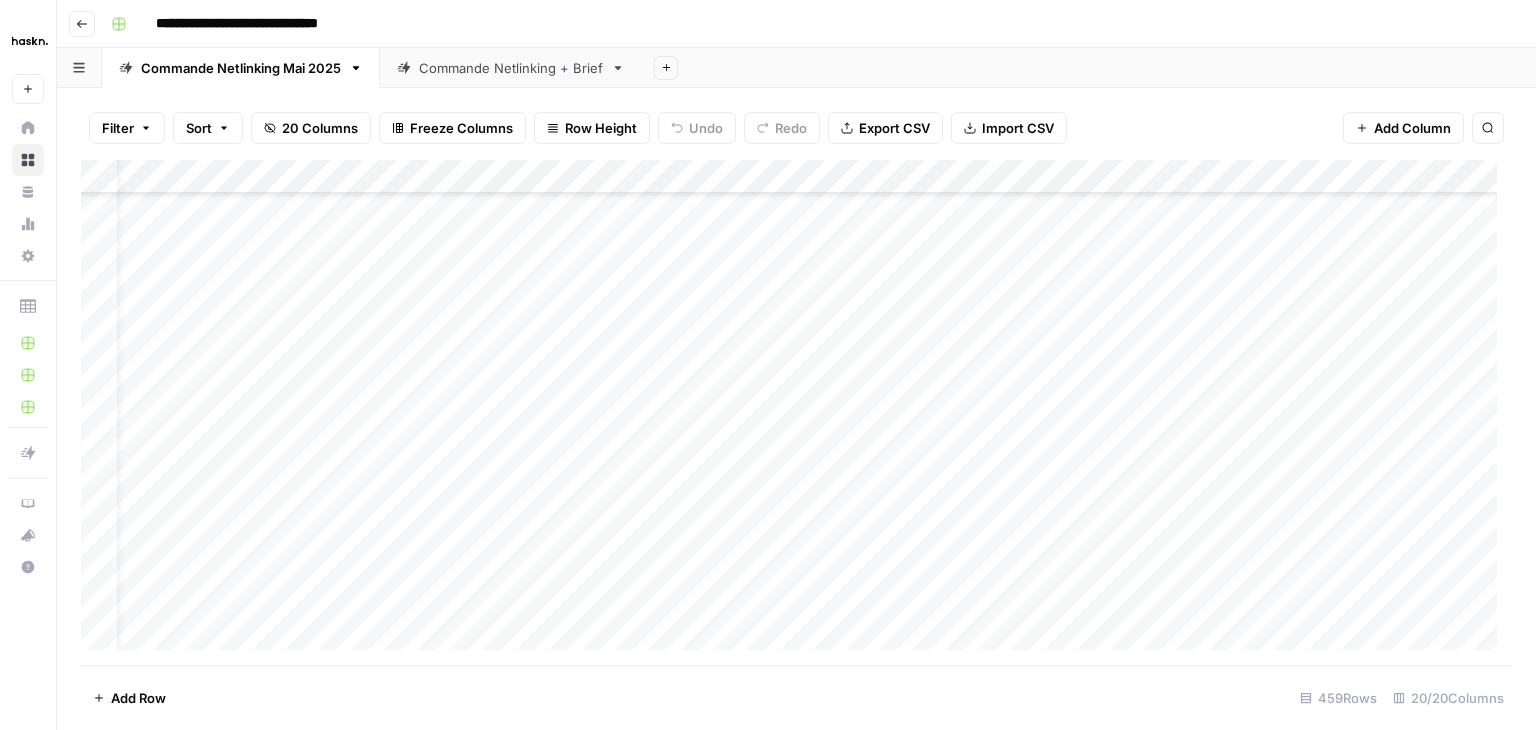 scroll, scrollTop: 13231, scrollLeft: 40, axis: both 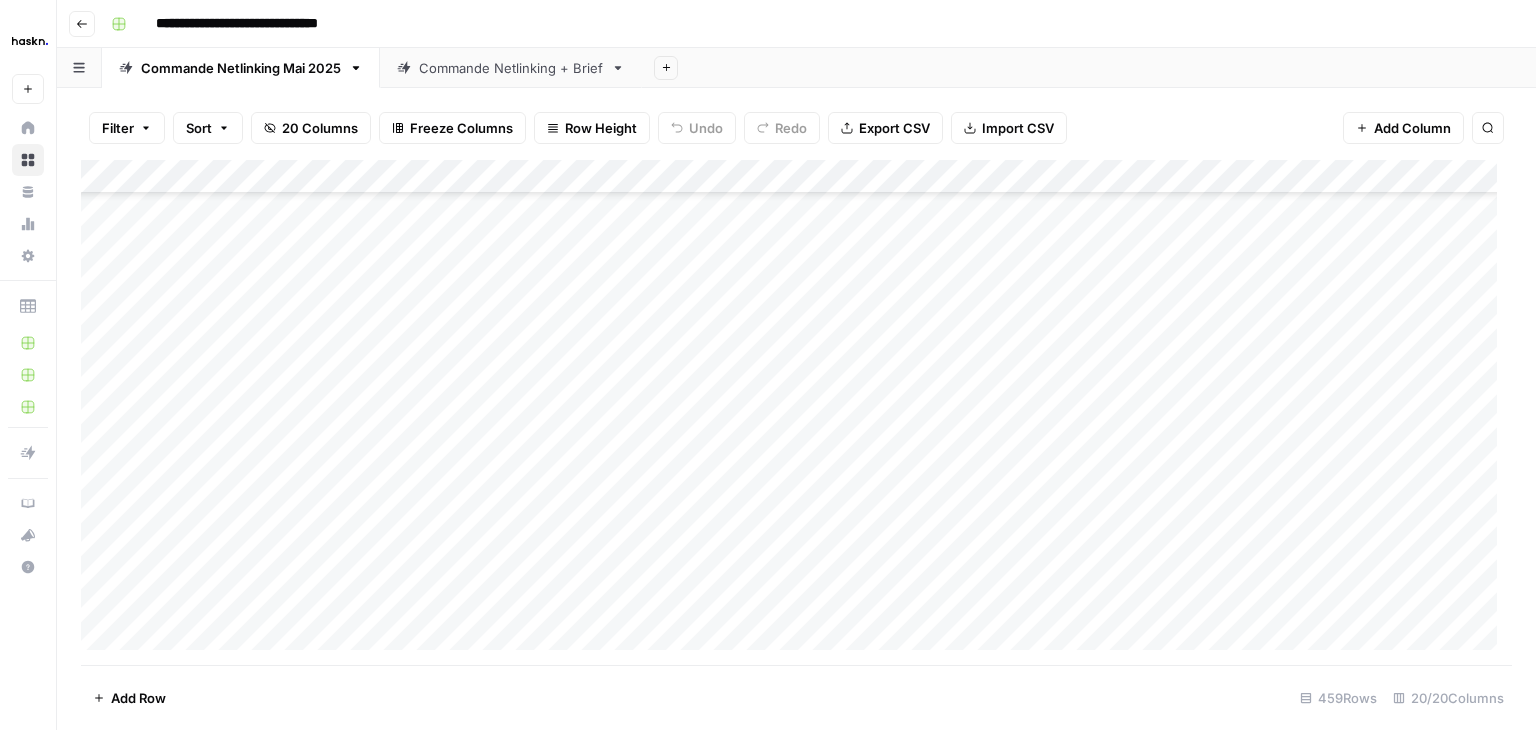 click on "Add Column" at bounding box center (796, 412) 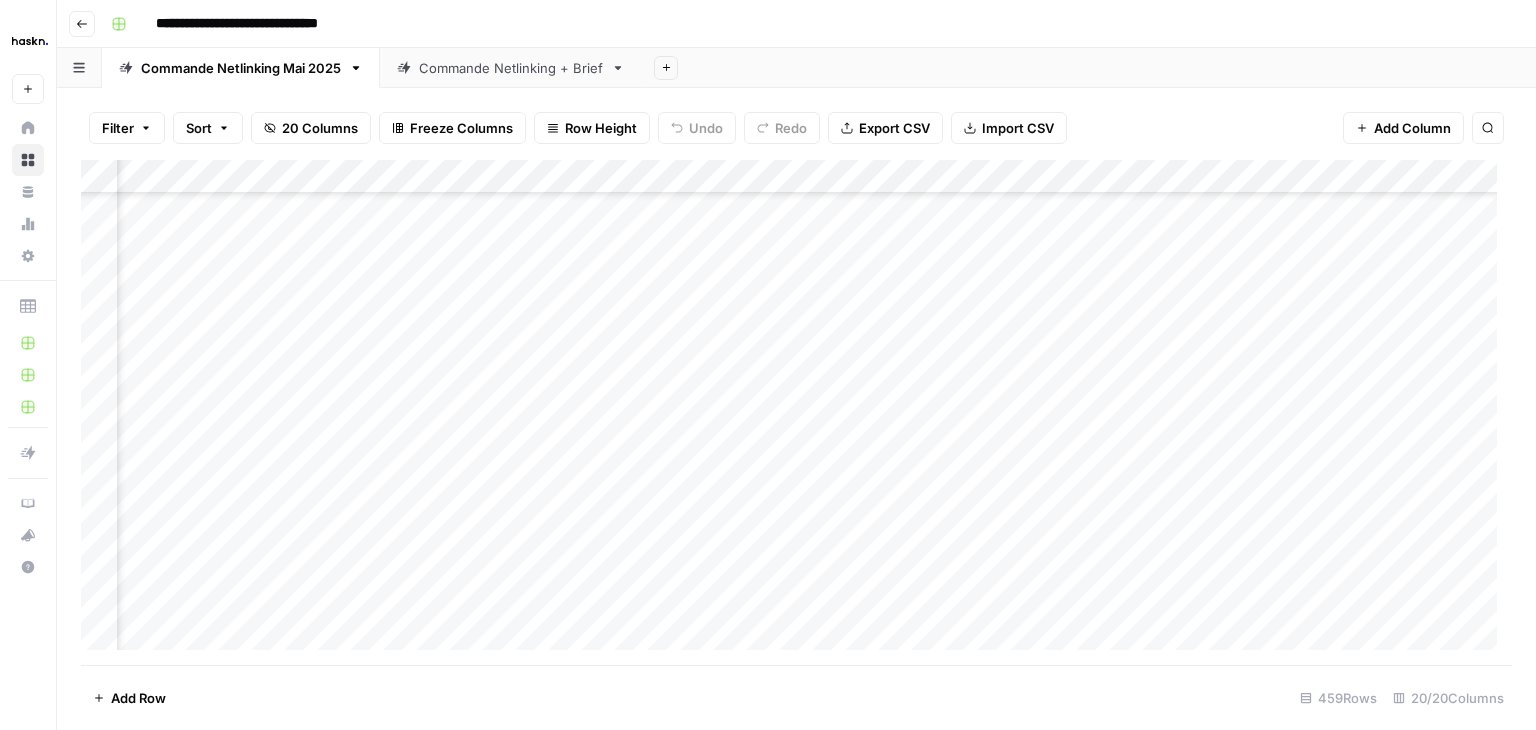 scroll, scrollTop: 12682, scrollLeft: 1044, axis: both 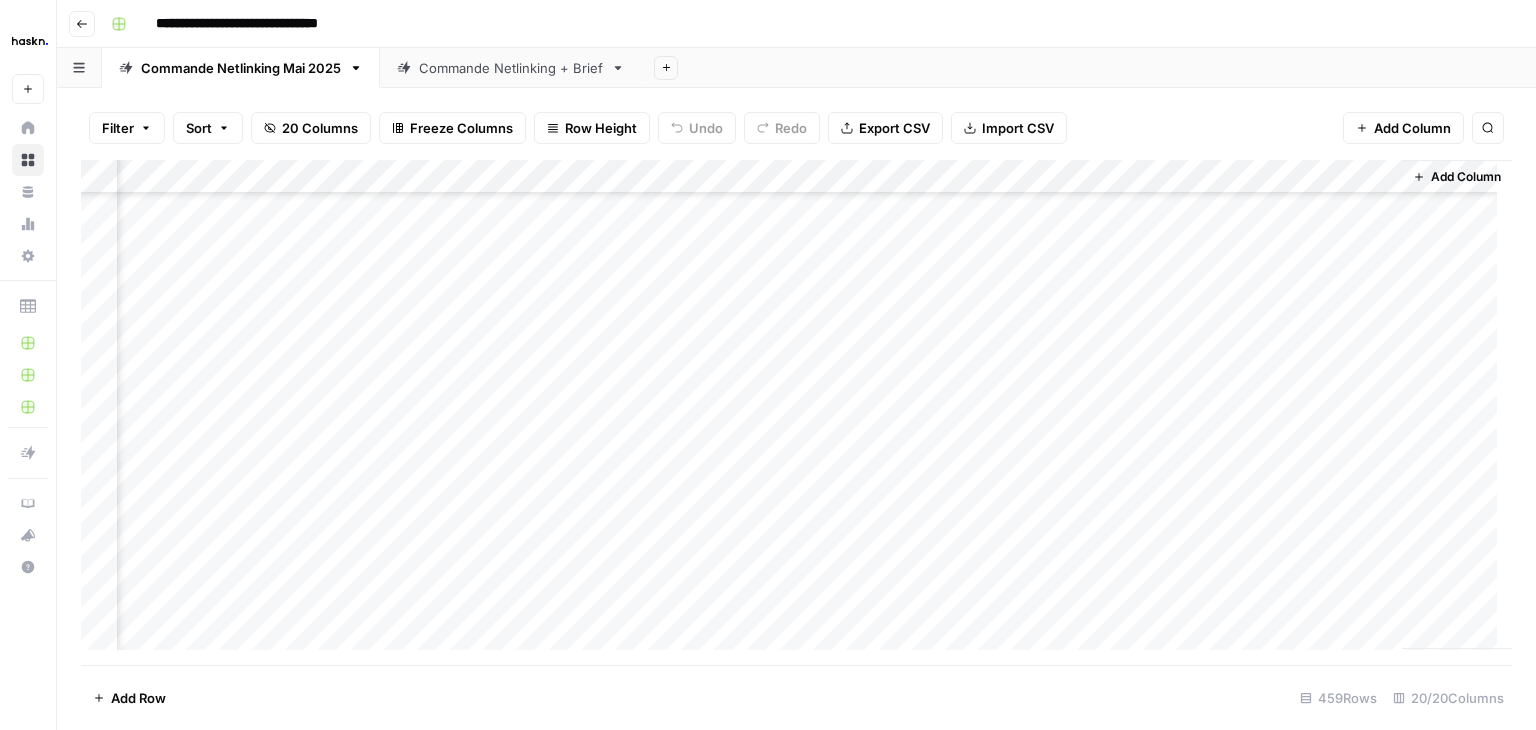 click on "Add Column" at bounding box center (796, 412) 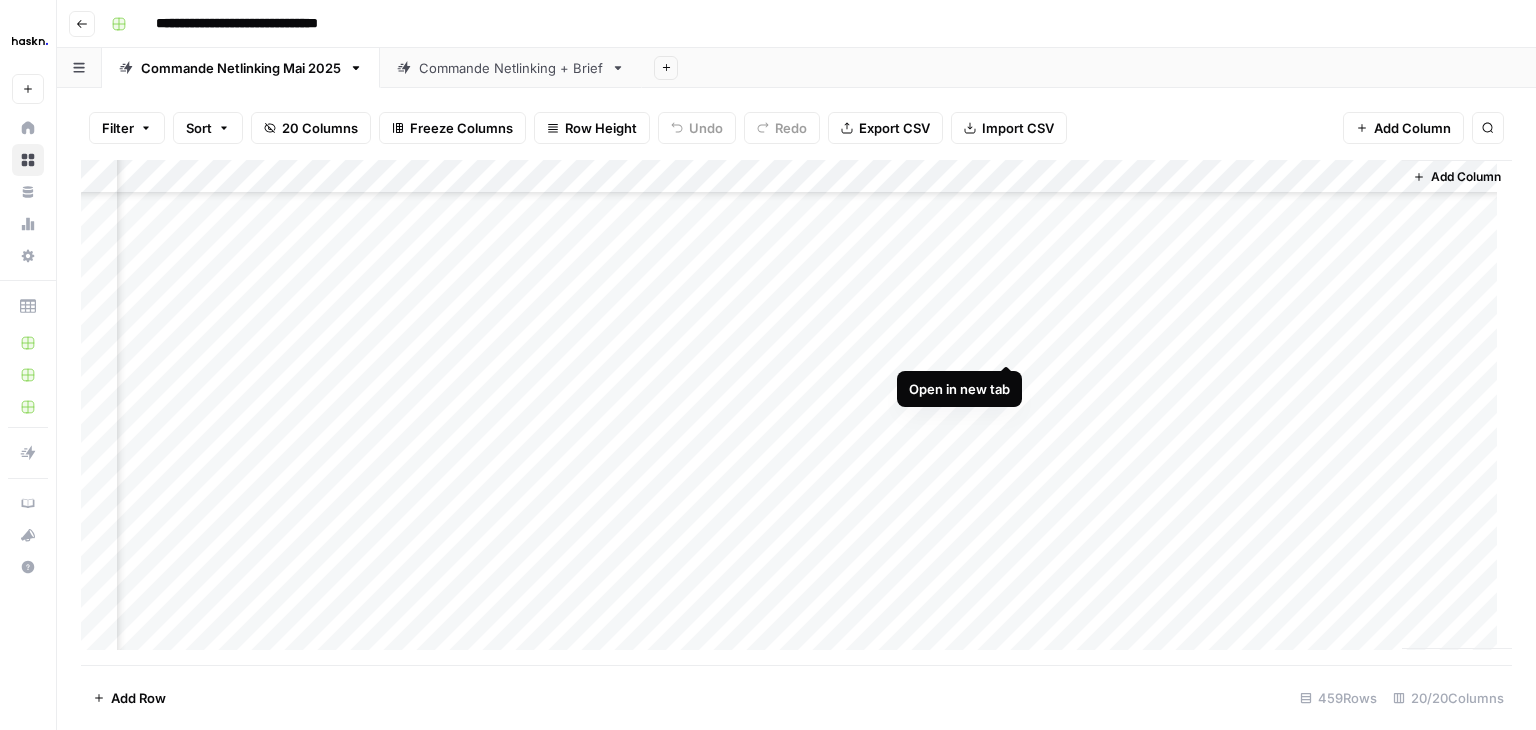 click on "Add Column" at bounding box center [796, 412] 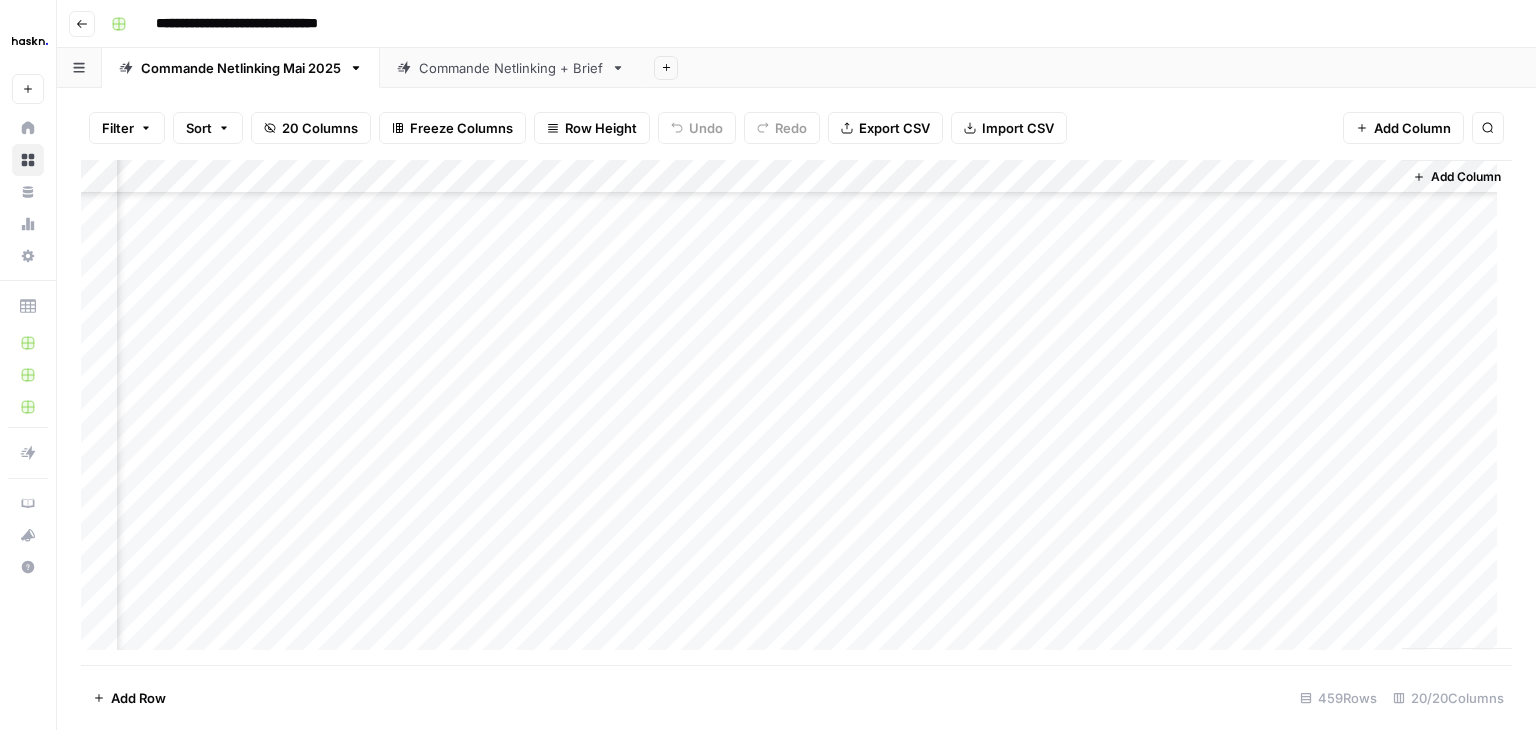 click on "Add Column" at bounding box center (796, 412) 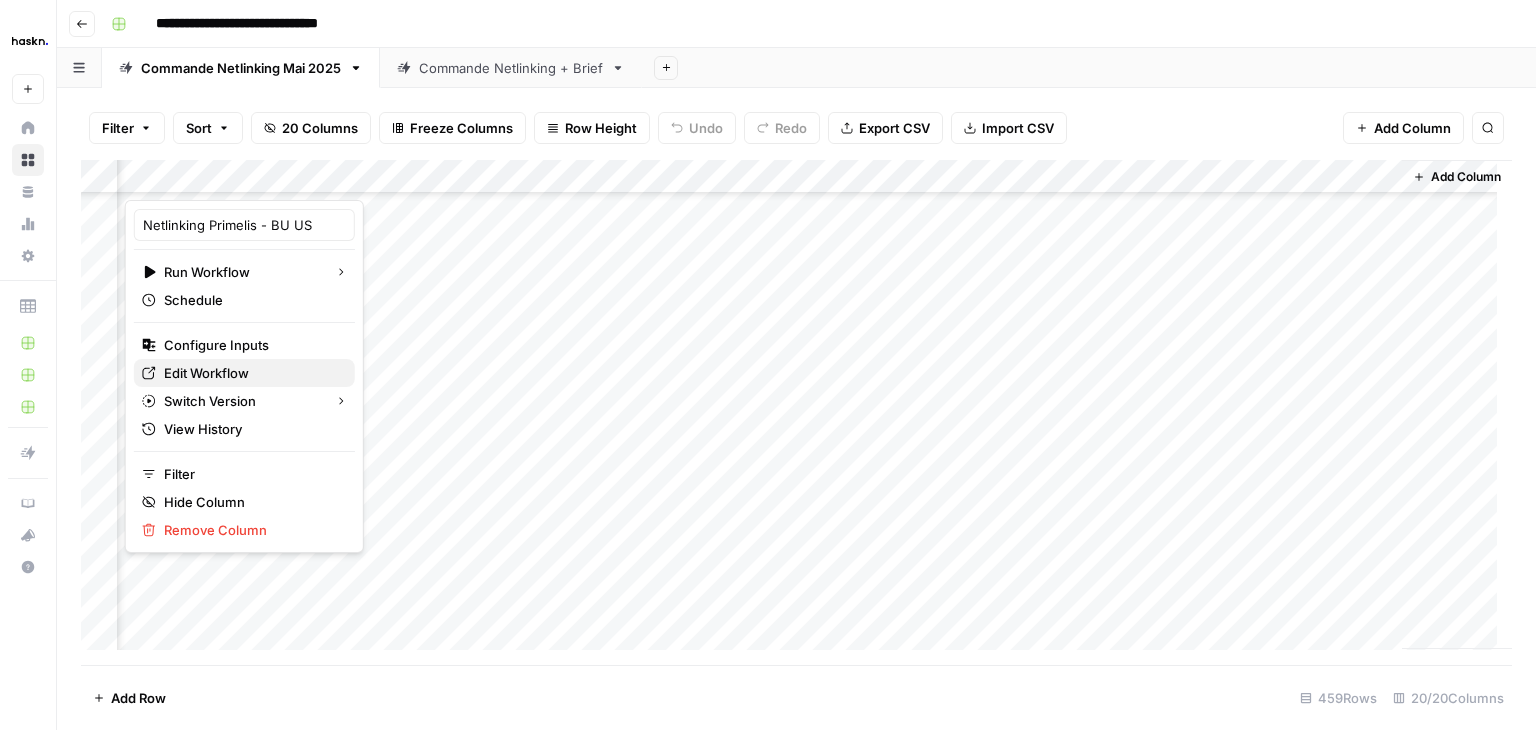 click on "Edit Workflow" at bounding box center (251, 373) 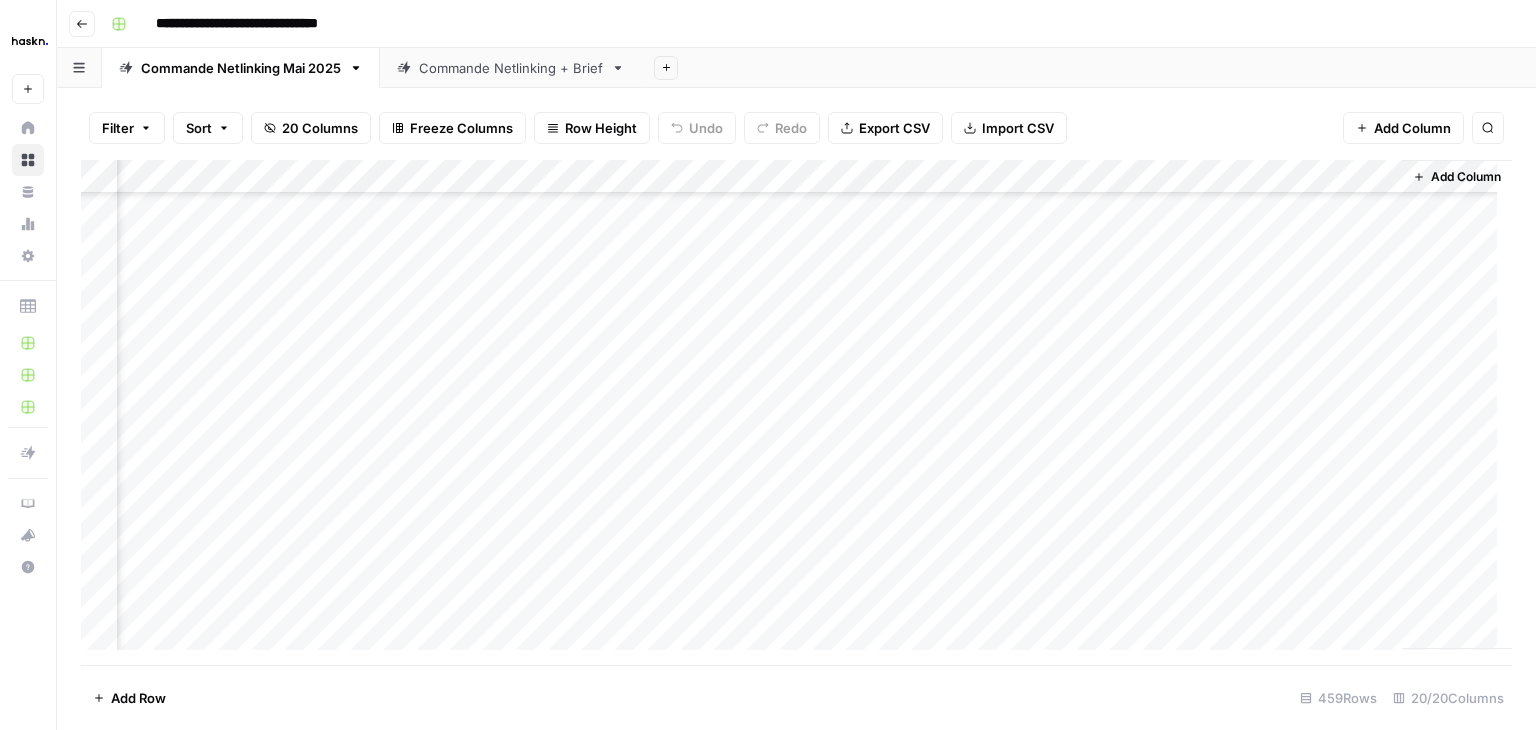 click on "Commande Netlinking + Brief" at bounding box center (511, 68) 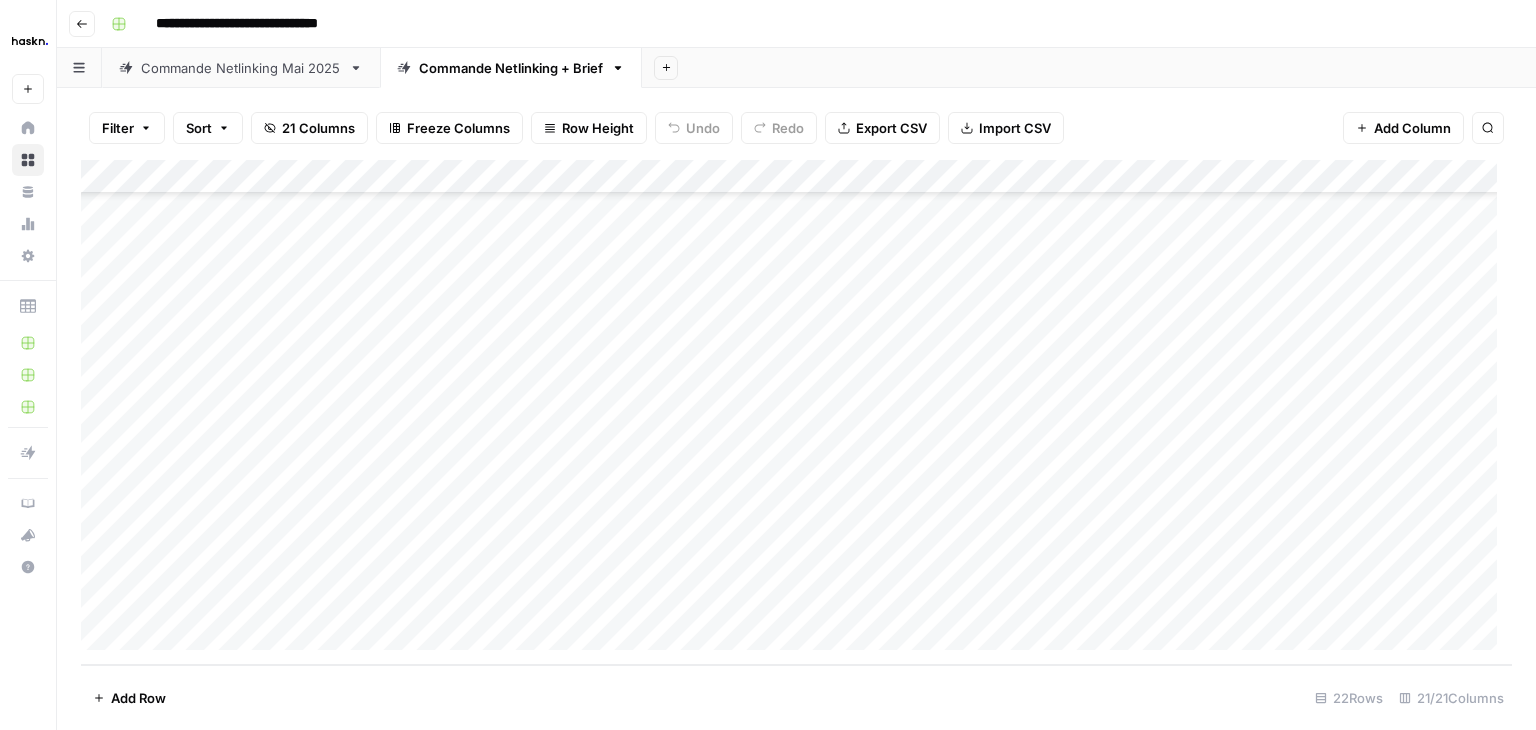 scroll, scrollTop: 0, scrollLeft: 0, axis: both 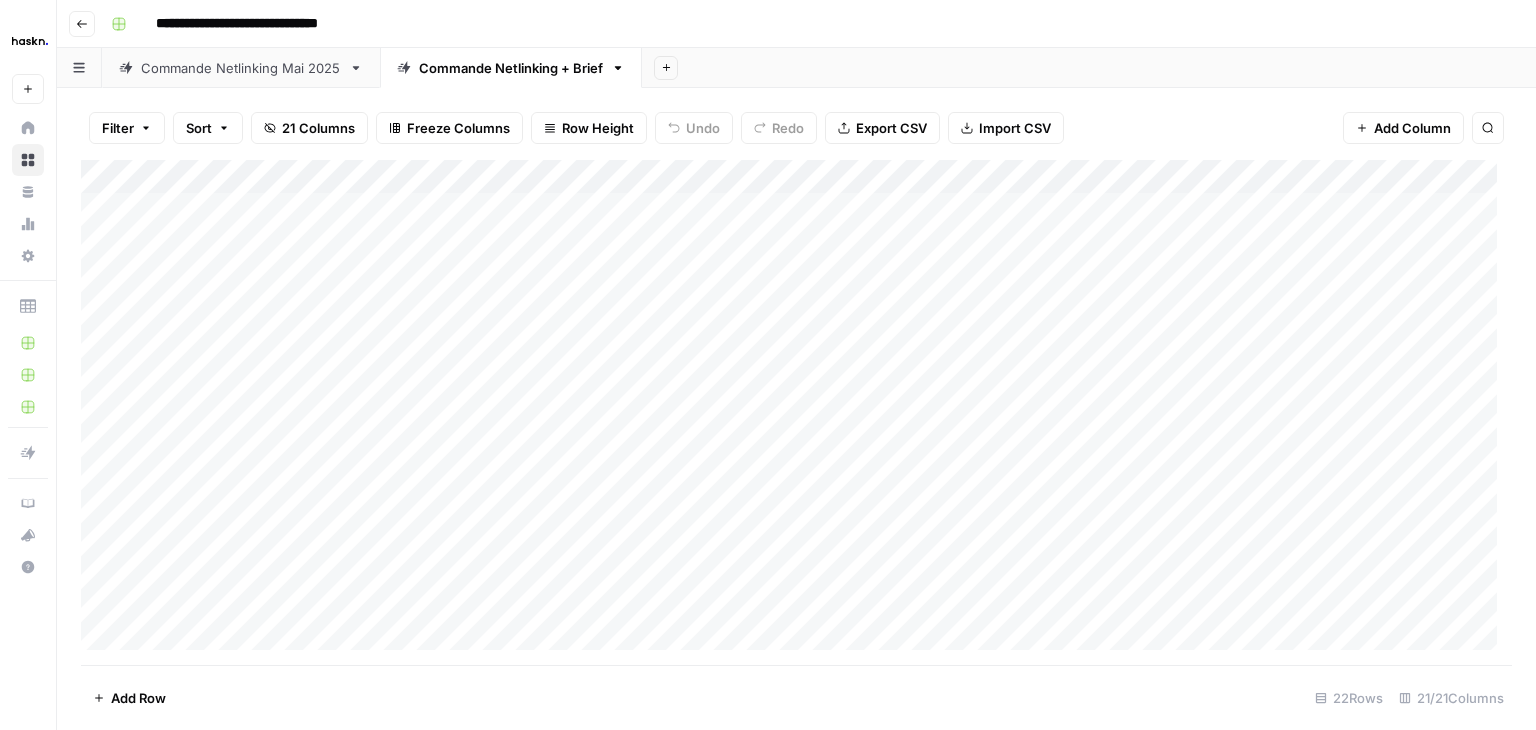 click on "Commande Netlinking Mai 2025" at bounding box center [241, 68] 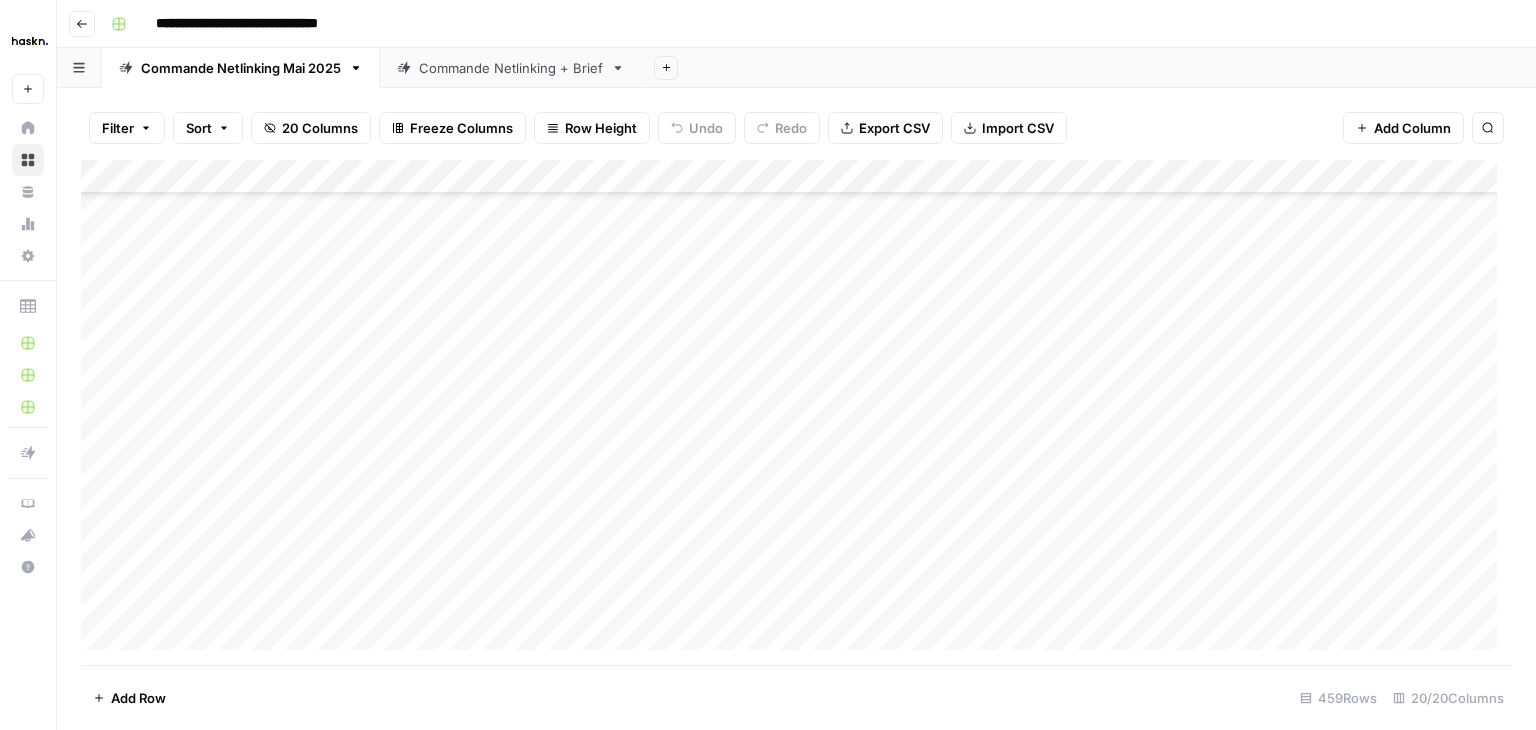 scroll, scrollTop: 15182, scrollLeft: 0, axis: vertical 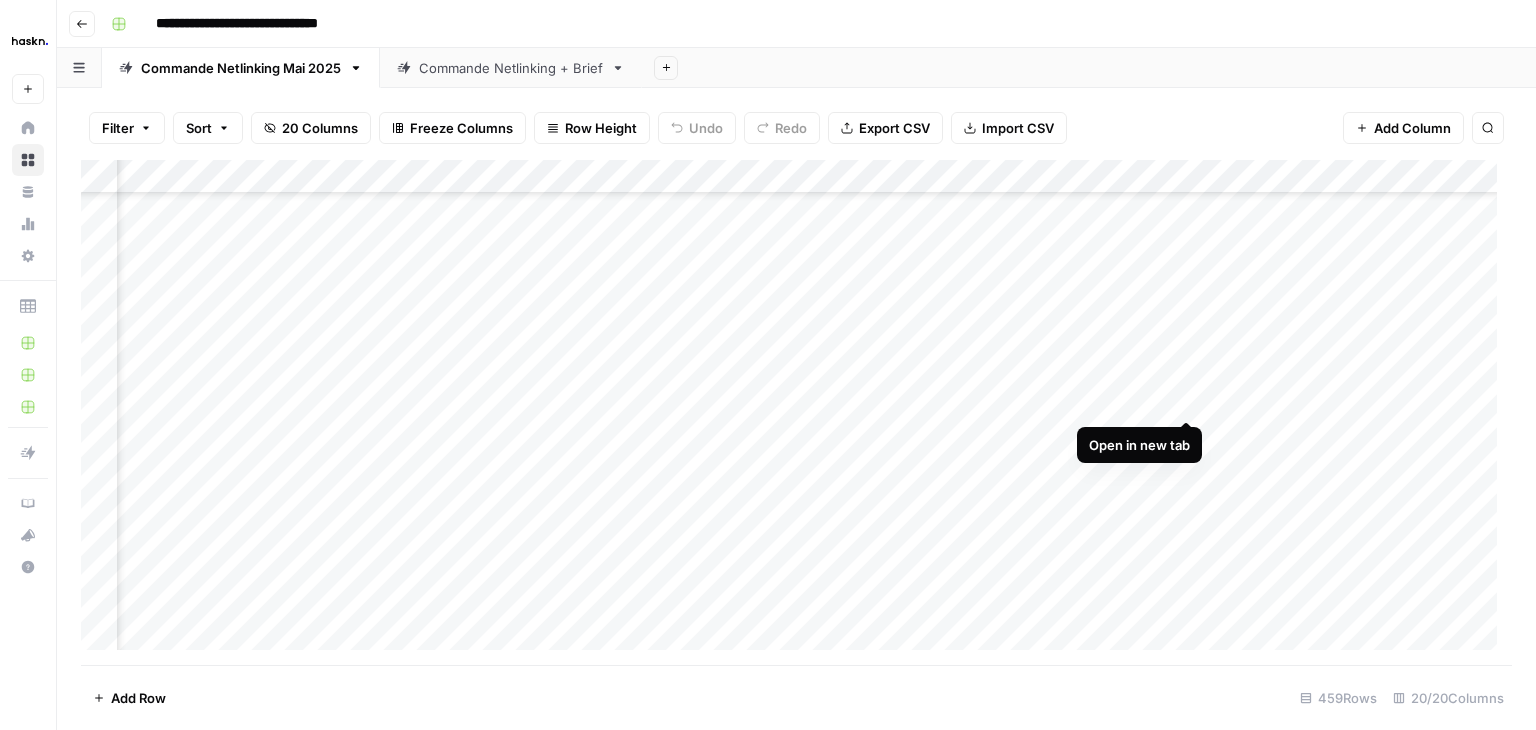 click on "Add Column" at bounding box center [796, 412] 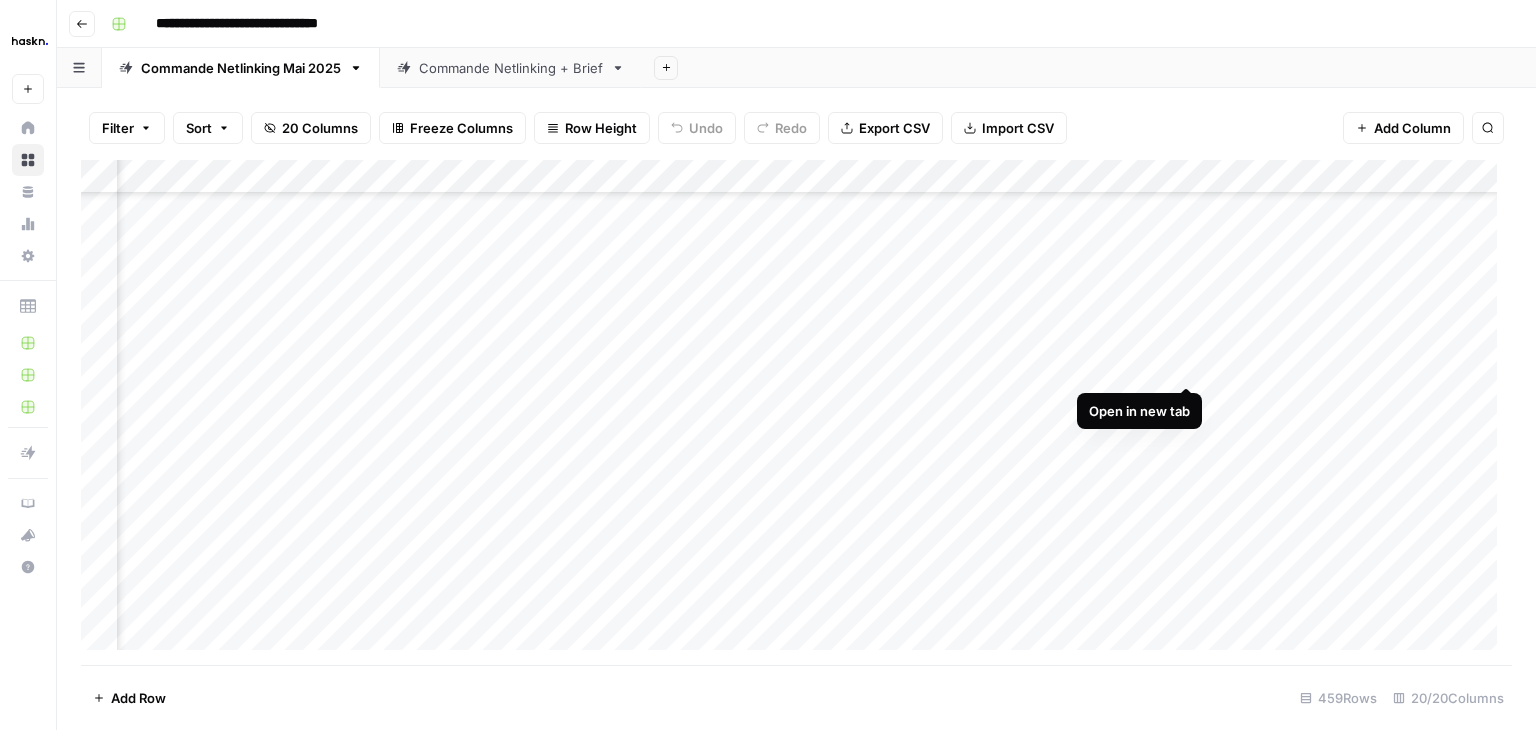 click on "Add Column" at bounding box center (796, 412) 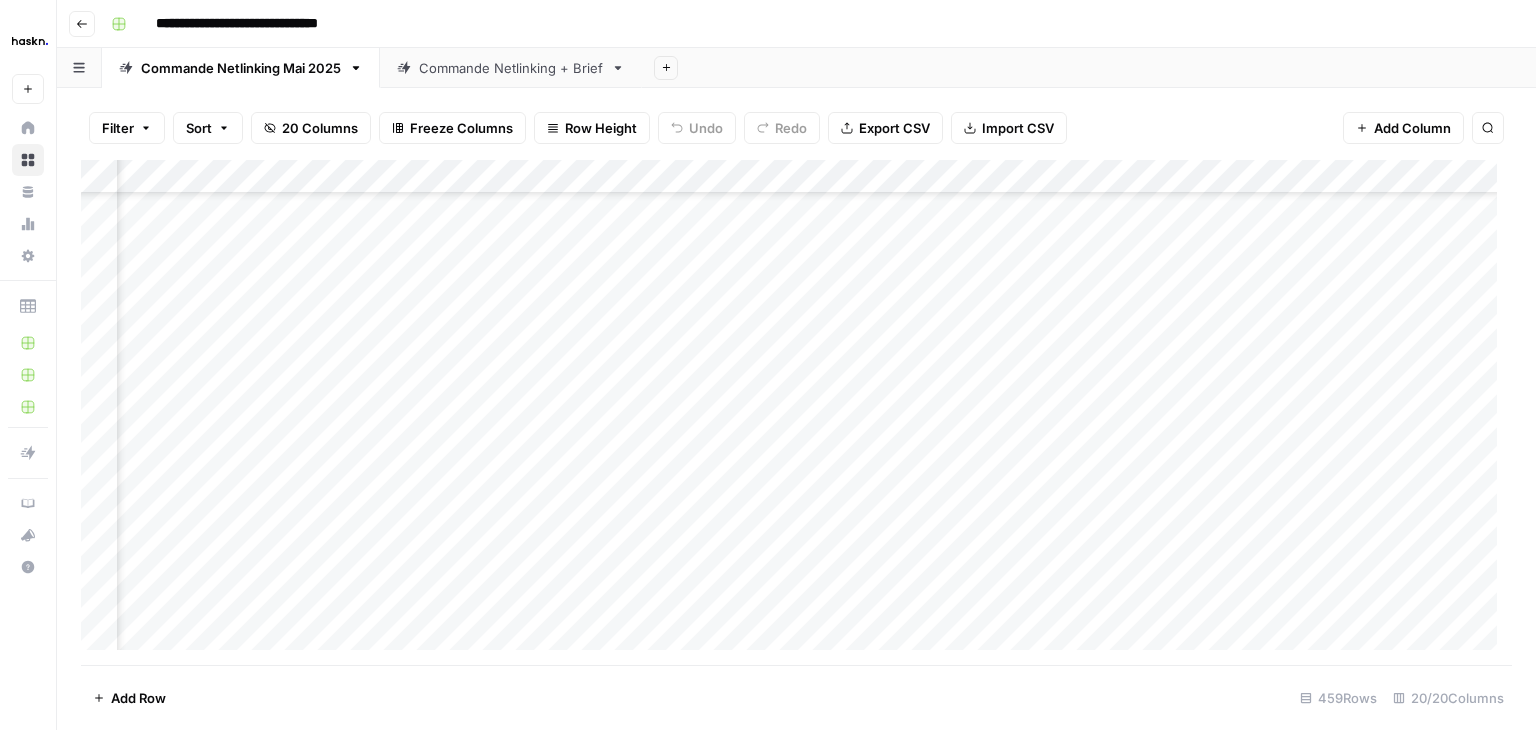 scroll, scrollTop: 5870, scrollLeft: 2071, axis: both 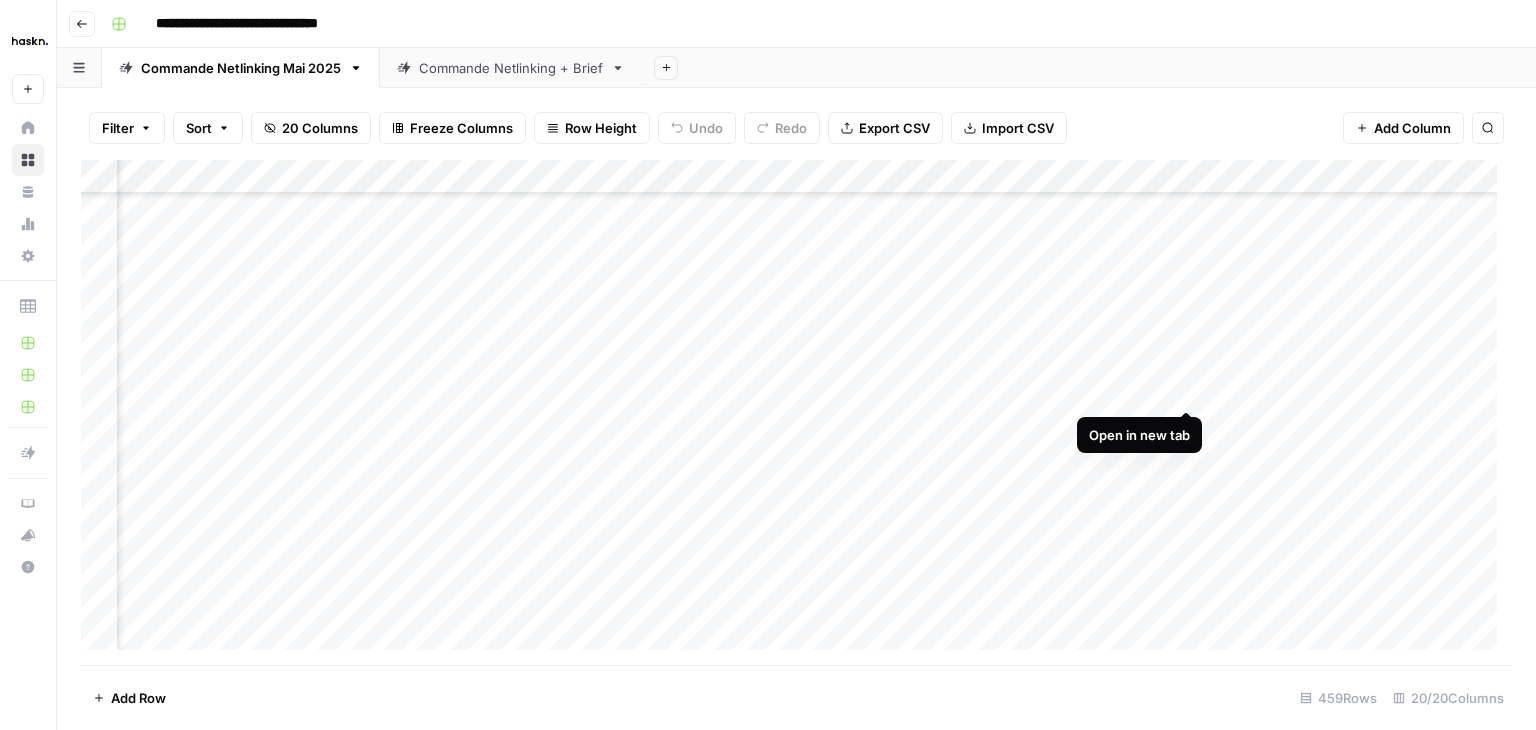 click on "Add Column" at bounding box center [796, 412] 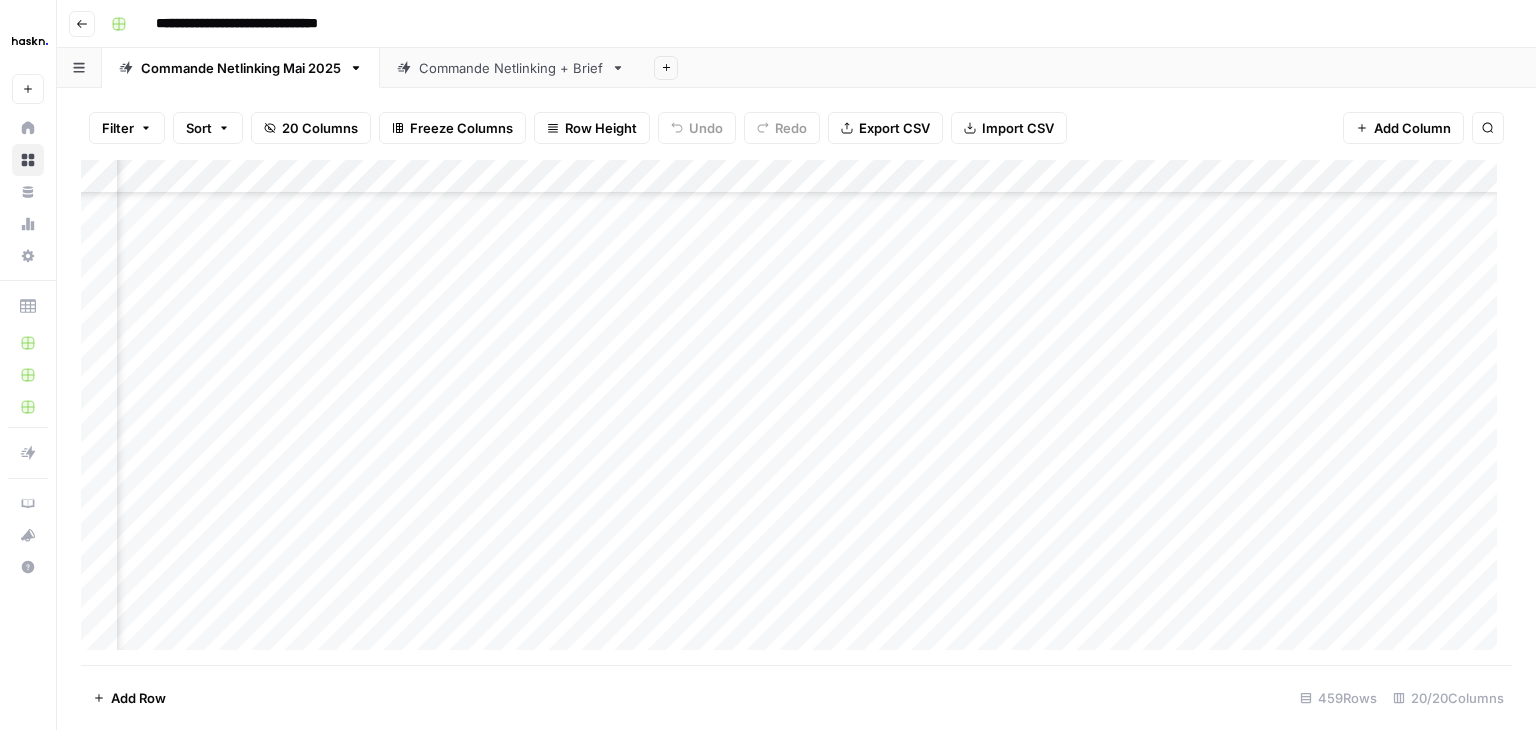 scroll, scrollTop: 5870, scrollLeft: 0, axis: vertical 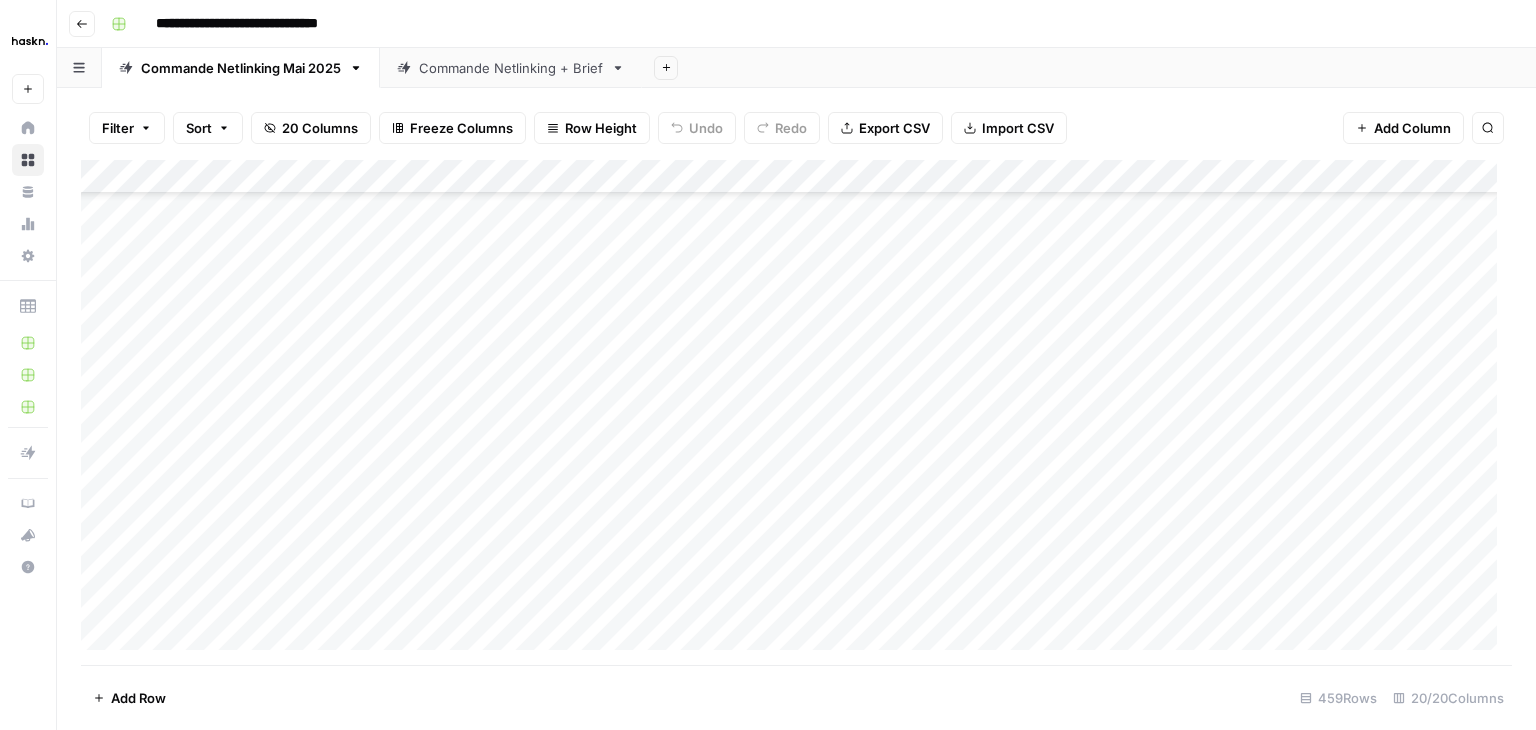 click on "Add Column" at bounding box center (796, 412) 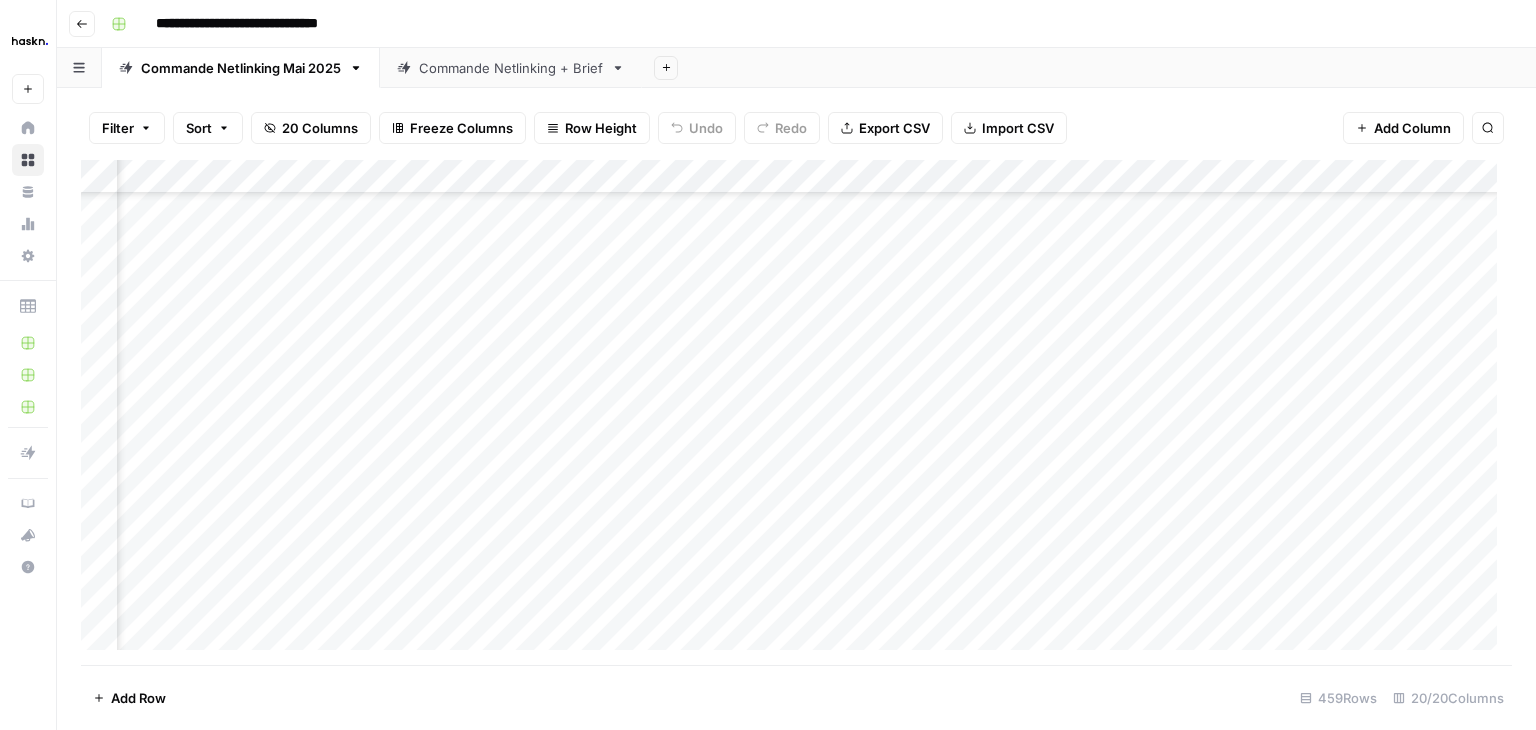 scroll, scrollTop: 6239, scrollLeft: 1031, axis: both 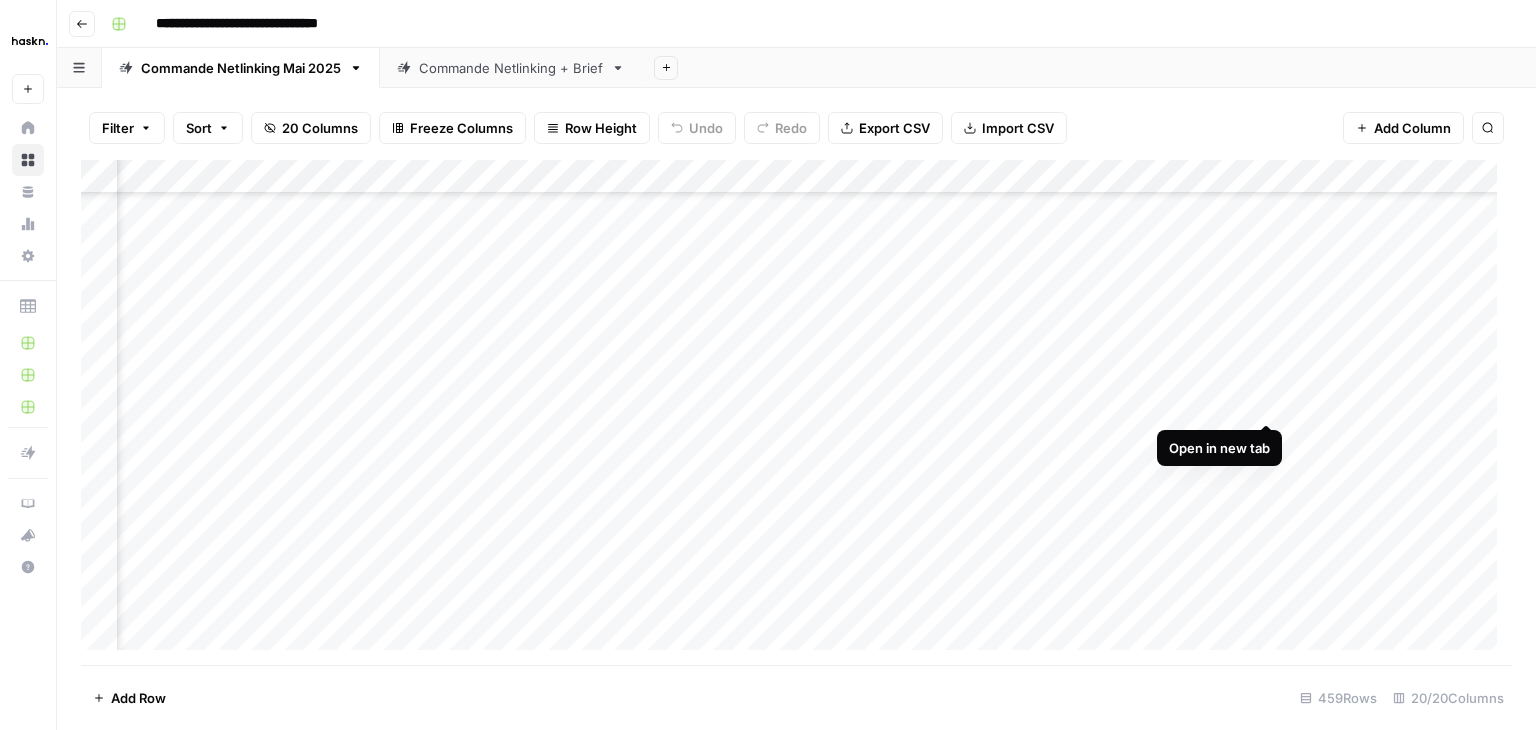 click on "Add Column" at bounding box center [796, 412] 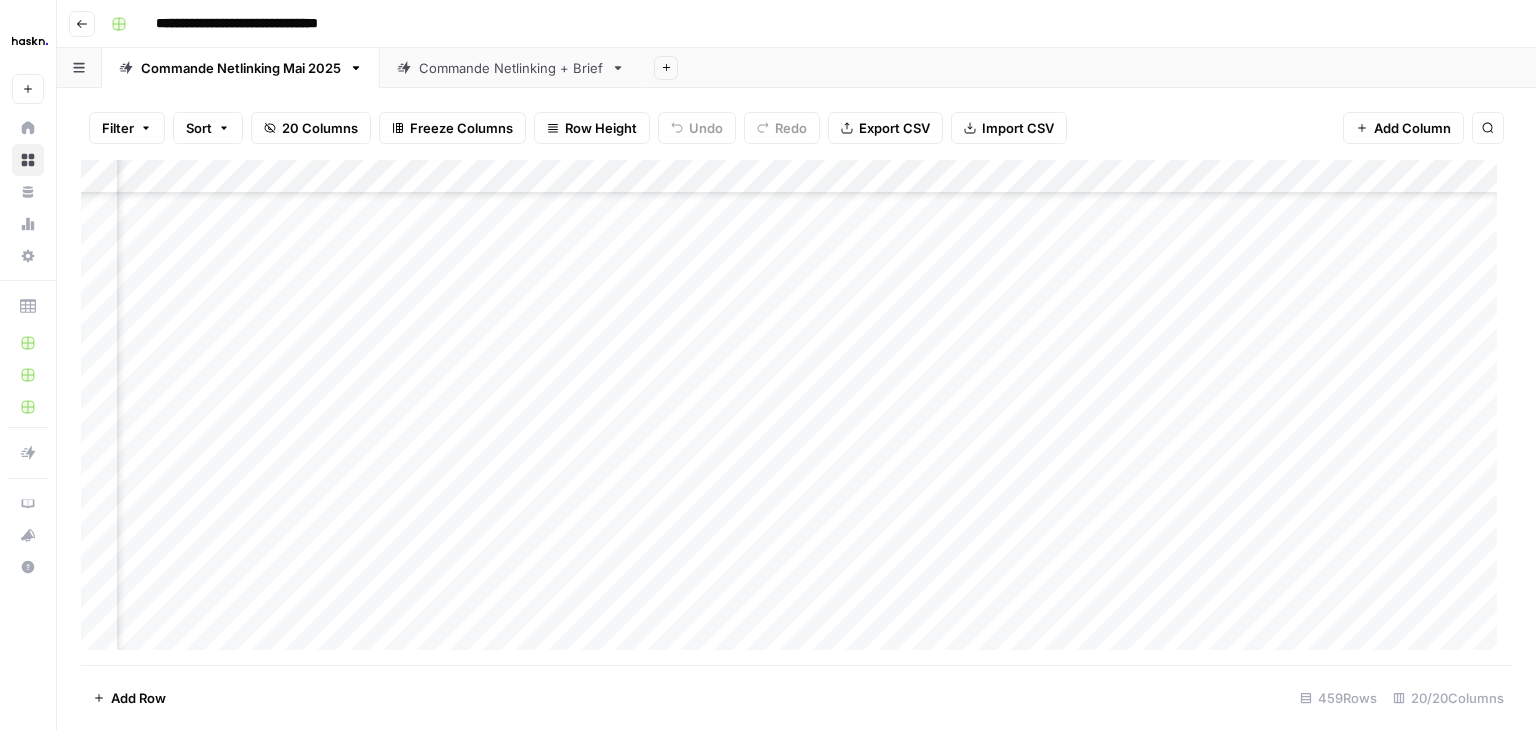 scroll, scrollTop: 6231, scrollLeft: 0, axis: vertical 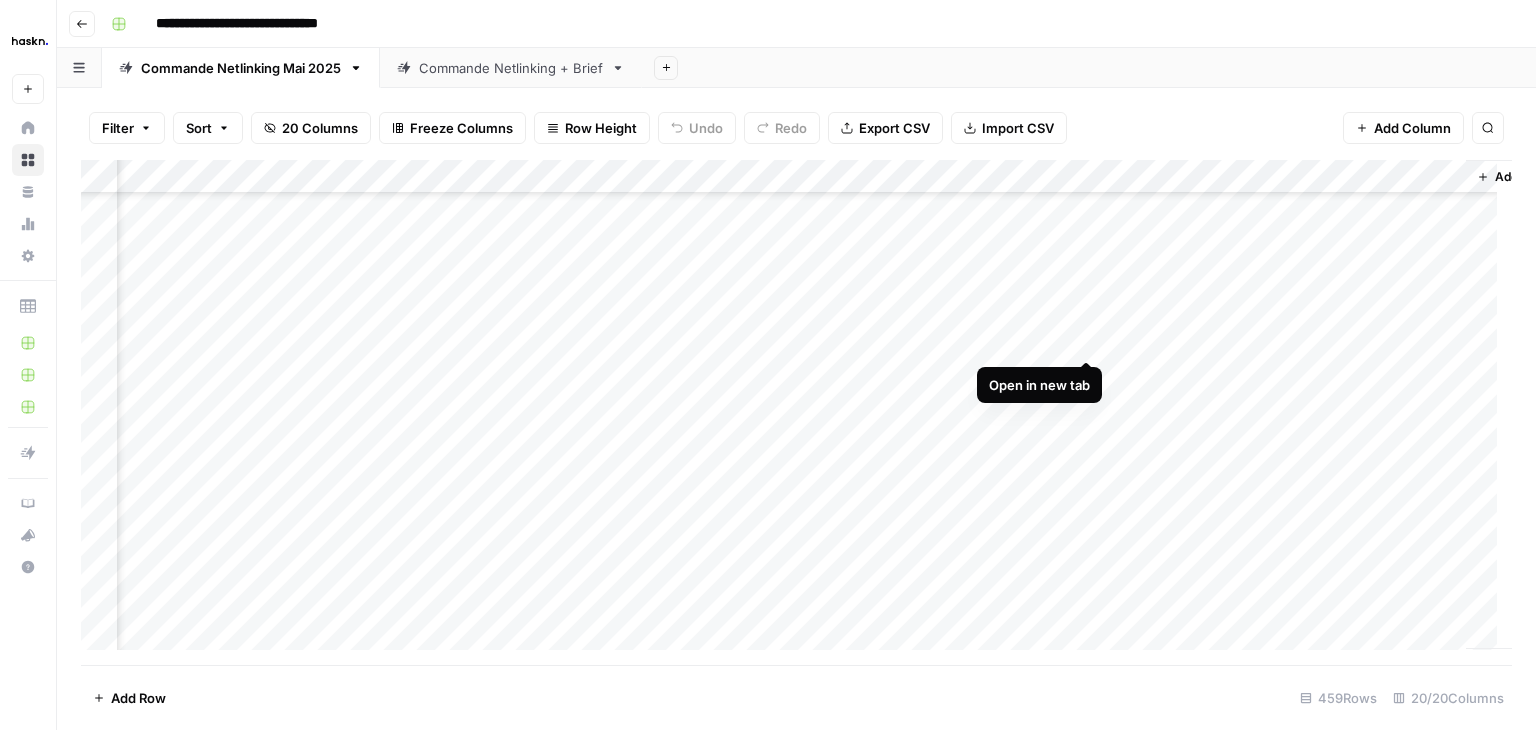 click on "Add Column" at bounding box center [796, 412] 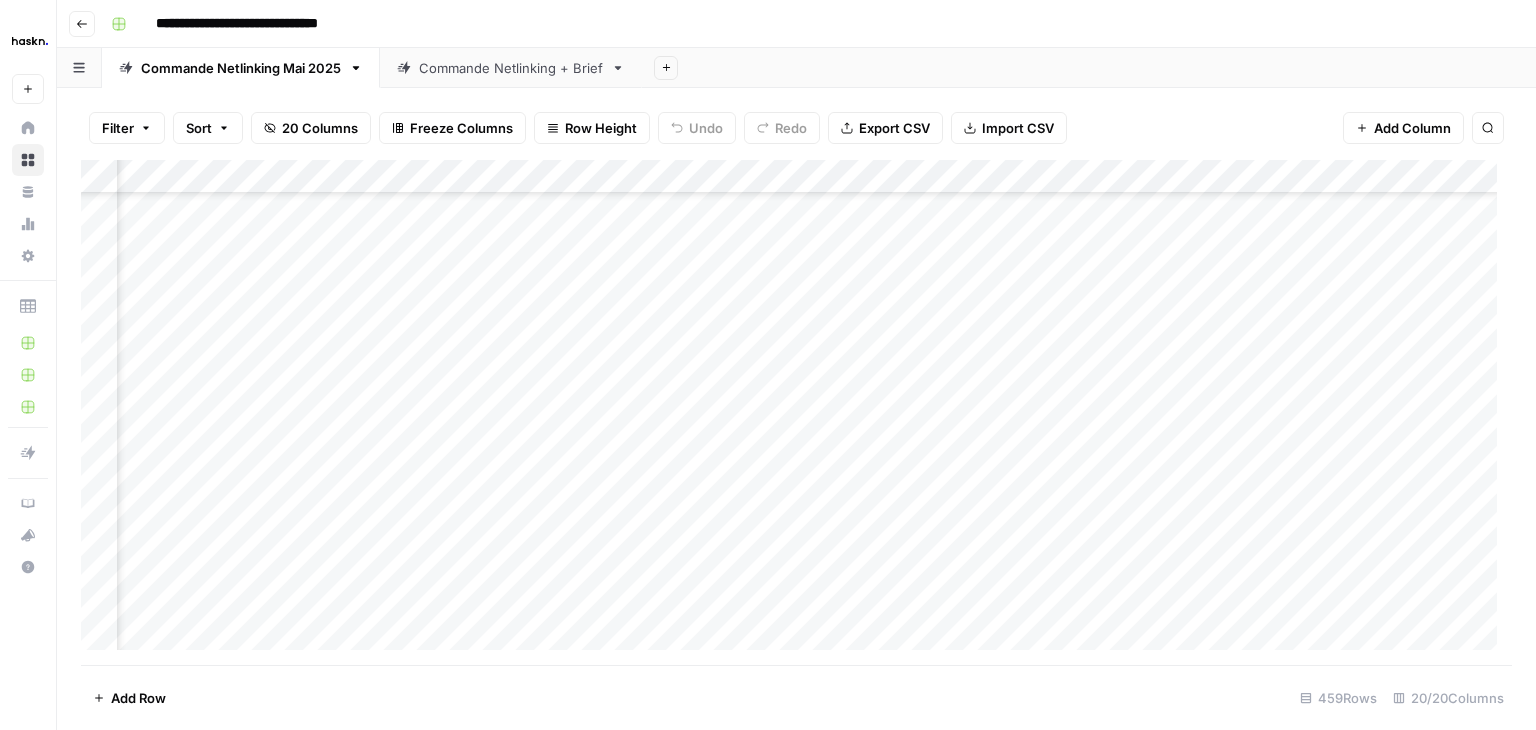 scroll, scrollTop: 12686, scrollLeft: 1991, axis: both 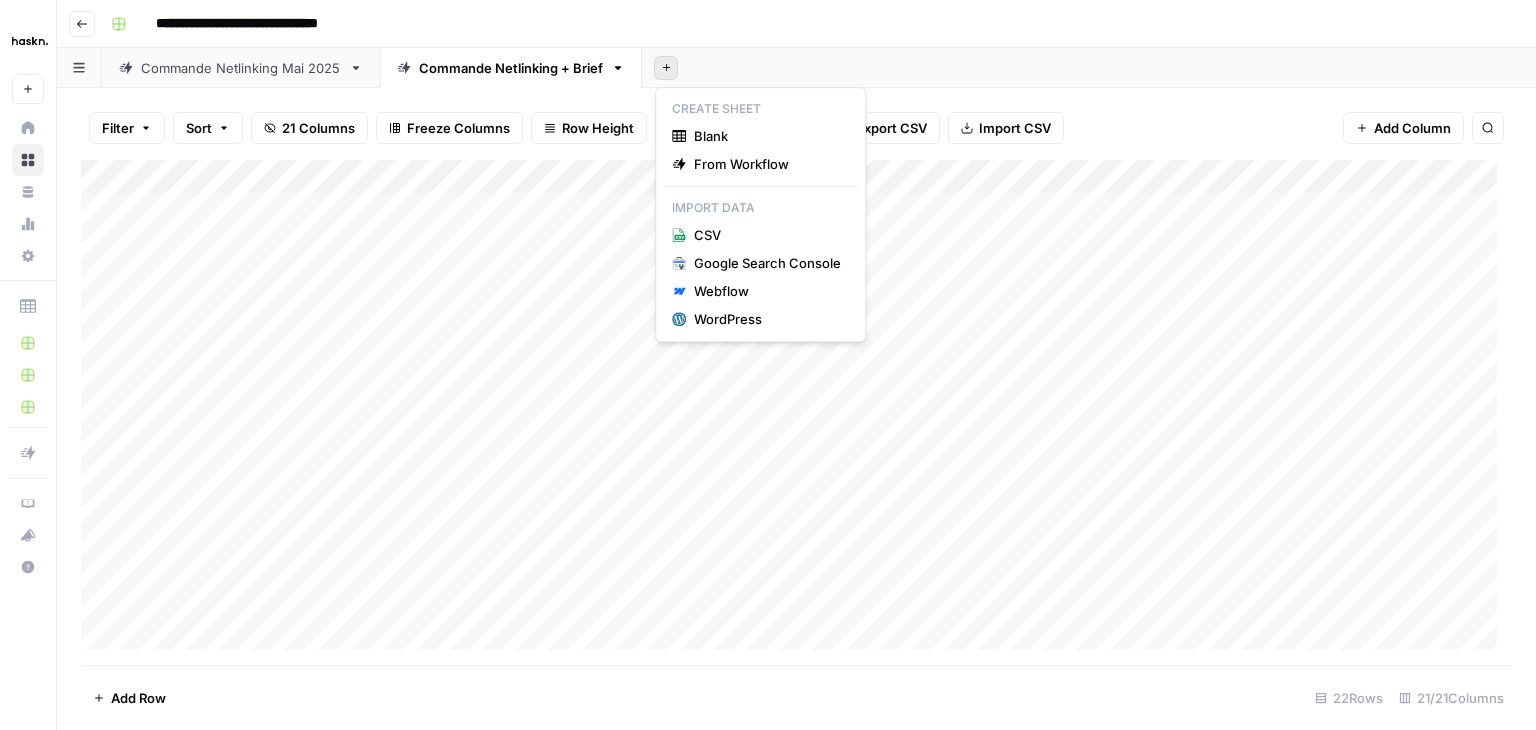 click 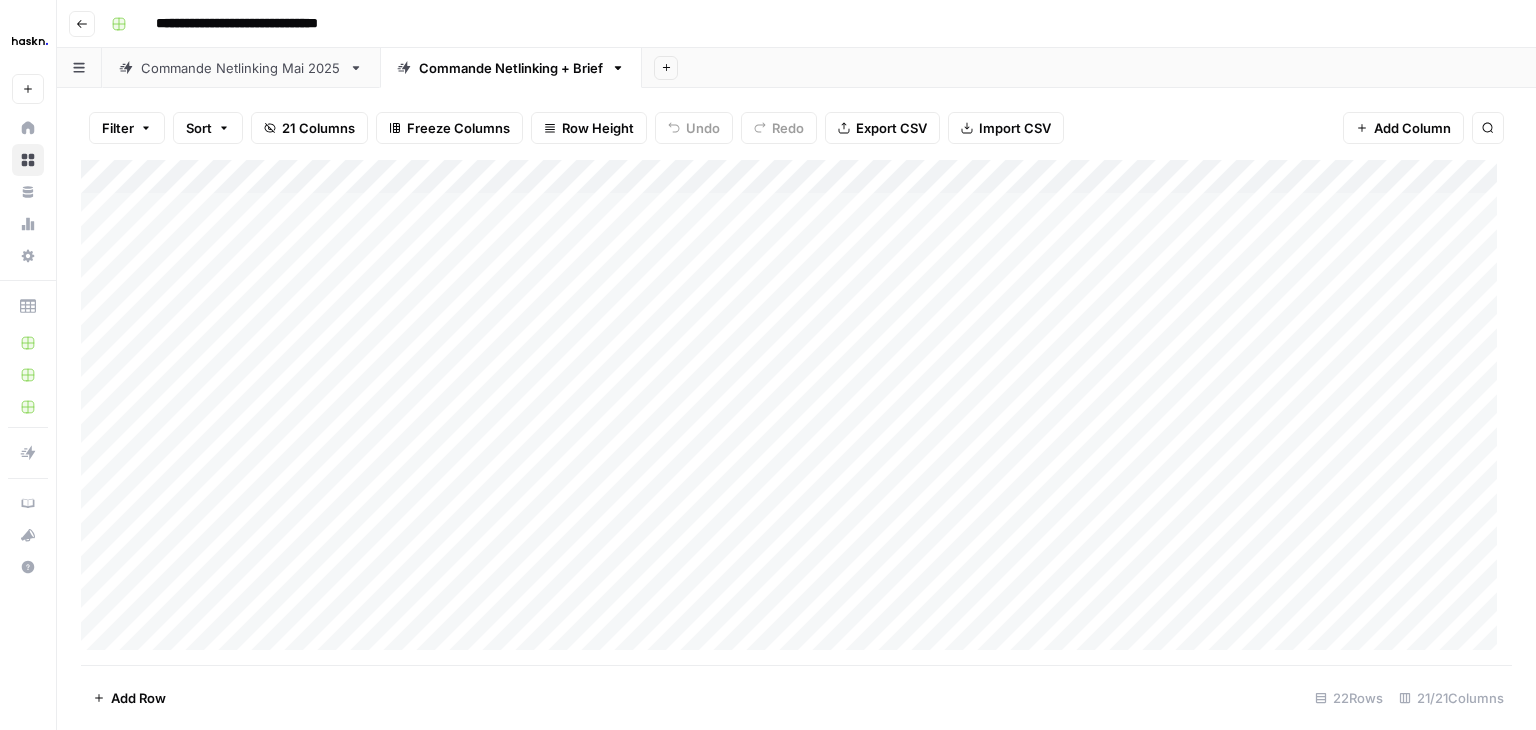 click on "**********" at bounding box center (809, 24) 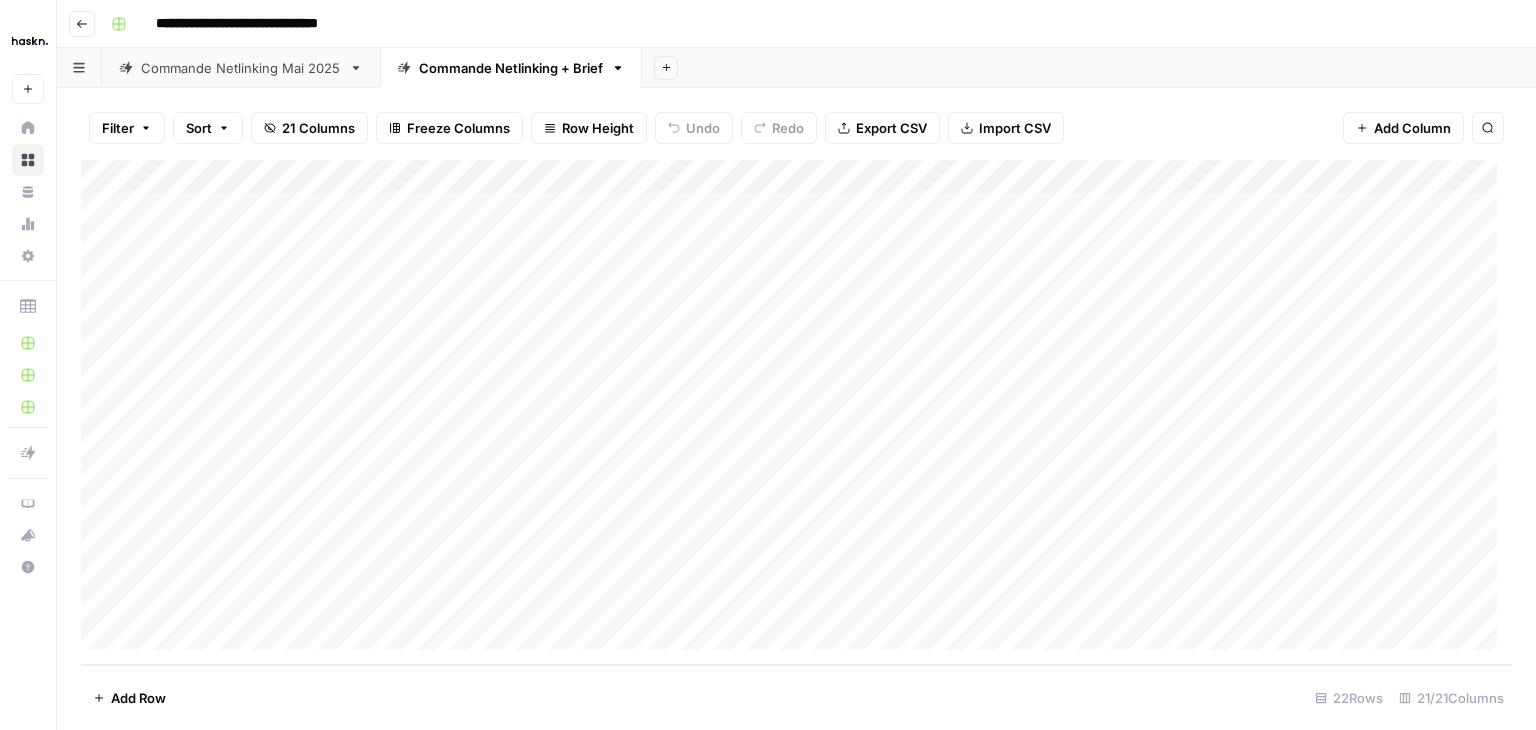 scroll, scrollTop: 0, scrollLeft: 0, axis: both 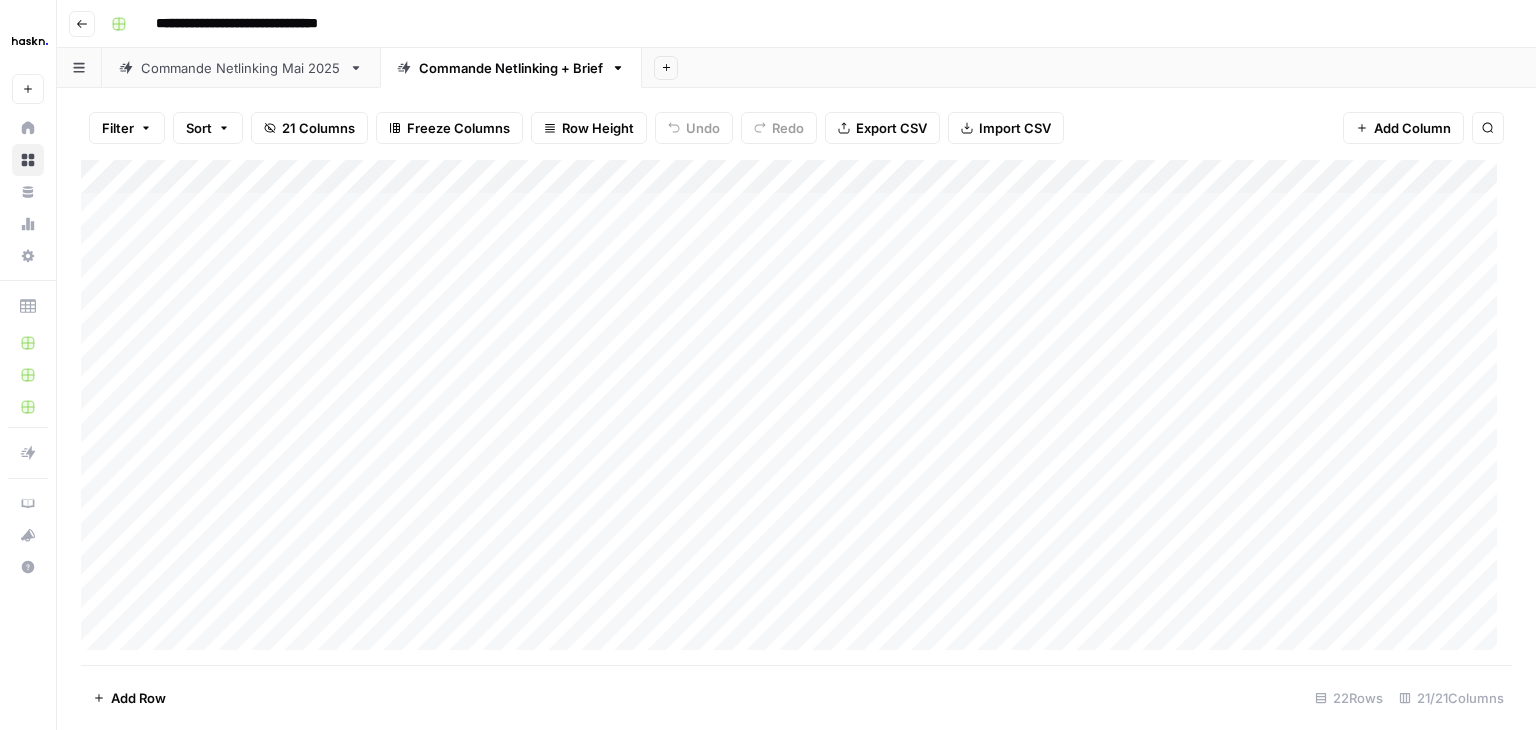 click on "**********" at bounding box center [263, 24] 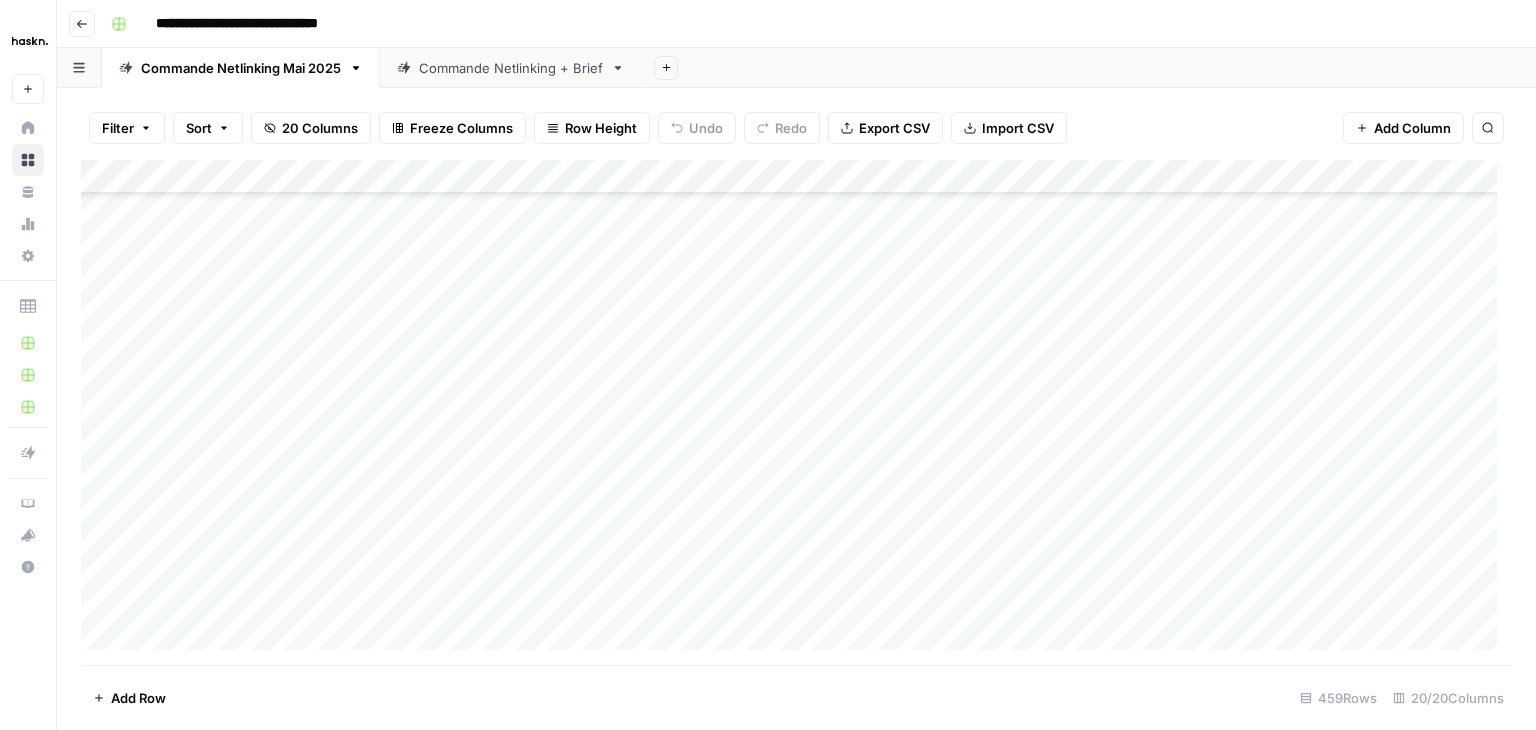 scroll, scrollTop: 9304, scrollLeft: 0, axis: vertical 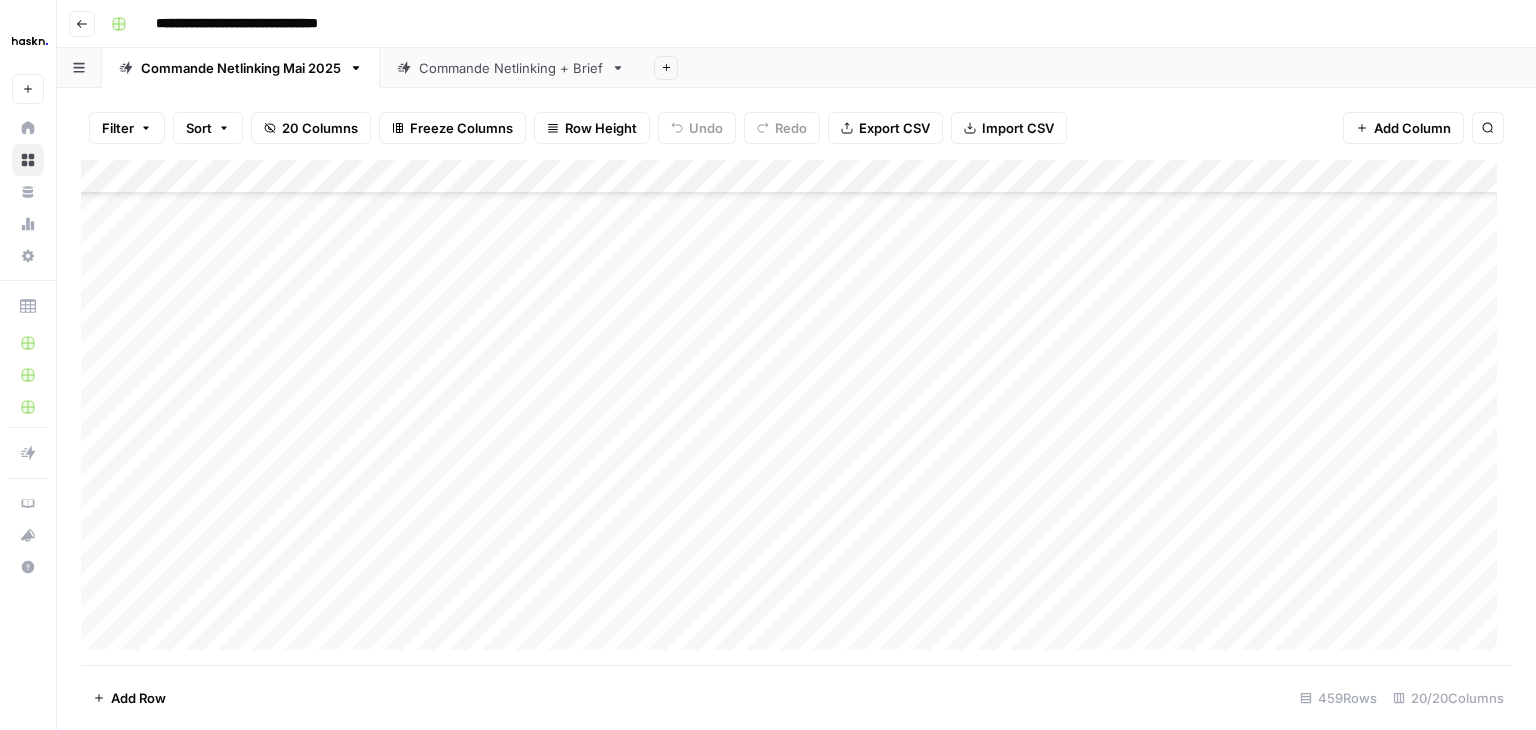 click on "Add Column" at bounding box center (796, 412) 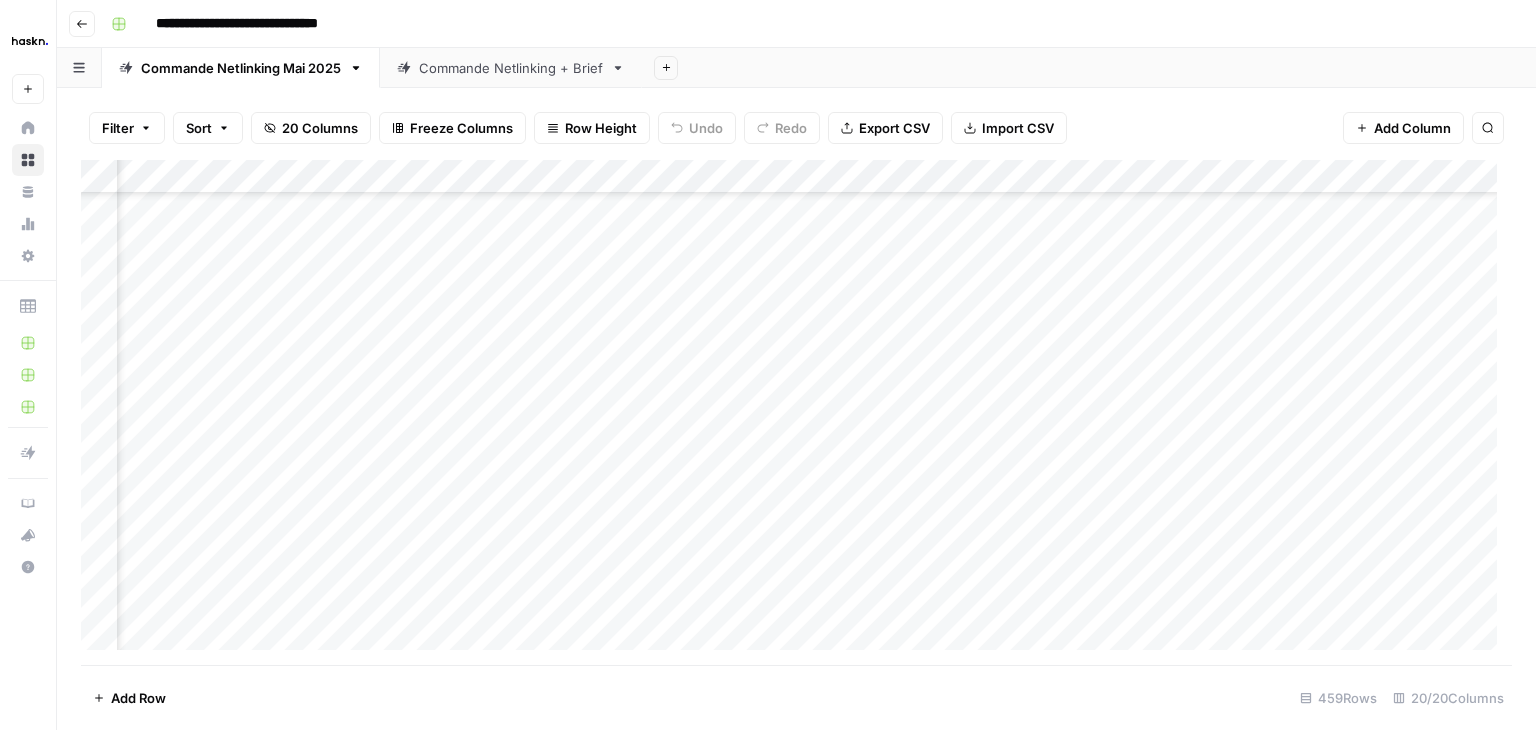 scroll, scrollTop: 12664, scrollLeft: 799, axis: both 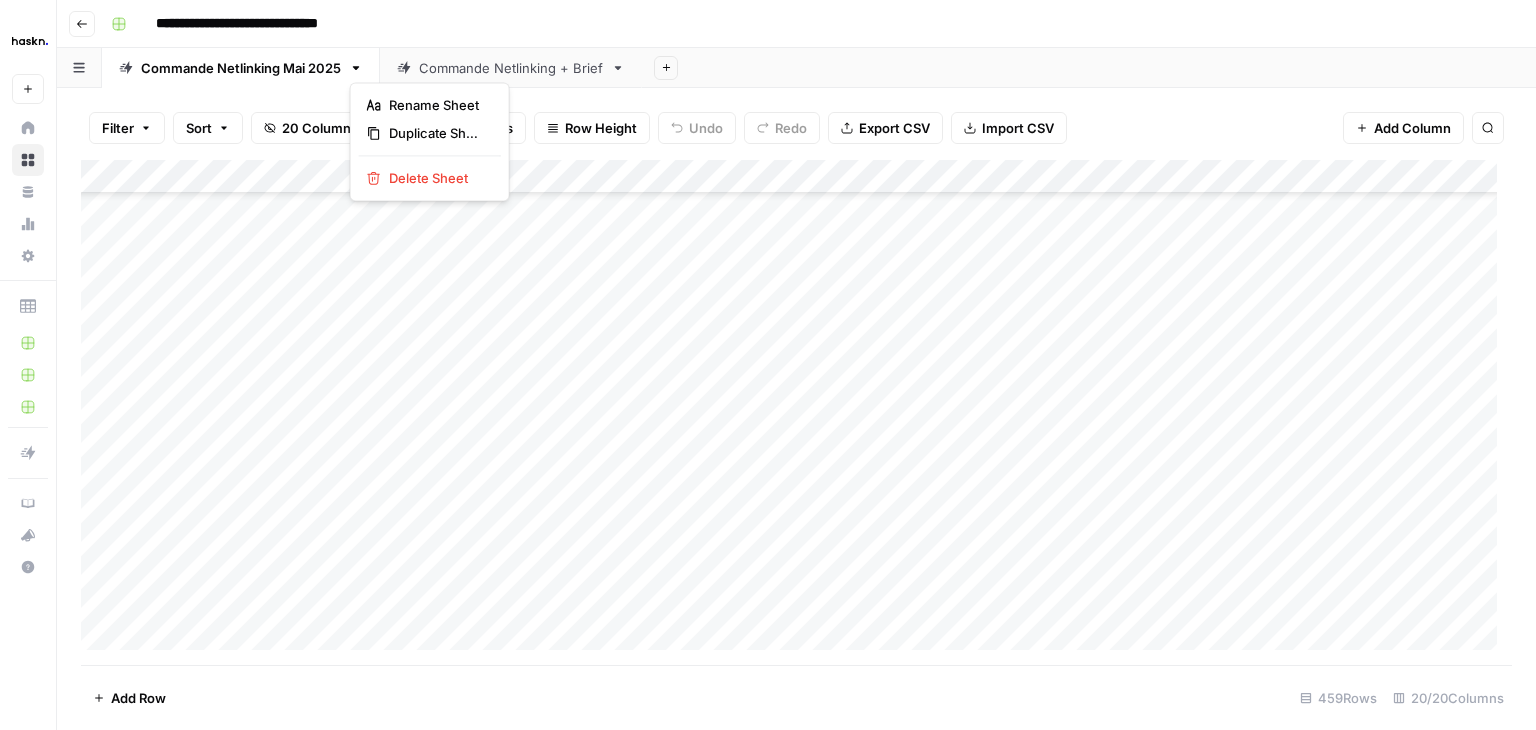 click 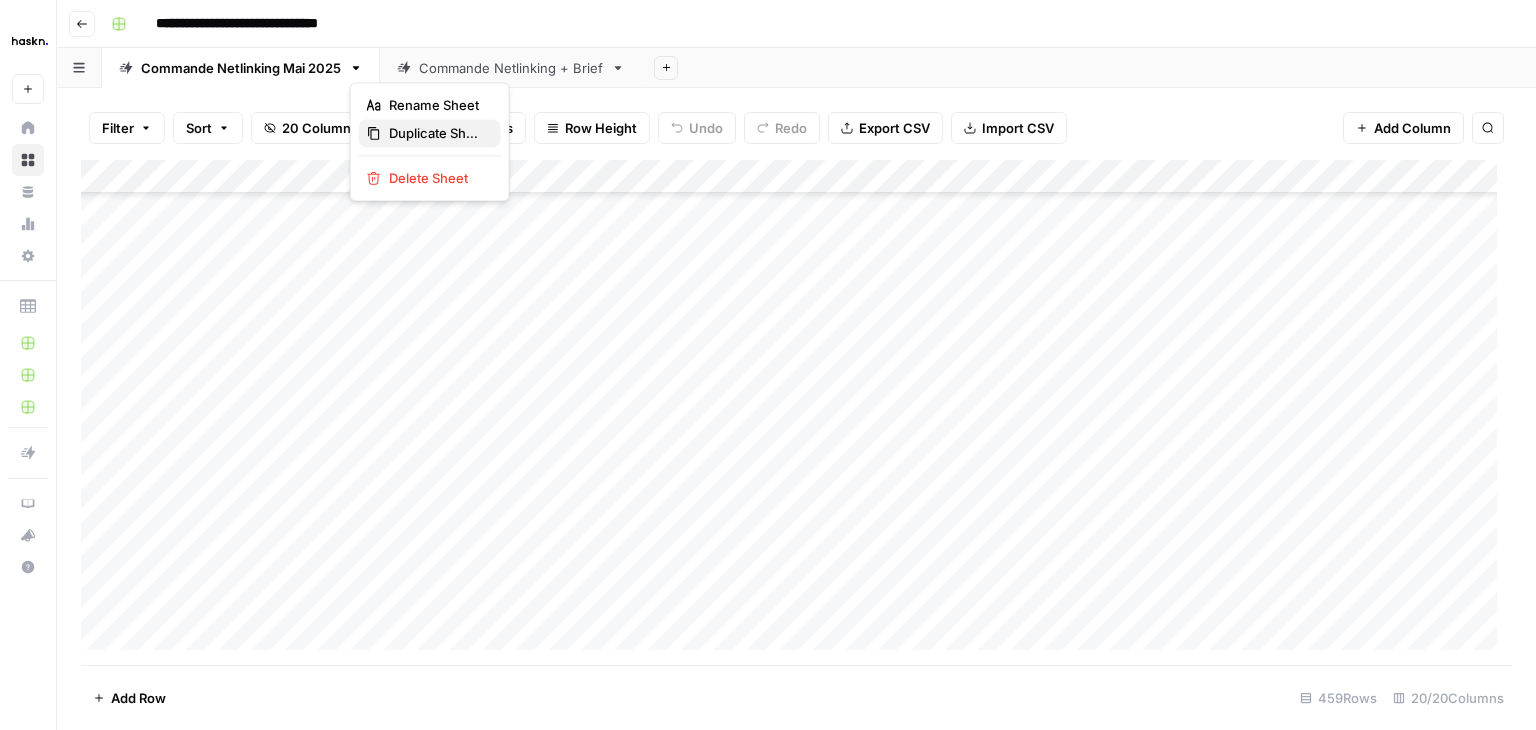 click on "Duplicate Sheet" at bounding box center [437, 133] 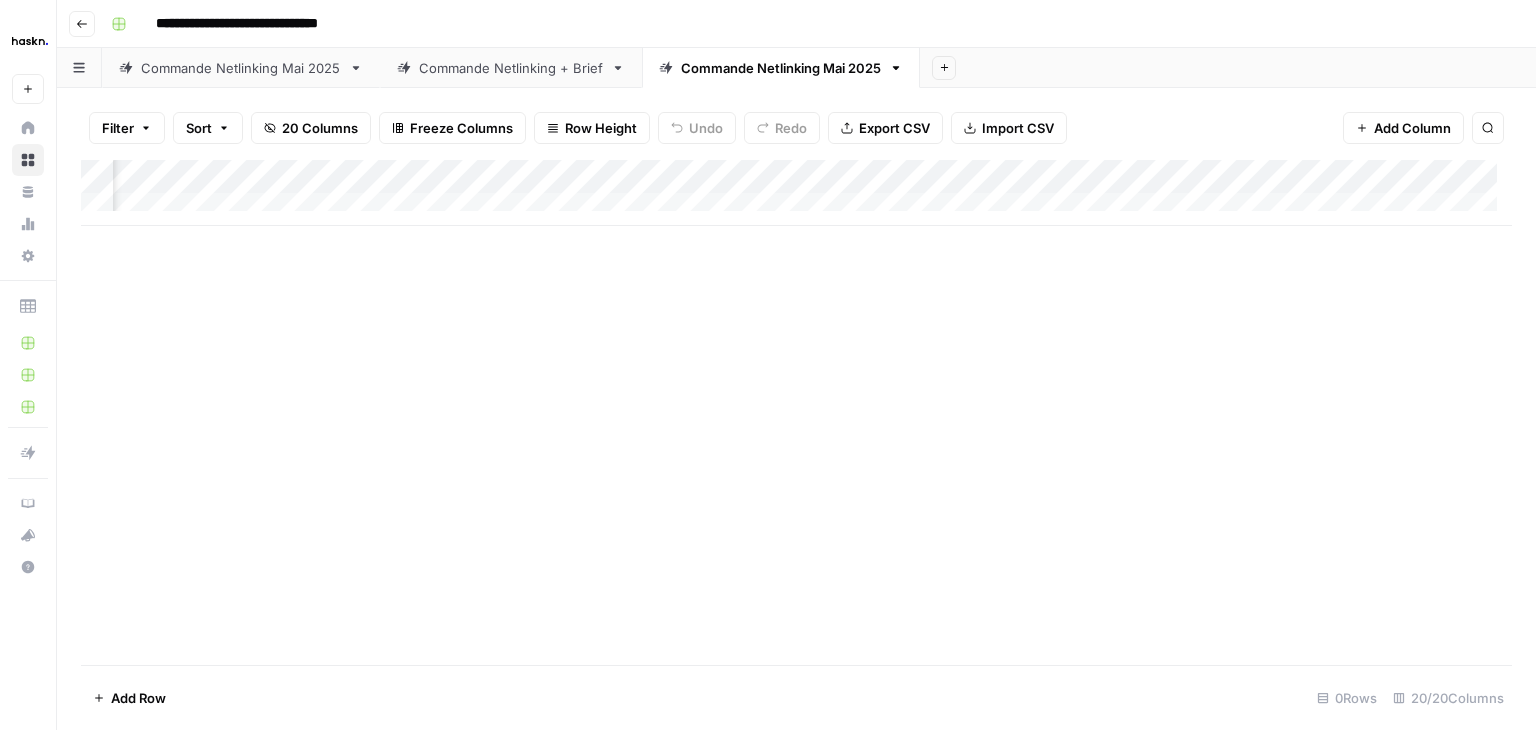 scroll, scrollTop: 0, scrollLeft: 1756, axis: horizontal 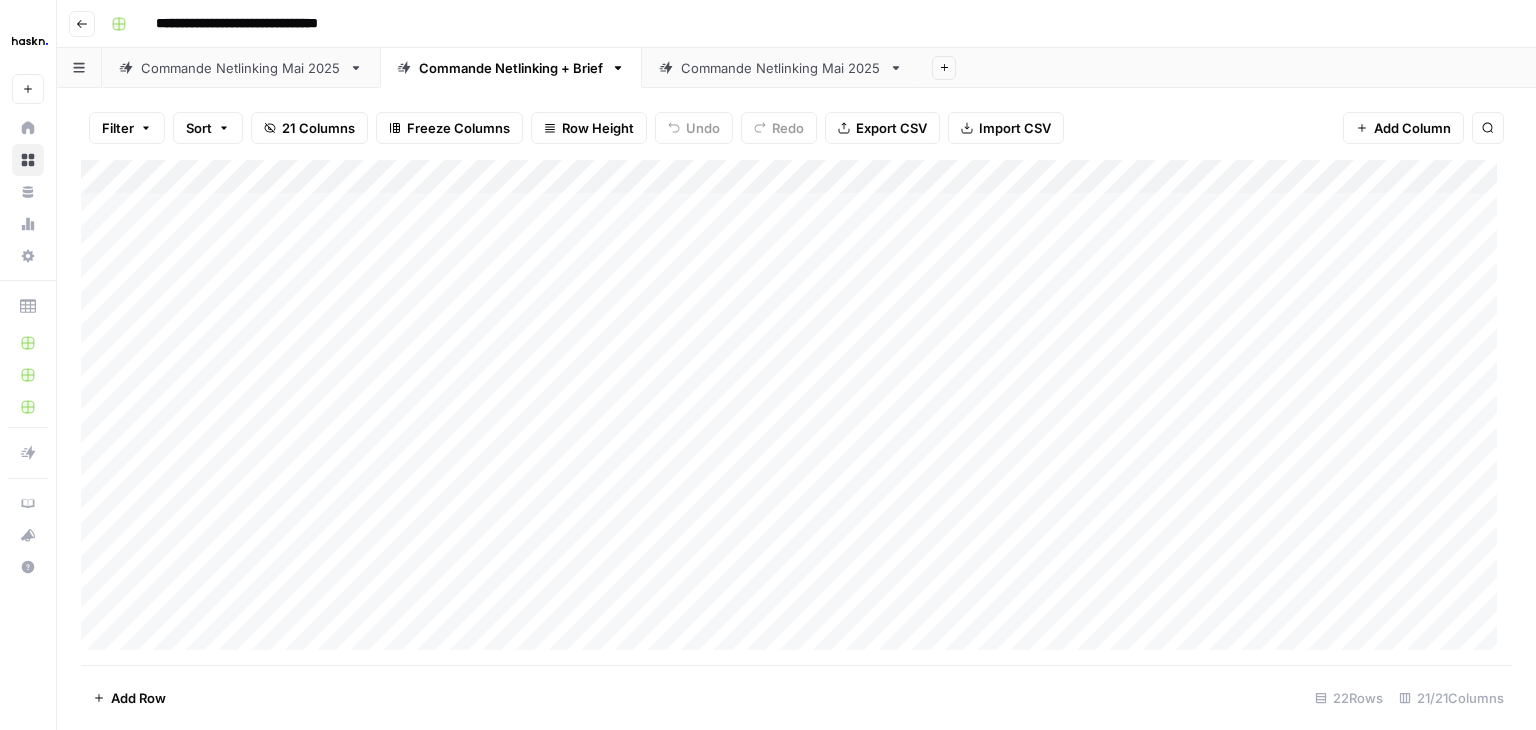 click on "Commande Netlinking Mai 2025" at bounding box center (781, 68) 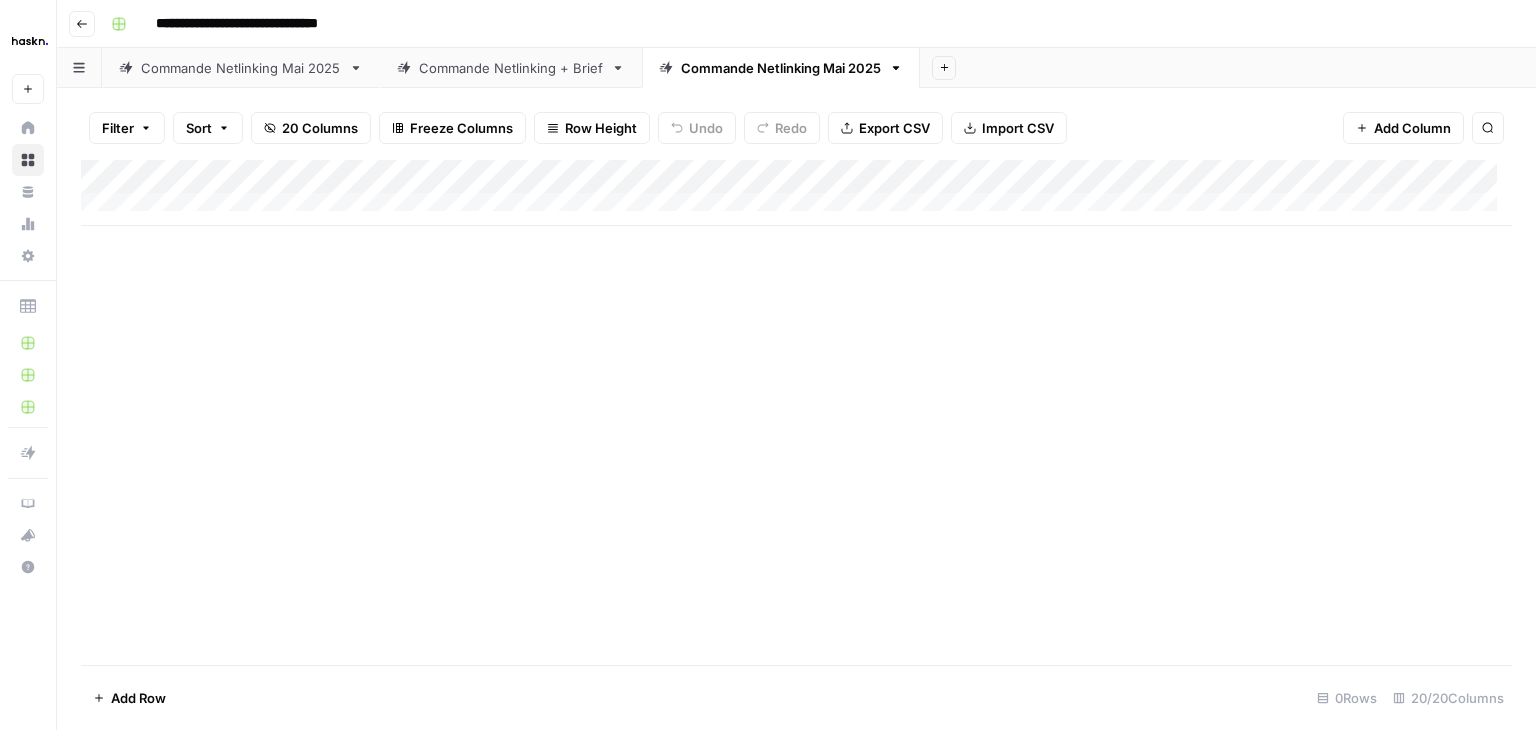 click on "Commande Netlinking Mai 2025" at bounding box center (781, 68) 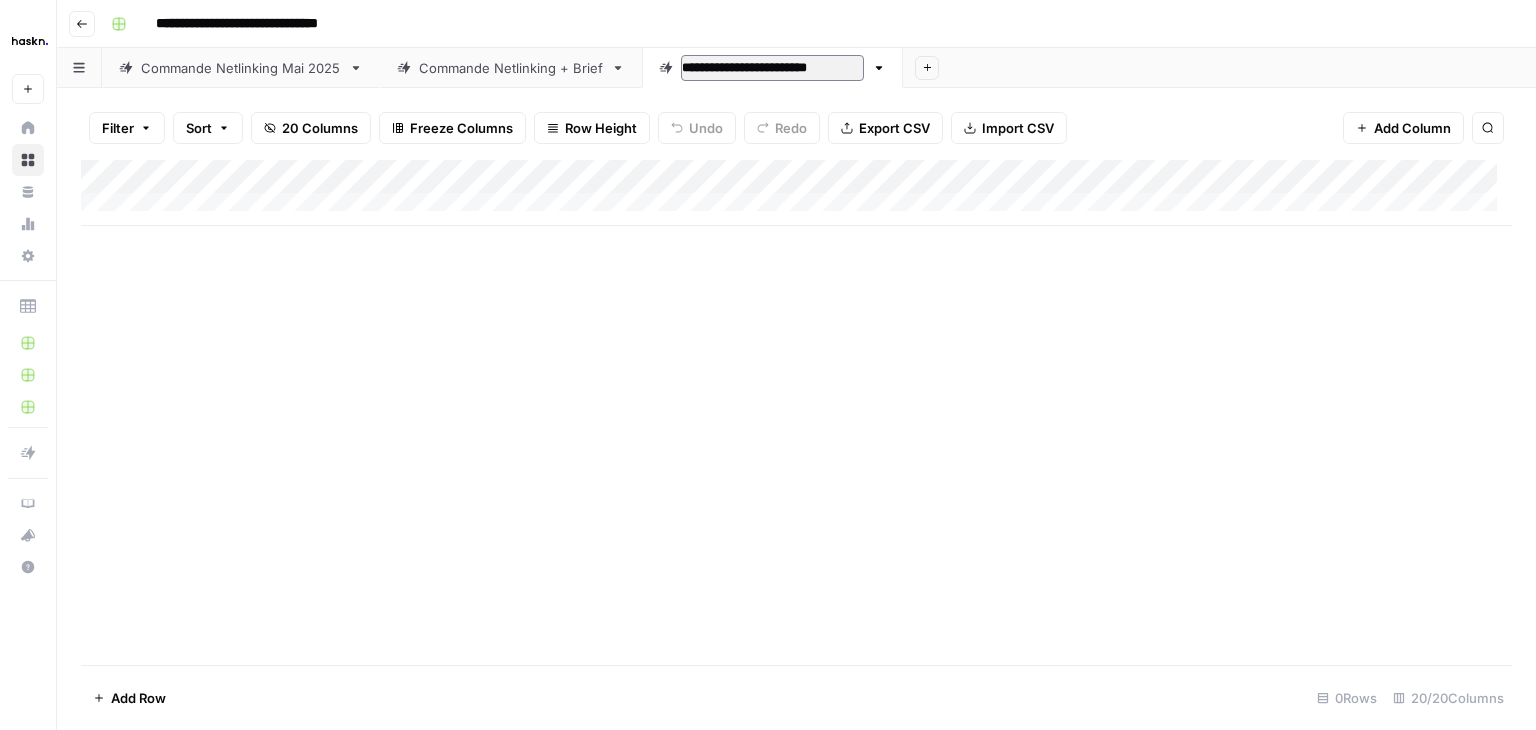 type on "**********" 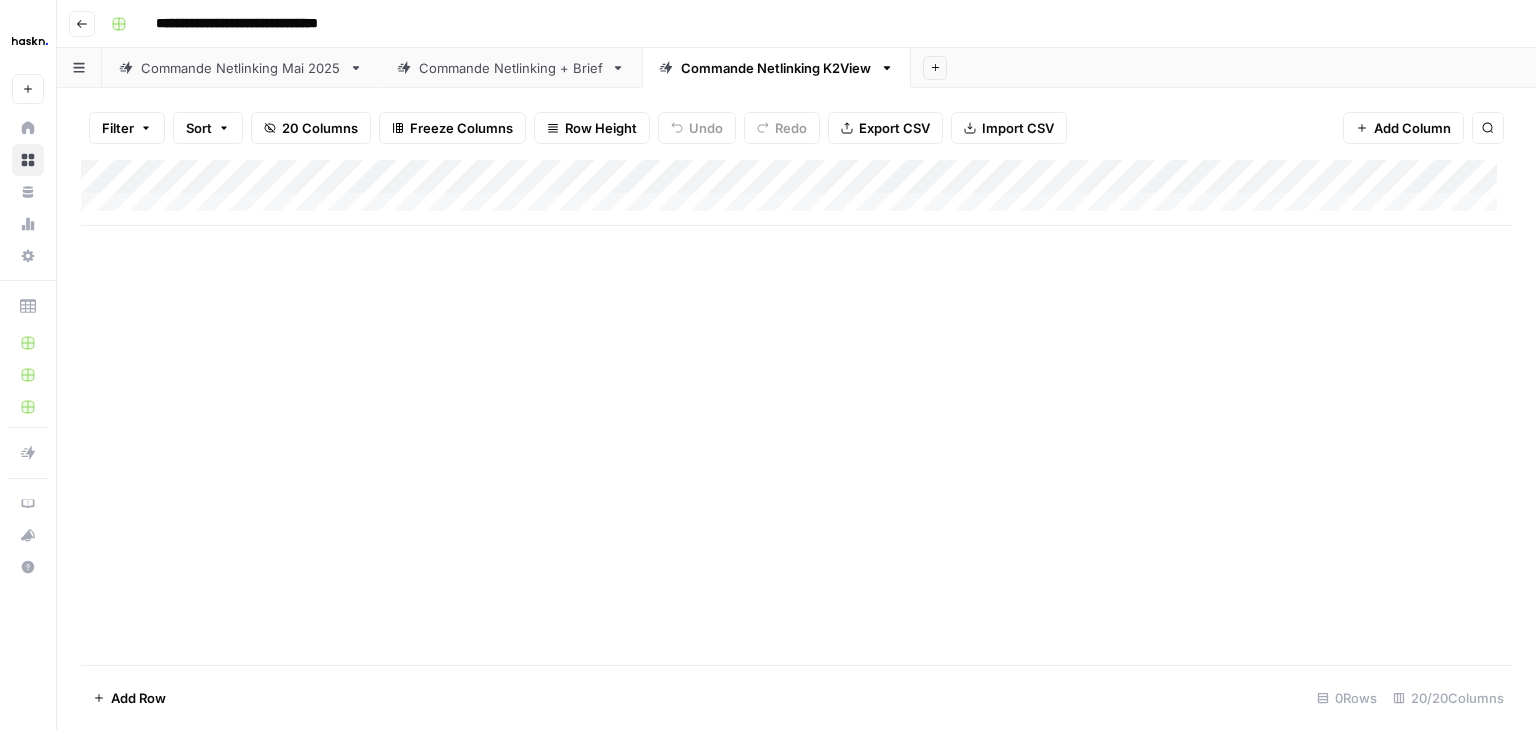 click on "Commande Netlinking [NAME]" at bounding box center [776, 68] 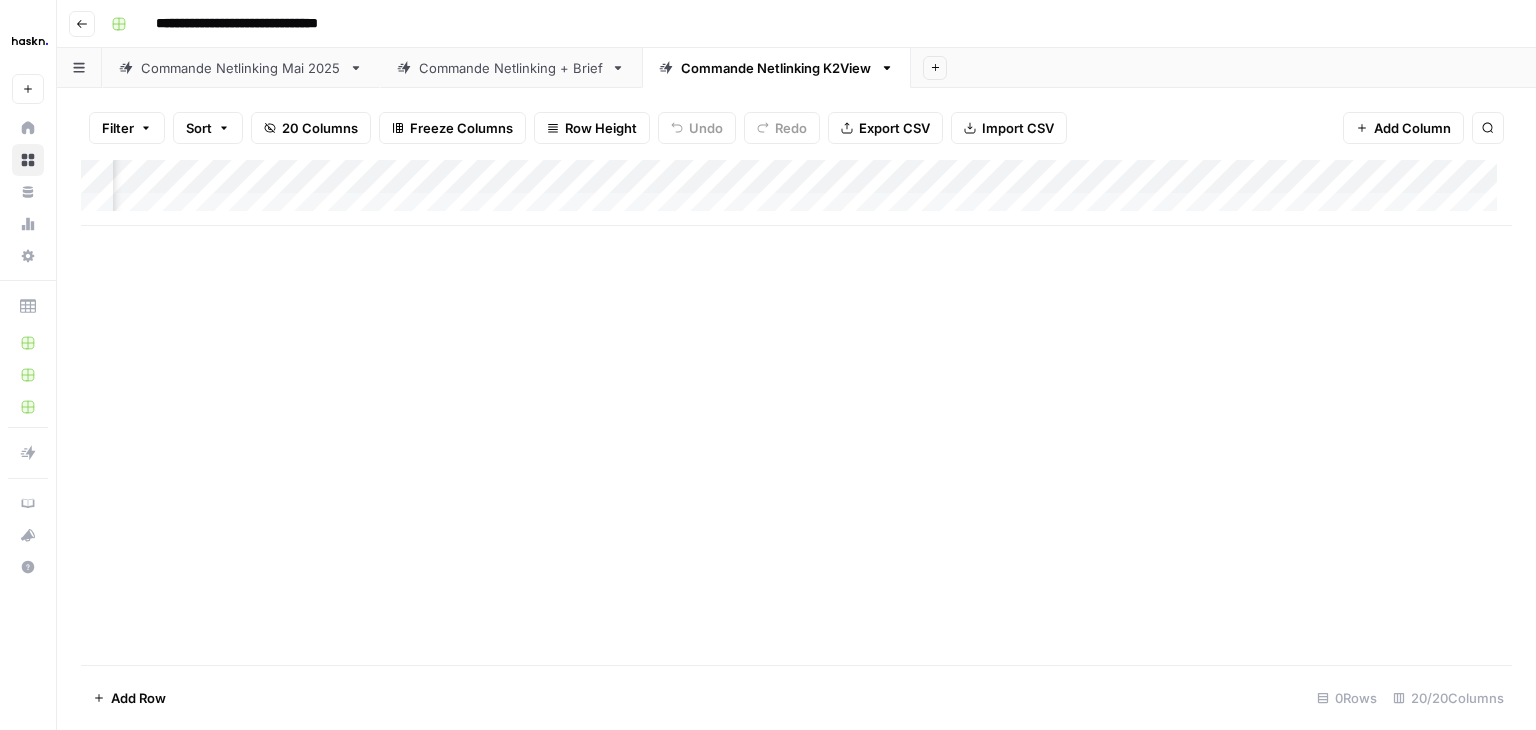 scroll, scrollTop: 0, scrollLeft: 1676, axis: horizontal 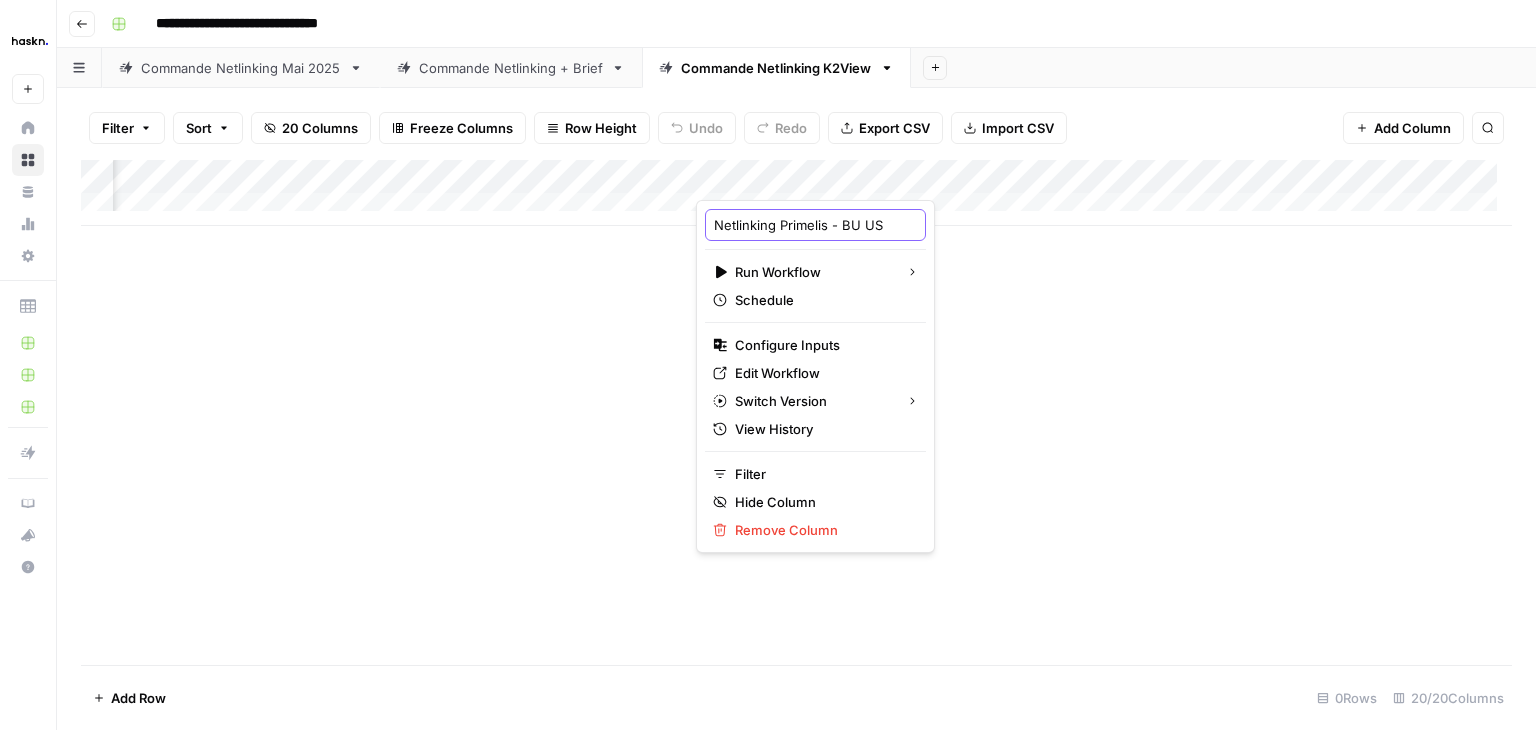 click on "Netlinking Primelis - BU US" at bounding box center [815, 225] 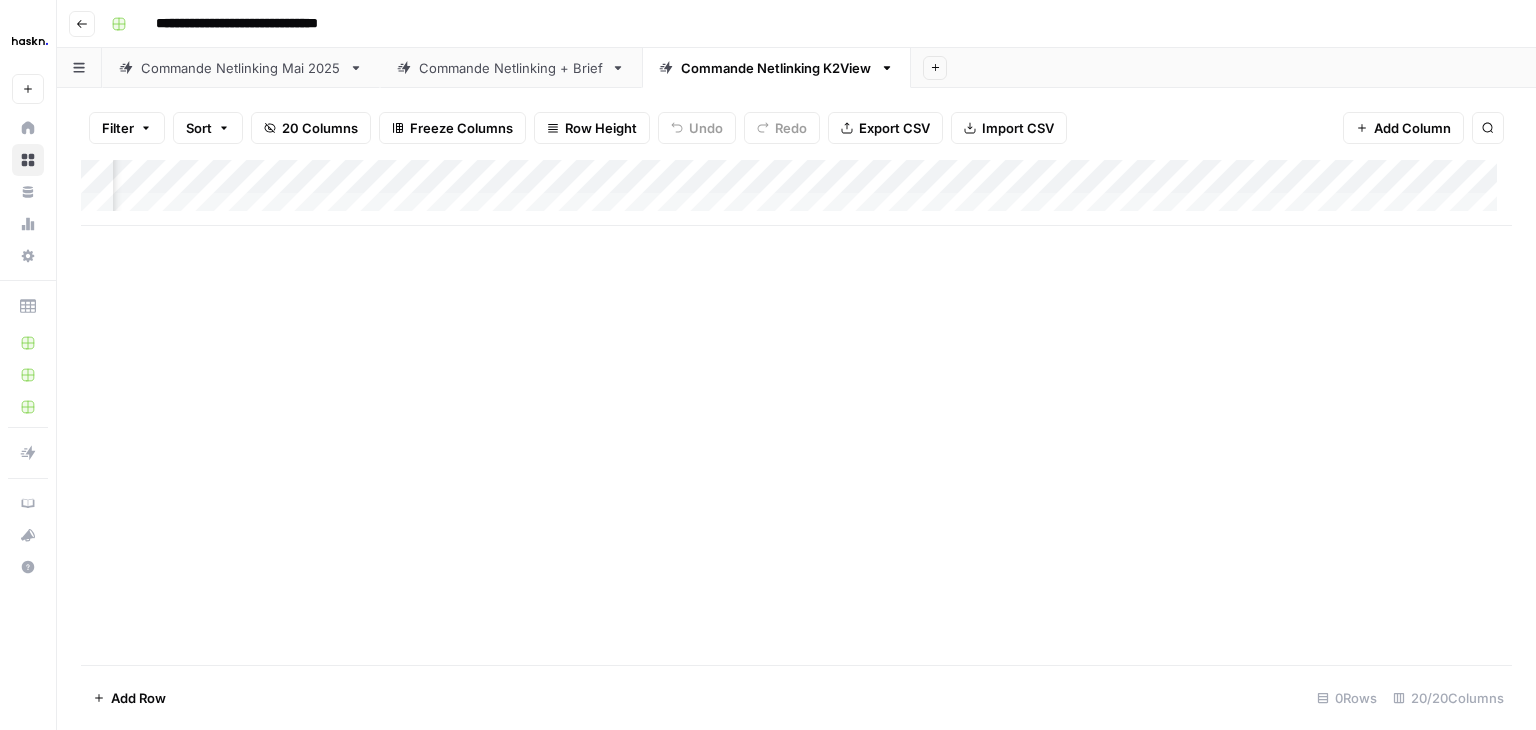 click on "Add Column" at bounding box center (796, 193) 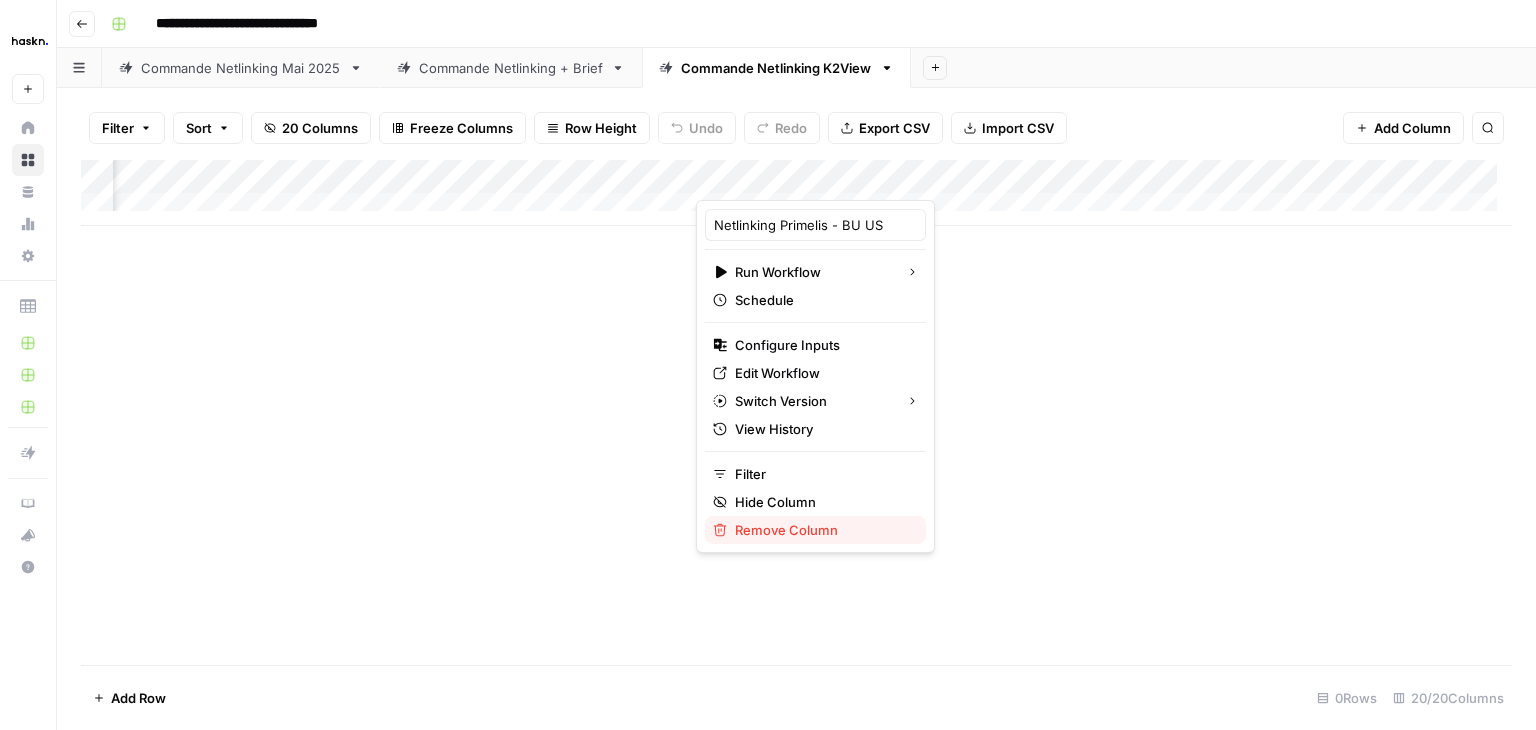 click on "Remove Column" at bounding box center [822, 530] 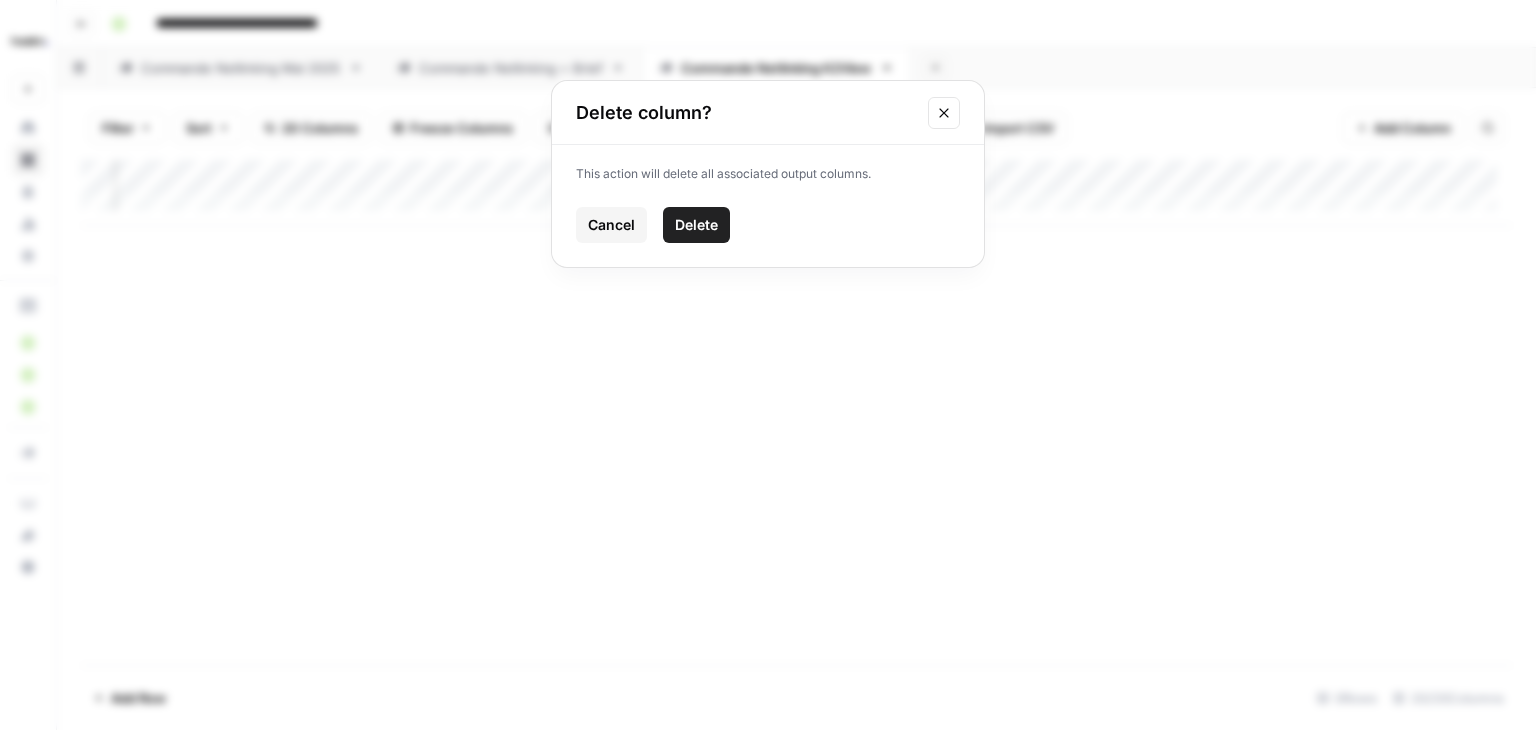 click on "Delete" at bounding box center (696, 225) 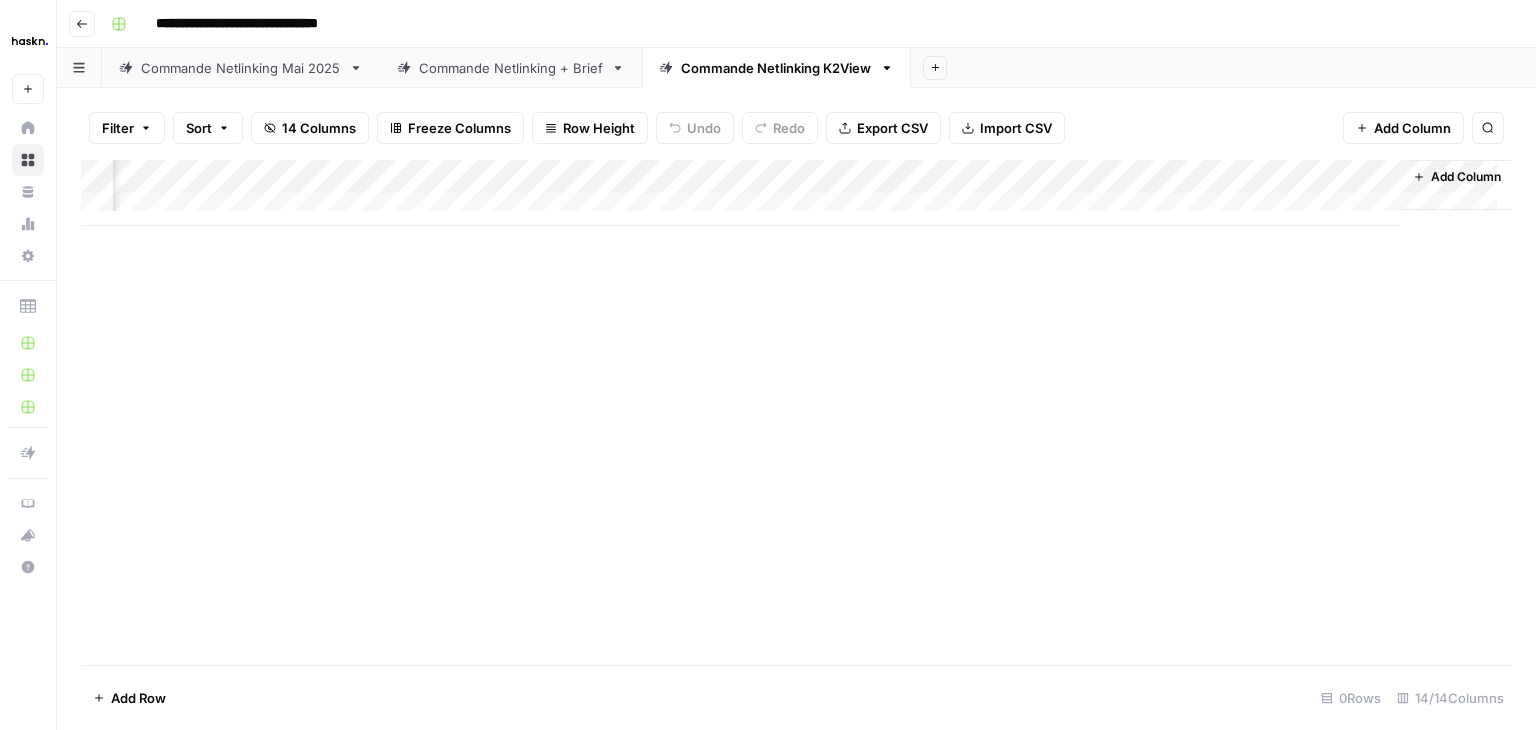 scroll, scrollTop: 0, scrollLeft: 1167, axis: horizontal 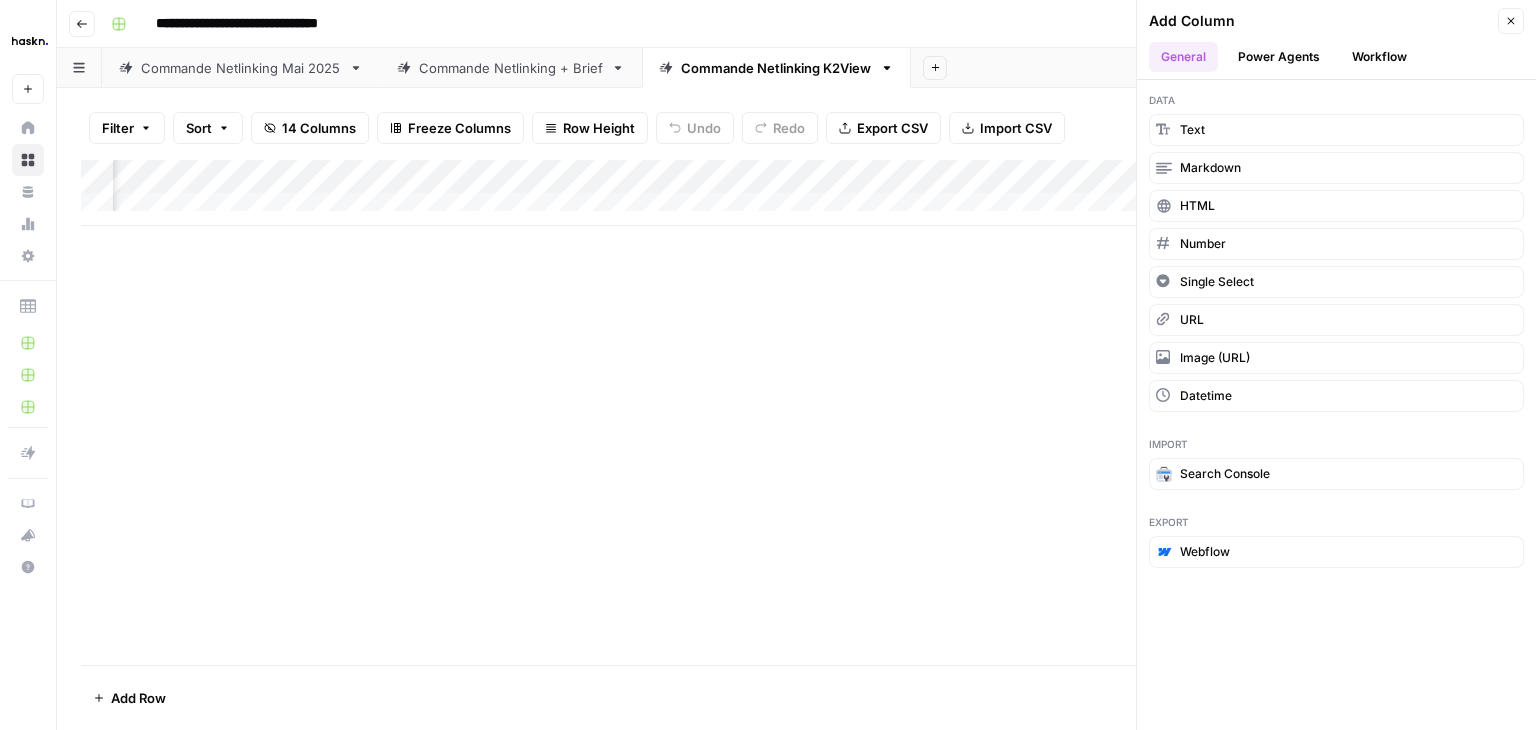click on "Workflow" at bounding box center (1379, 57) 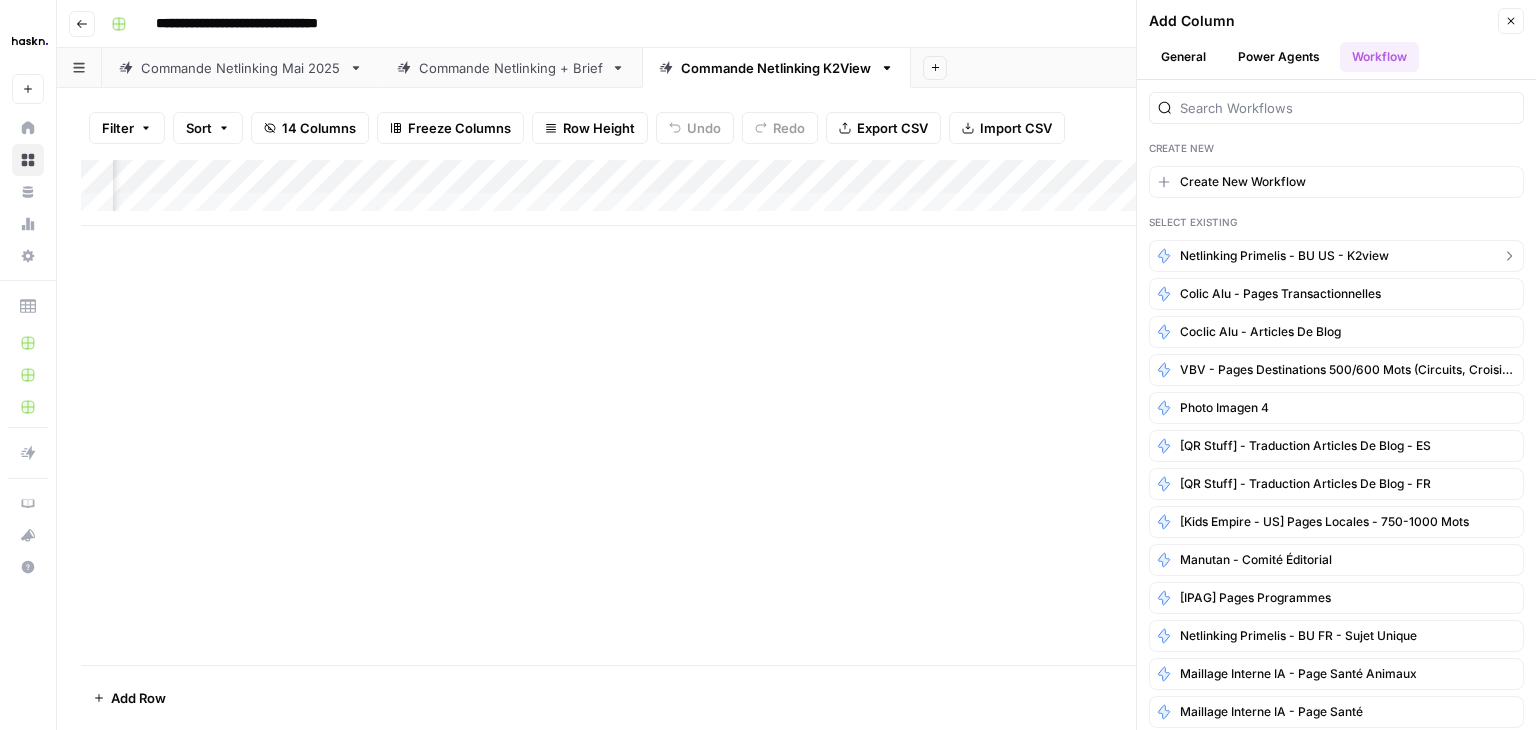 click on "Netlinking Primelis - BU US - K2view" at bounding box center (1284, 256) 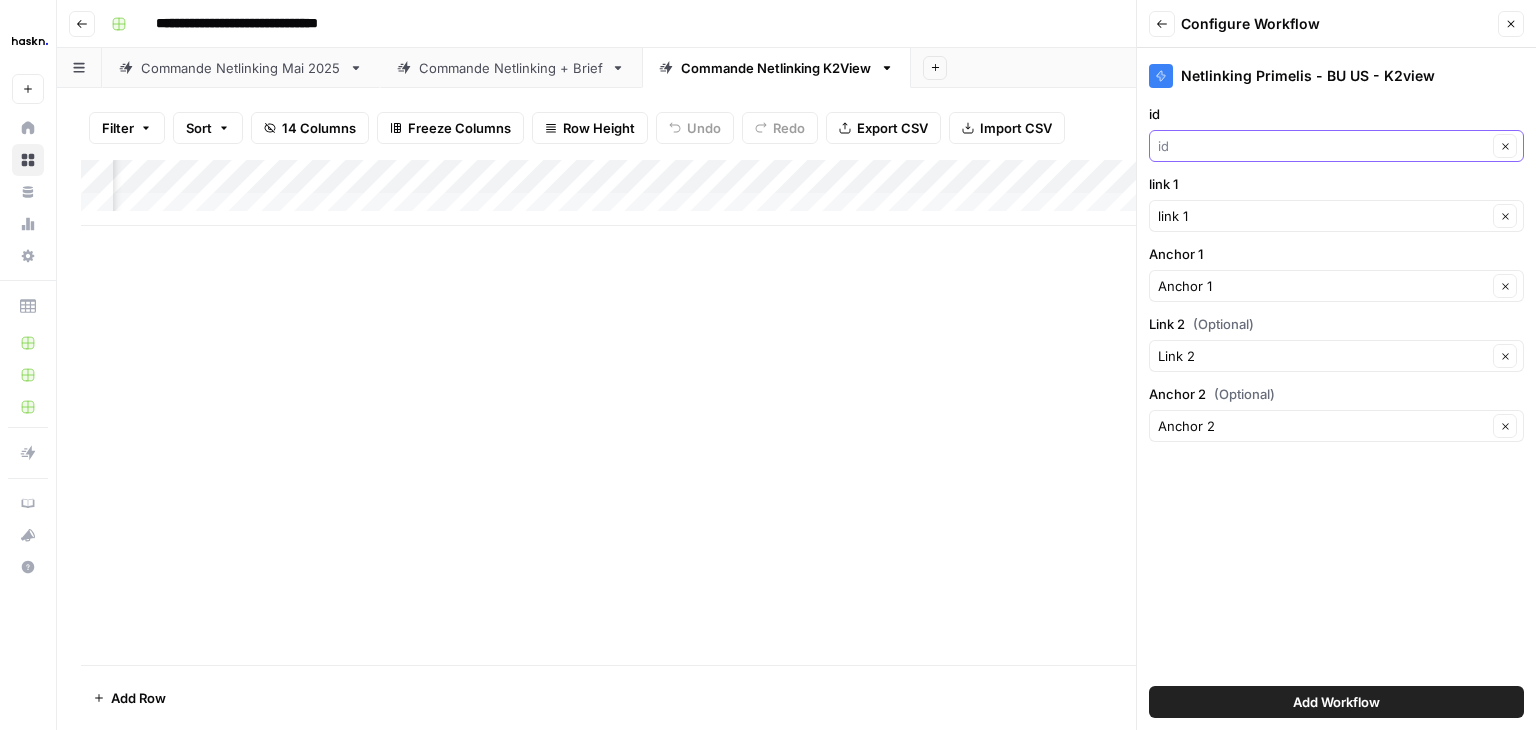 click on "id" at bounding box center (1322, 146) 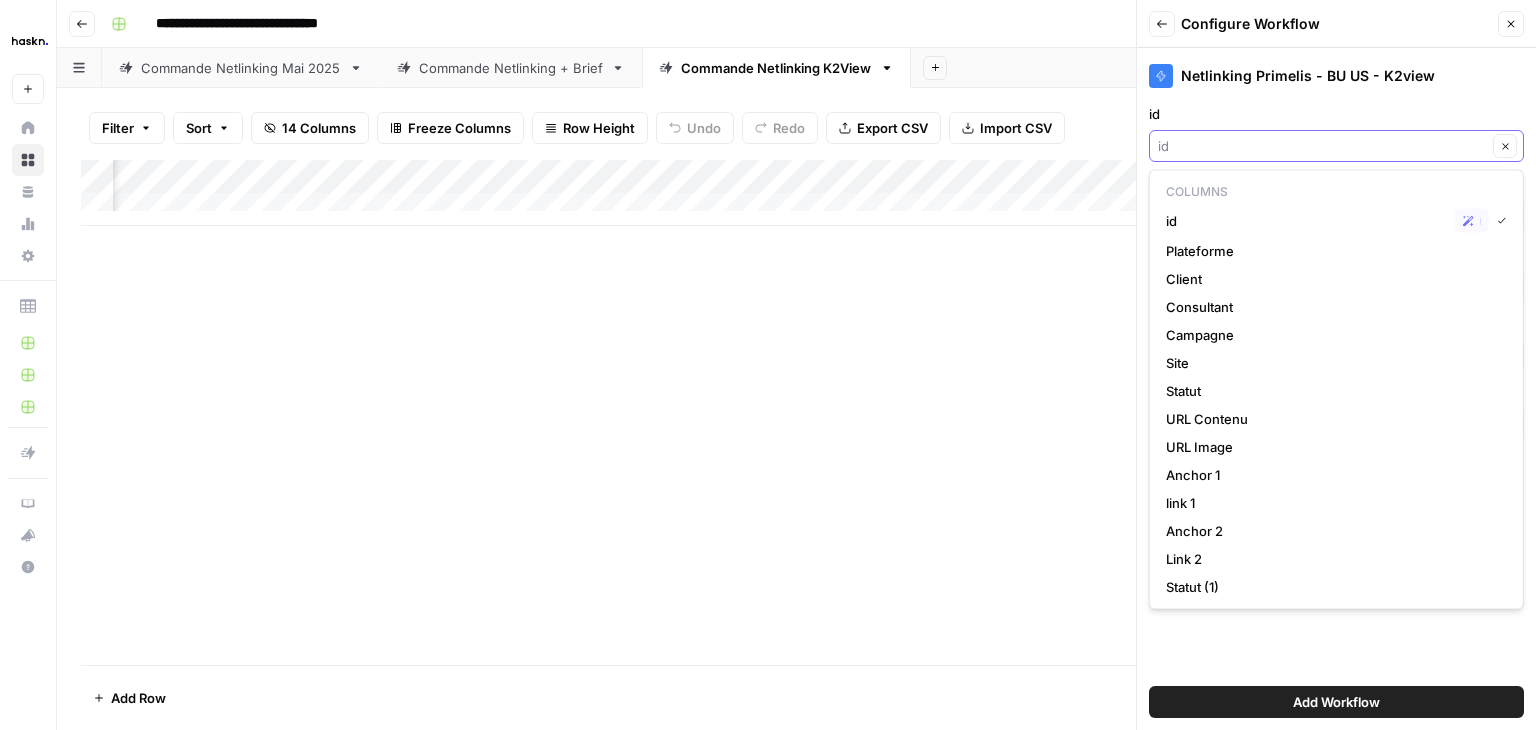click on "id" at bounding box center (1322, 146) 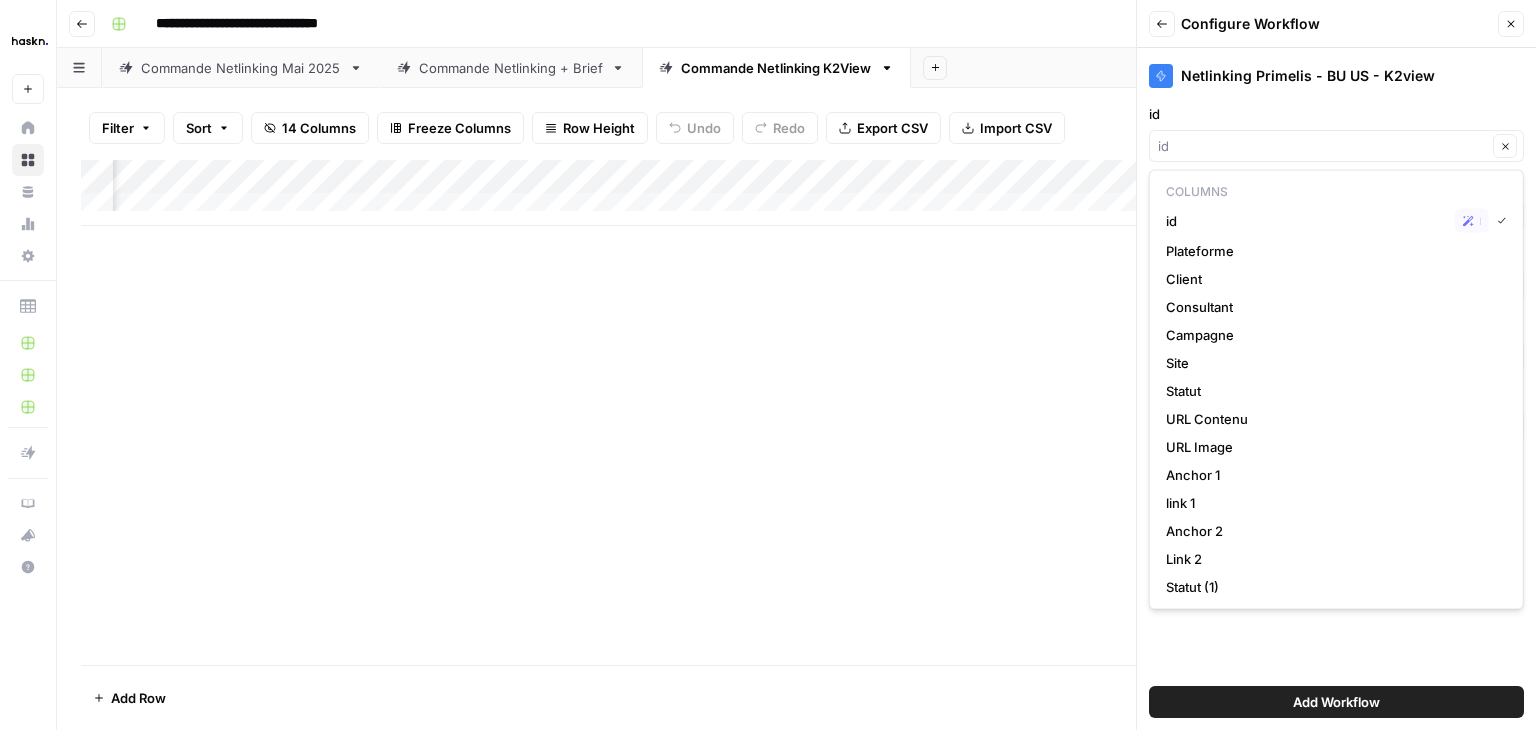 type on "id" 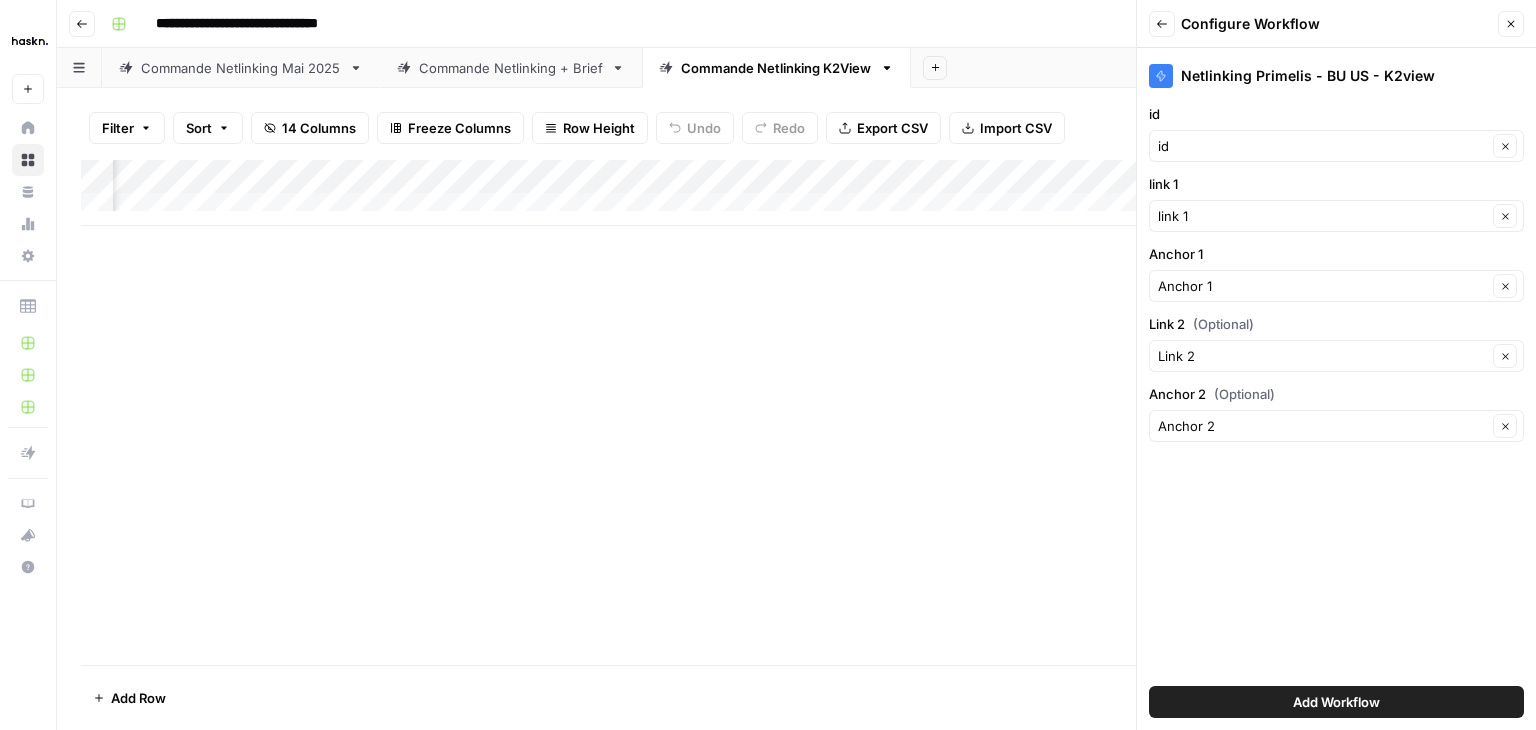 click on "Add Column" at bounding box center [796, 412] 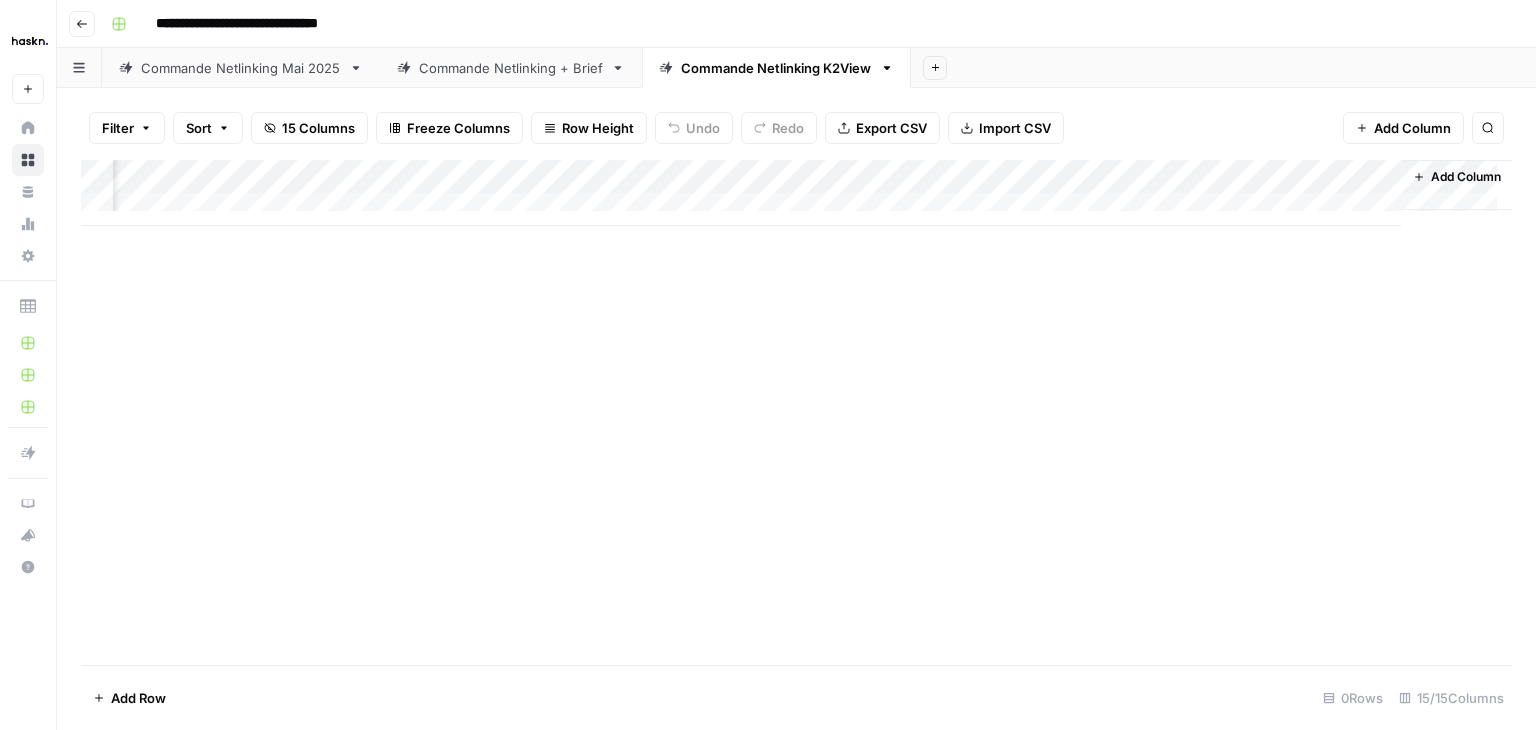 scroll, scrollTop: 0, scrollLeft: 1347, axis: horizontal 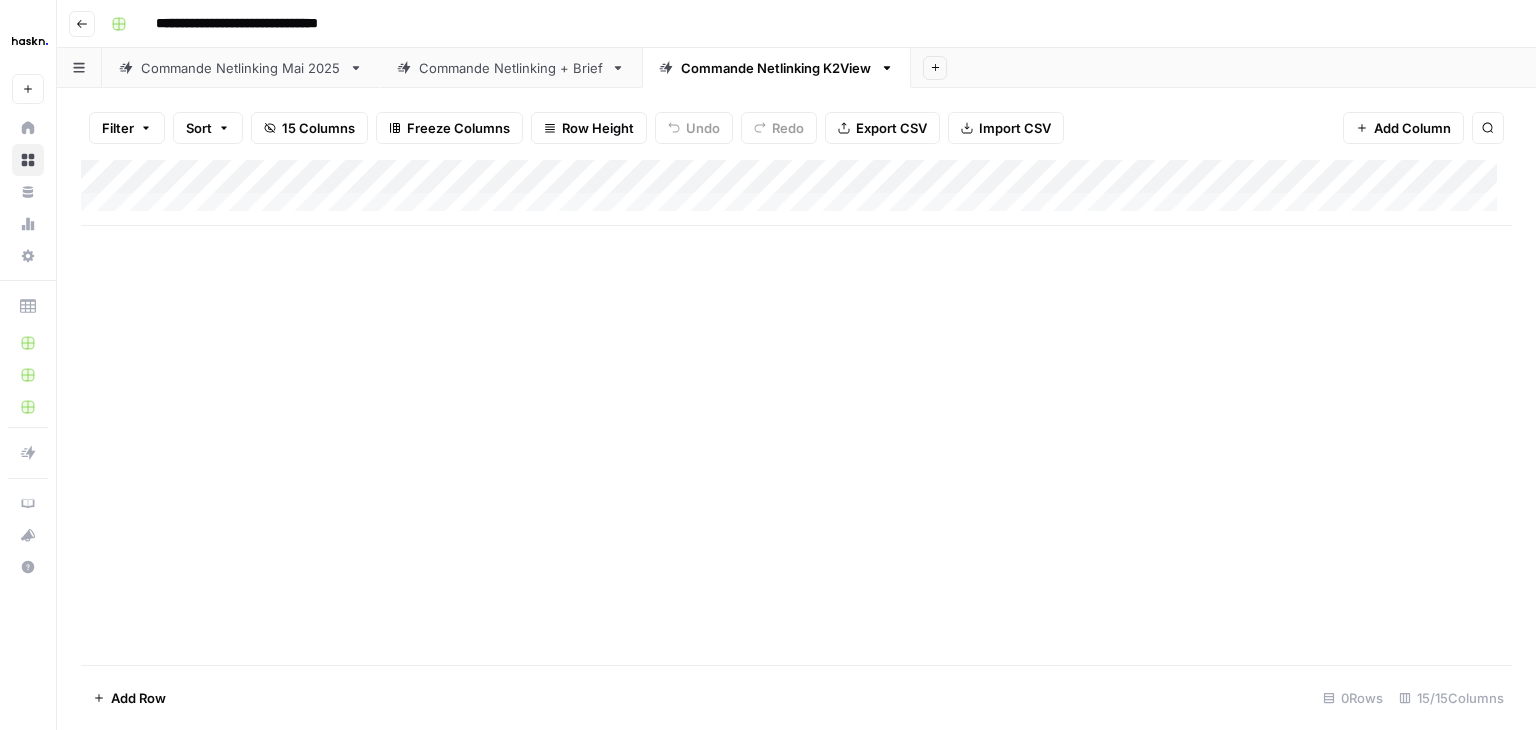 click on "Commande Netlinking Mai 2025" at bounding box center (241, 68) 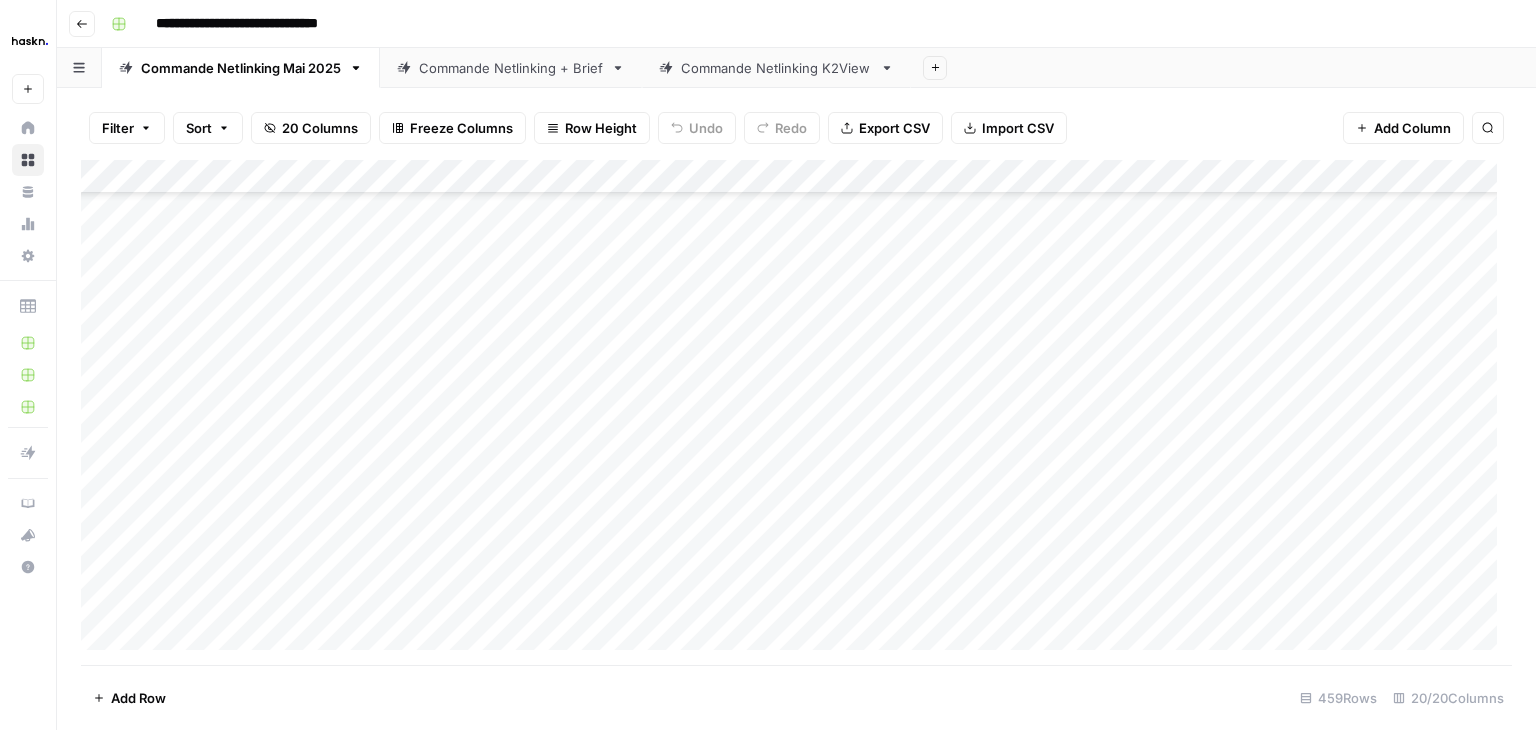 scroll, scrollTop: 12667, scrollLeft: 0, axis: vertical 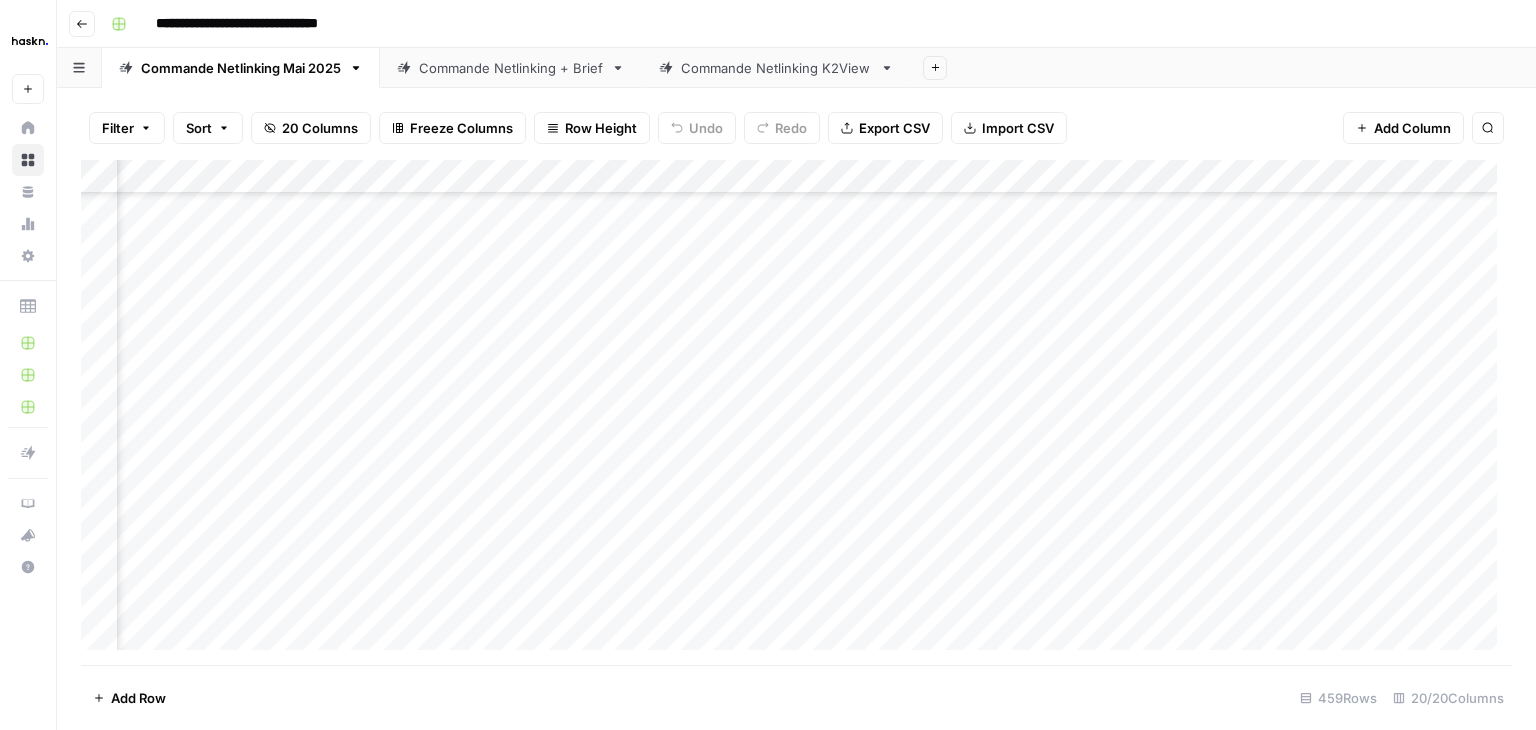 click on "Add Column" at bounding box center [796, 412] 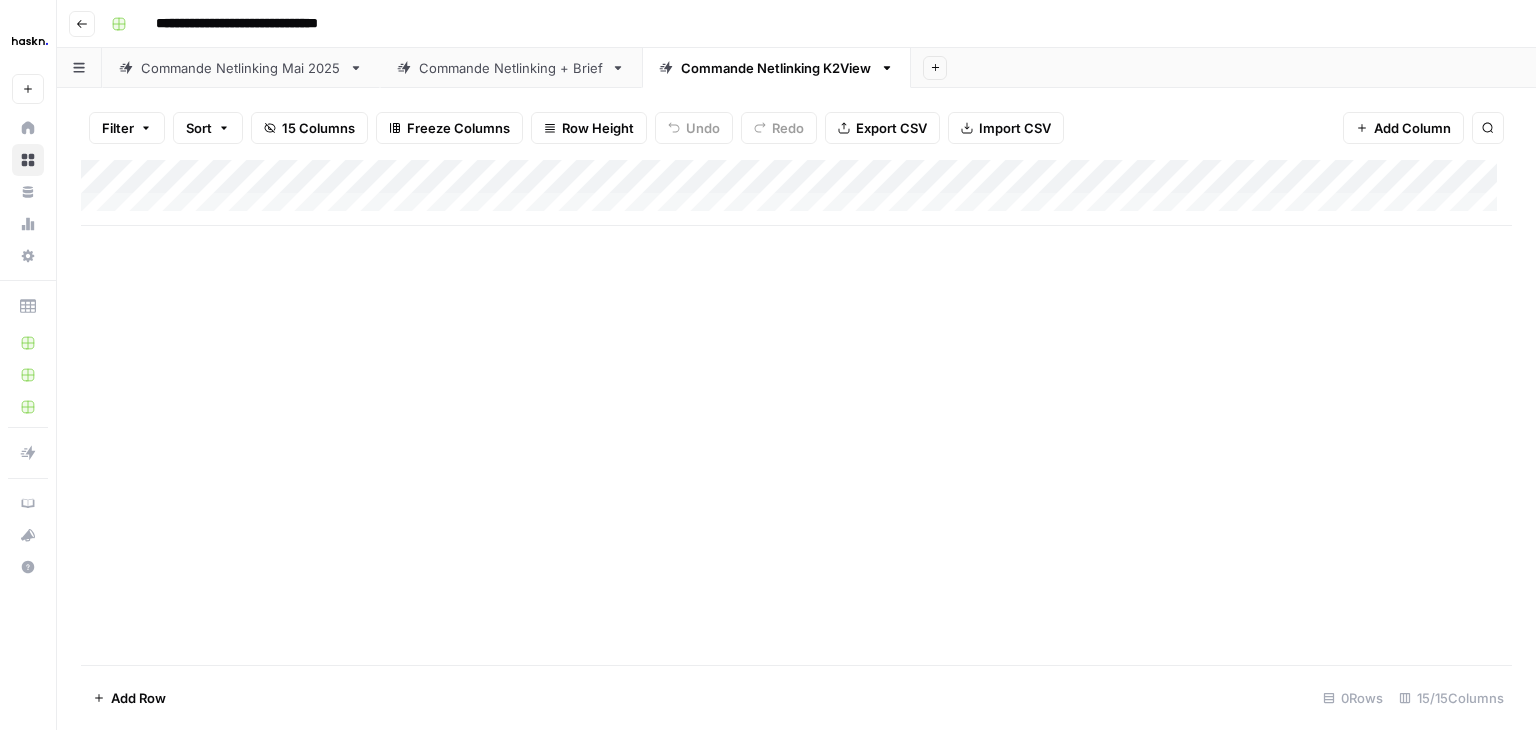 click on "Add Column" at bounding box center (796, 193) 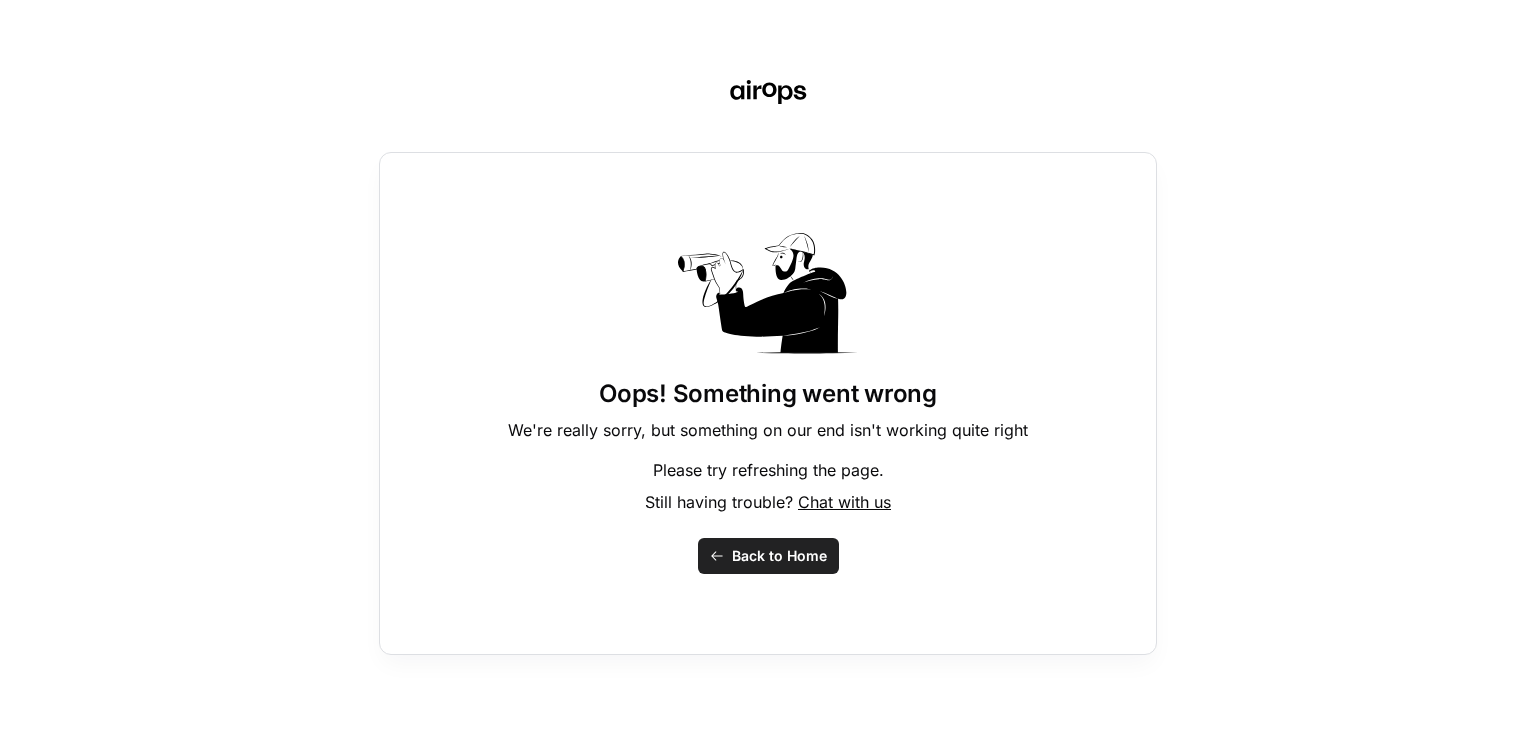 click on "Back to Home" at bounding box center (779, 556) 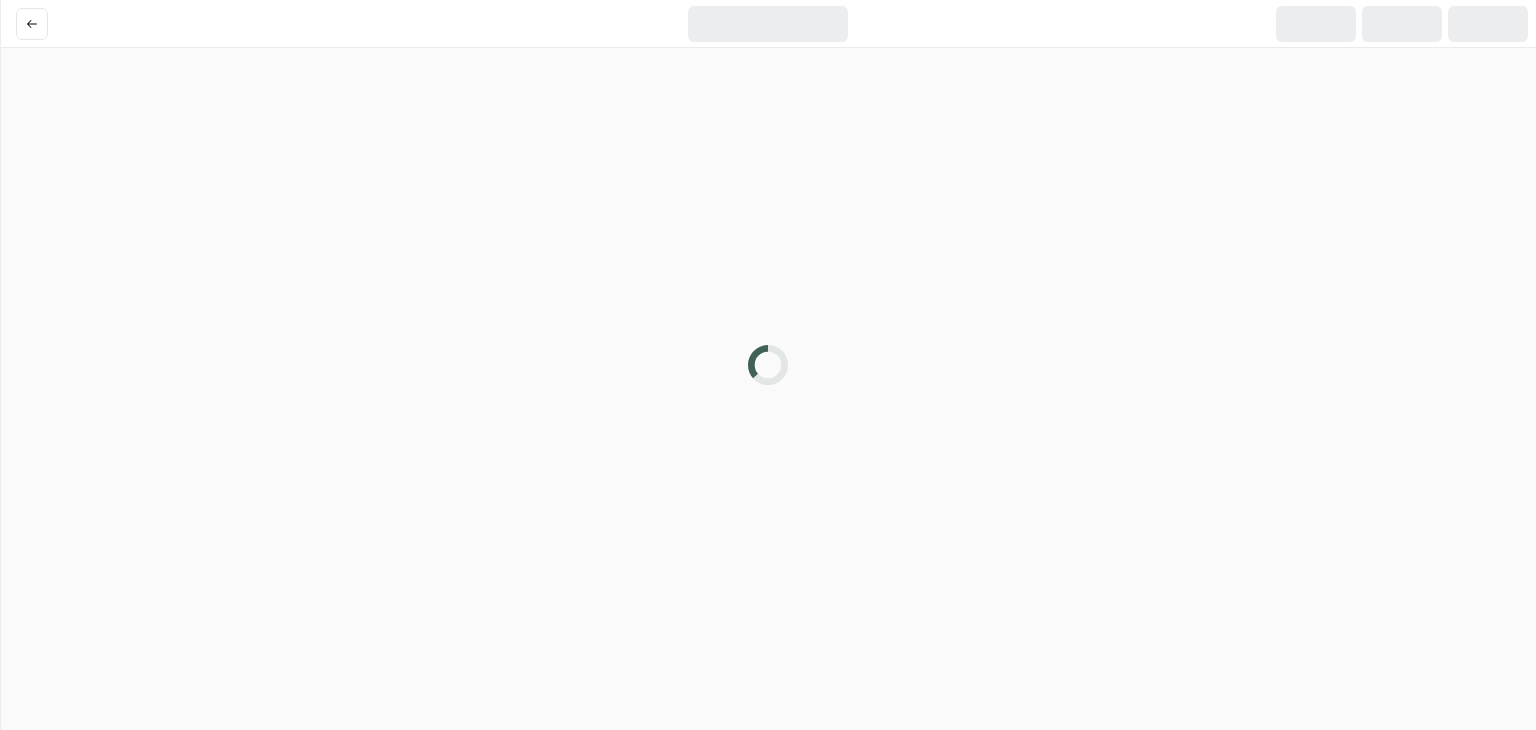 scroll, scrollTop: 0, scrollLeft: 0, axis: both 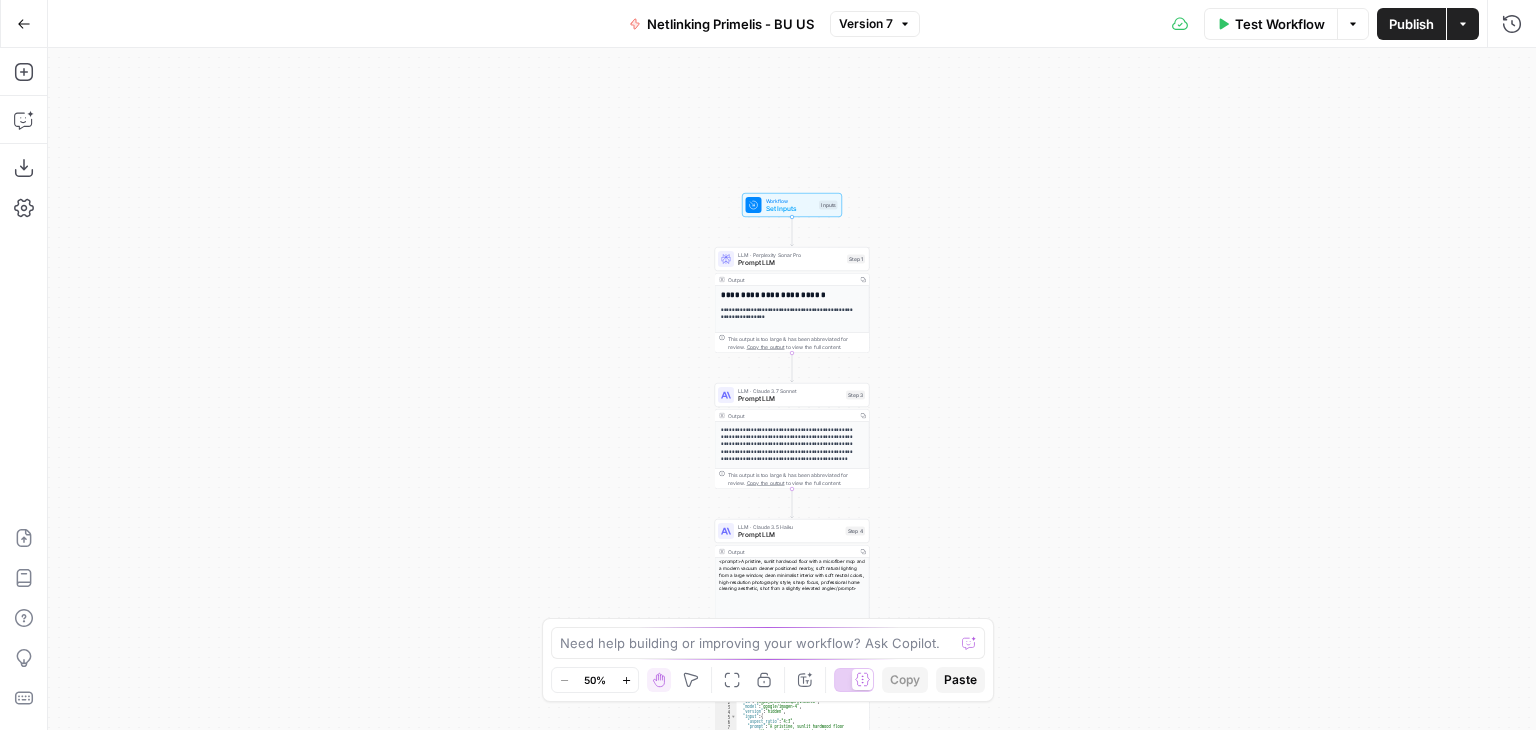 click on "**********" at bounding box center (792, 389) 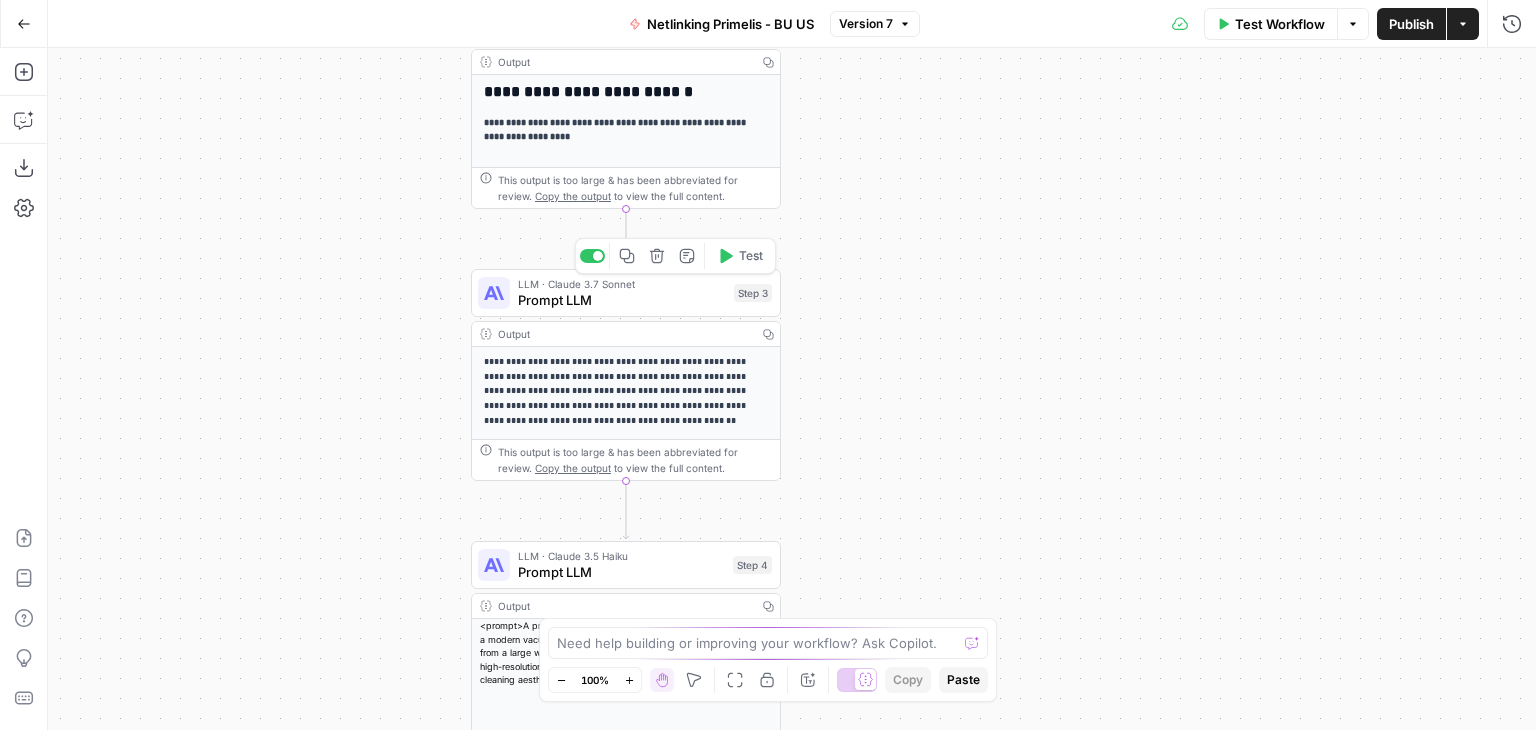 click on "Prompt LLM" at bounding box center [622, 300] 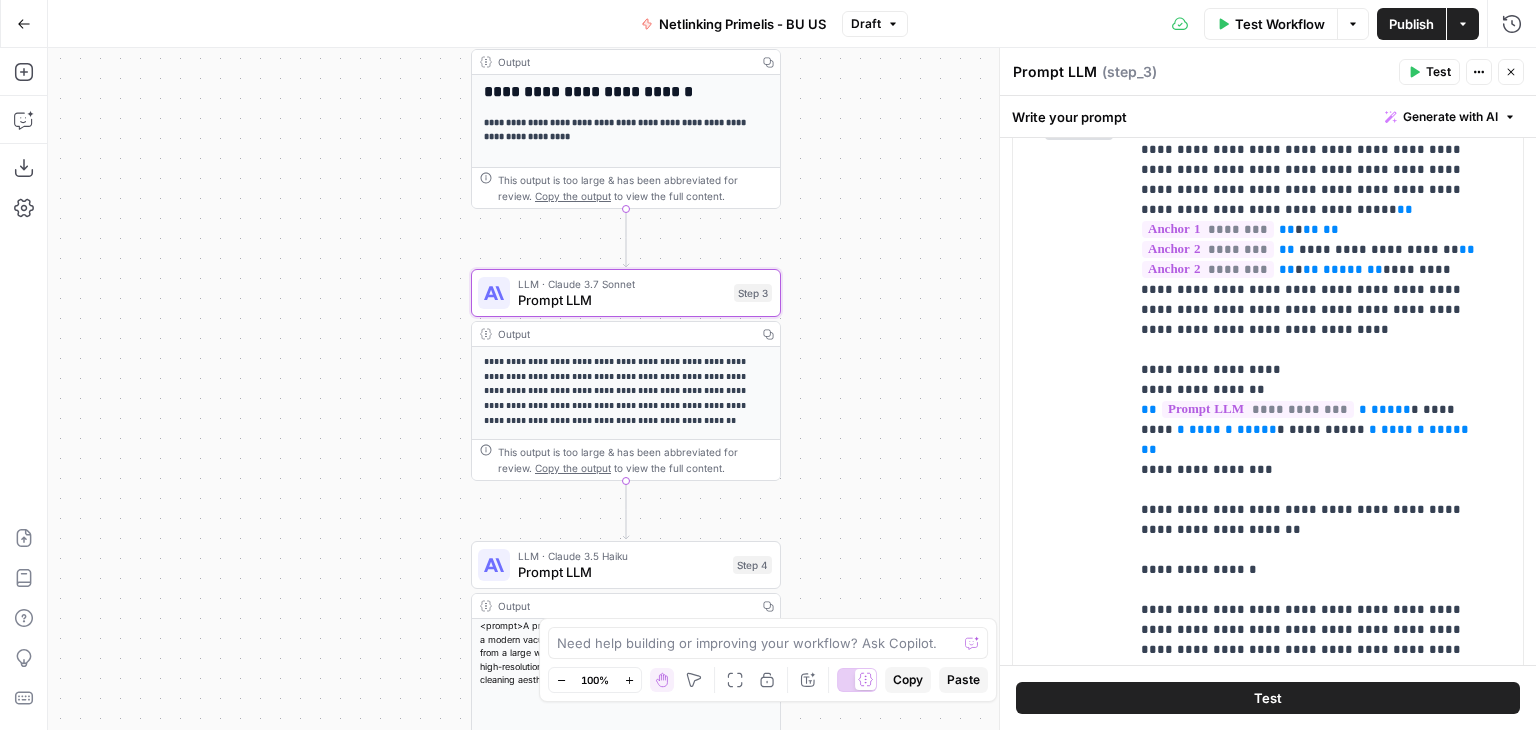 scroll, scrollTop: 400, scrollLeft: 0, axis: vertical 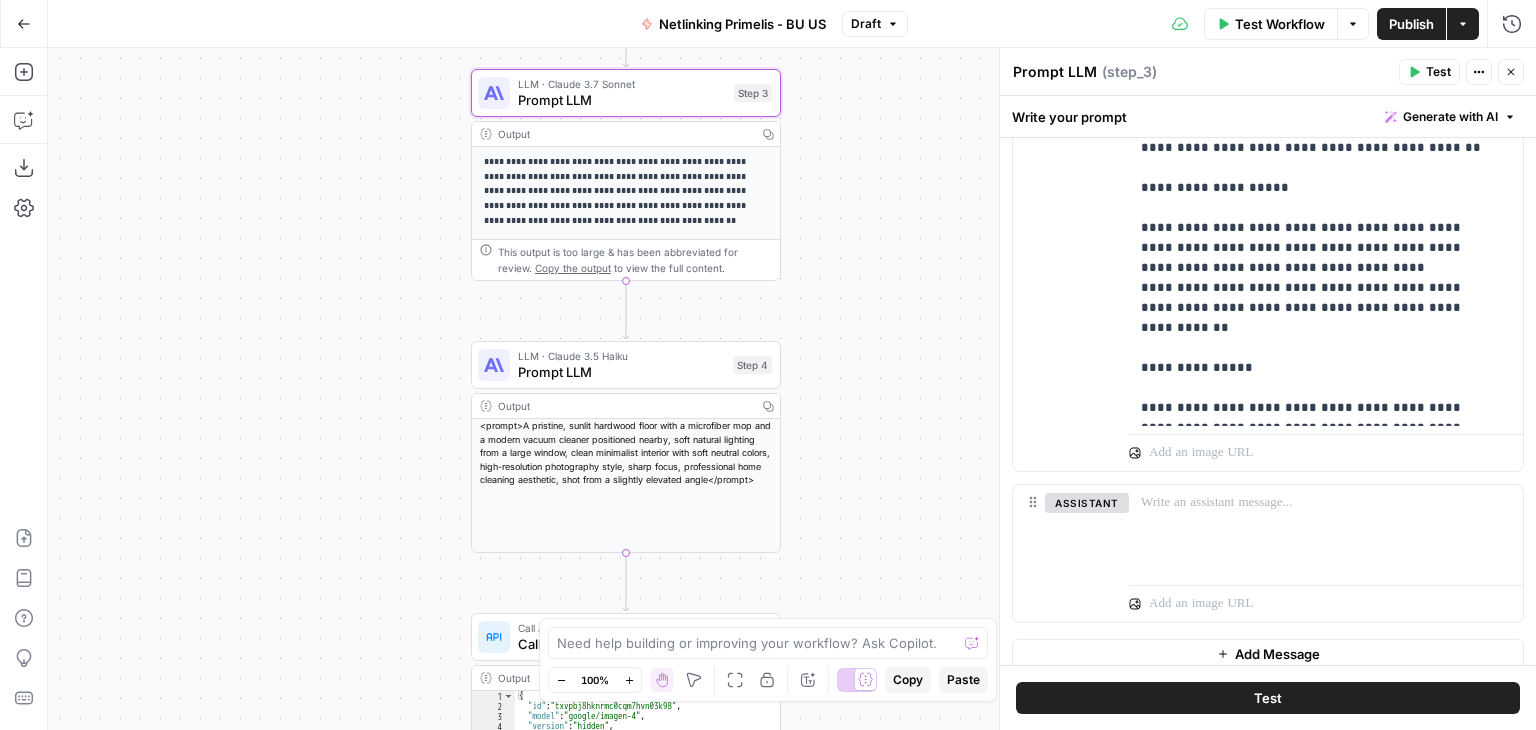 drag, startPoint x: 869, startPoint y: 420, endPoint x: 880, endPoint y: 493, distance: 73.82411 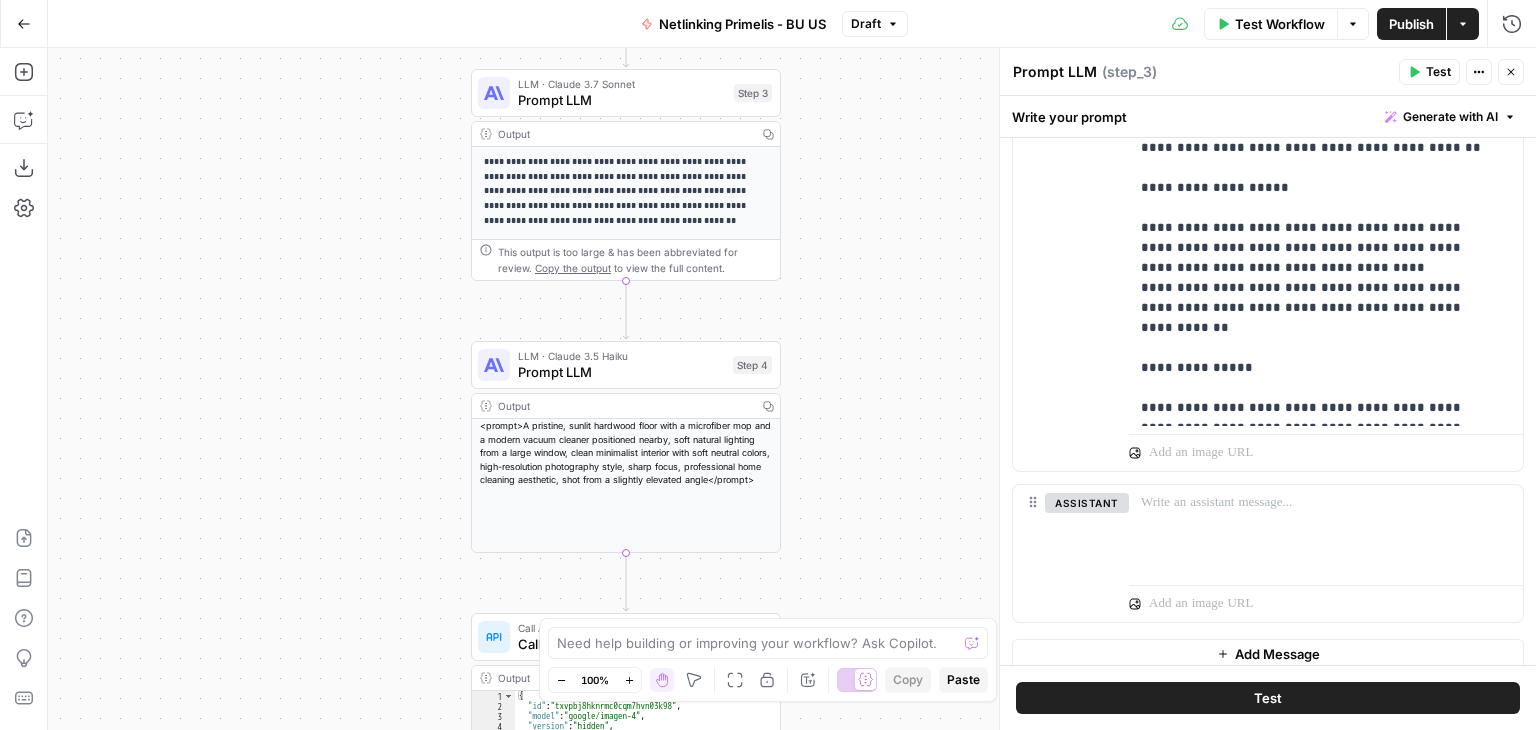 click 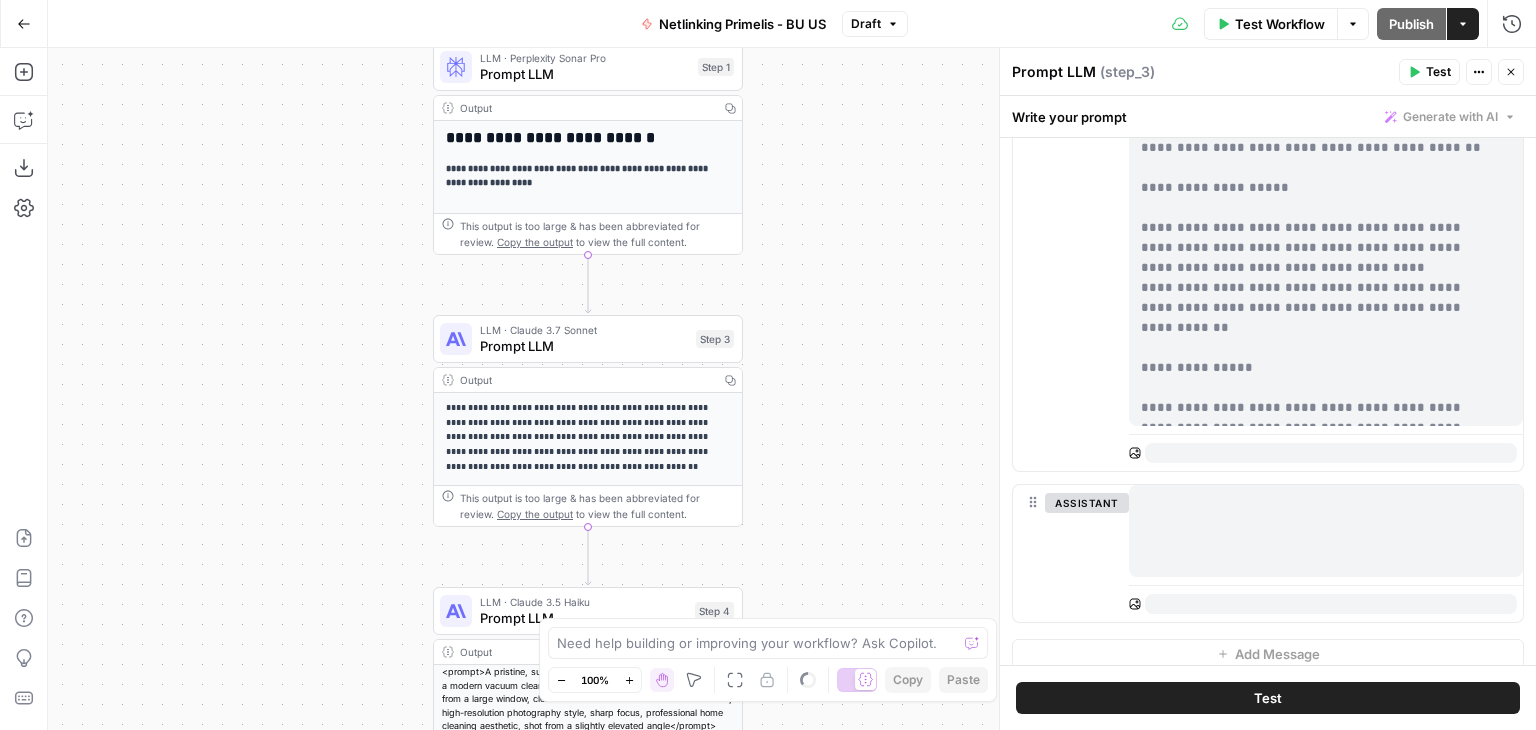 drag, startPoint x: 891, startPoint y: 409, endPoint x: 844, endPoint y: 401, distance: 47.67599 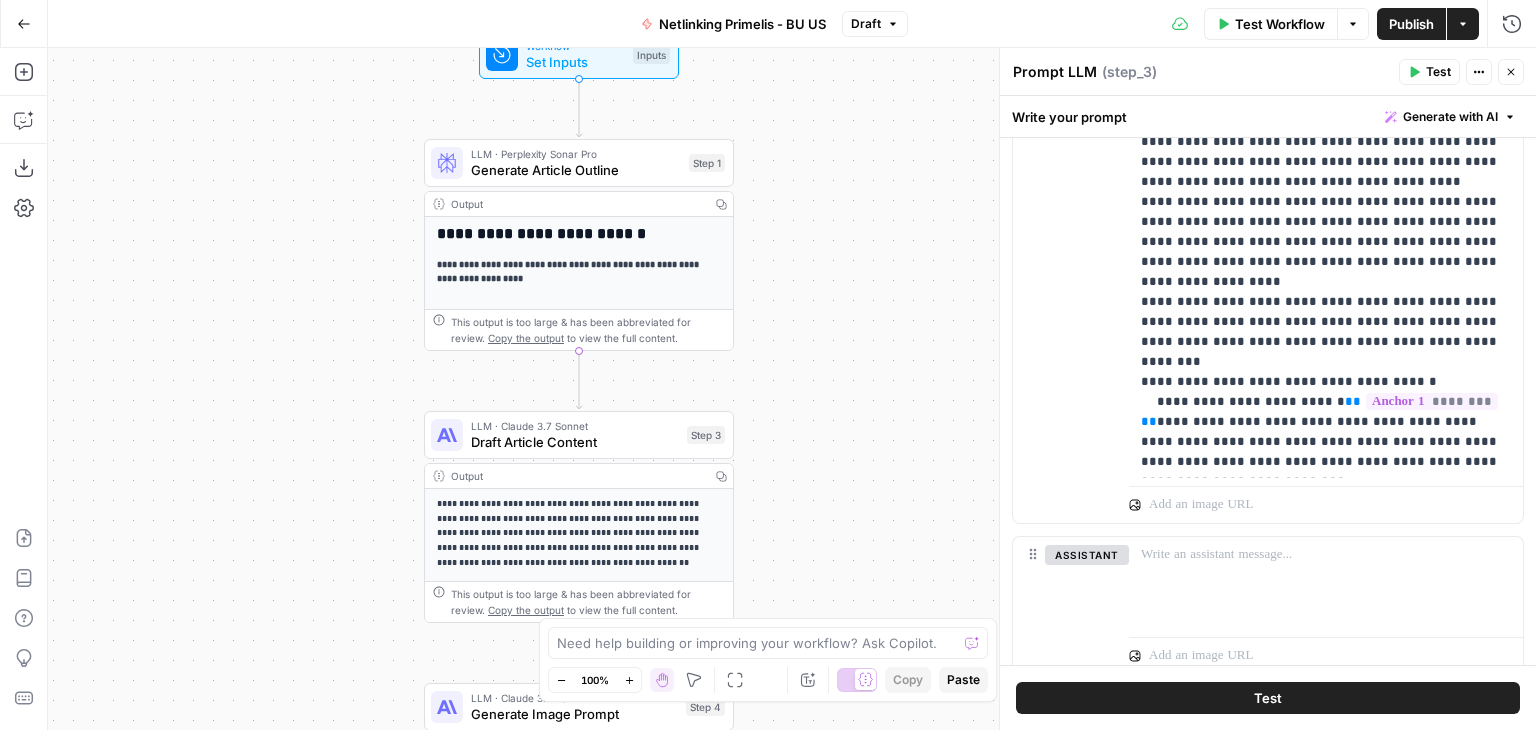 type on "Draft Article Content" 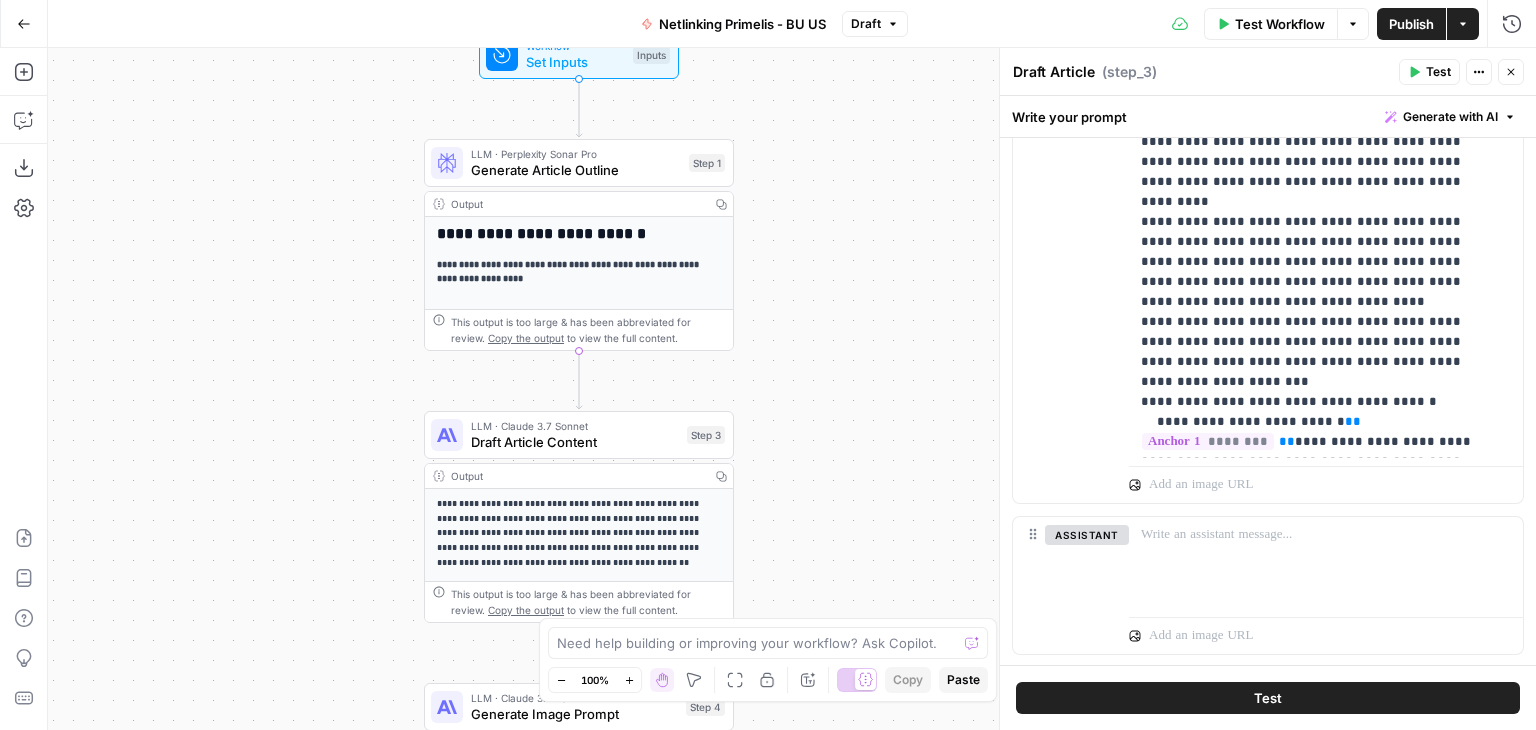scroll, scrollTop: 0, scrollLeft: 0, axis: both 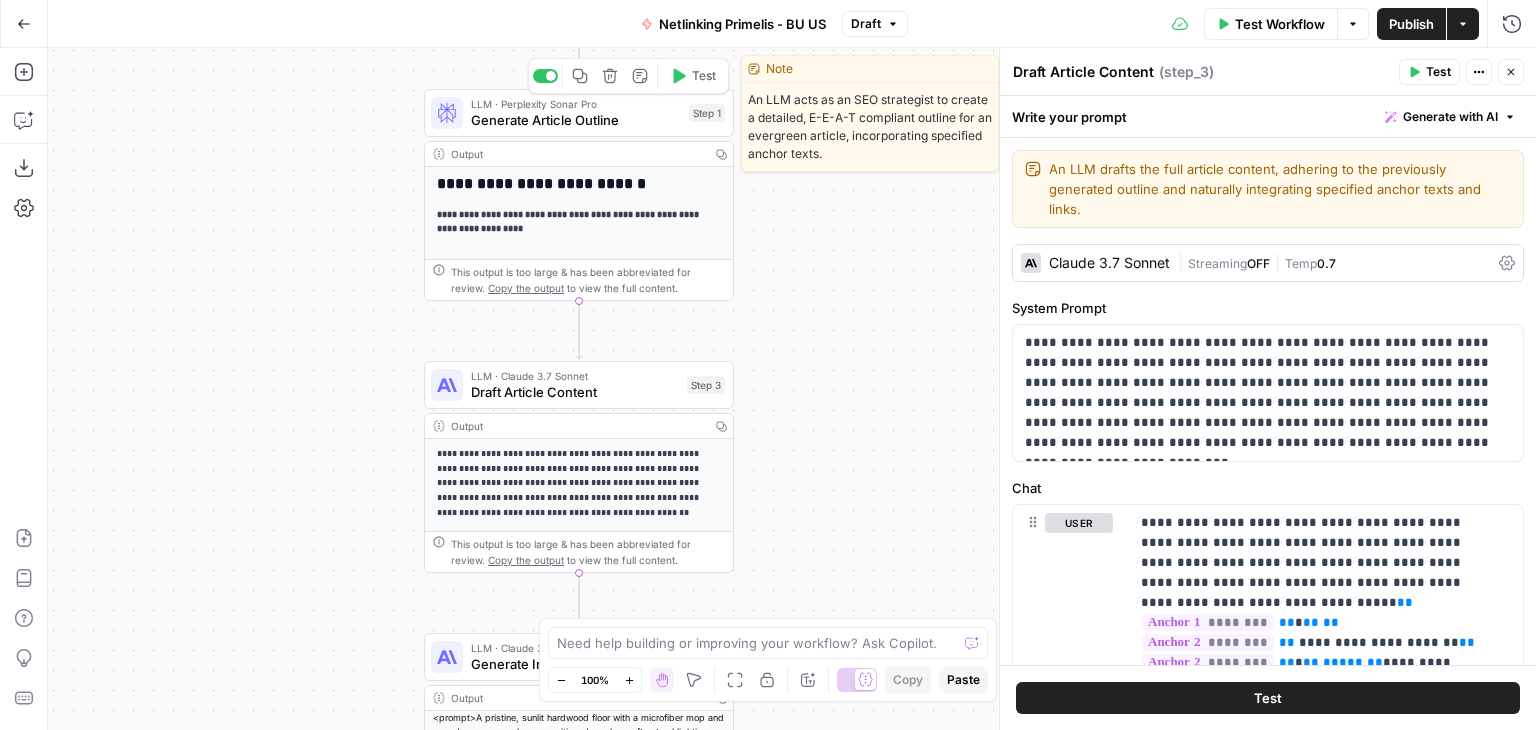 click on "Generate Article Outline" at bounding box center [576, 120] 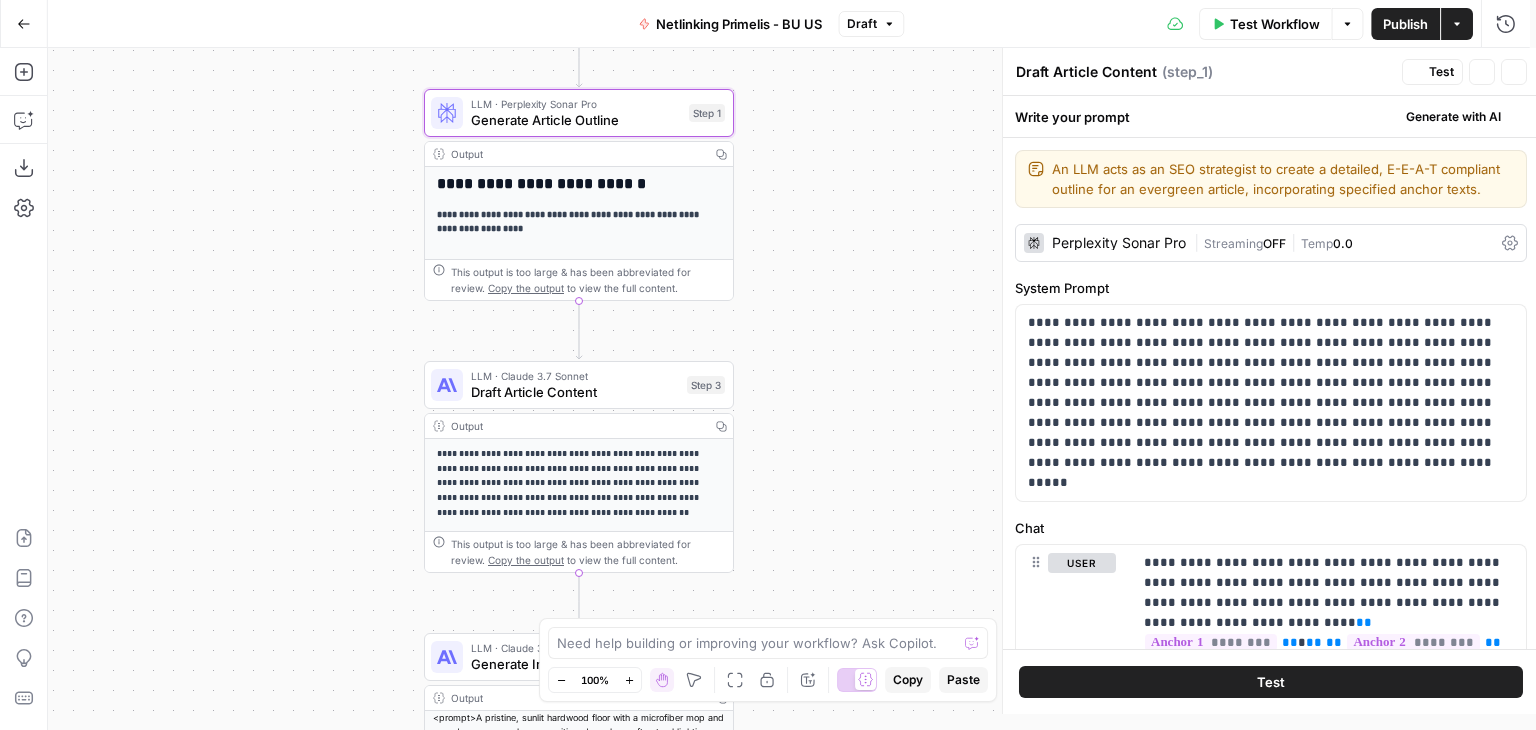type on "Generate Article Outline" 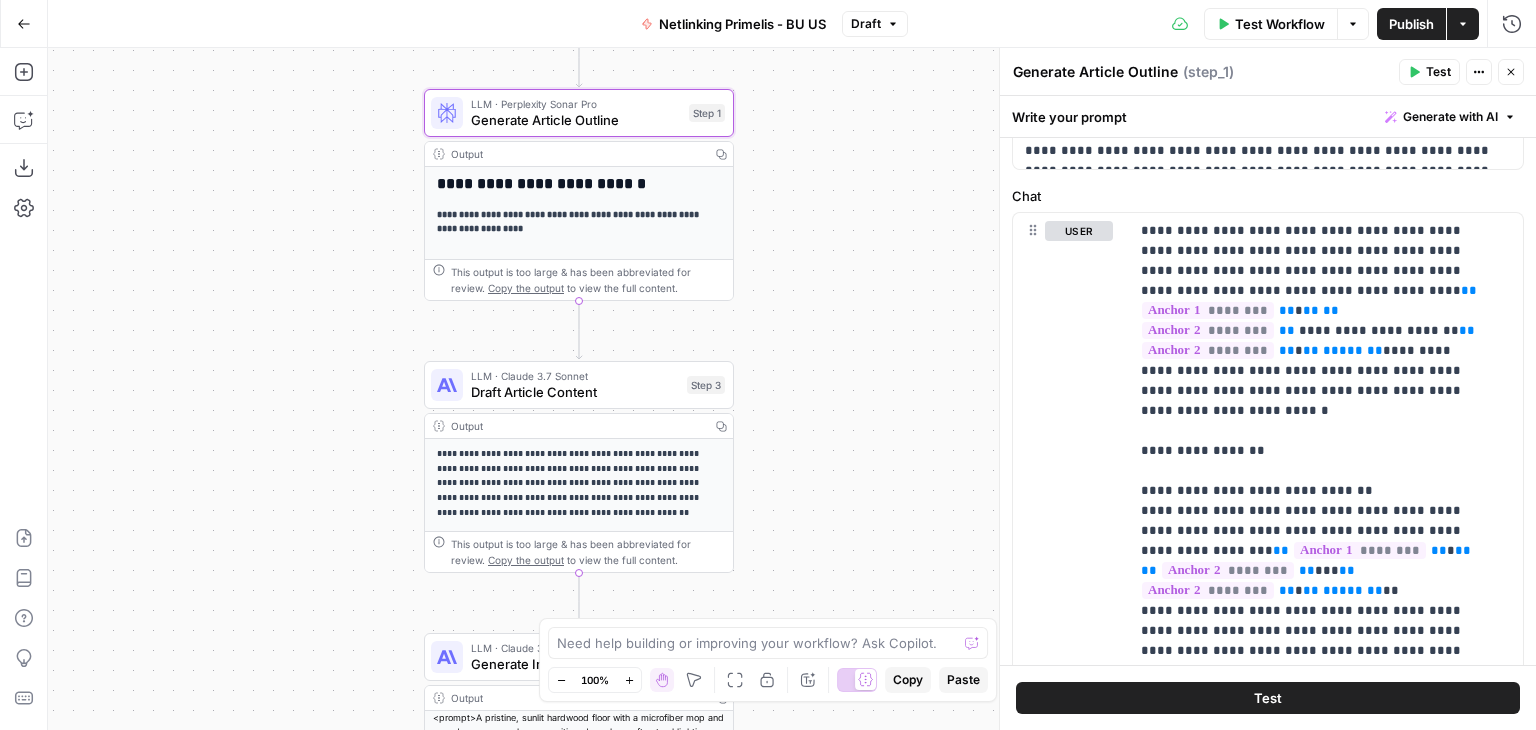 scroll, scrollTop: 400, scrollLeft: 0, axis: vertical 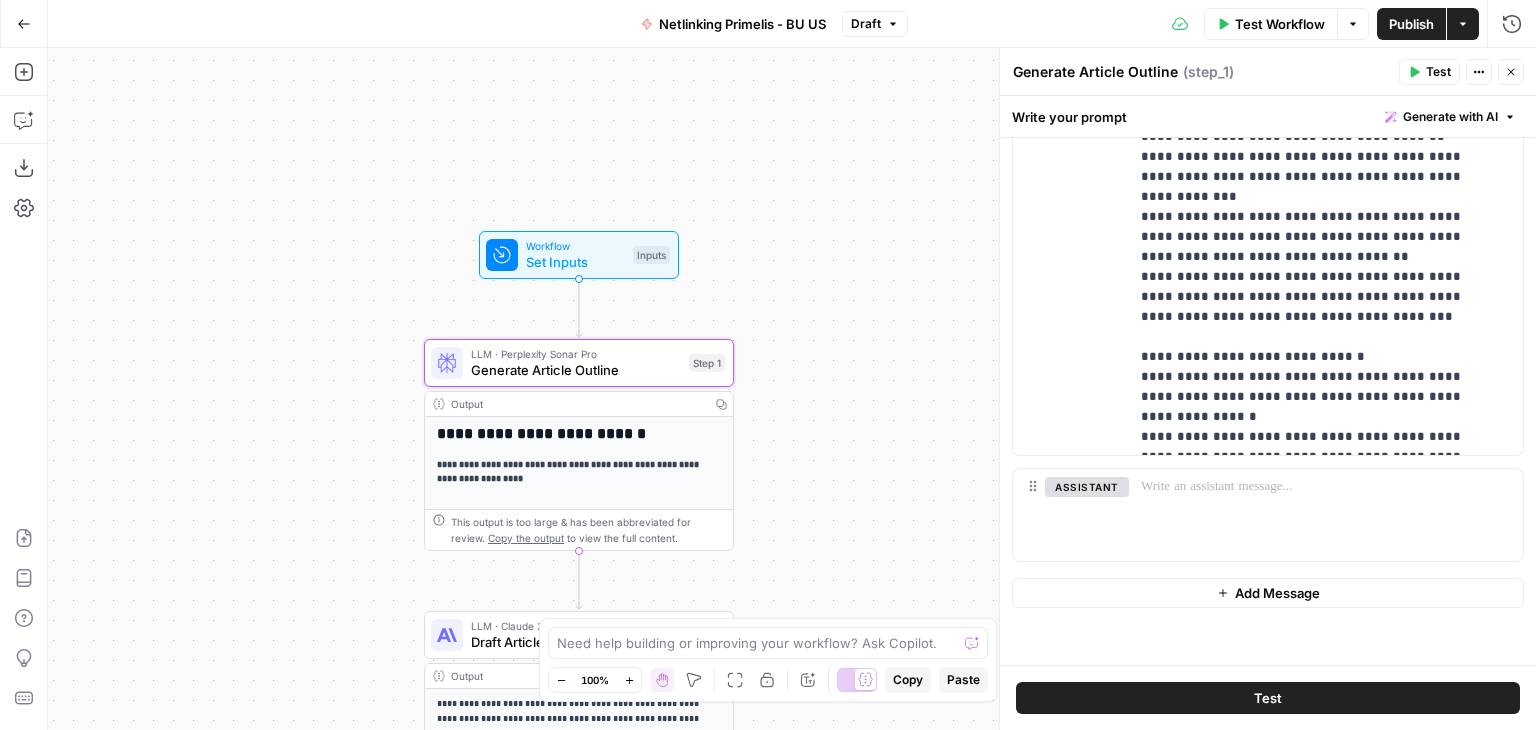 click on "Generate Article Outline" at bounding box center (576, 370) 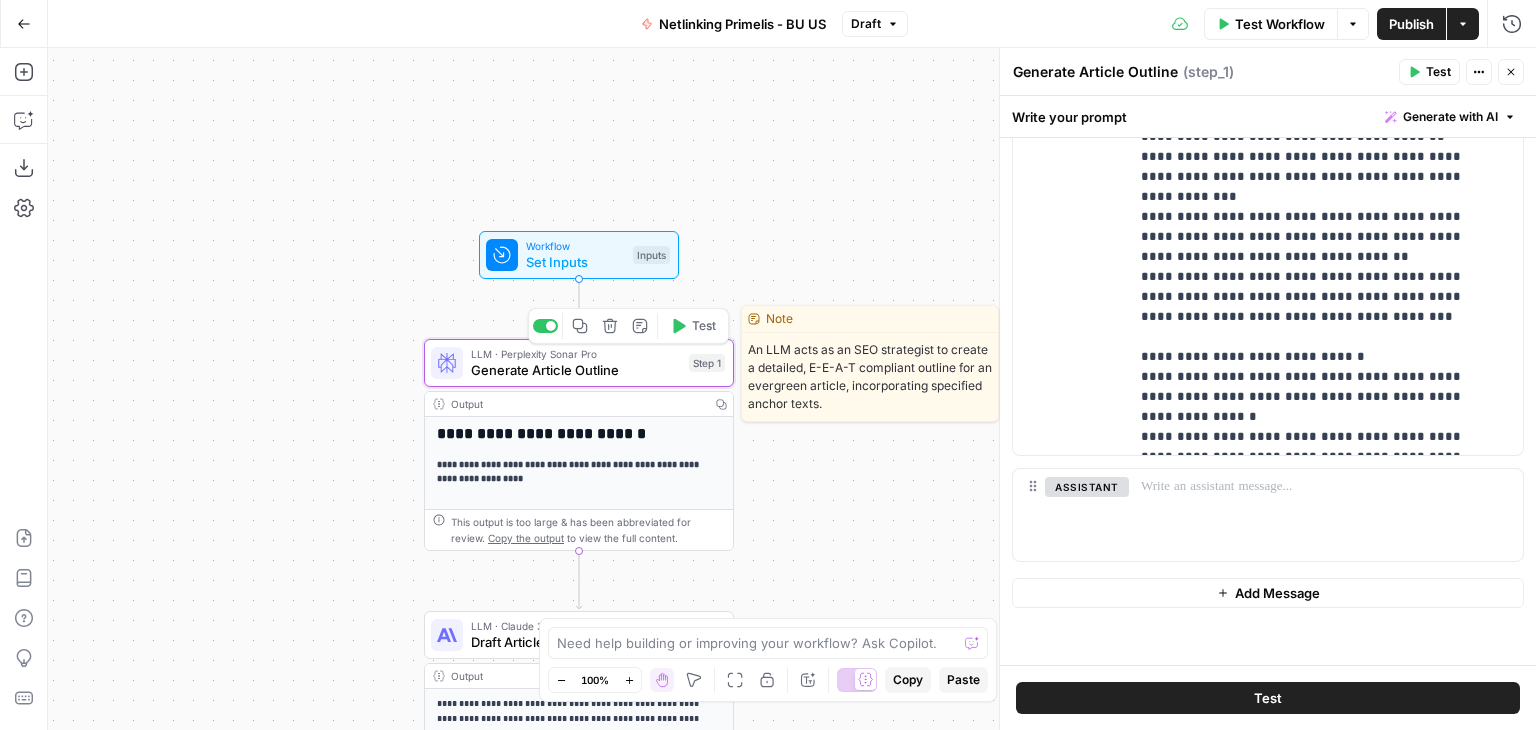 click on "Generate Article Outline" at bounding box center [576, 370] 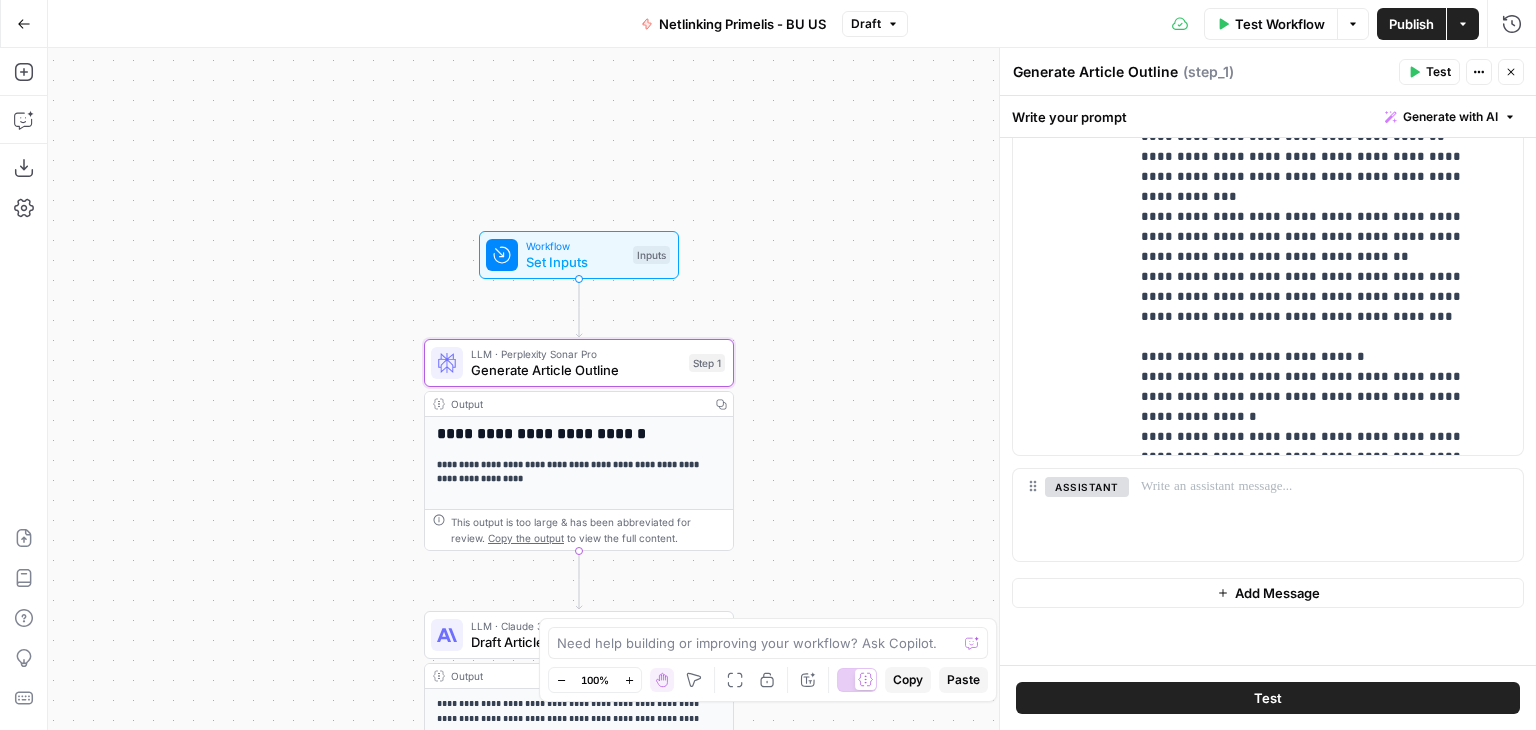 click 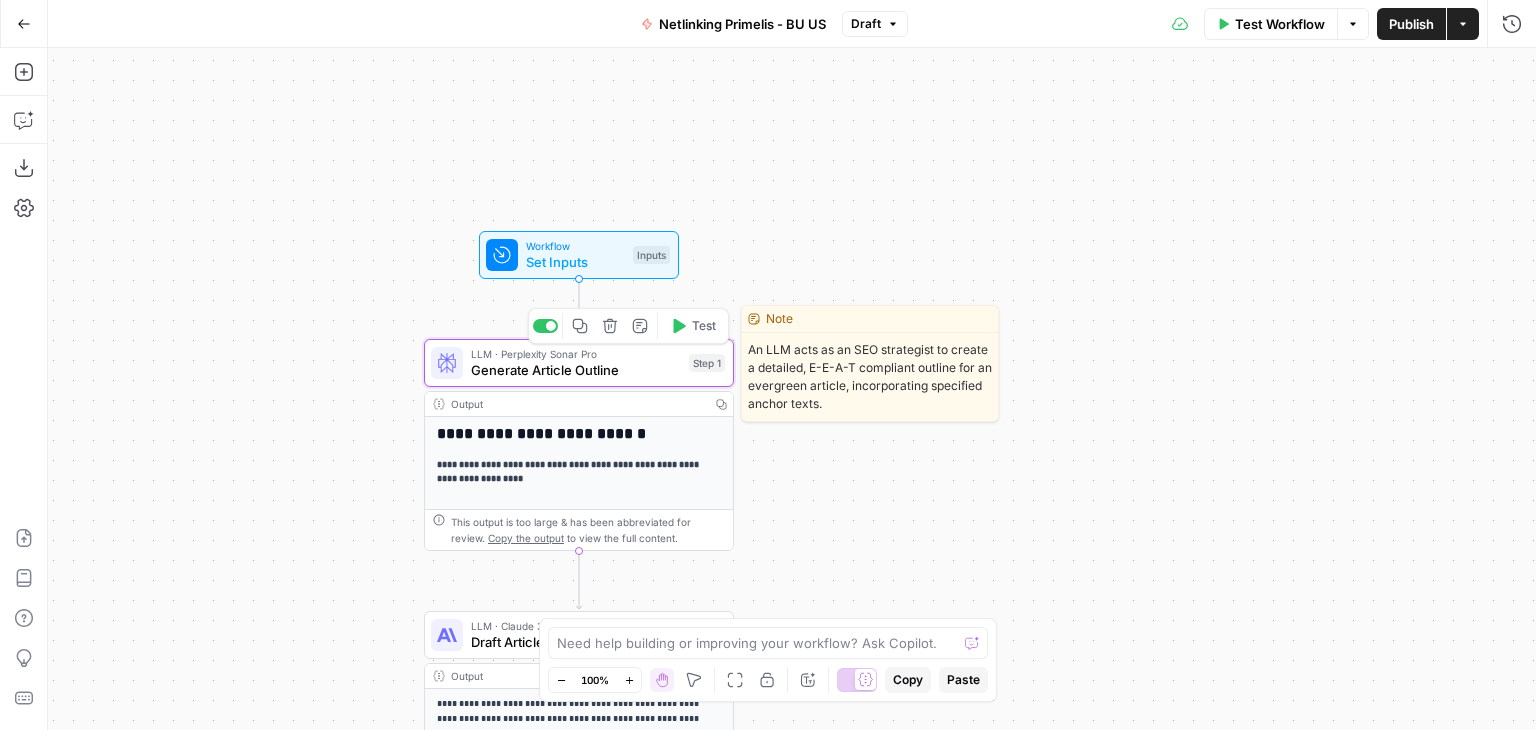 click on "Generate Article Outline" at bounding box center (576, 370) 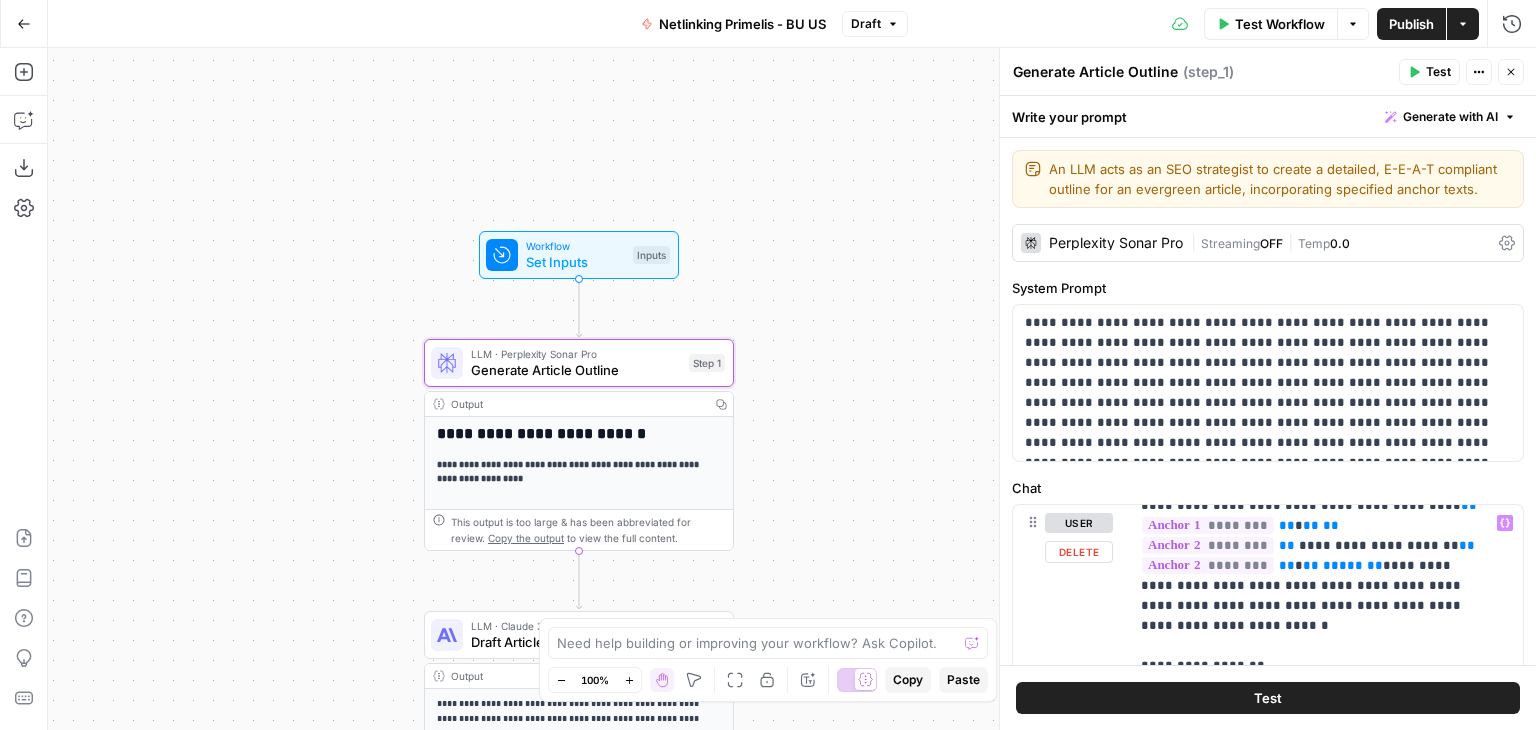 scroll, scrollTop: 0, scrollLeft: 0, axis: both 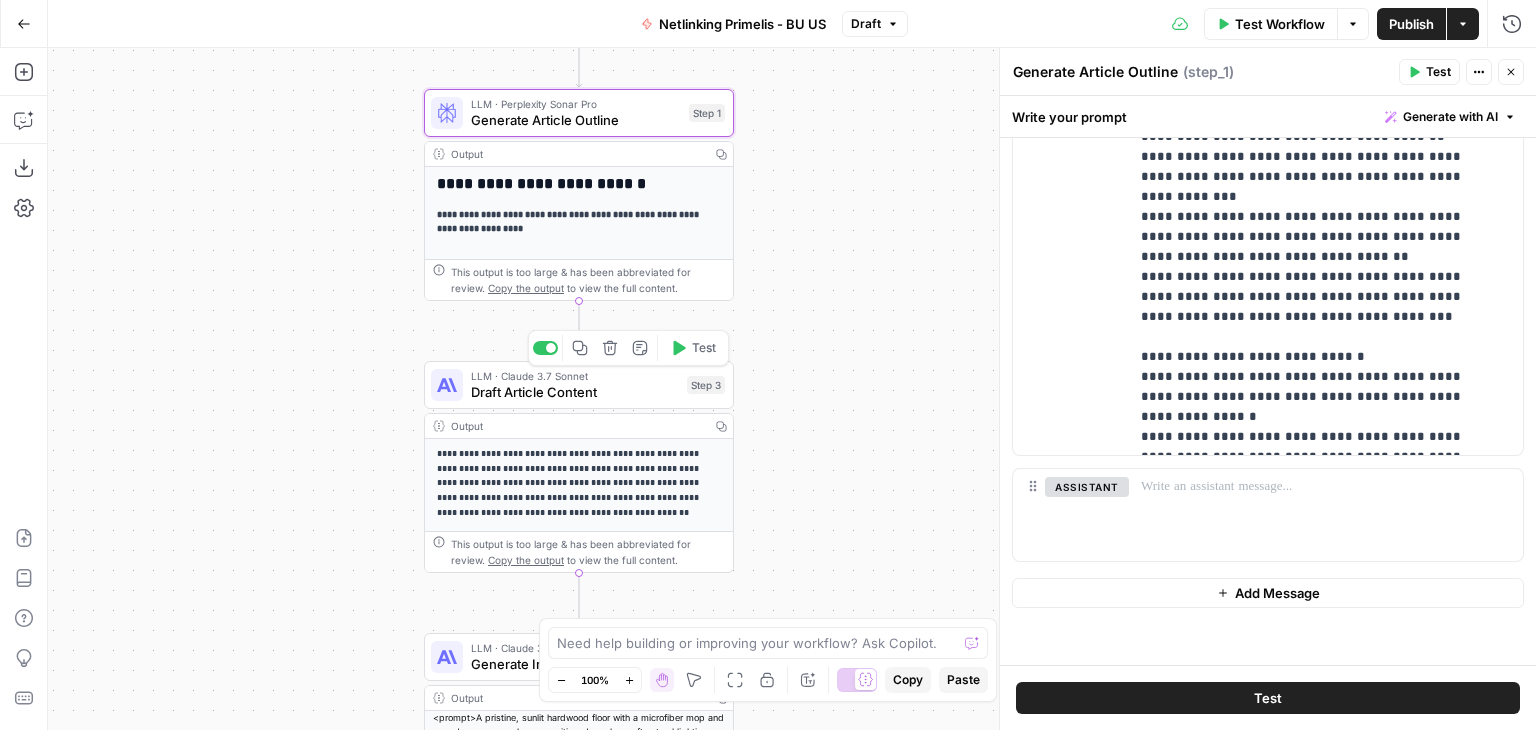 click on "Draft Article Content" at bounding box center (575, 392) 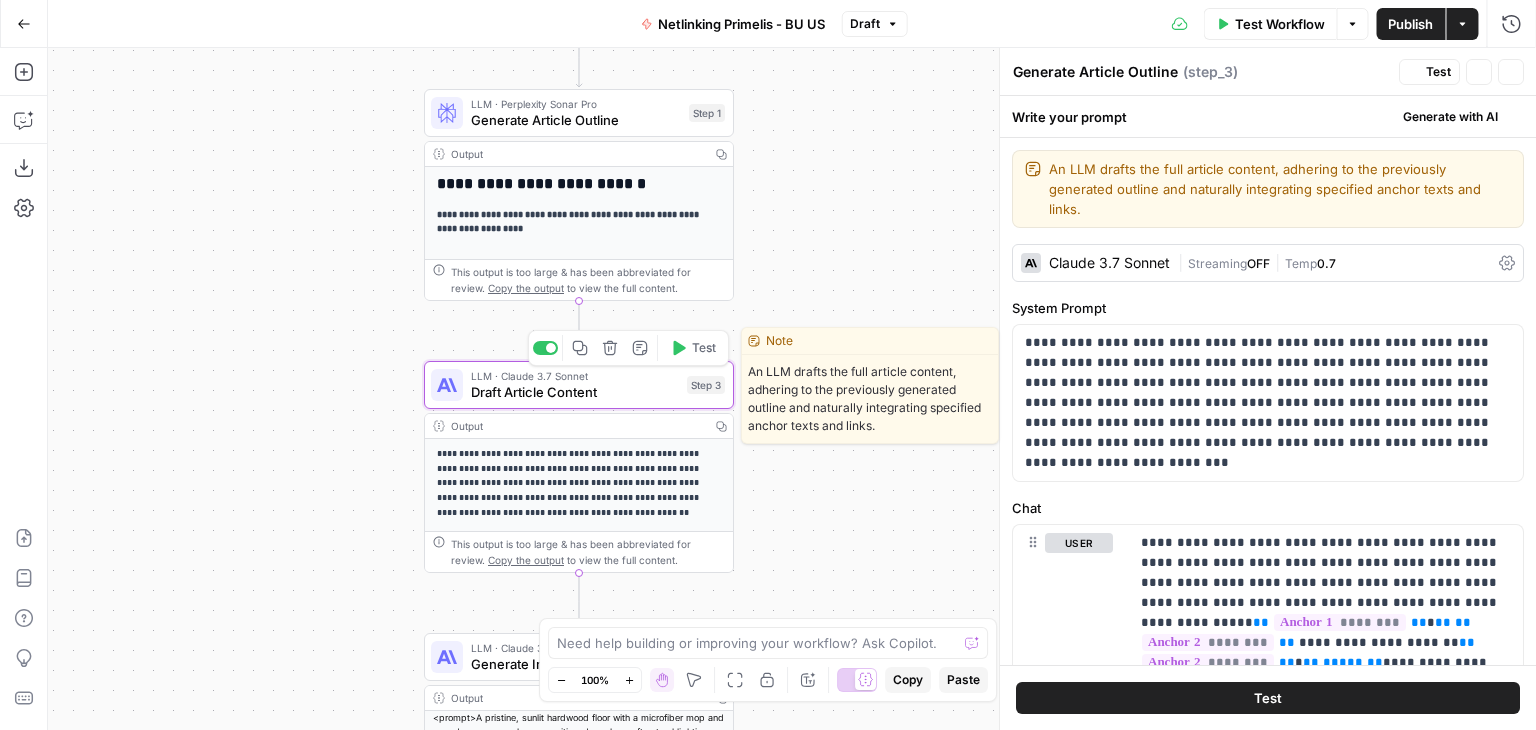 type on "Draft Article Content" 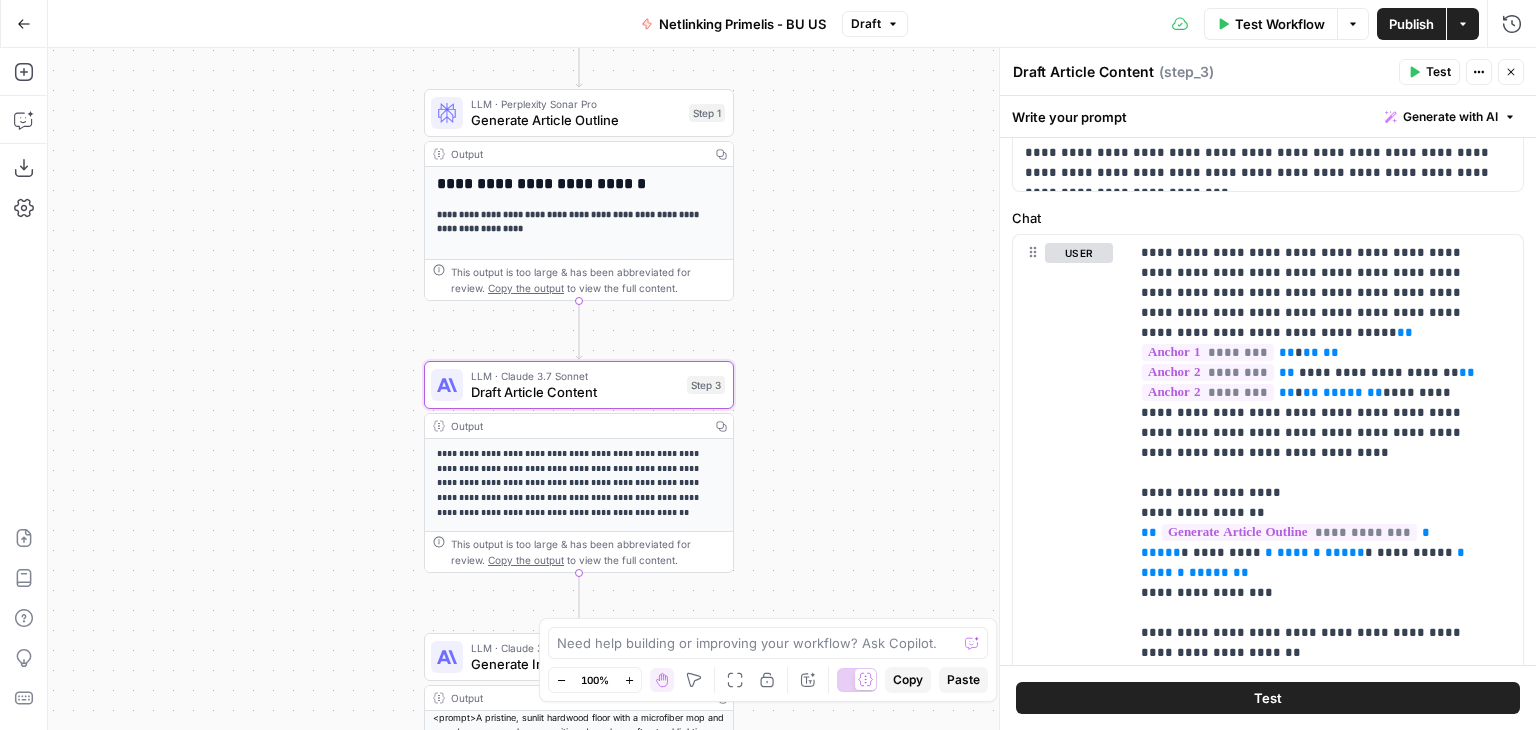 scroll, scrollTop: 300, scrollLeft: 0, axis: vertical 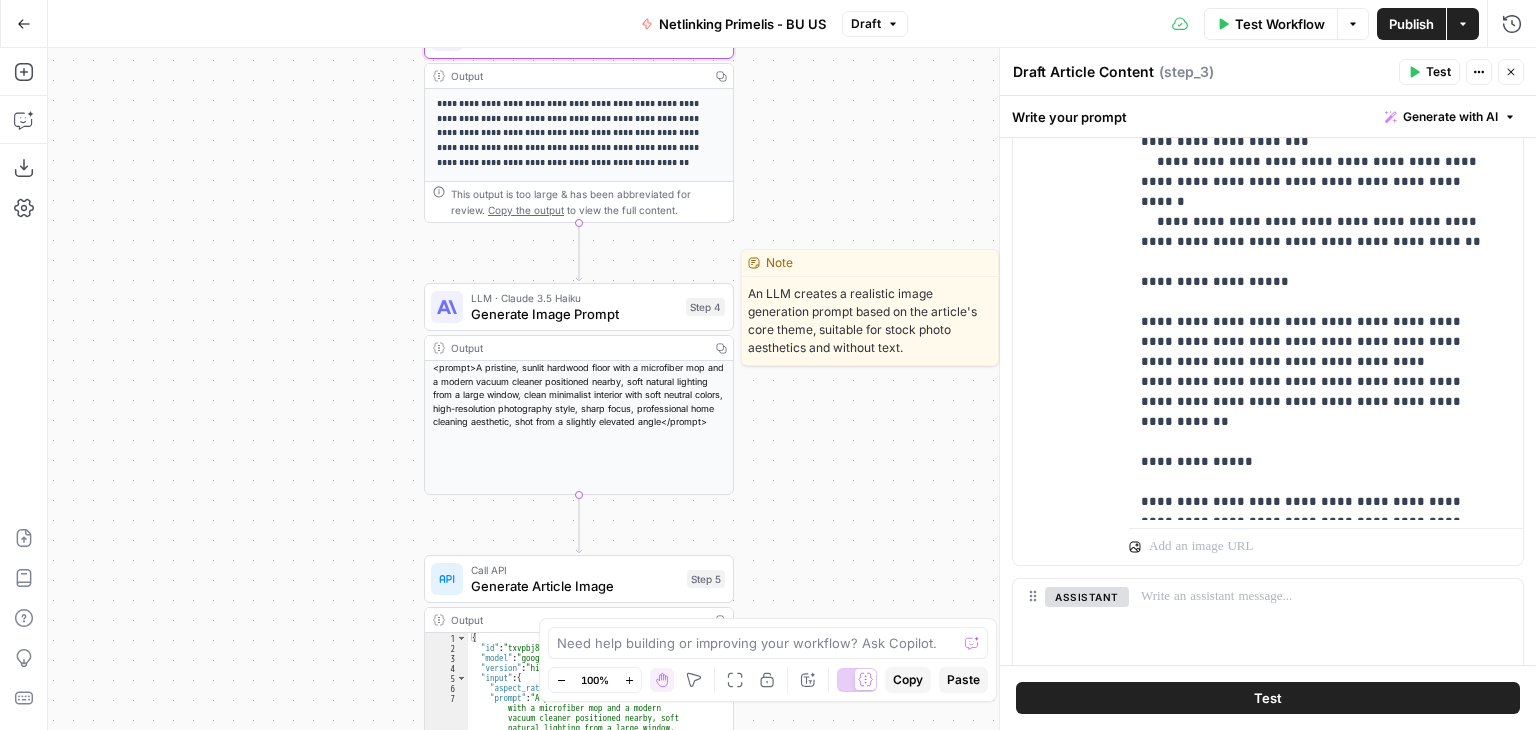 click on "Generate Image Prompt" at bounding box center [574, 314] 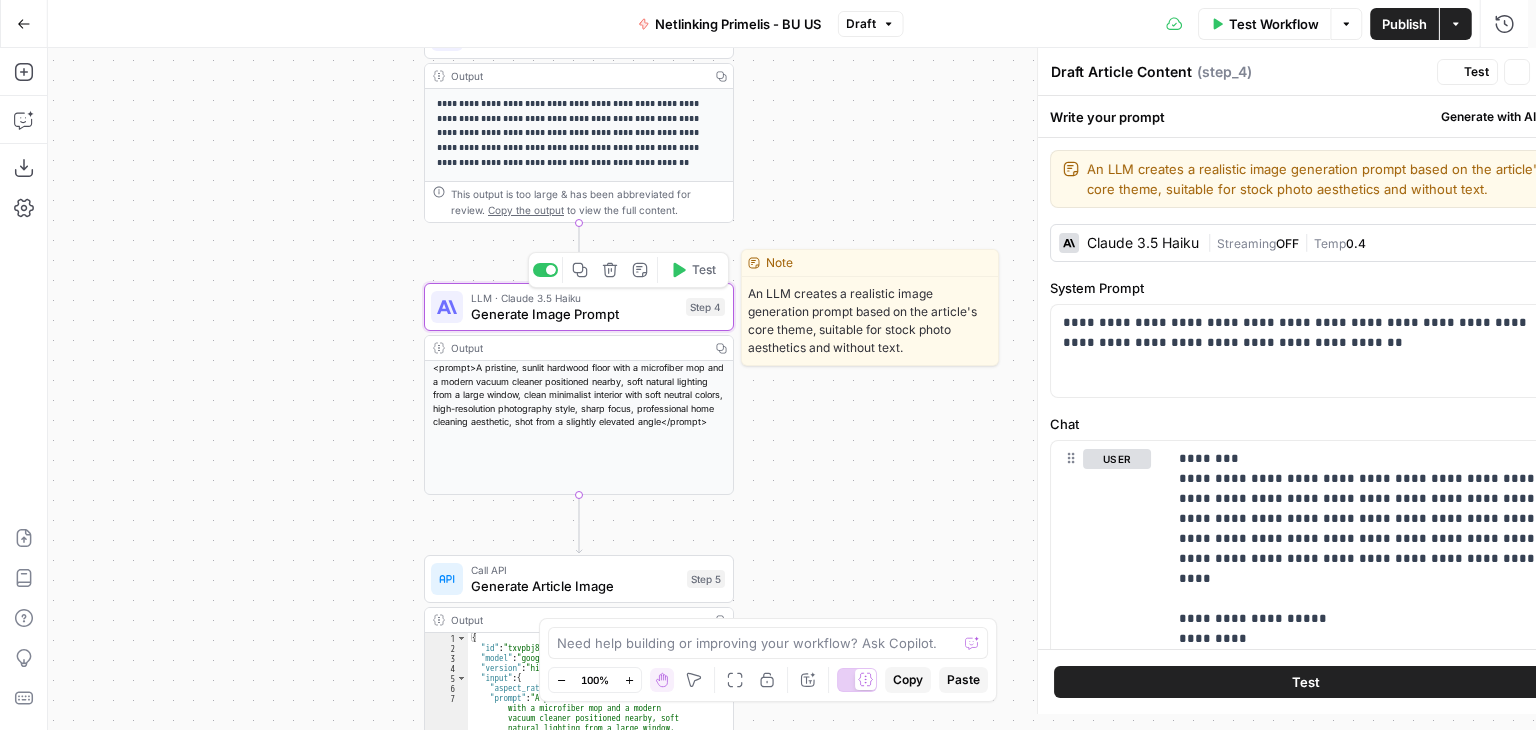 type on "Generate Image Prompt" 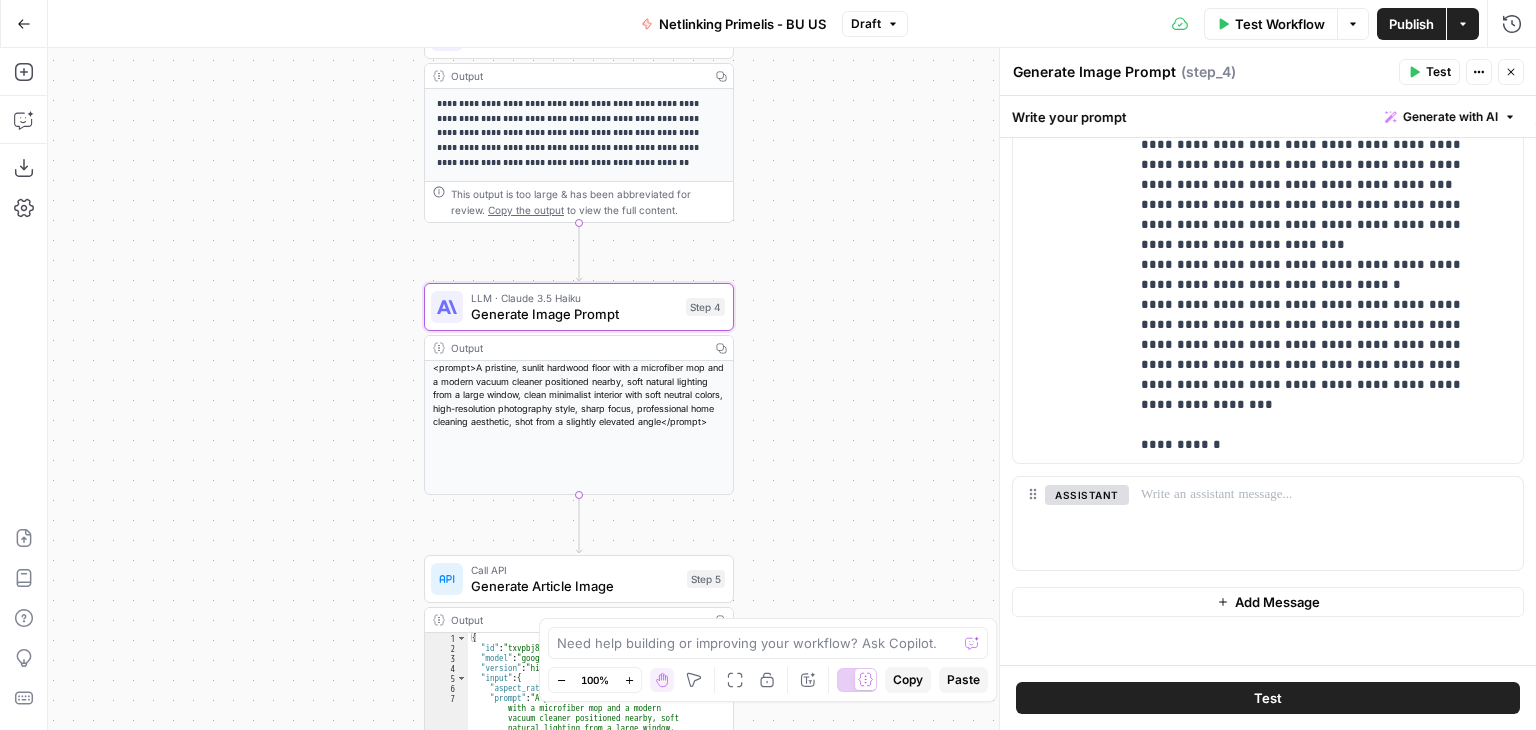 scroll, scrollTop: 744, scrollLeft: 0, axis: vertical 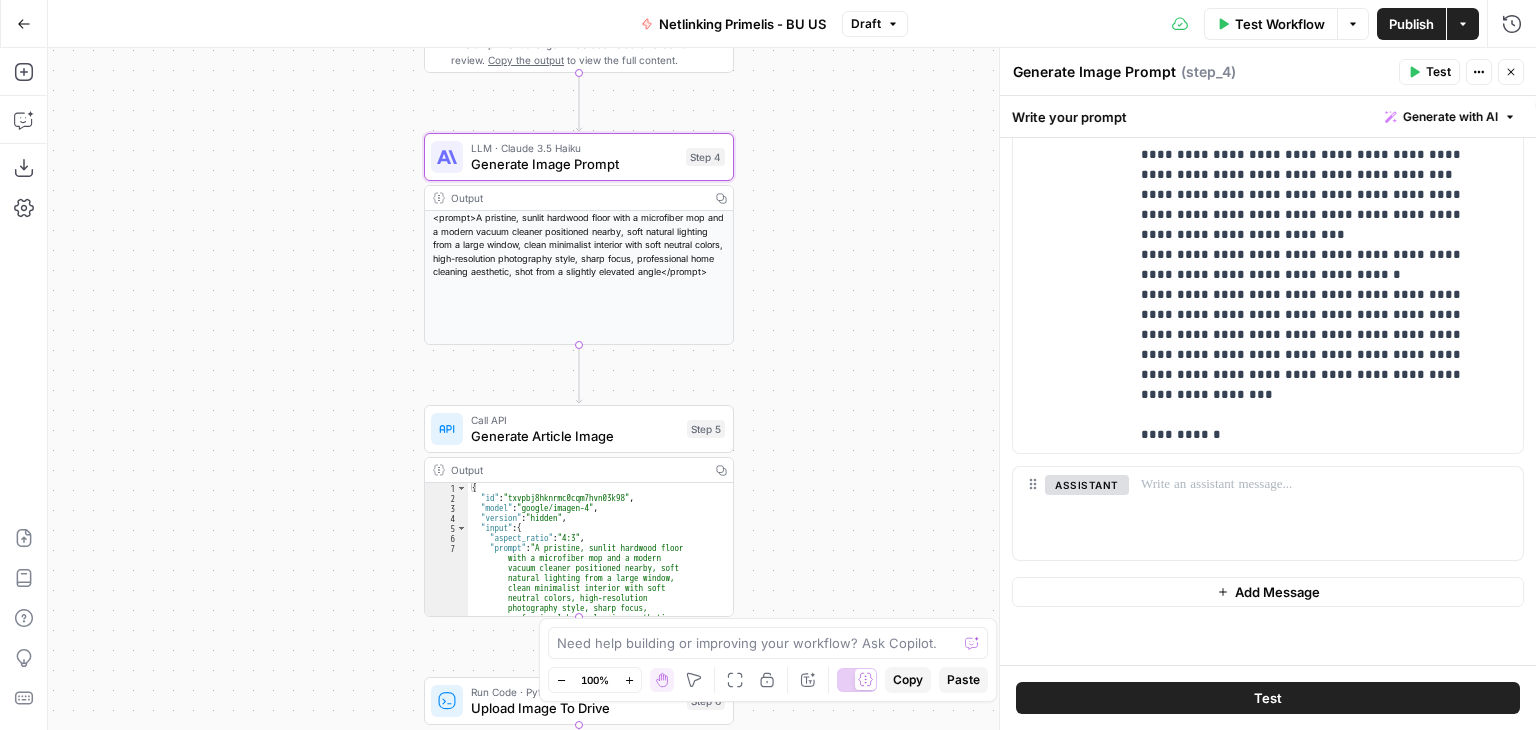 click on "Go Back" at bounding box center [24, 24] 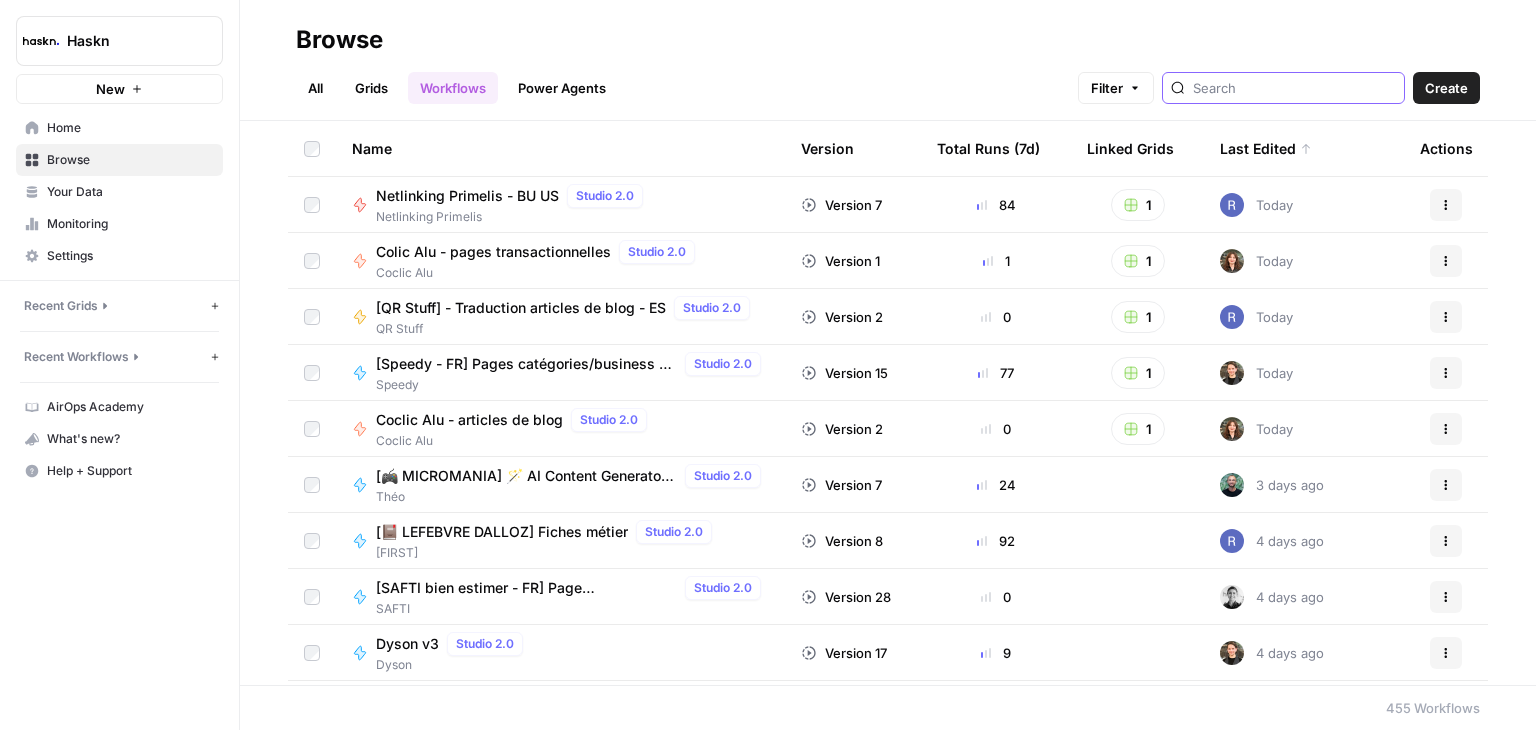 click at bounding box center (1294, 88) 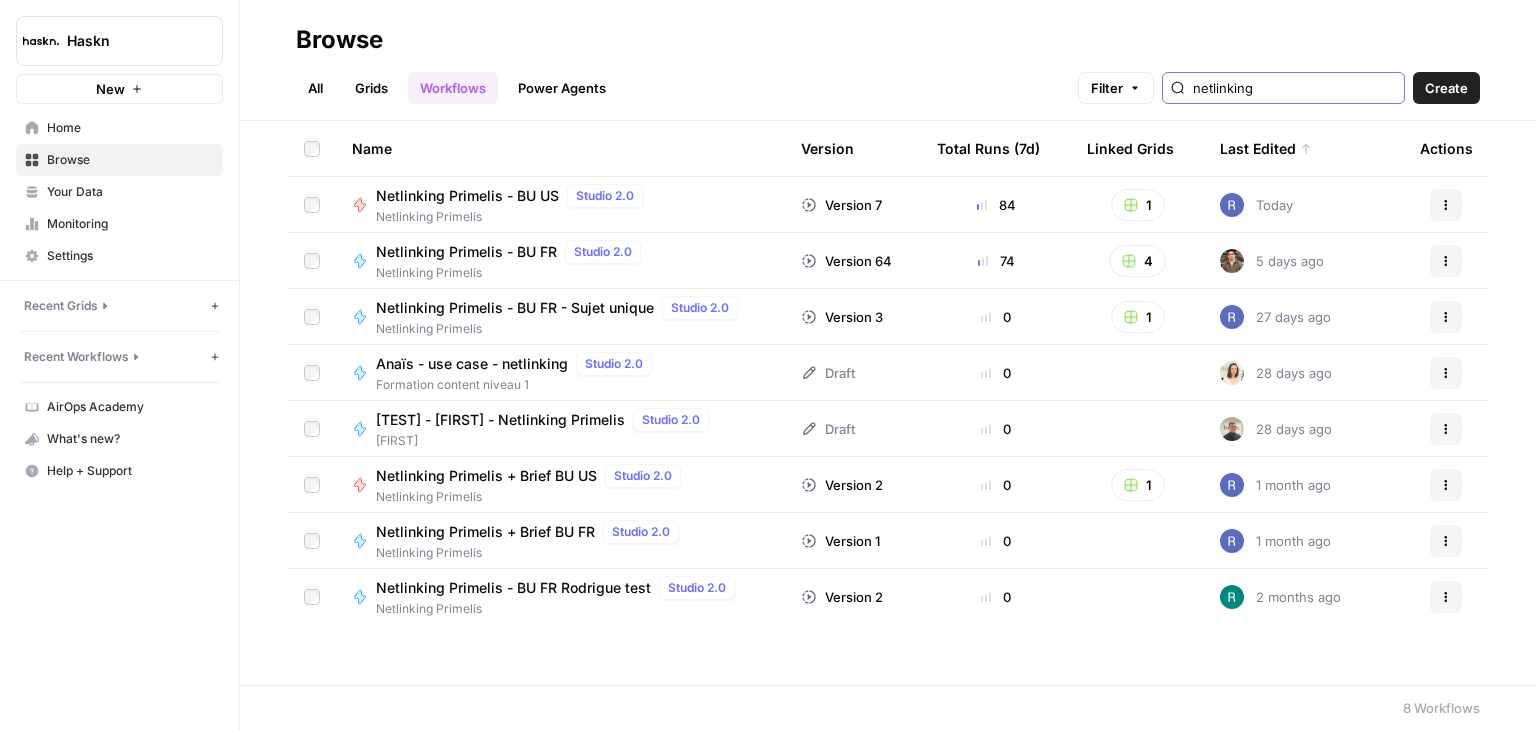 type on "netlinking" 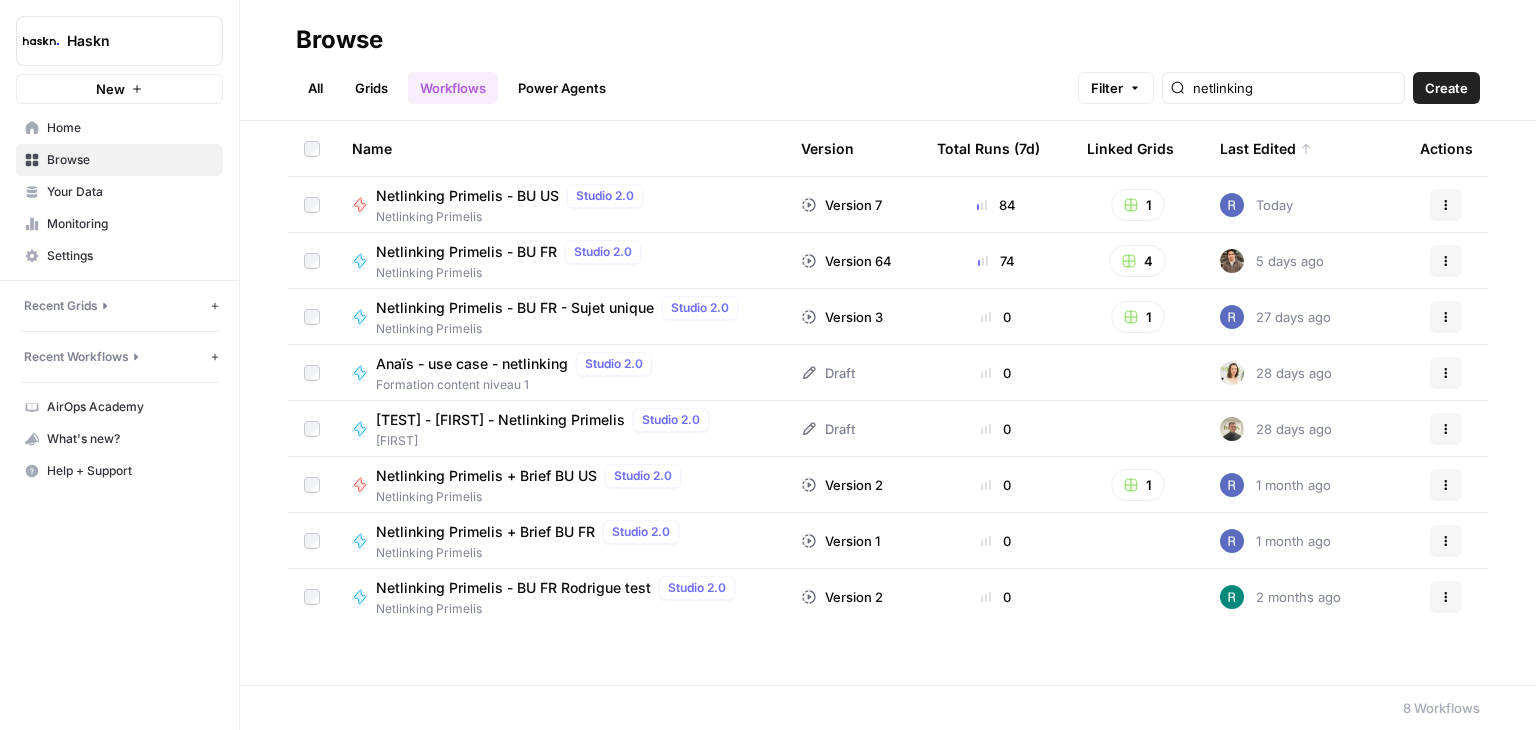 click on "Netlinking Primelis - BU US" at bounding box center [486, 476] 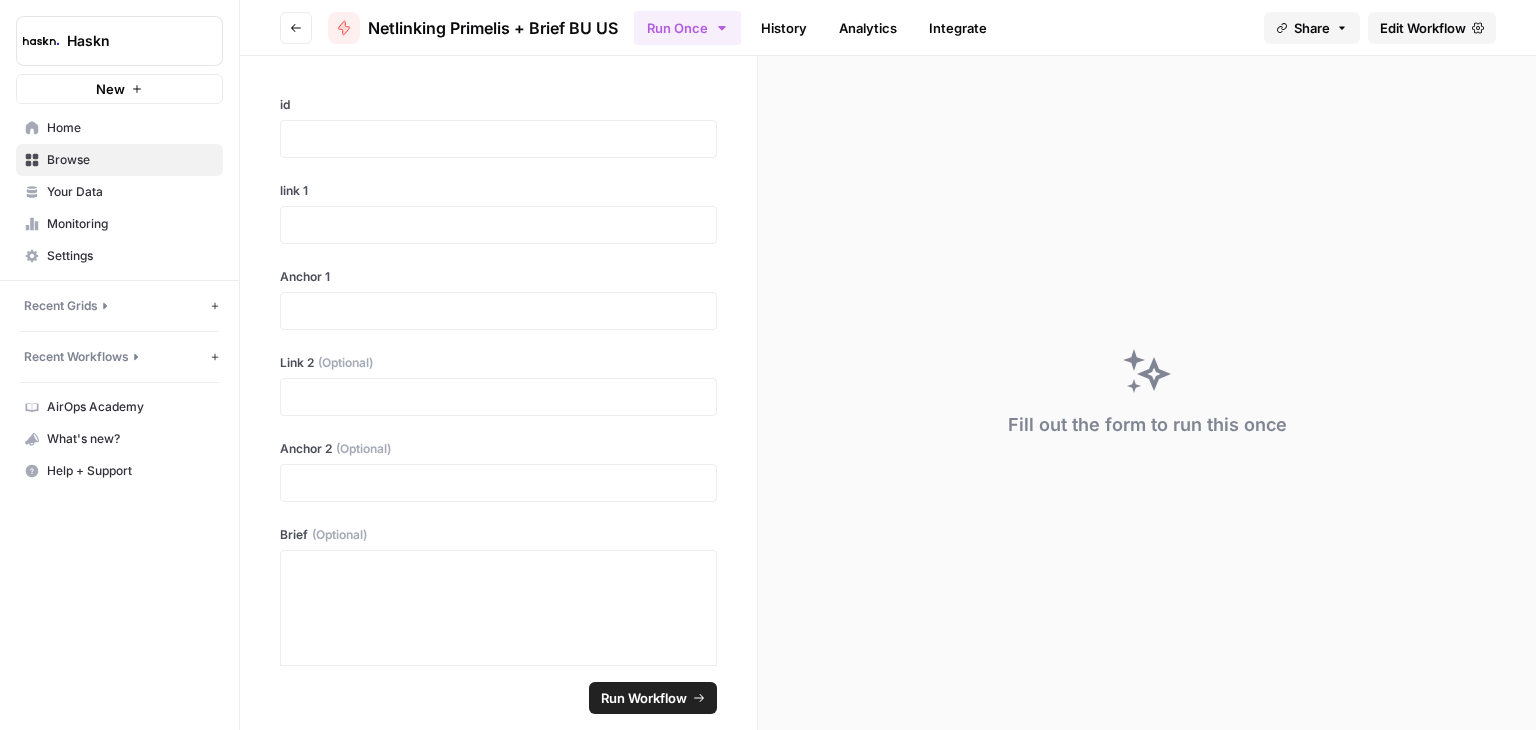 click on "Edit Workflow" at bounding box center [1423, 28] 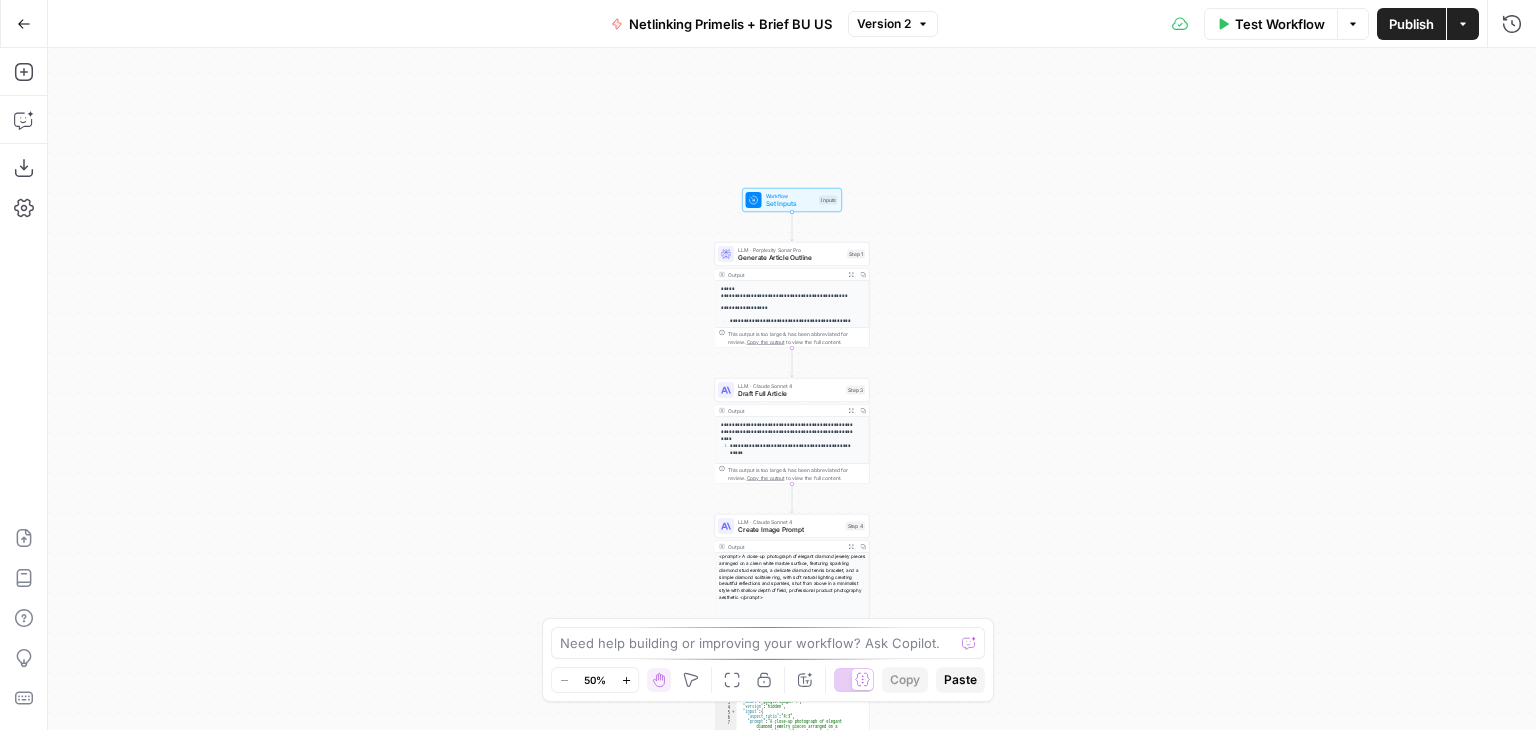 click on "**********" at bounding box center [792, 389] 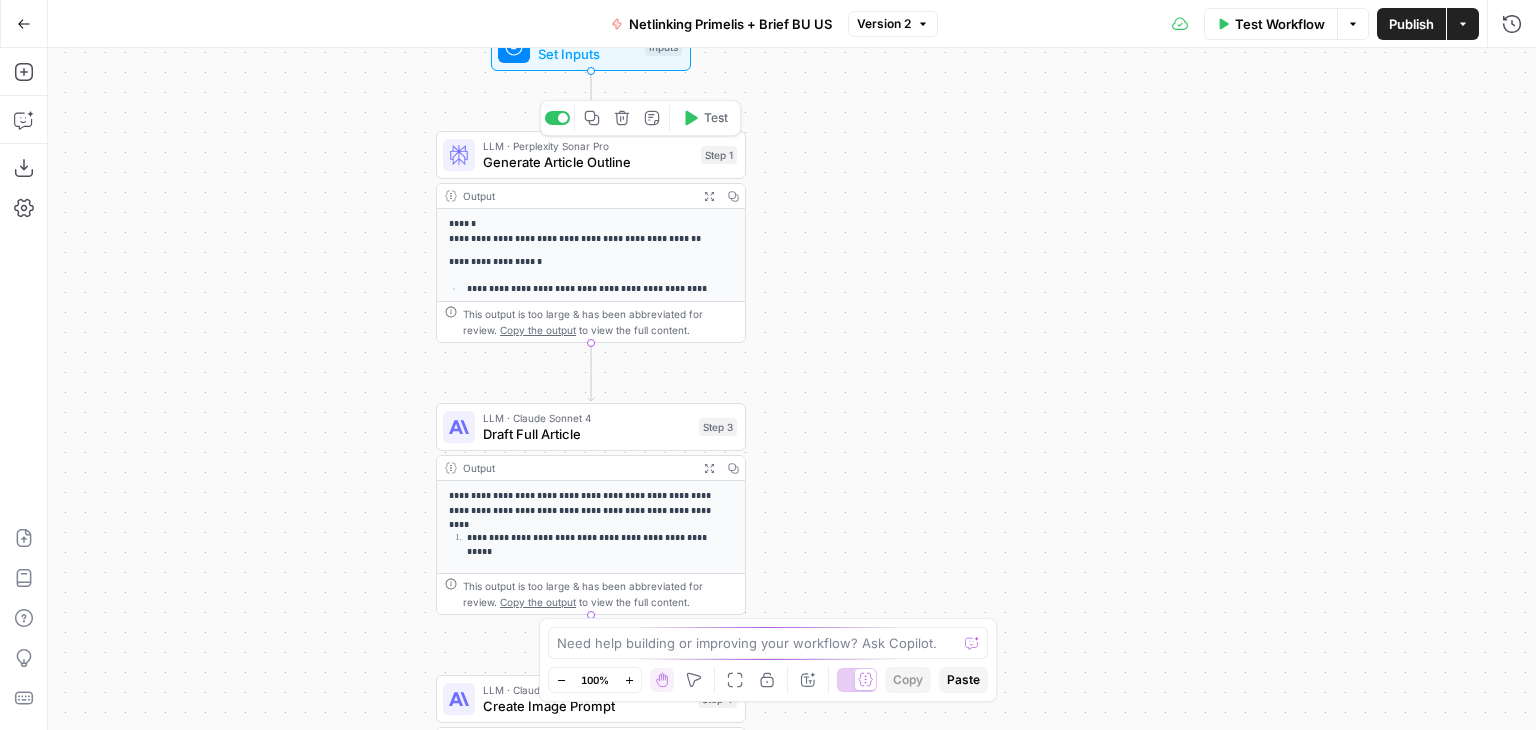 click on "Generate Article Outline" at bounding box center [588, 162] 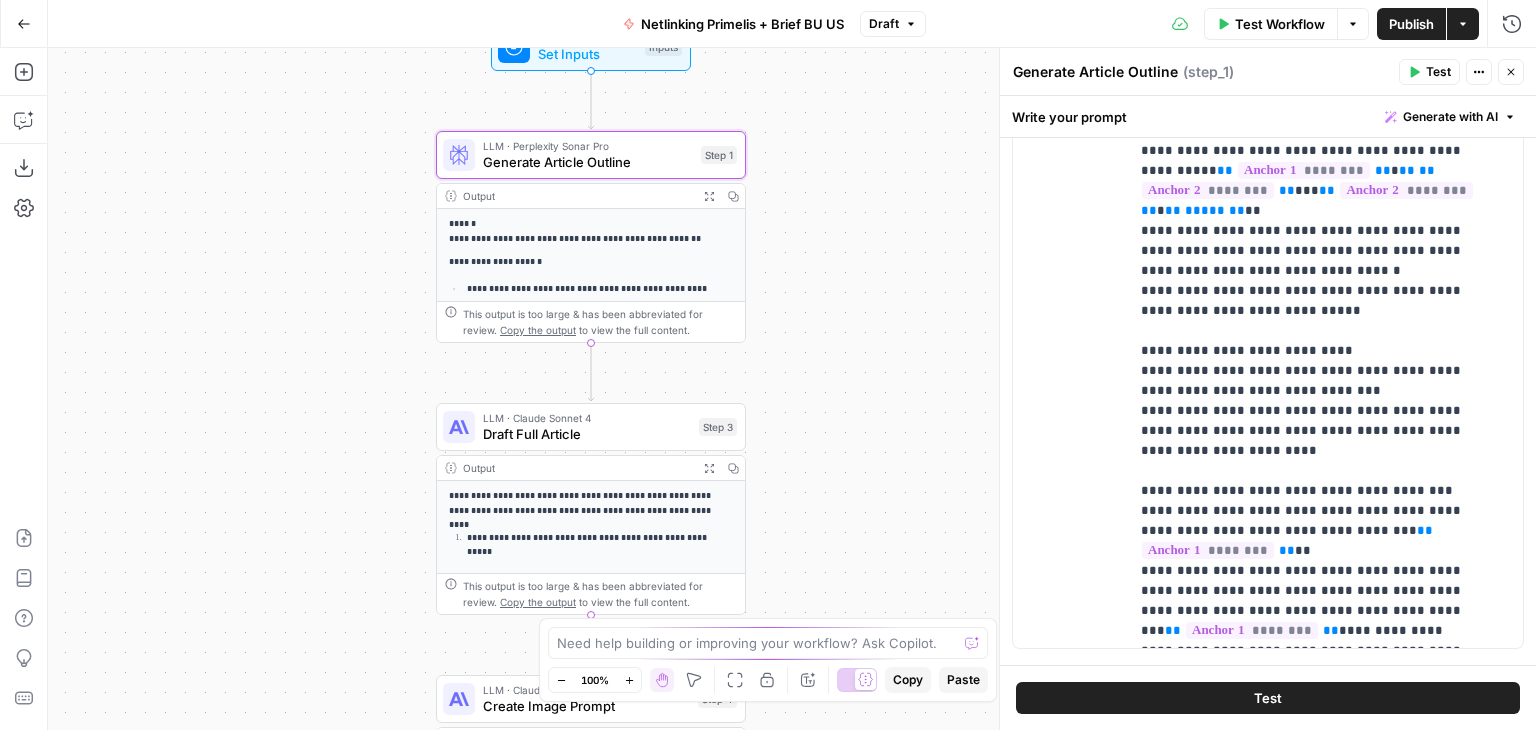 scroll, scrollTop: 670, scrollLeft: 0, axis: vertical 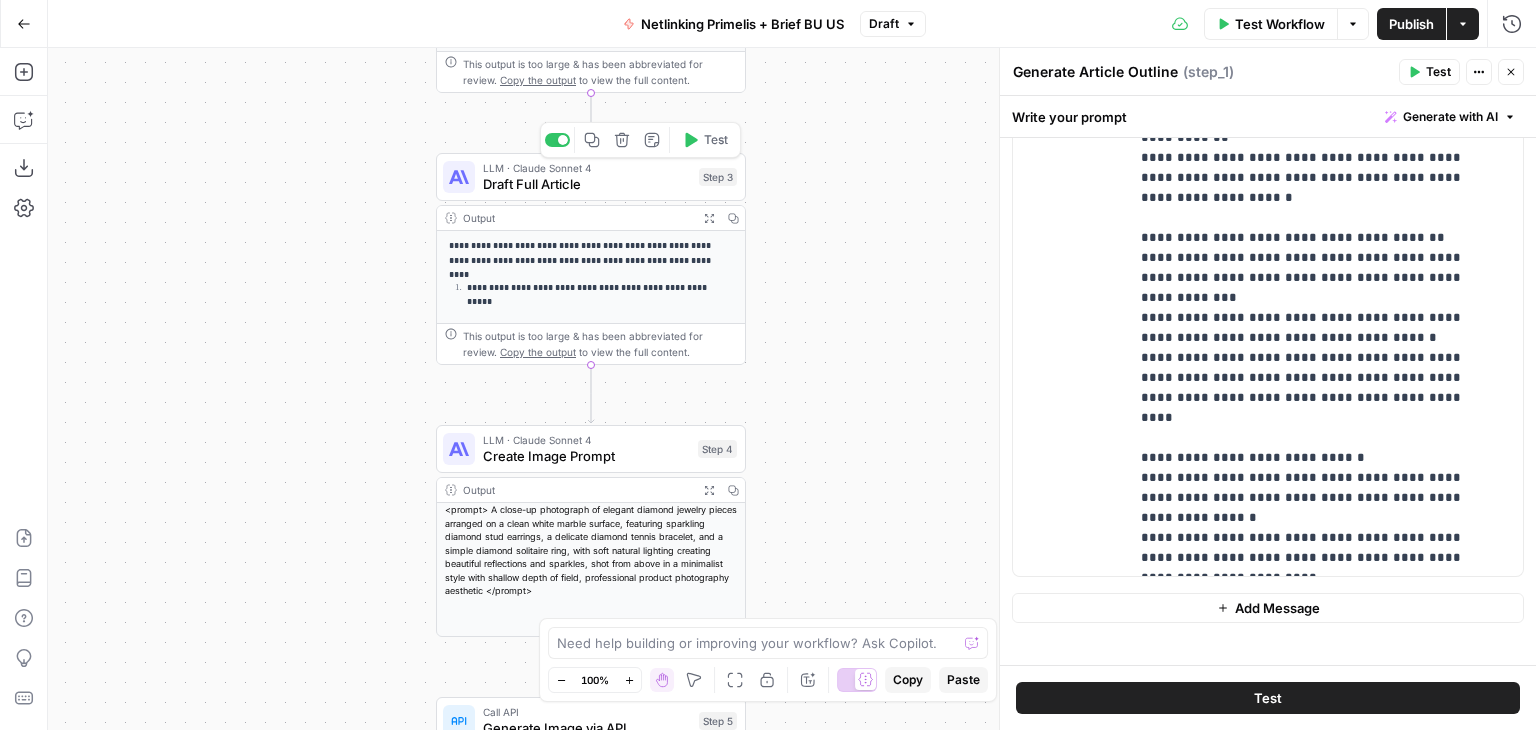 click on "Draft Full Article" at bounding box center (587, 184) 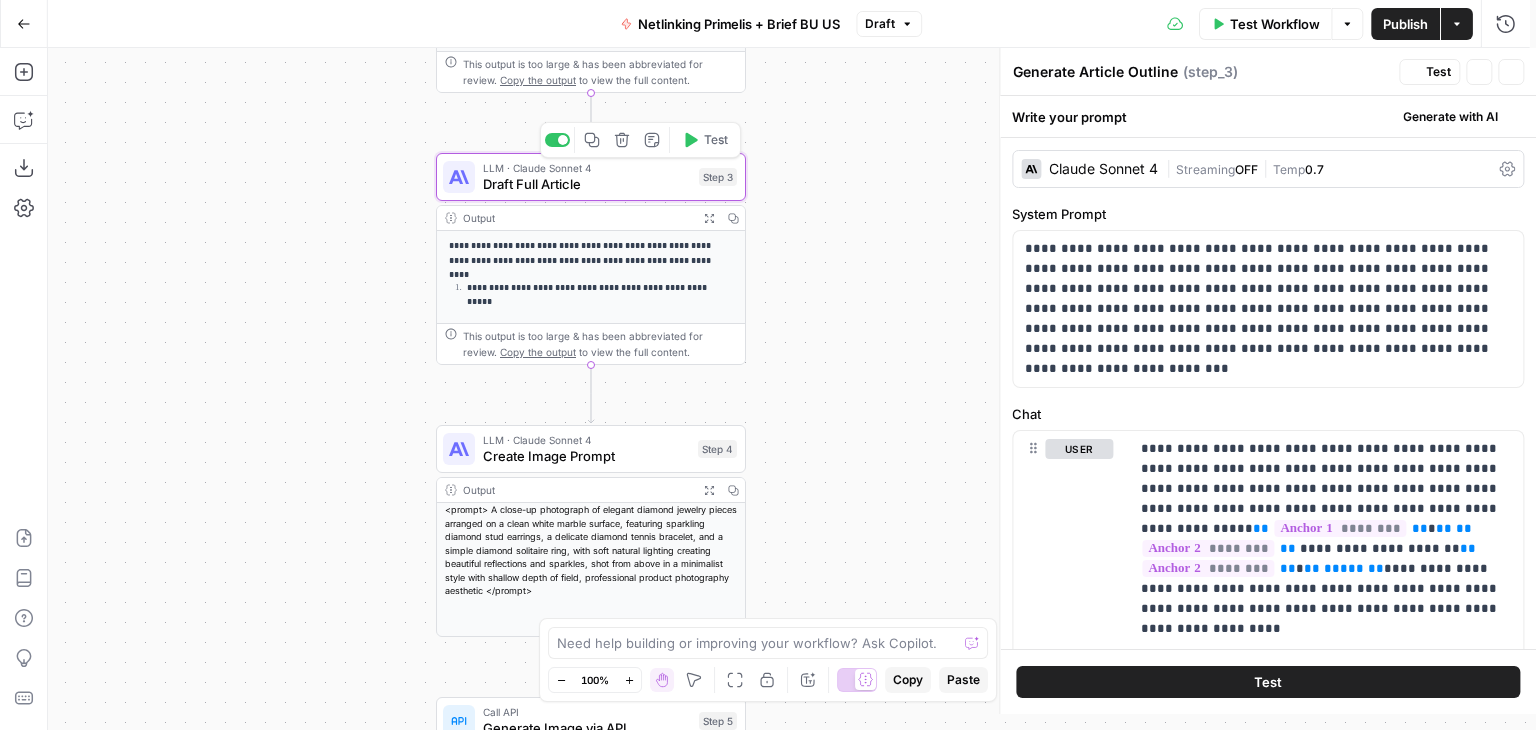 type on "Draft Full Article" 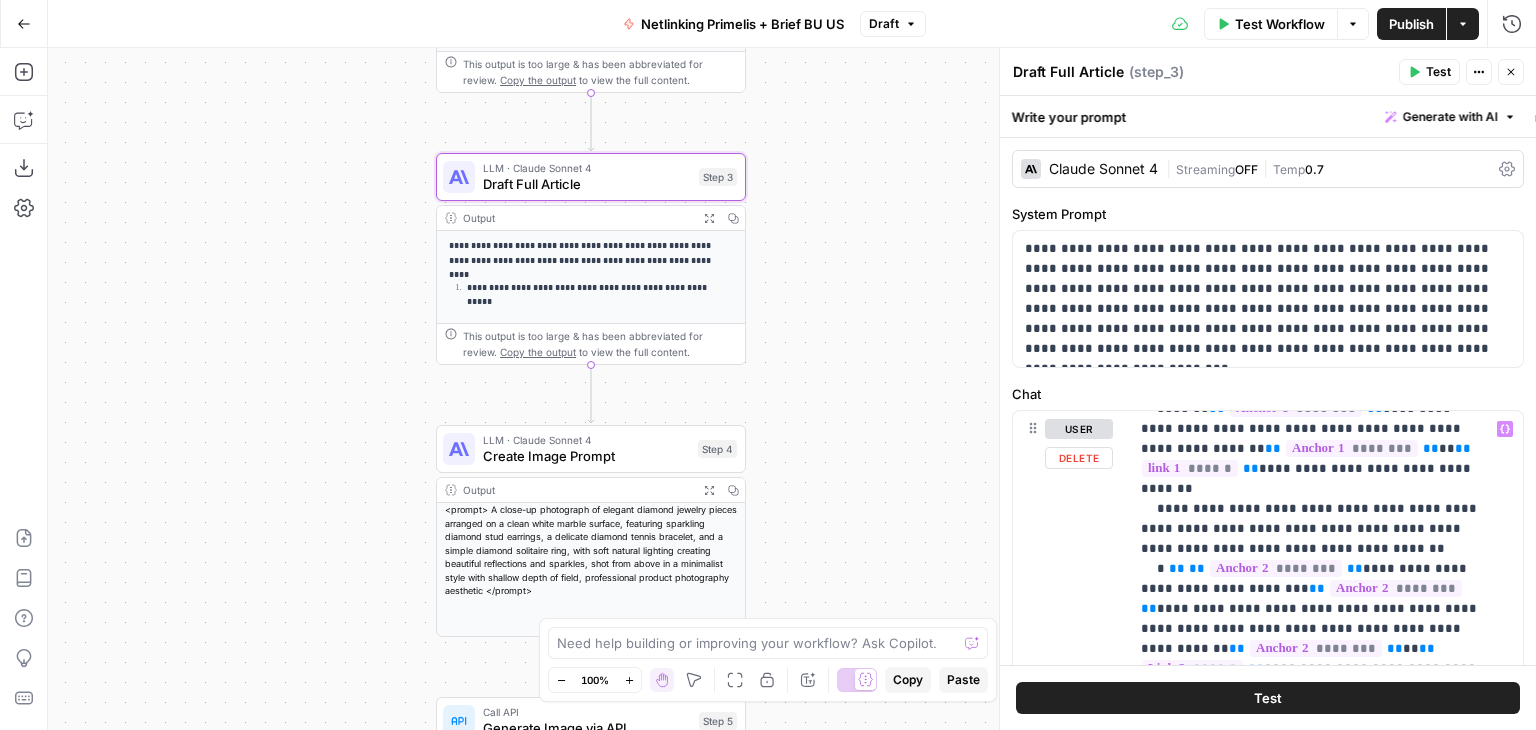 scroll, scrollTop: 1281, scrollLeft: 0, axis: vertical 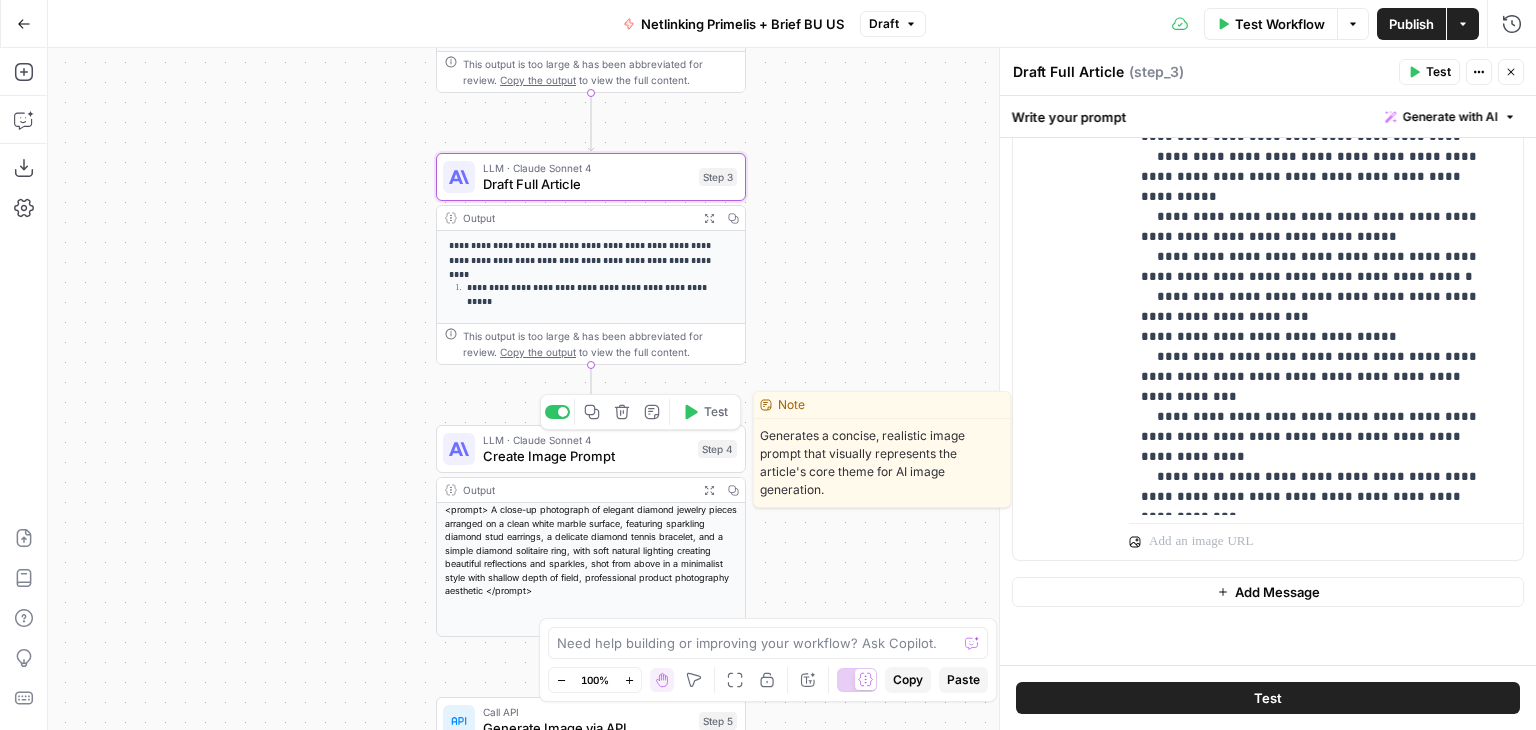 click on "LLM · Claude Sonnet 4 Create Image Prompt Step 4 Copy step Delete step Edit Note Test" at bounding box center (591, 449) 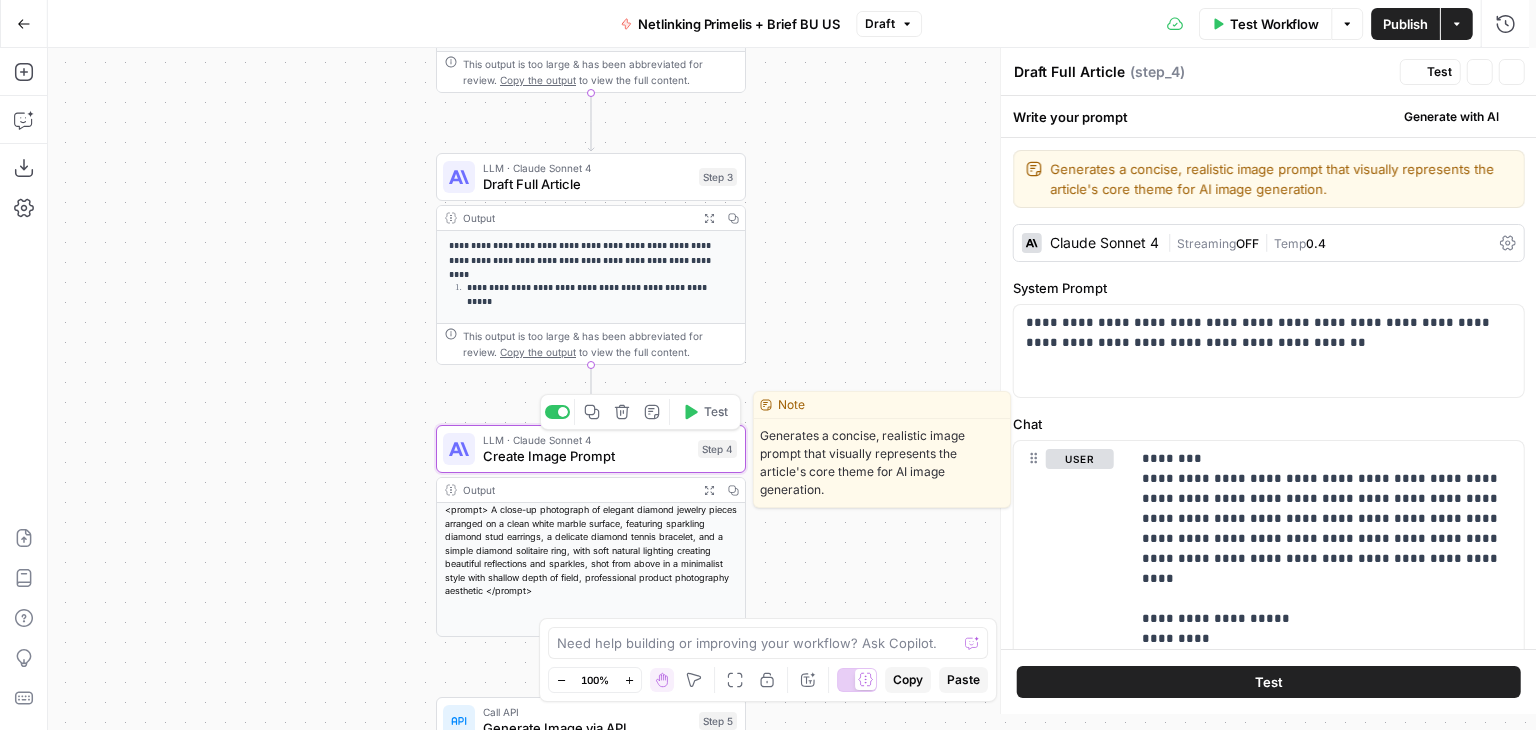 type on "Create Image Prompt" 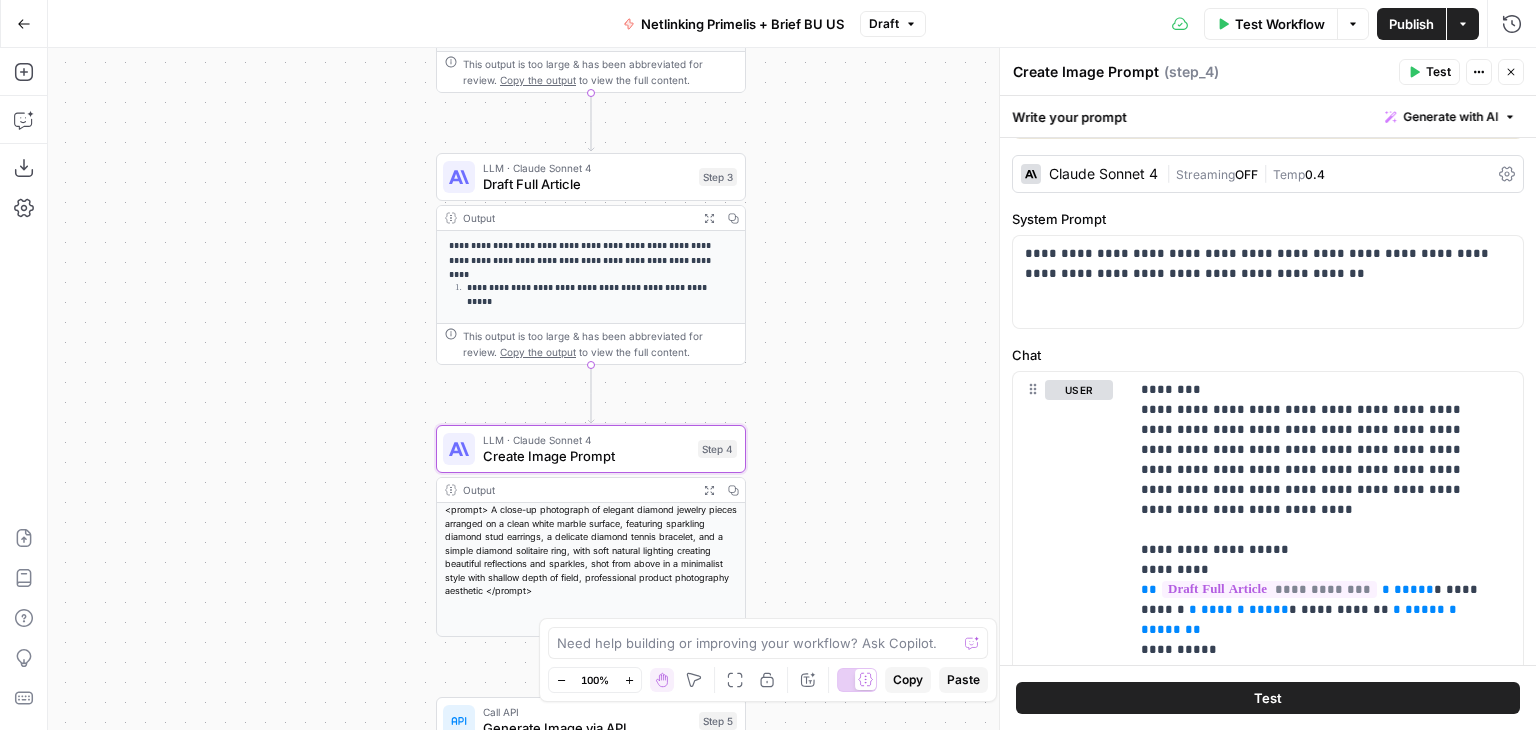 scroll, scrollTop: 100, scrollLeft: 0, axis: vertical 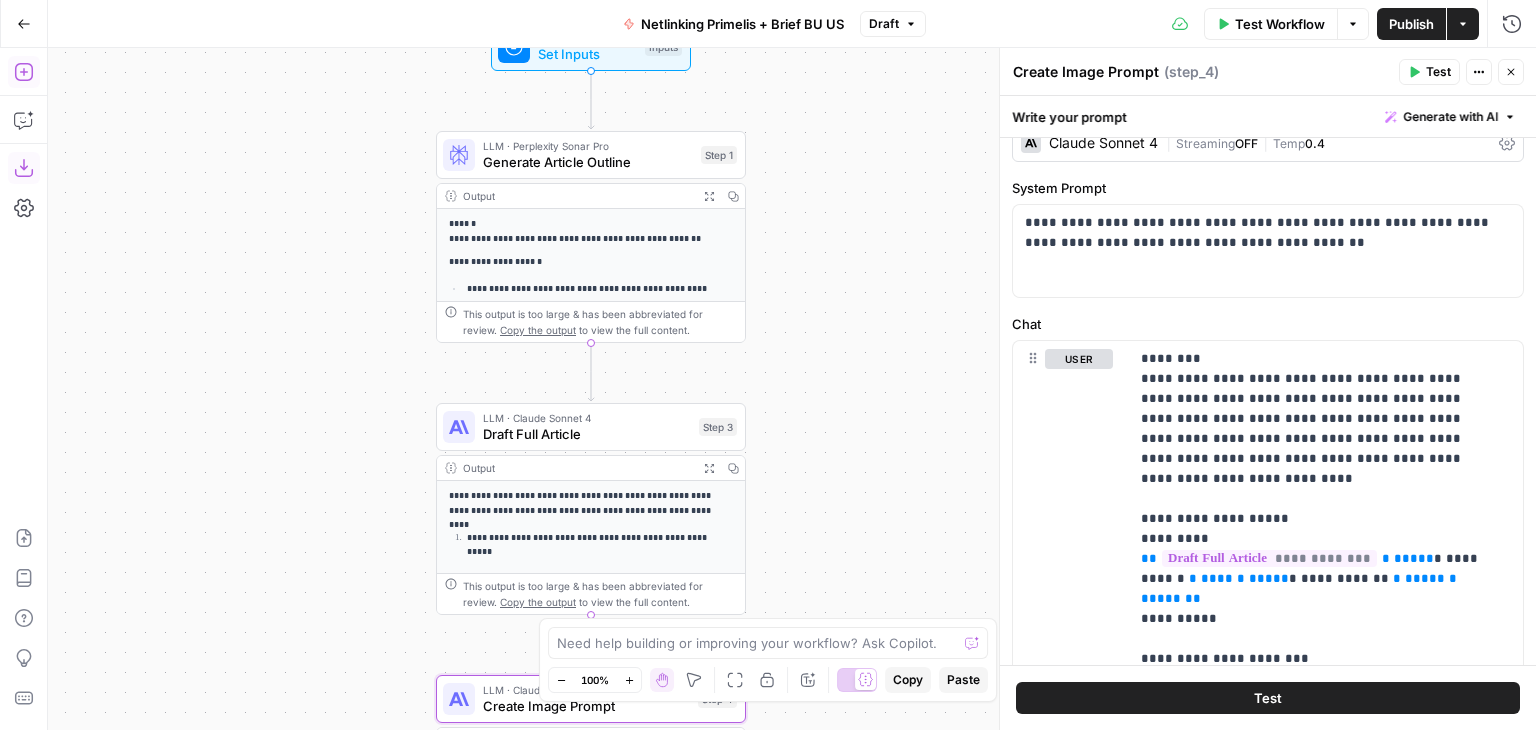 click on "Go Back" at bounding box center [24, 23] 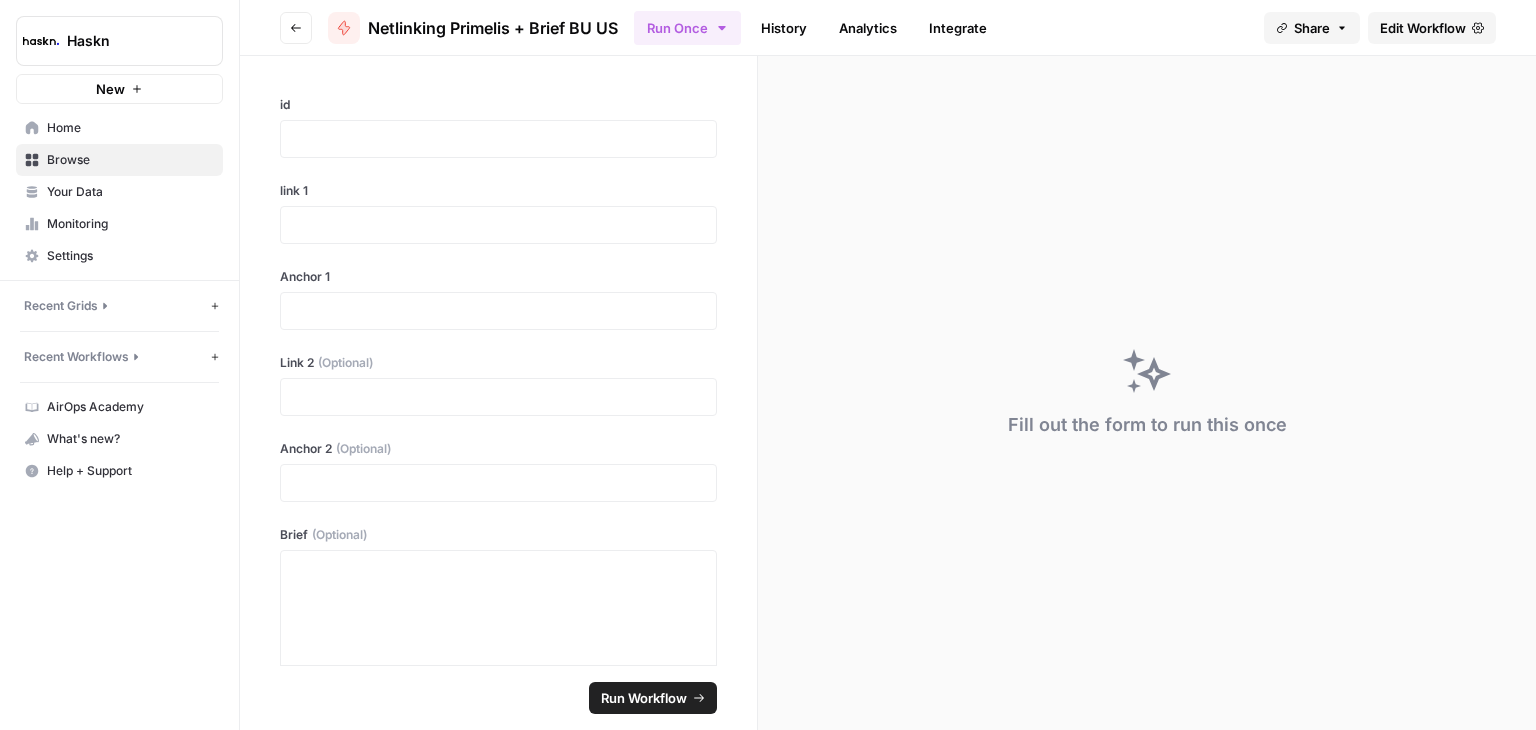 click 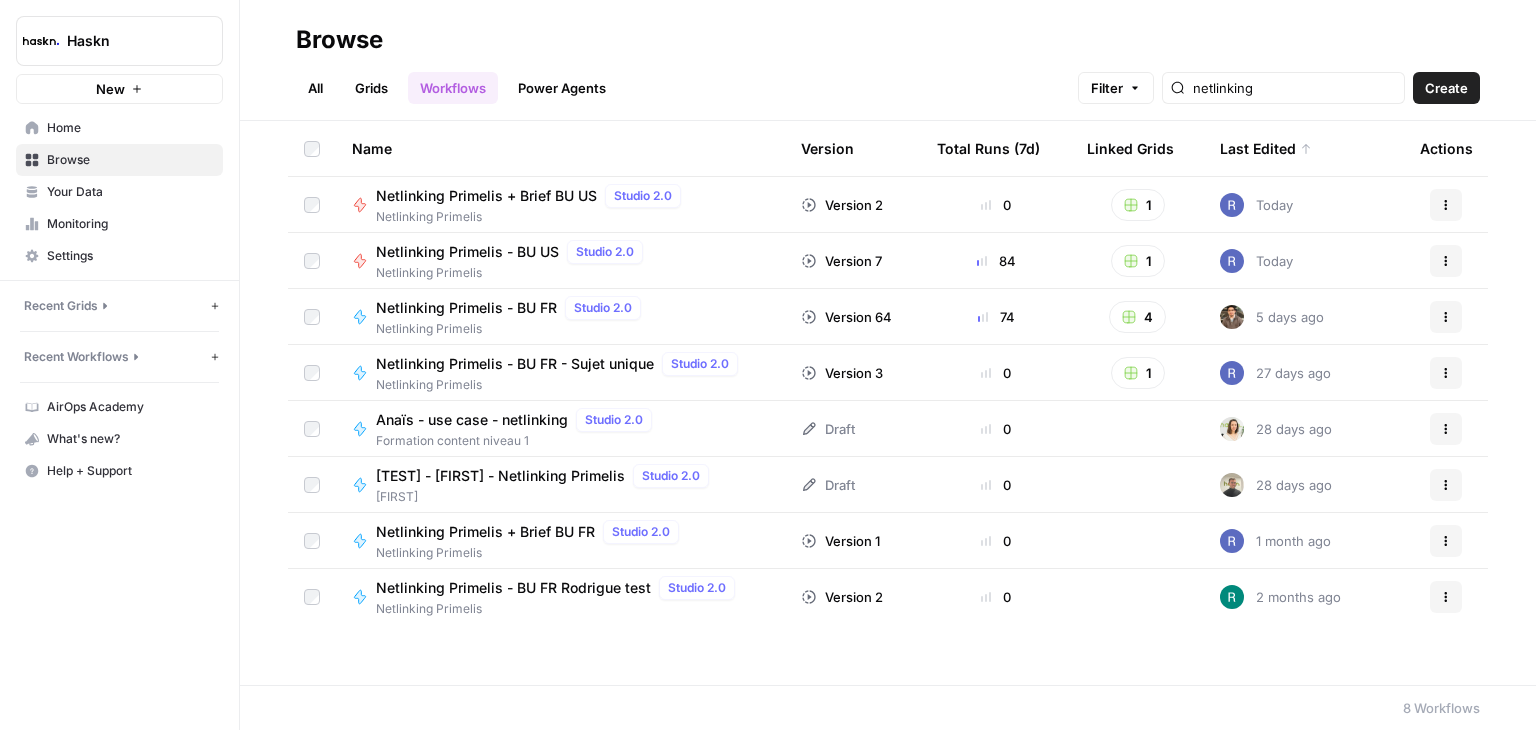 click on "Netlinking Primelis - BU US" at bounding box center [467, 252] 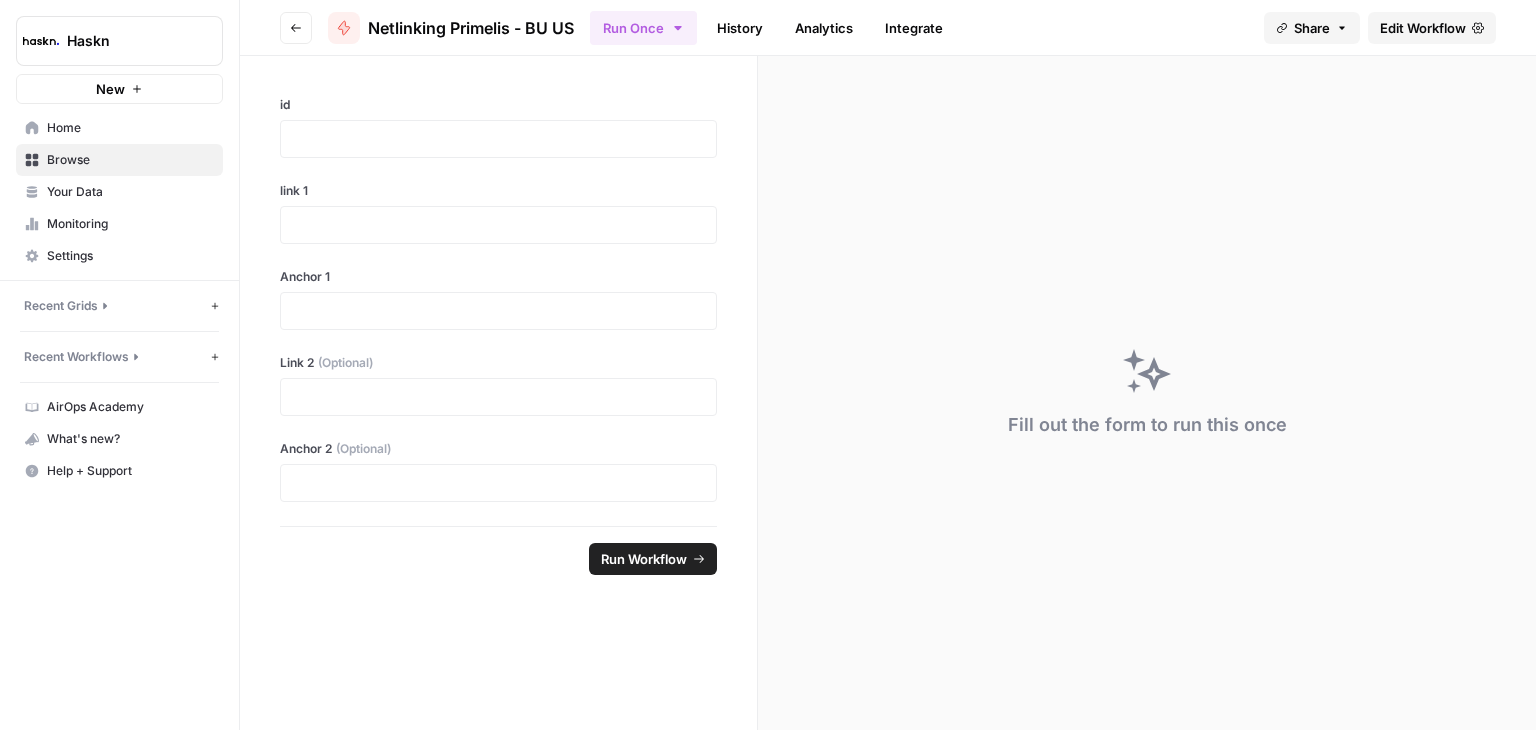 click on "Edit Workflow" at bounding box center [1423, 28] 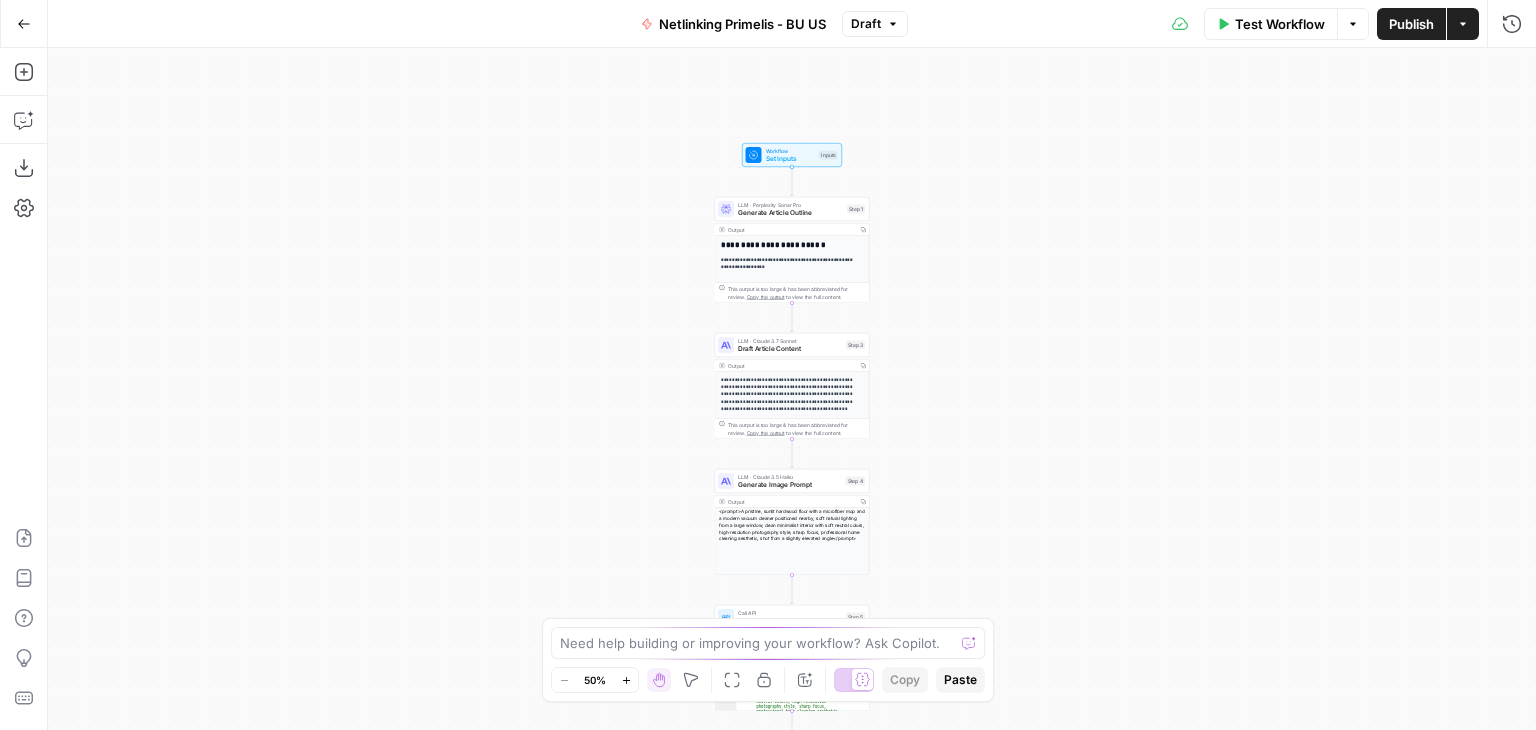 click on "**********" at bounding box center (792, 389) 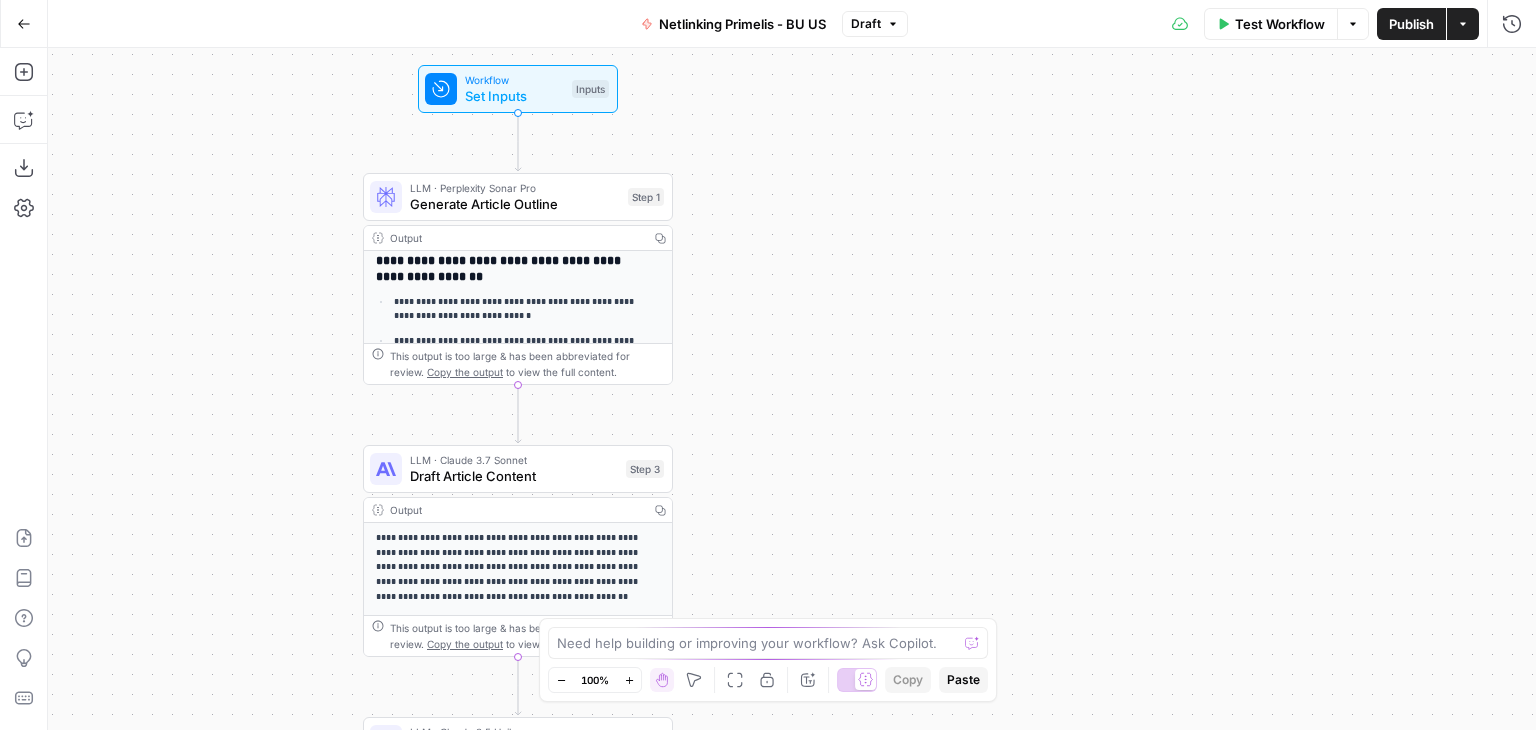 scroll, scrollTop: 466, scrollLeft: 0, axis: vertical 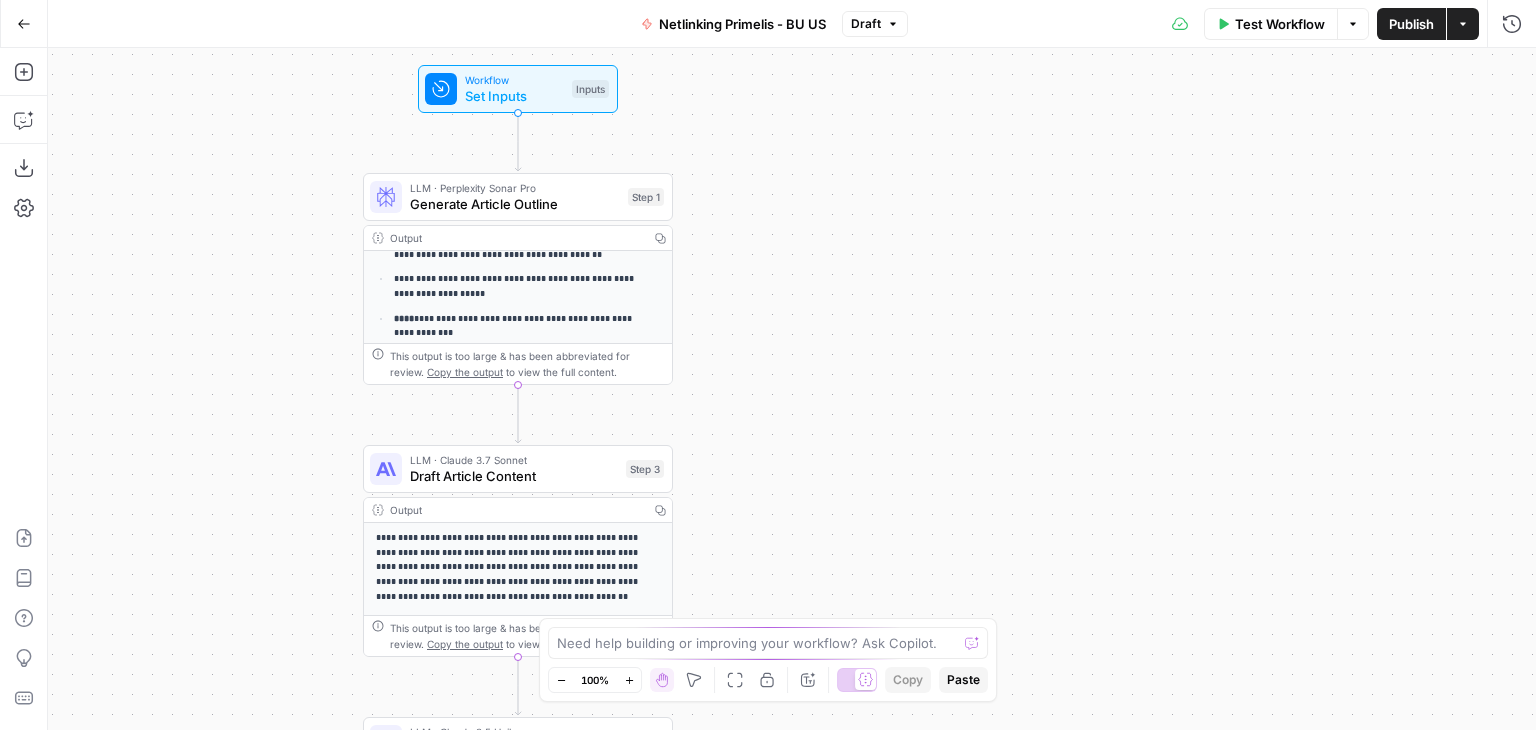 click on "Generate Article Outline" at bounding box center [515, 204] 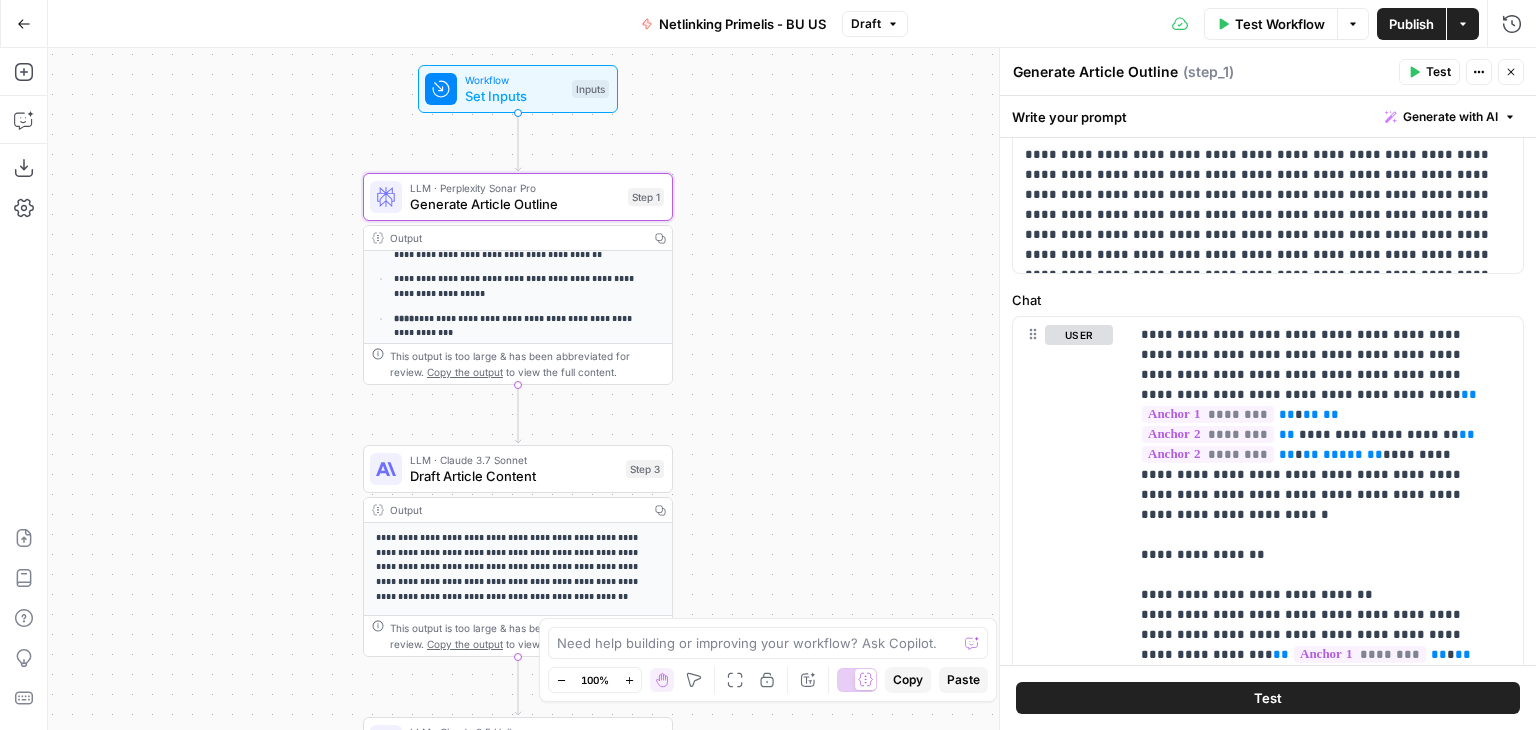 scroll, scrollTop: 200, scrollLeft: 0, axis: vertical 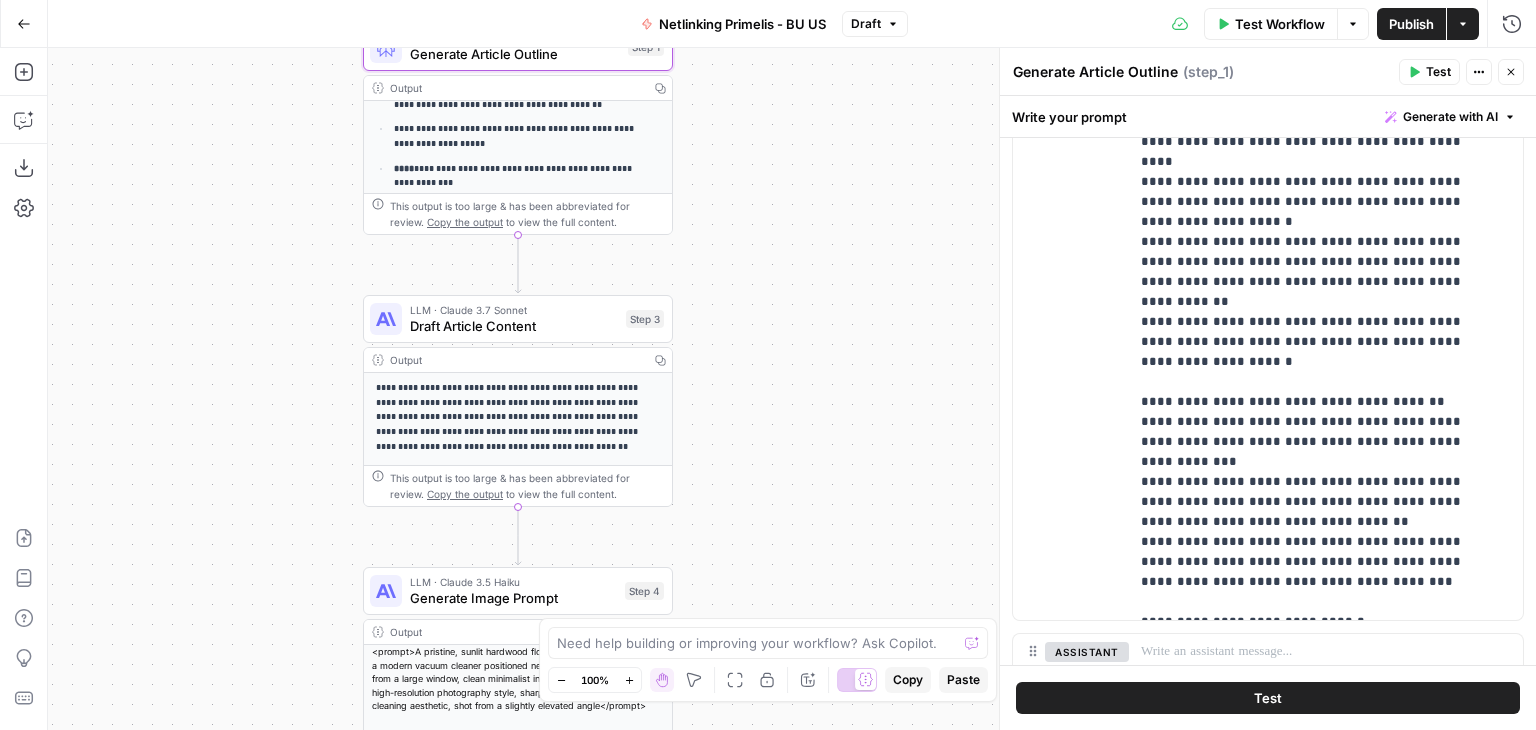 click on "Draft Article Content" at bounding box center (514, 326) 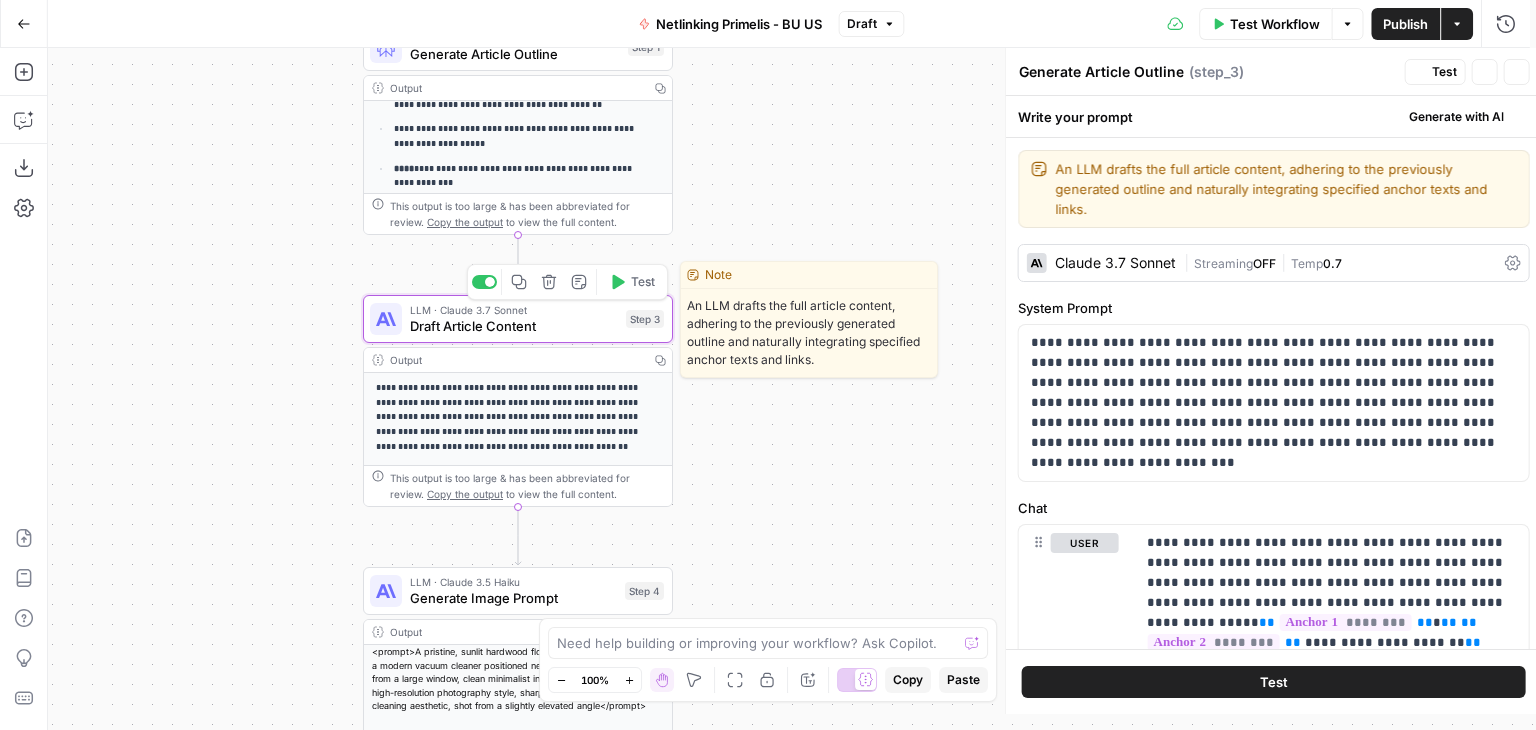 type on "Draft Article Content" 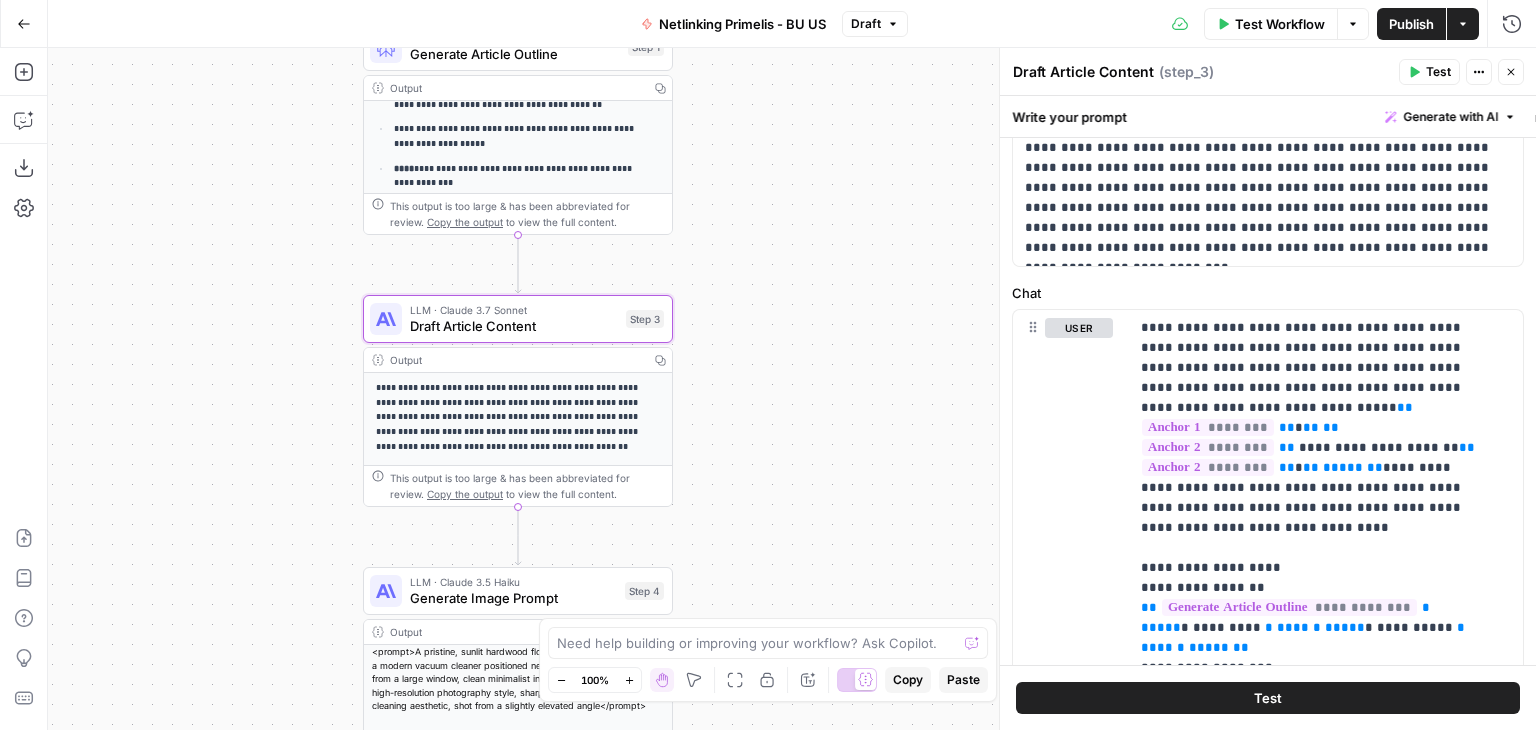 scroll, scrollTop: 200, scrollLeft: 0, axis: vertical 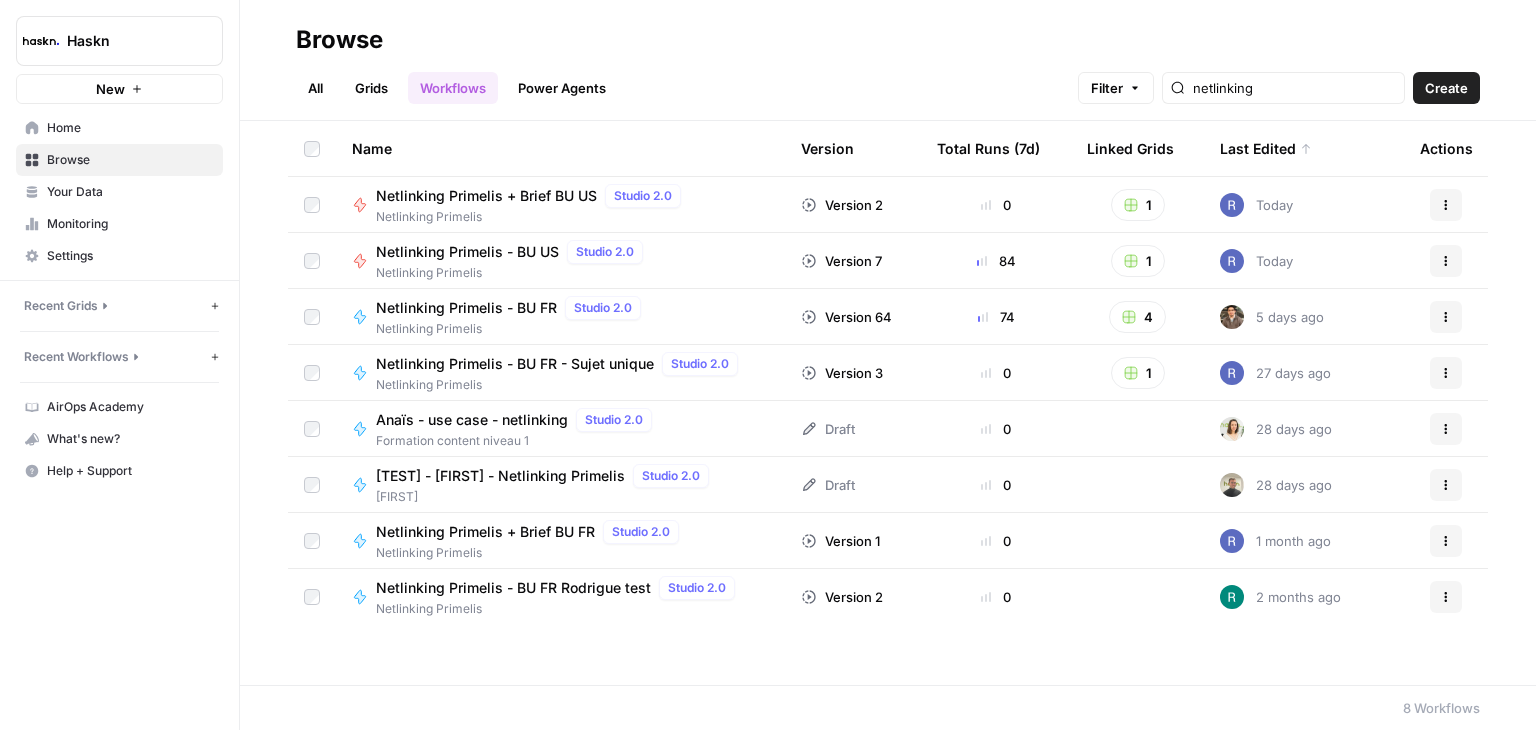 click on "Netlinking Primelis - BU FR" at bounding box center [466, 308] 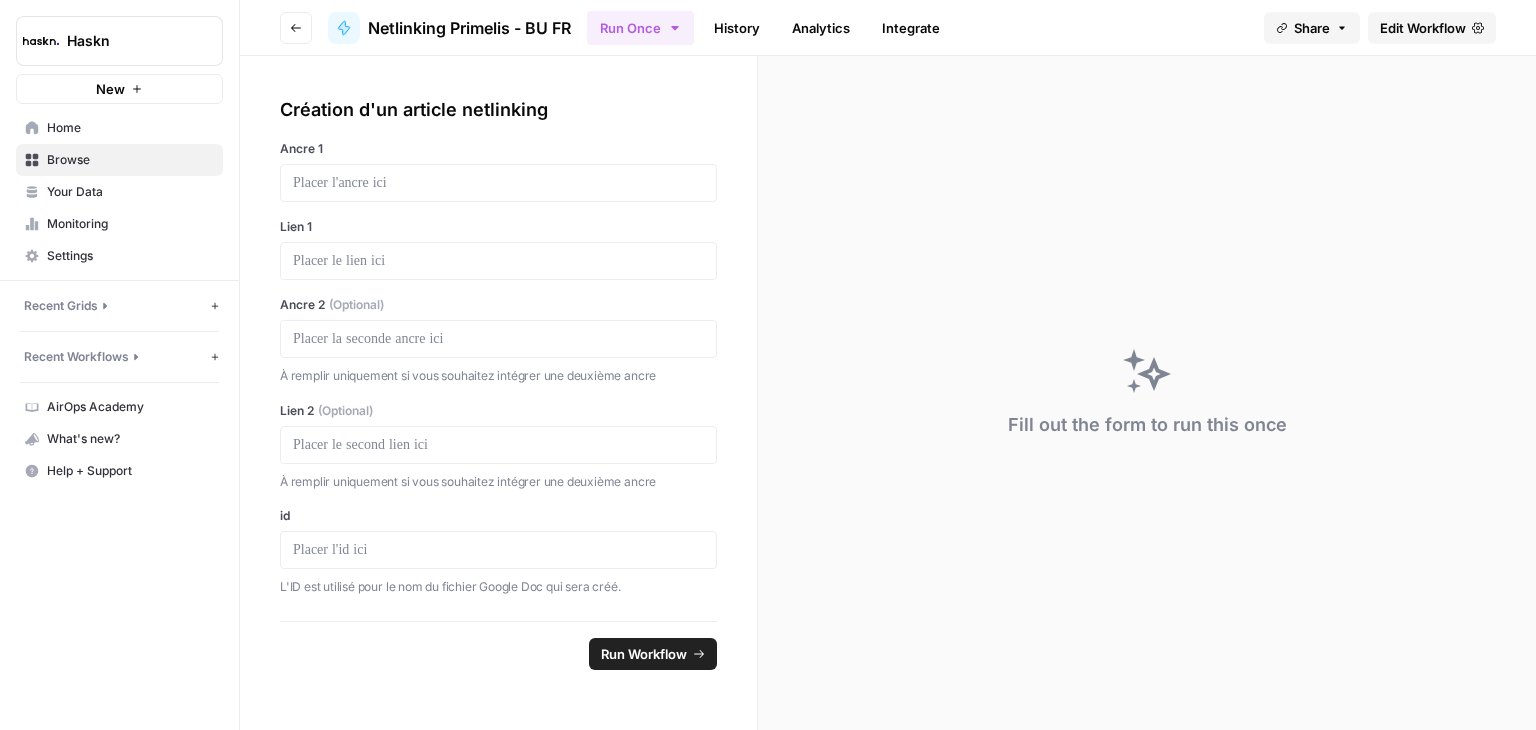 click on "Edit Workflow" at bounding box center (1423, 28) 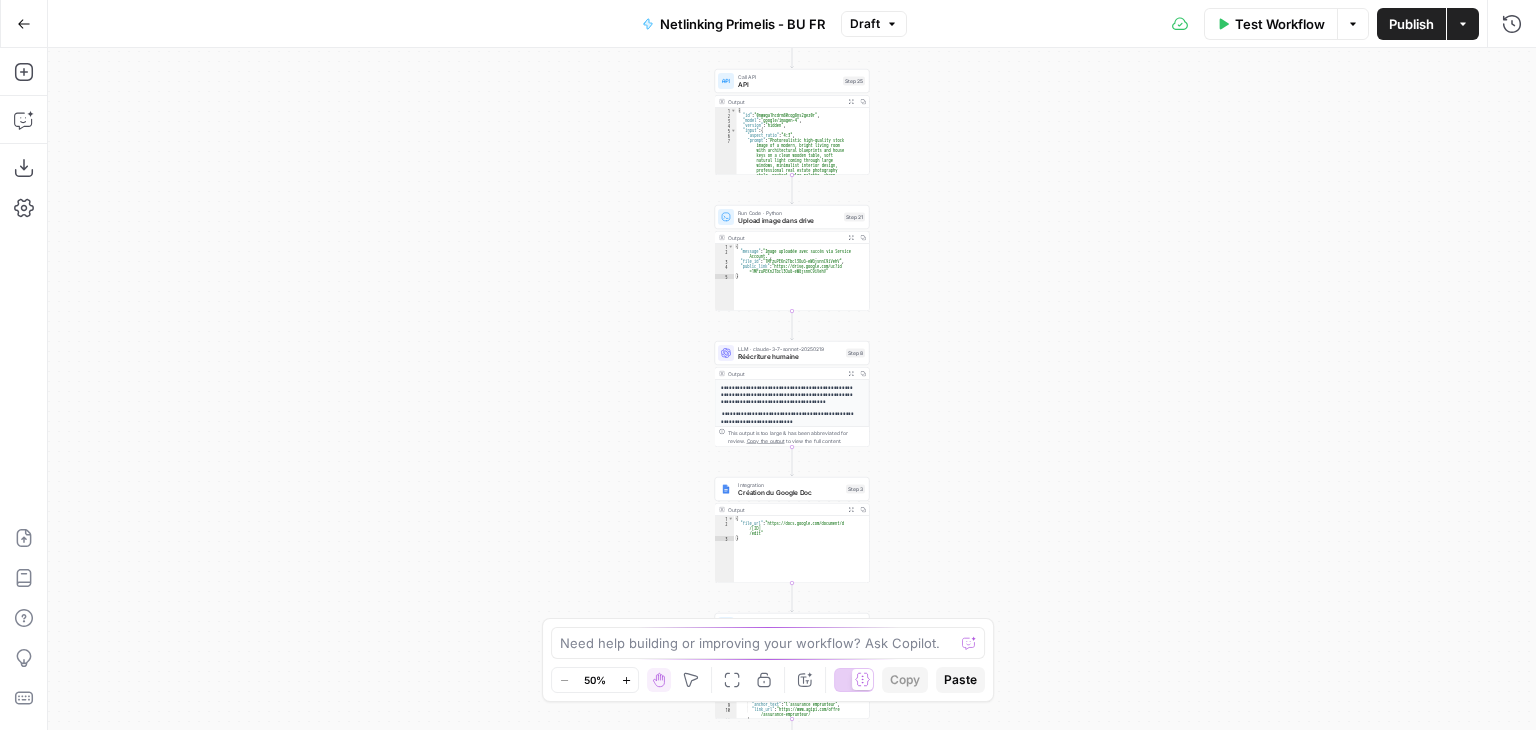 click on "**********" at bounding box center [792, 389] 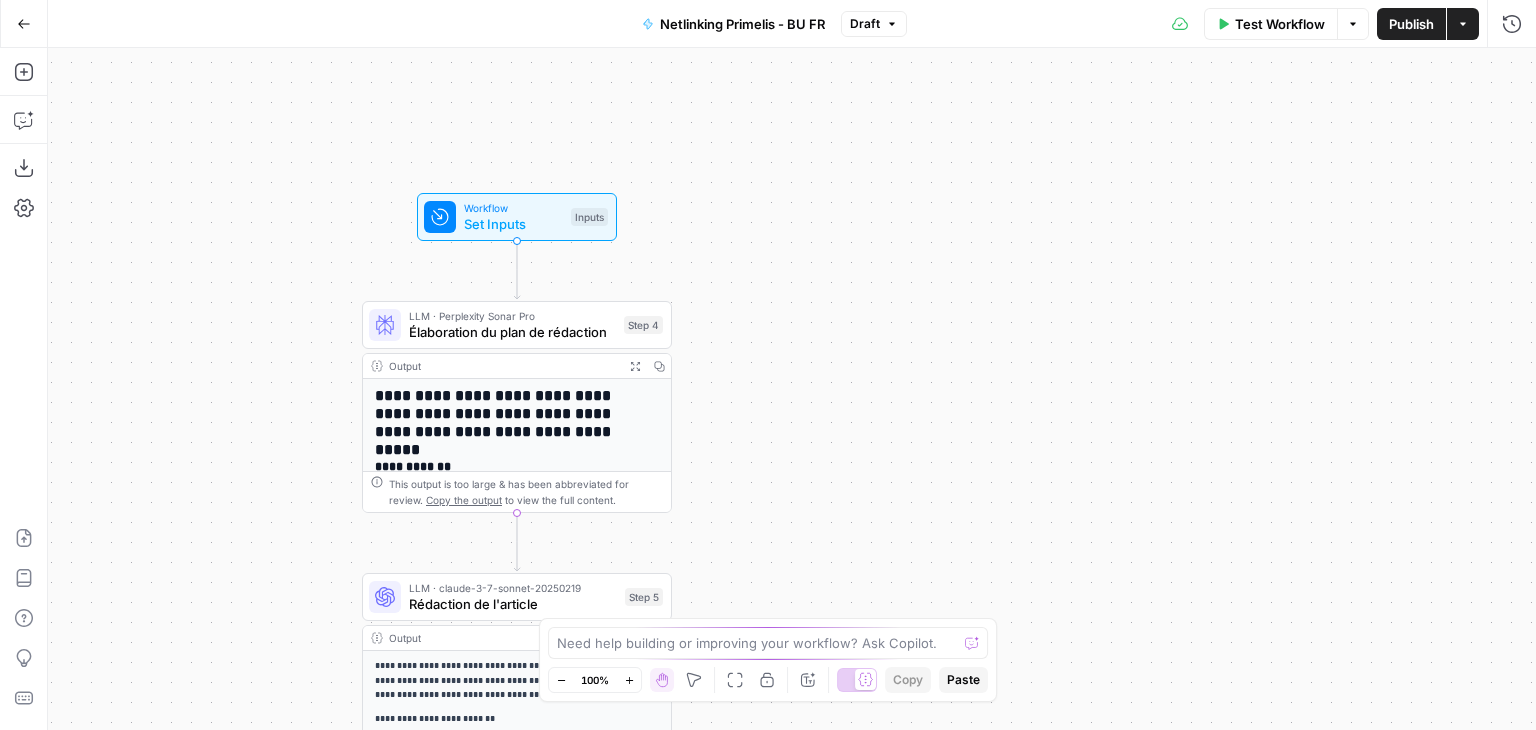 click on "Élaboration du plan de rédaction" at bounding box center (512, 332) 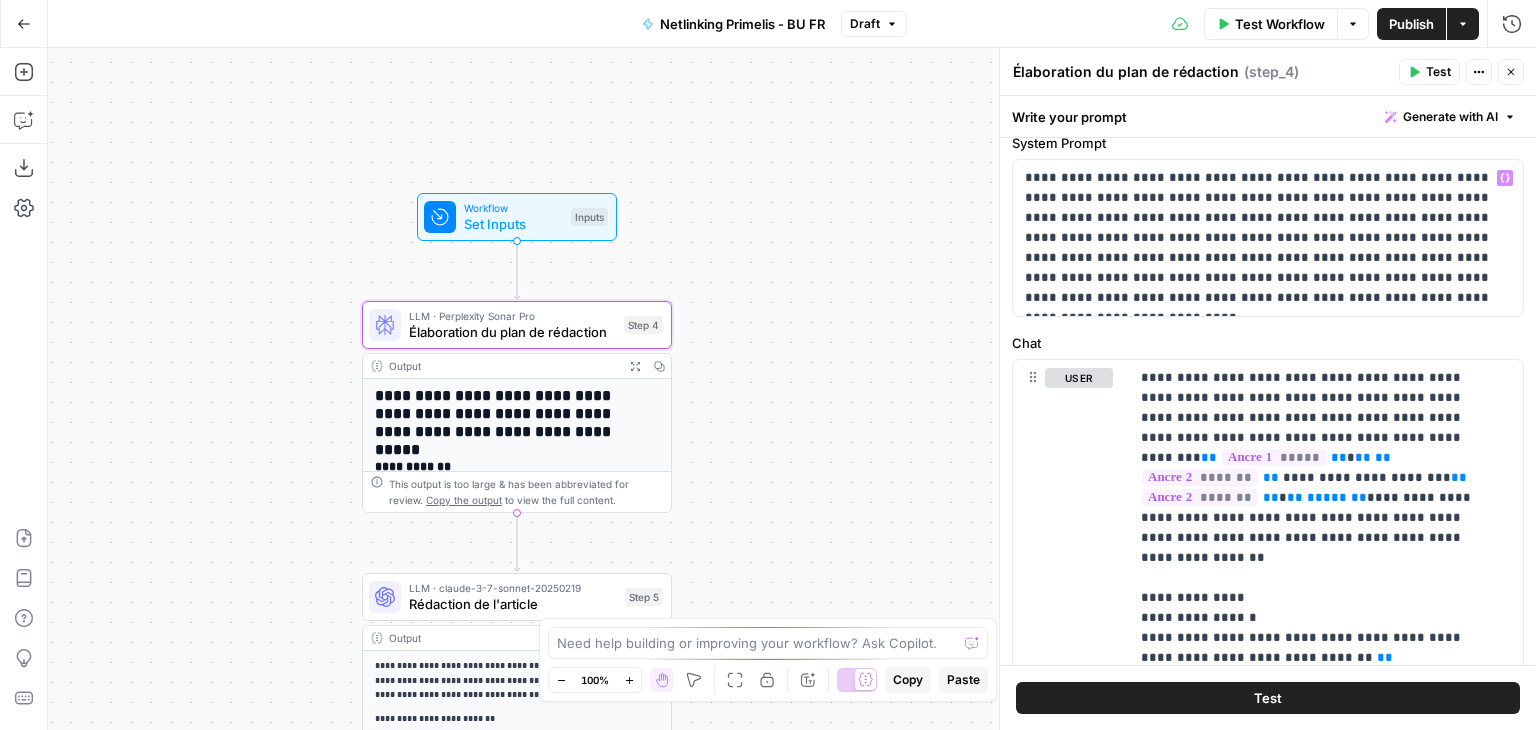 scroll, scrollTop: 100, scrollLeft: 0, axis: vertical 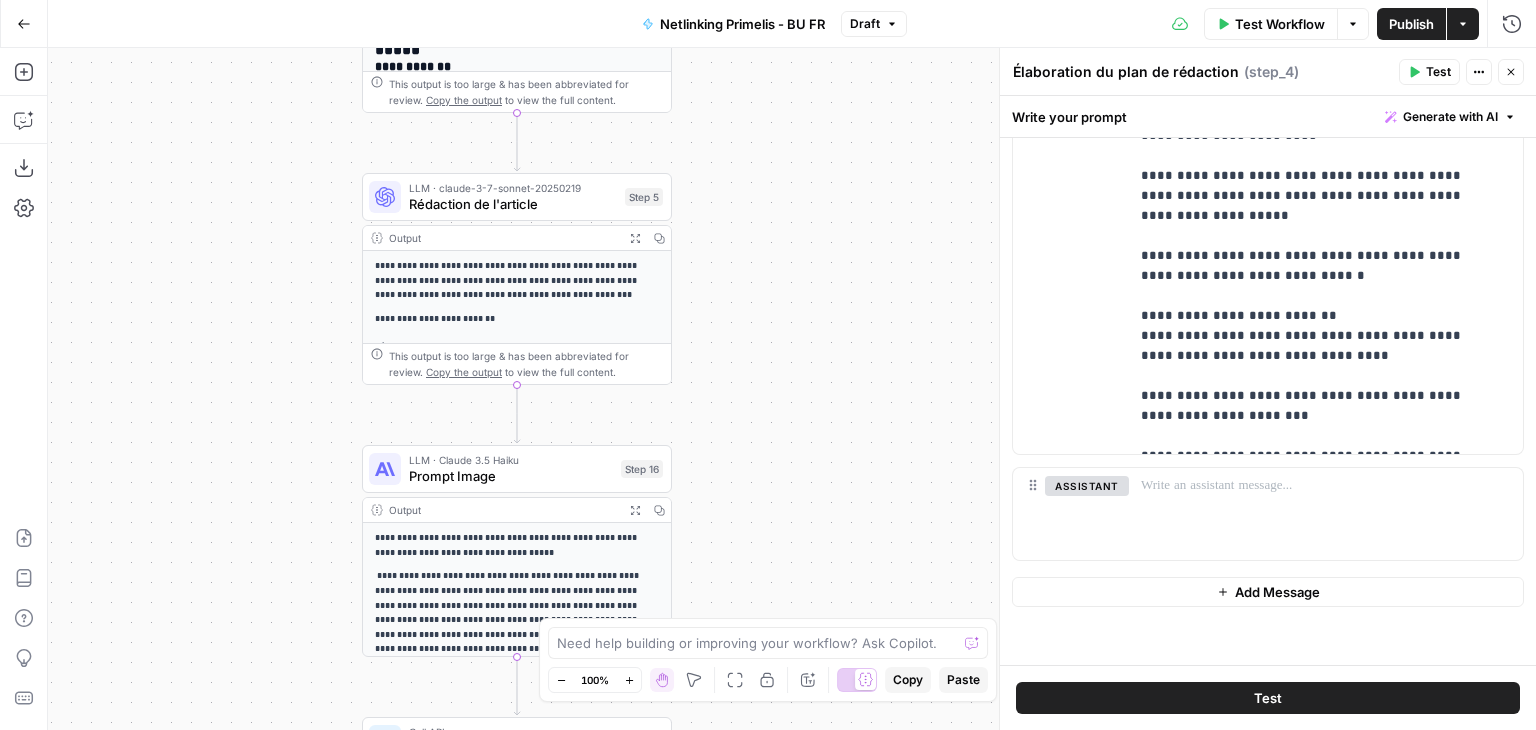 click on "Rédaction de l'article" at bounding box center (513, 204) 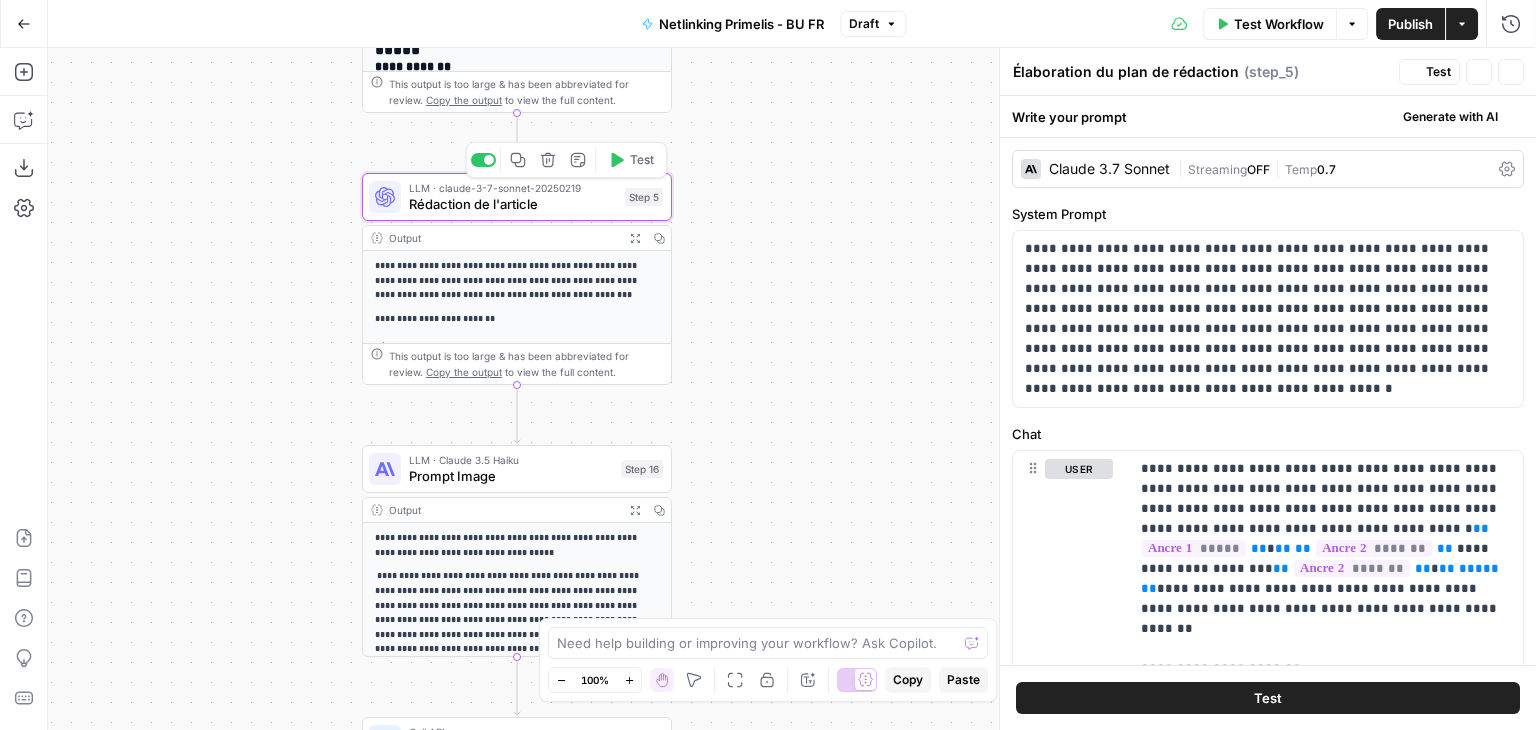 type on "Rédaction de l'article" 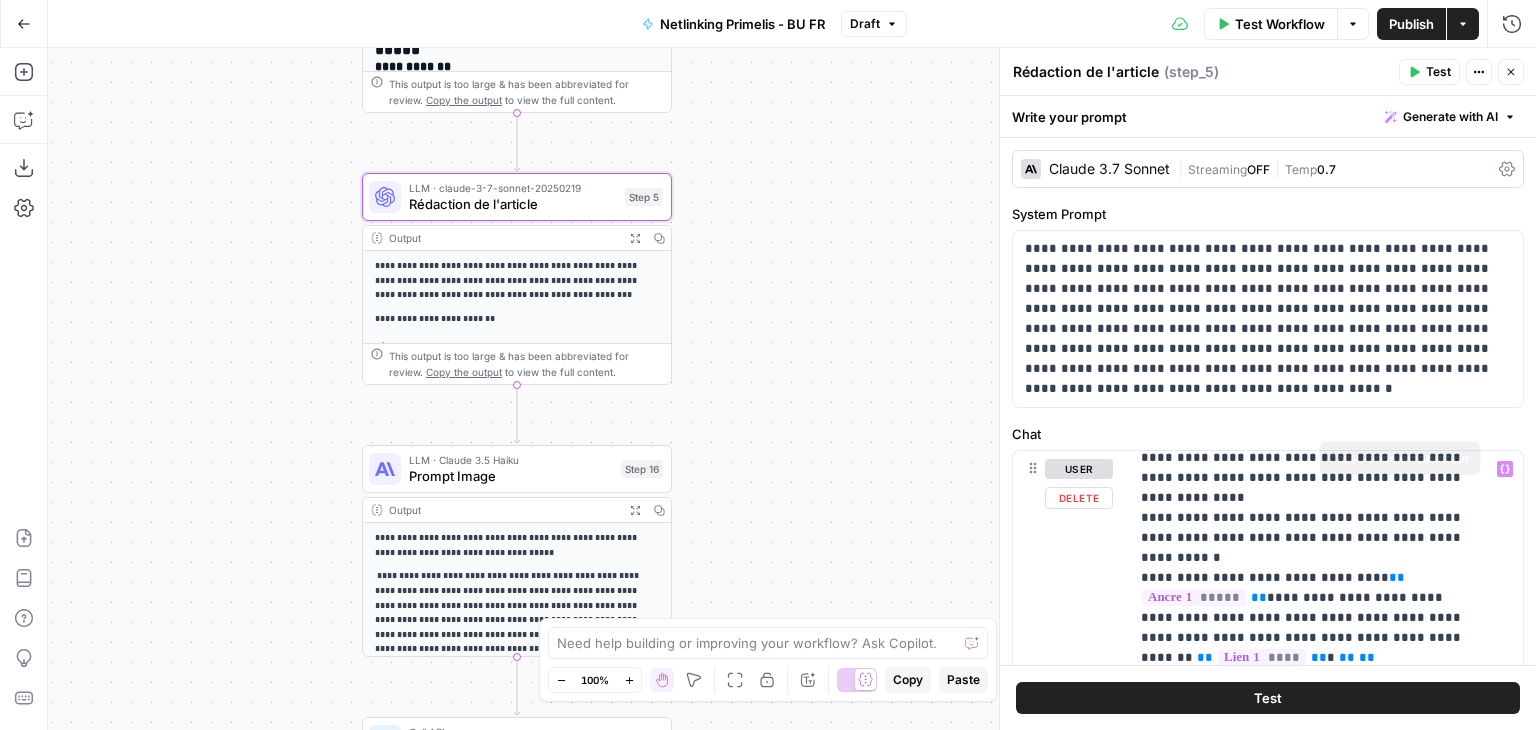 scroll, scrollTop: 621, scrollLeft: 0, axis: vertical 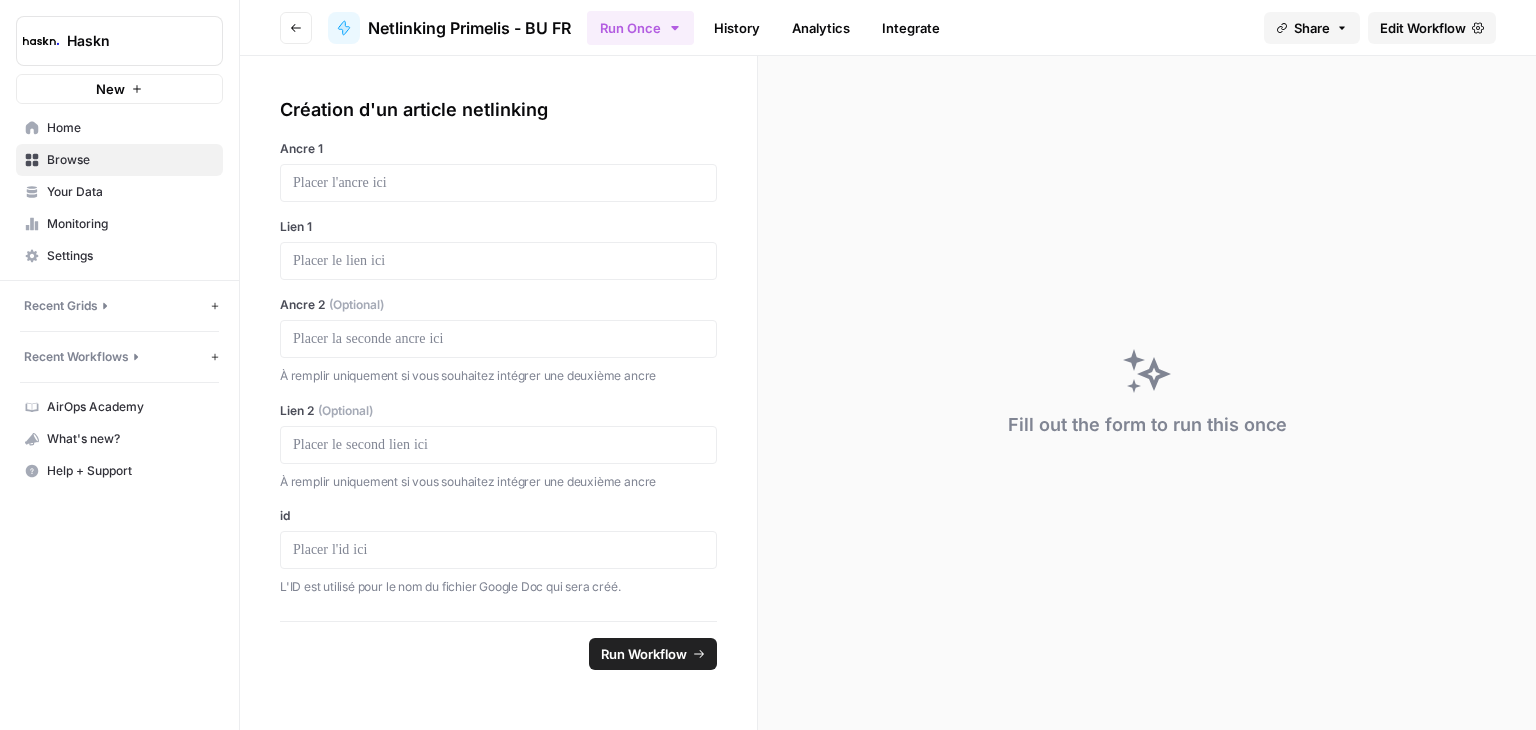 click on "Go back" at bounding box center [296, 28] 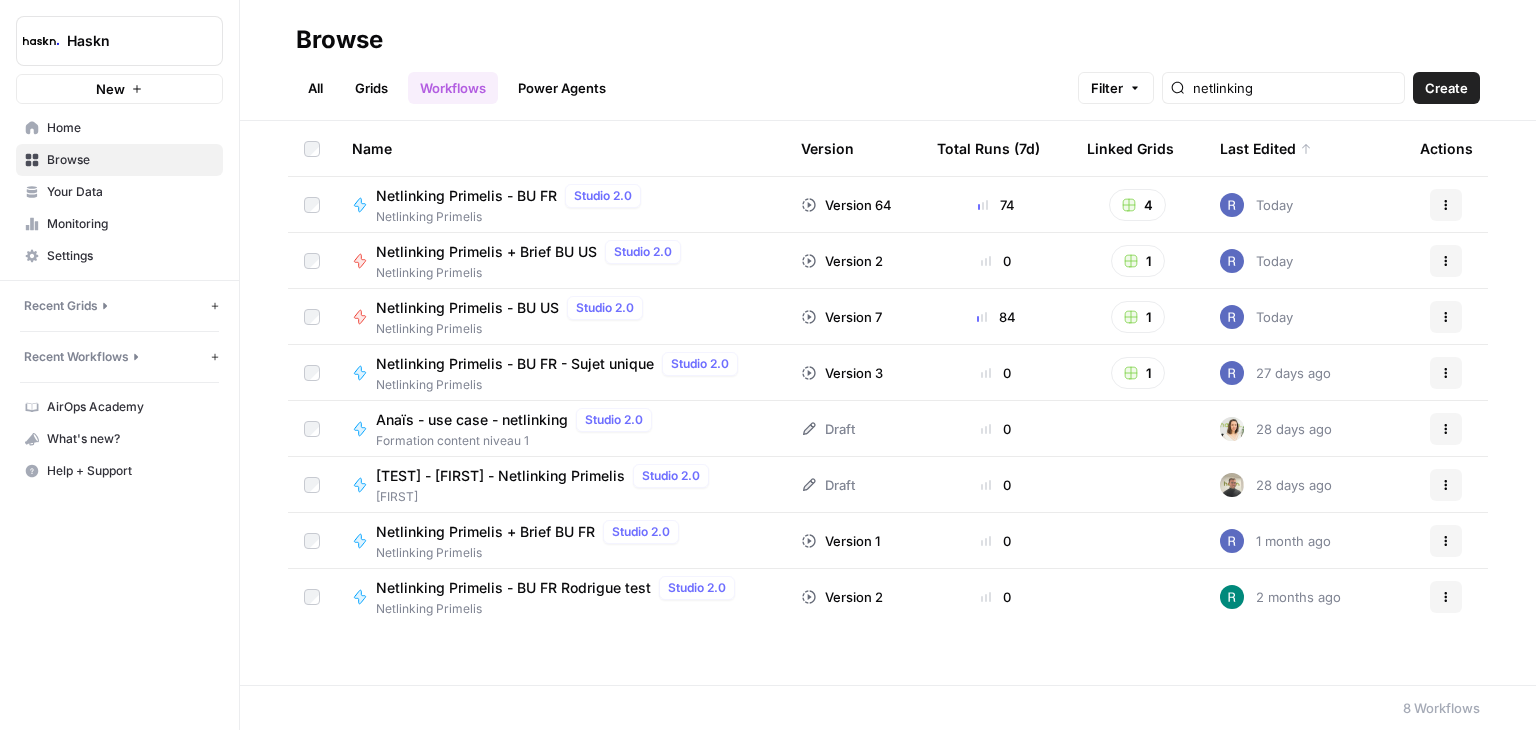 click on "Netlinking Primelis - BU FR - Sujet unique" at bounding box center (515, 364) 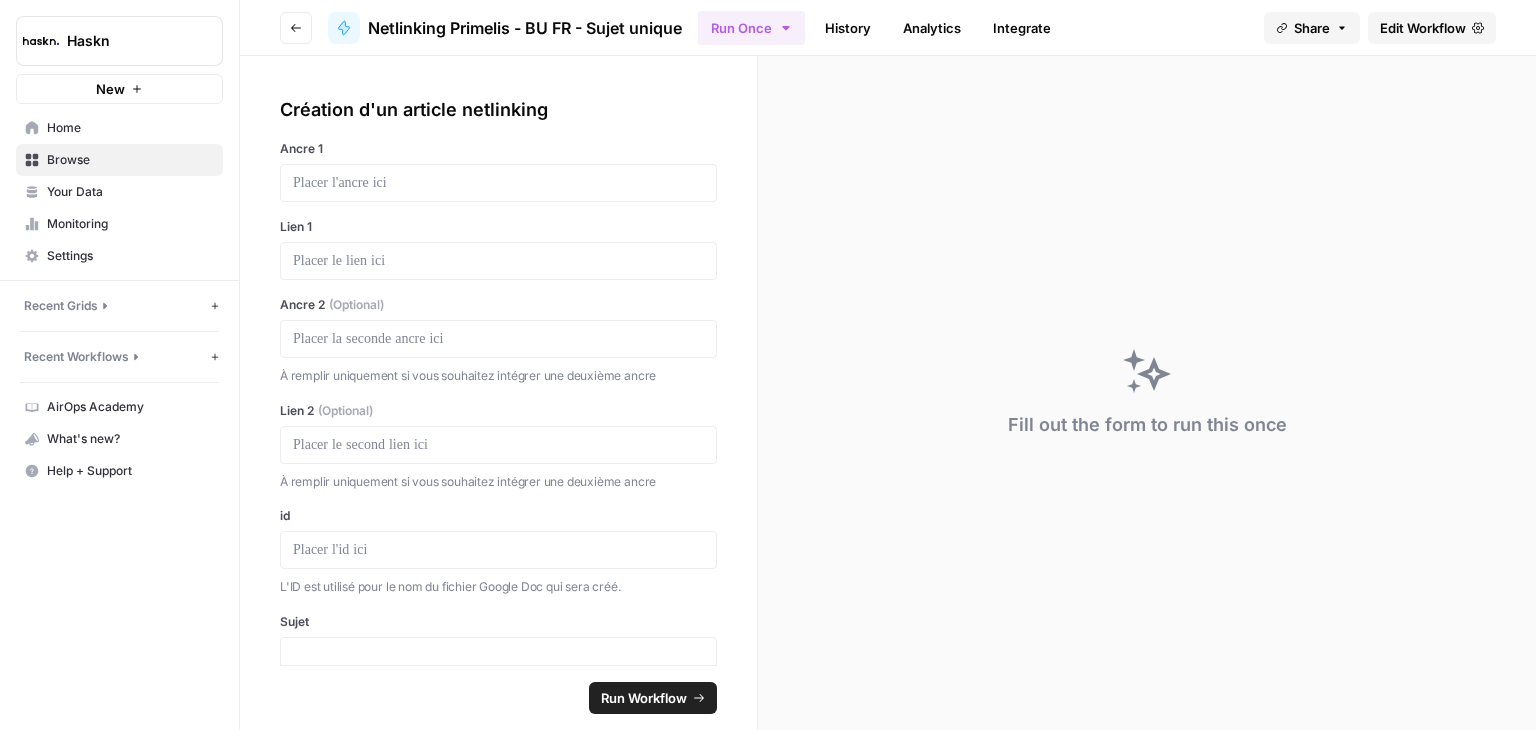 click on "Edit Workflow" at bounding box center (1423, 28) 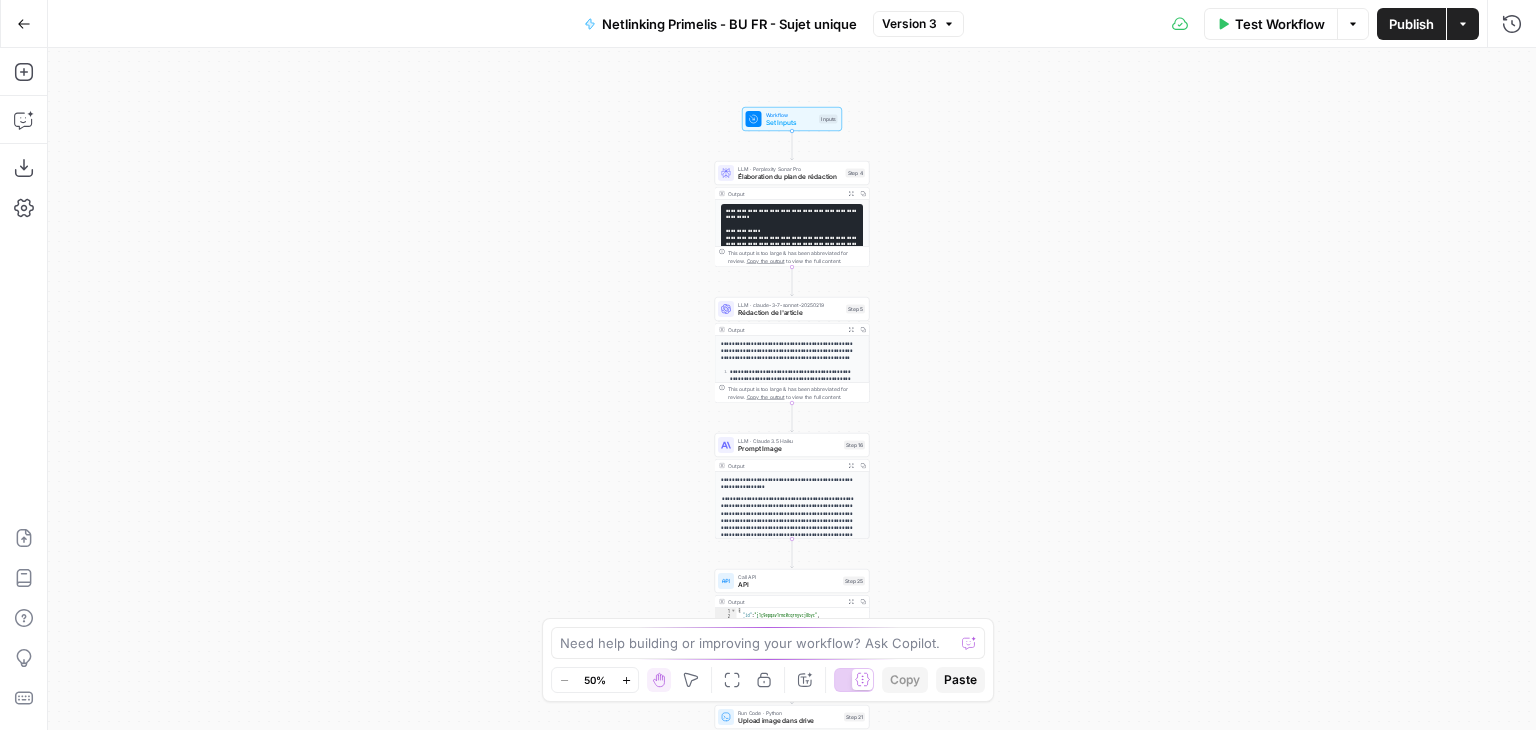click on "**********" at bounding box center (792, 389) 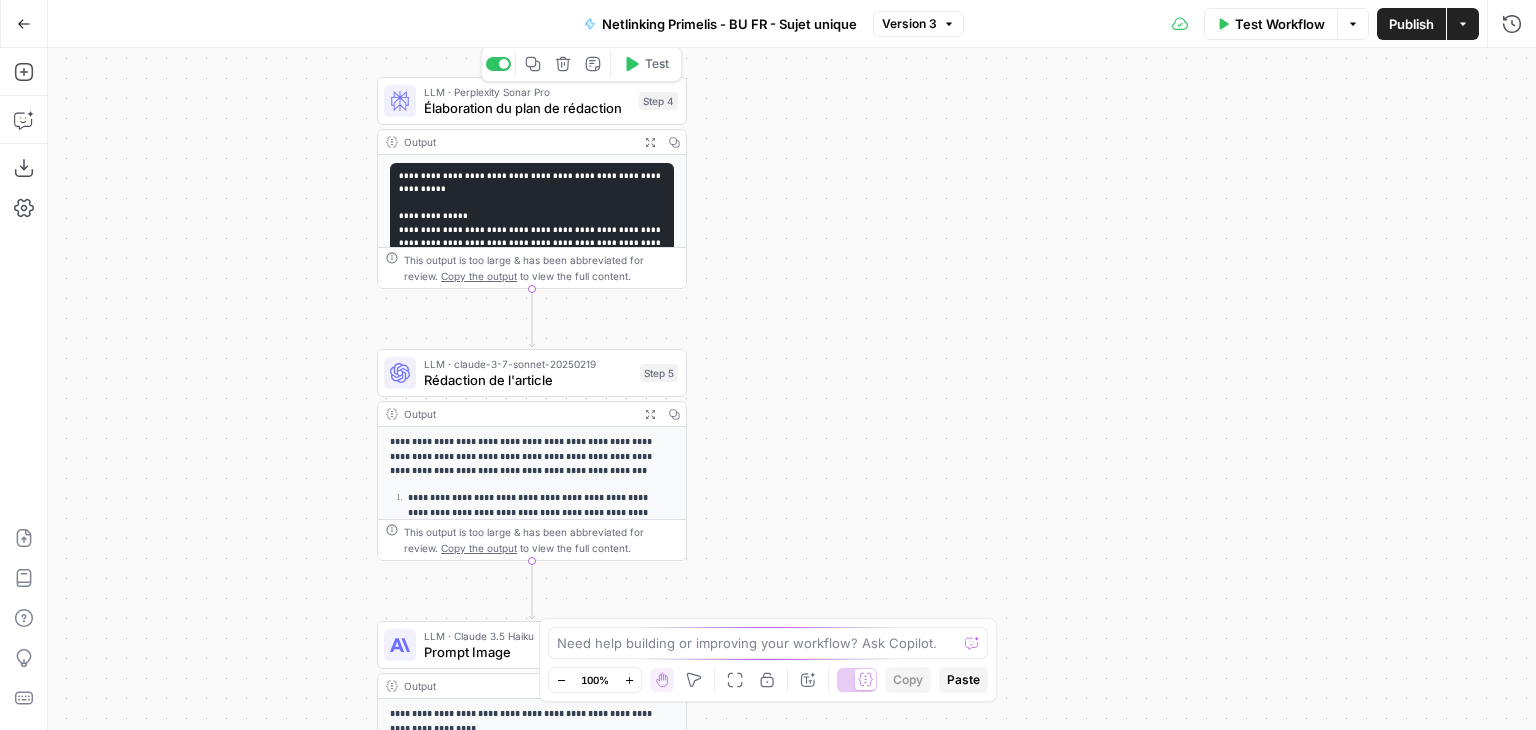 click on "LLM · Perplexity Sonar Pro Élaboration du plan de rédaction Step 4 Copy step Delete step Add Note Test" at bounding box center (532, 101) 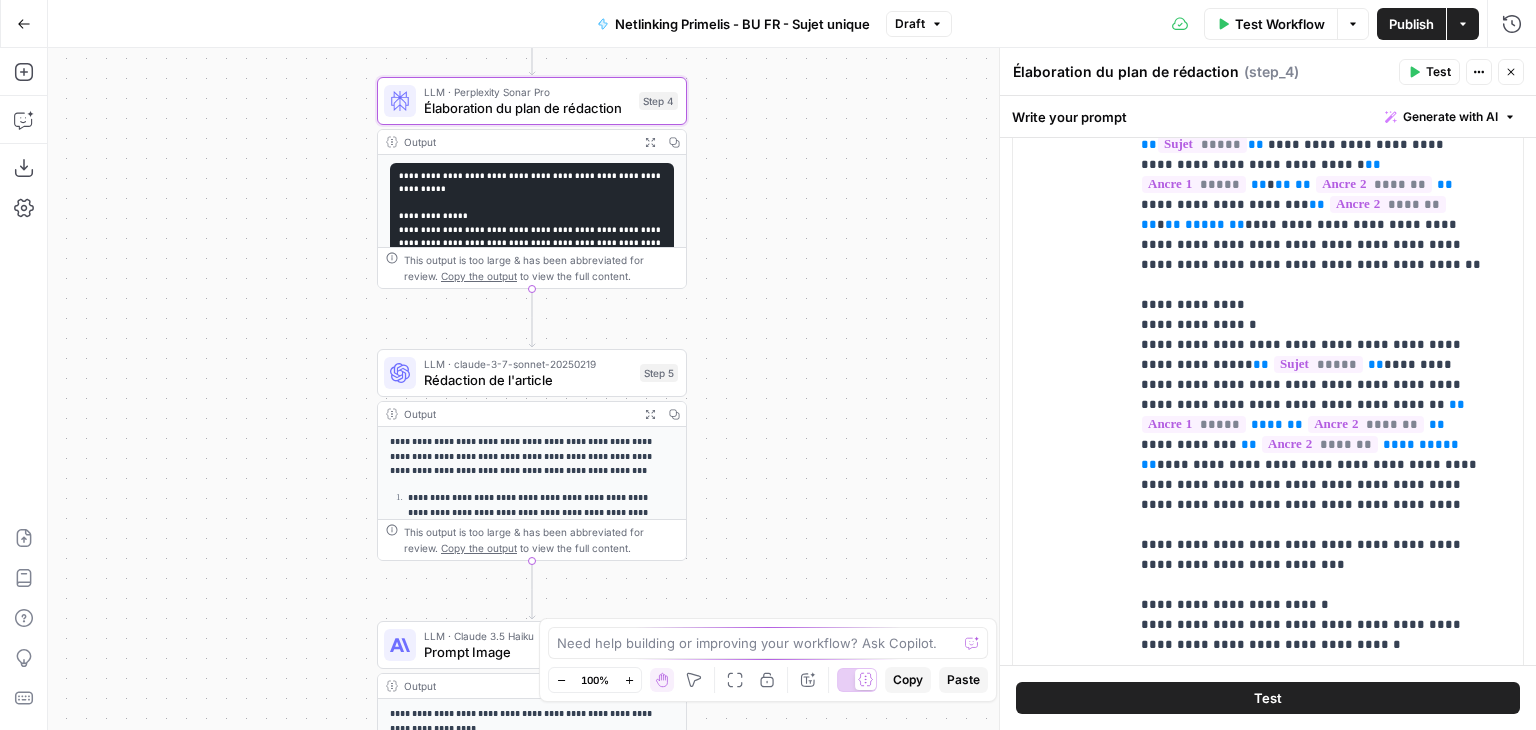 scroll, scrollTop: 500, scrollLeft: 0, axis: vertical 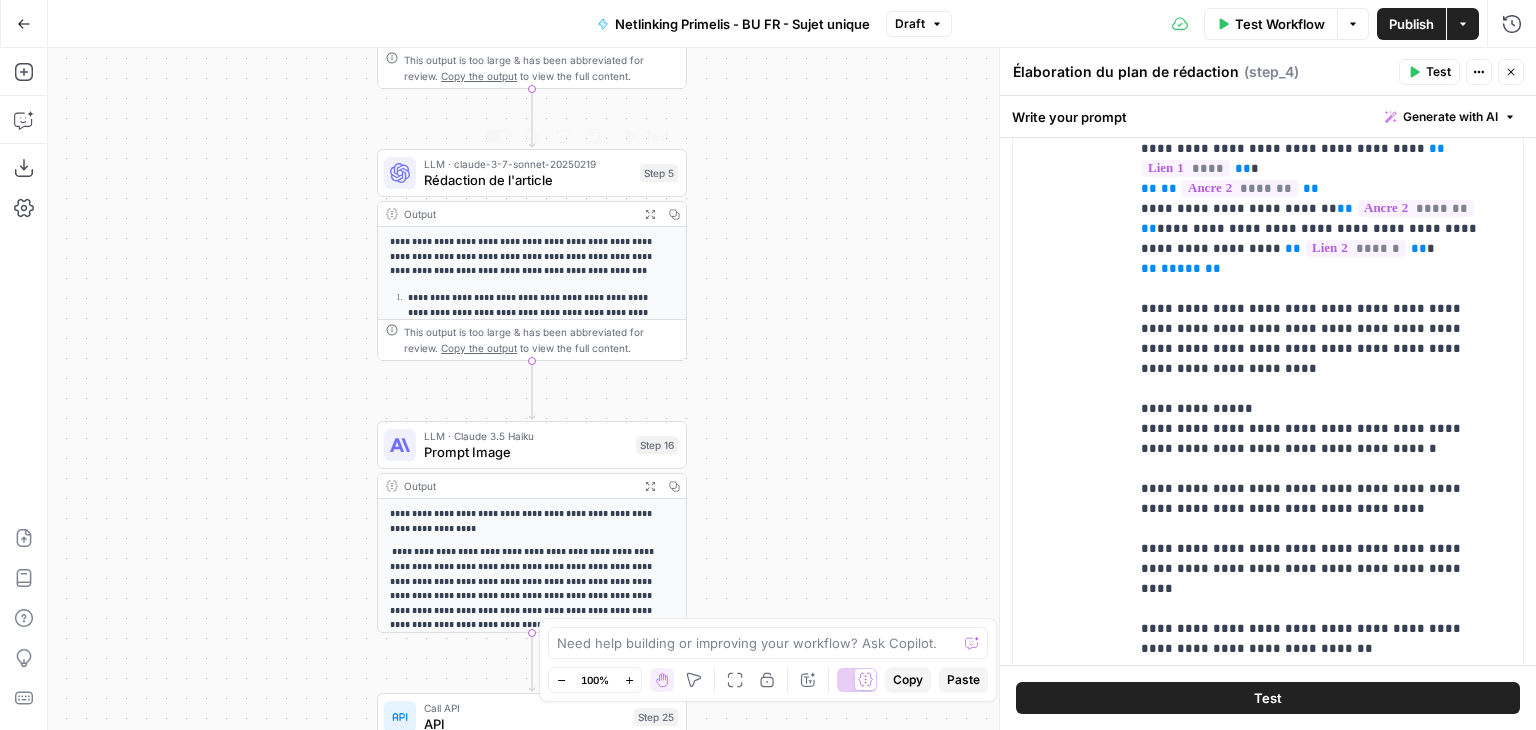 click on "Rédaction de l'article" at bounding box center [528, 180] 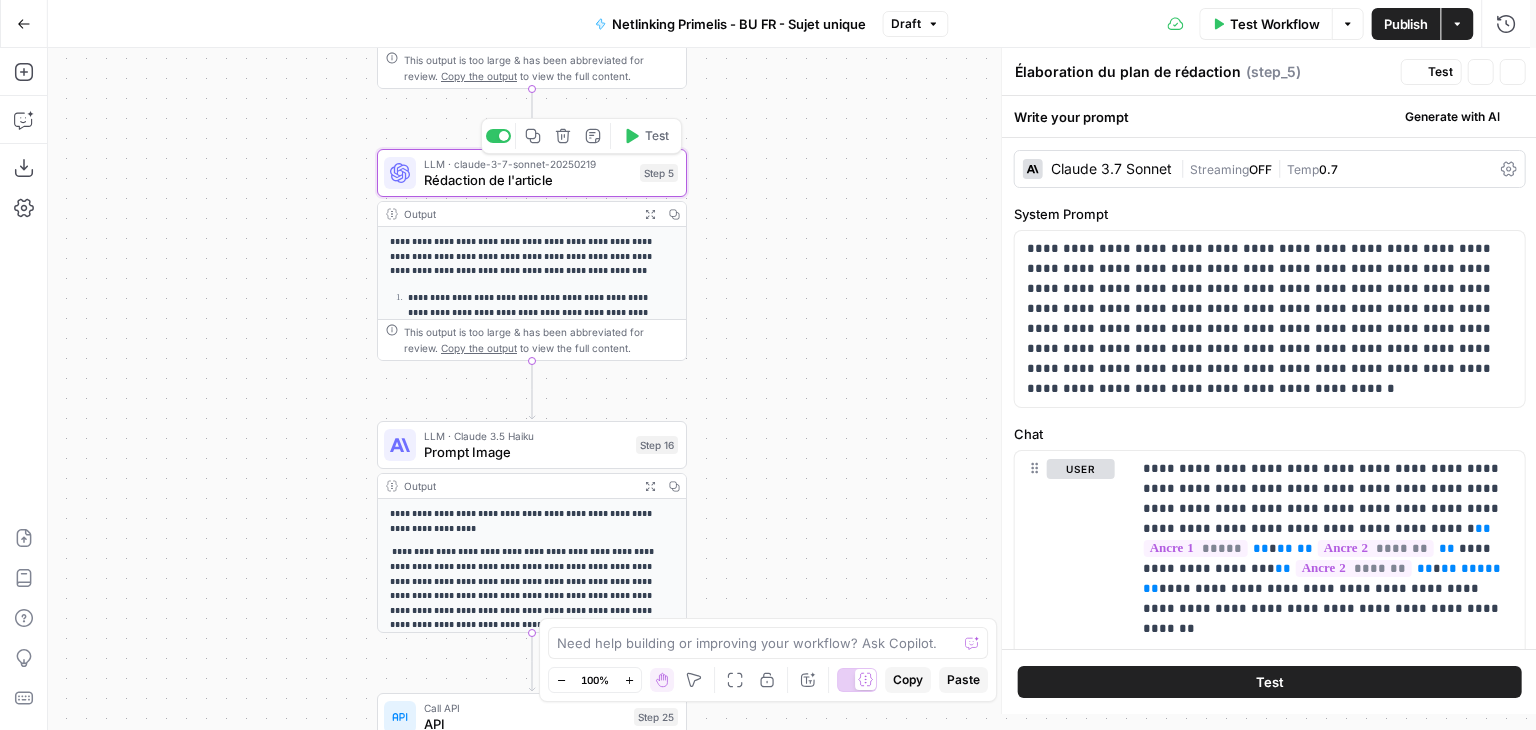 type on "Rédaction de l'article" 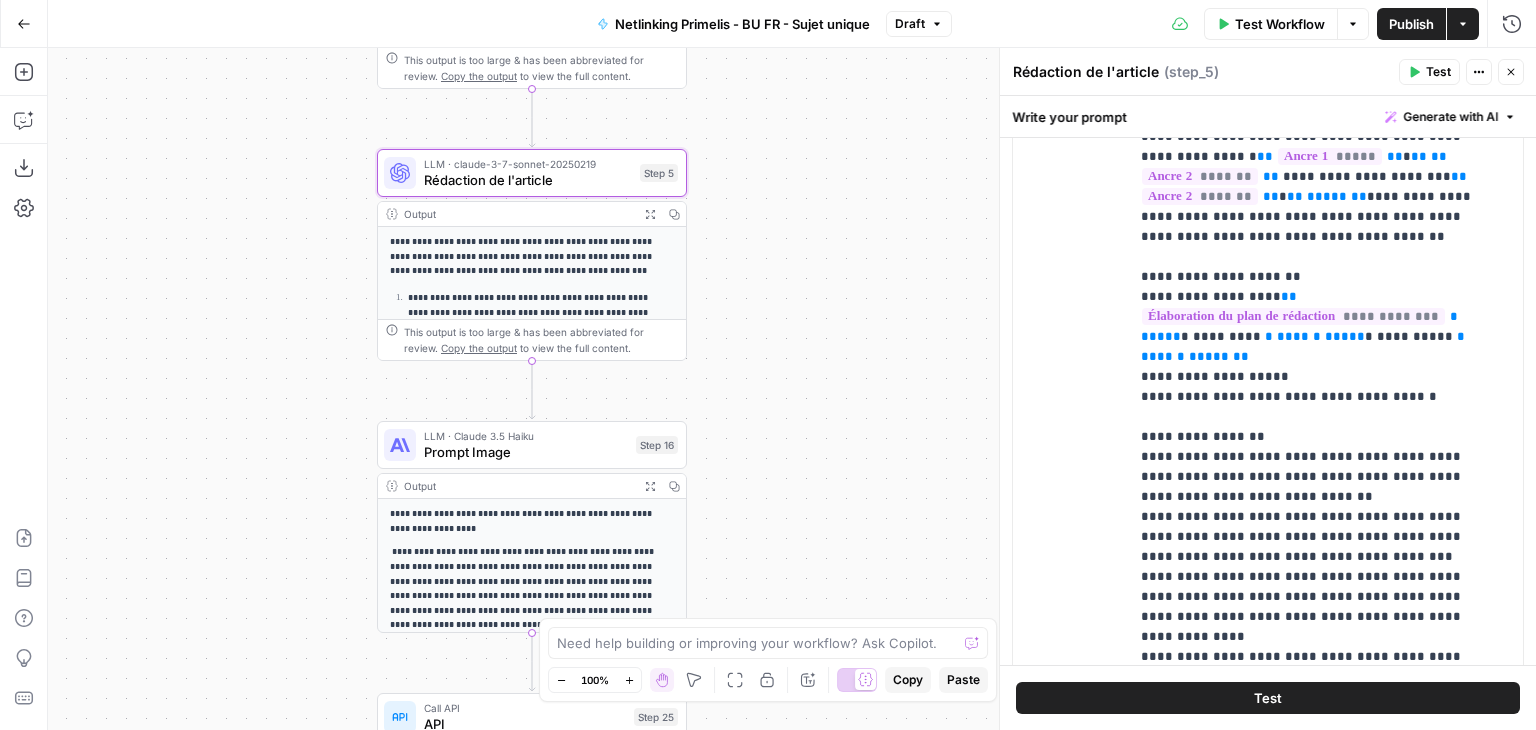scroll, scrollTop: 400, scrollLeft: 0, axis: vertical 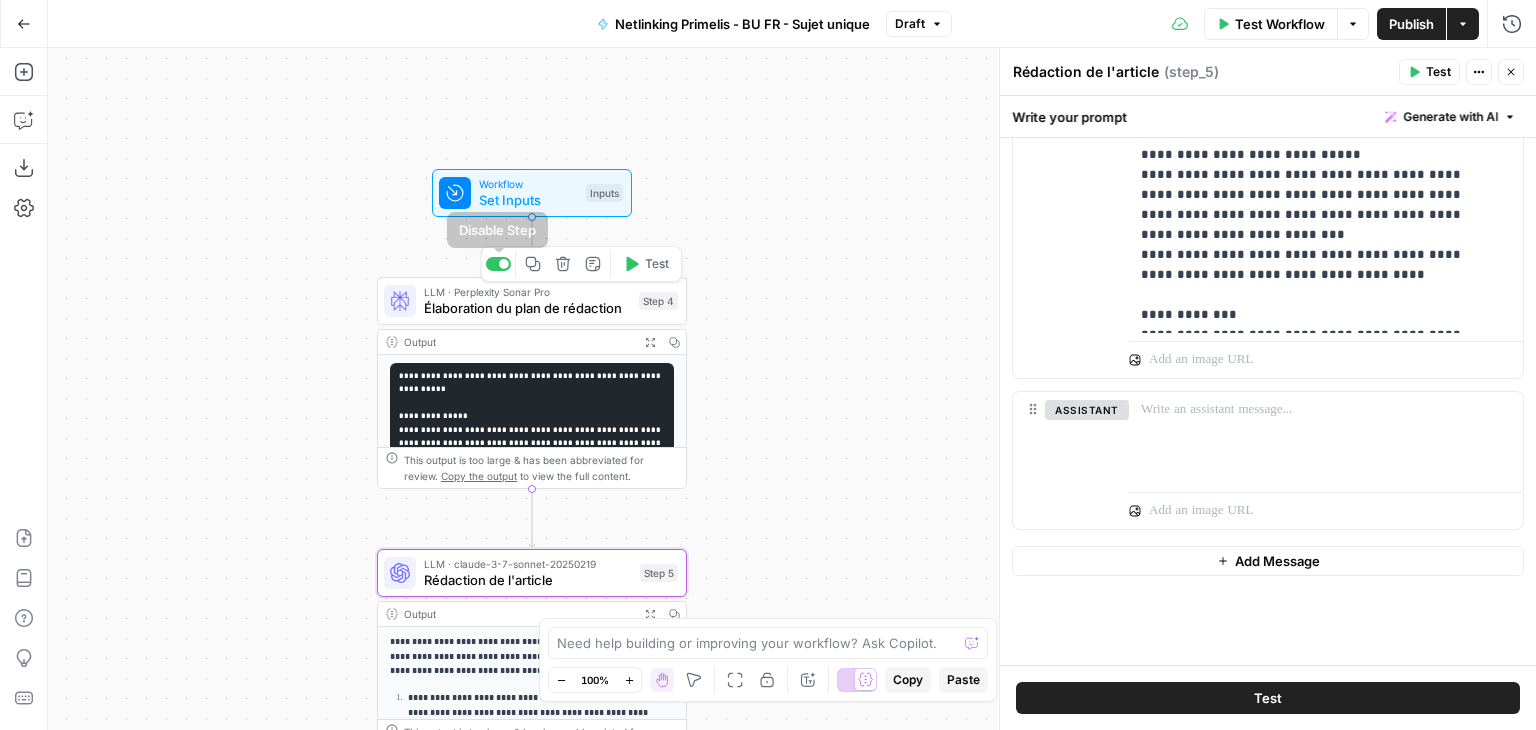 click on "Set Inputs" at bounding box center [528, 200] 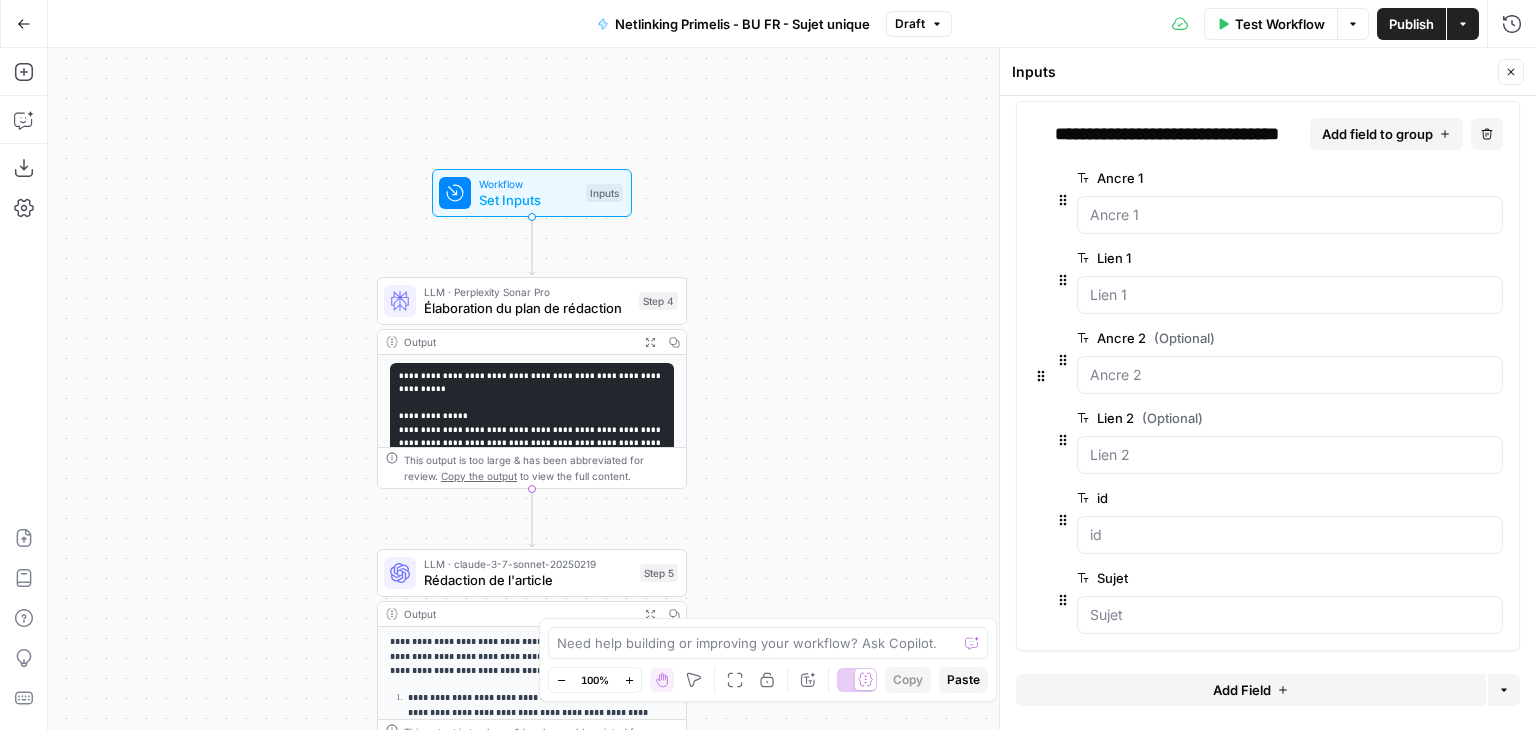 scroll, scrollTop: 13, scrollLeft: 0, axis: vertical 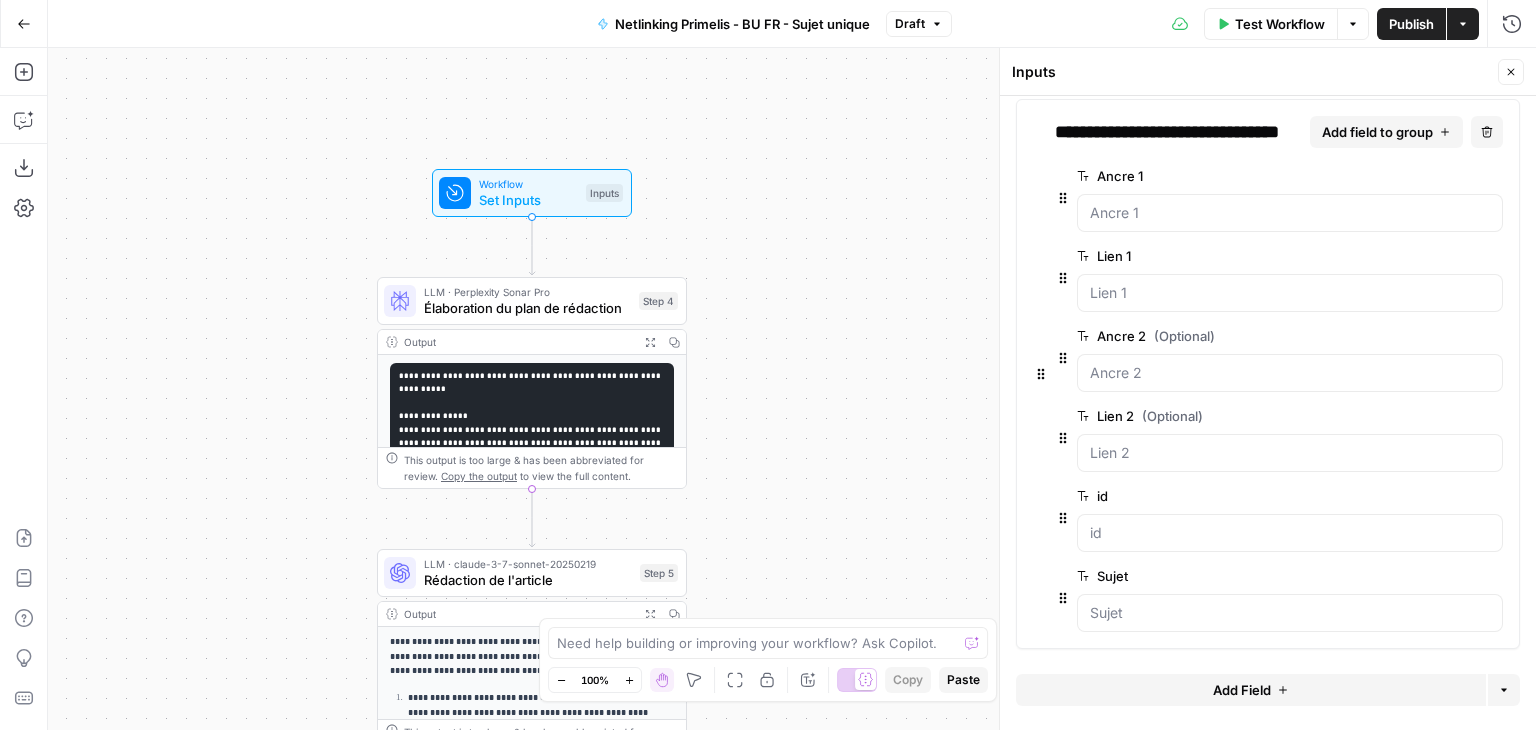 click on "Élaboration du plan de rédaction" at bounding box center [527, 308] 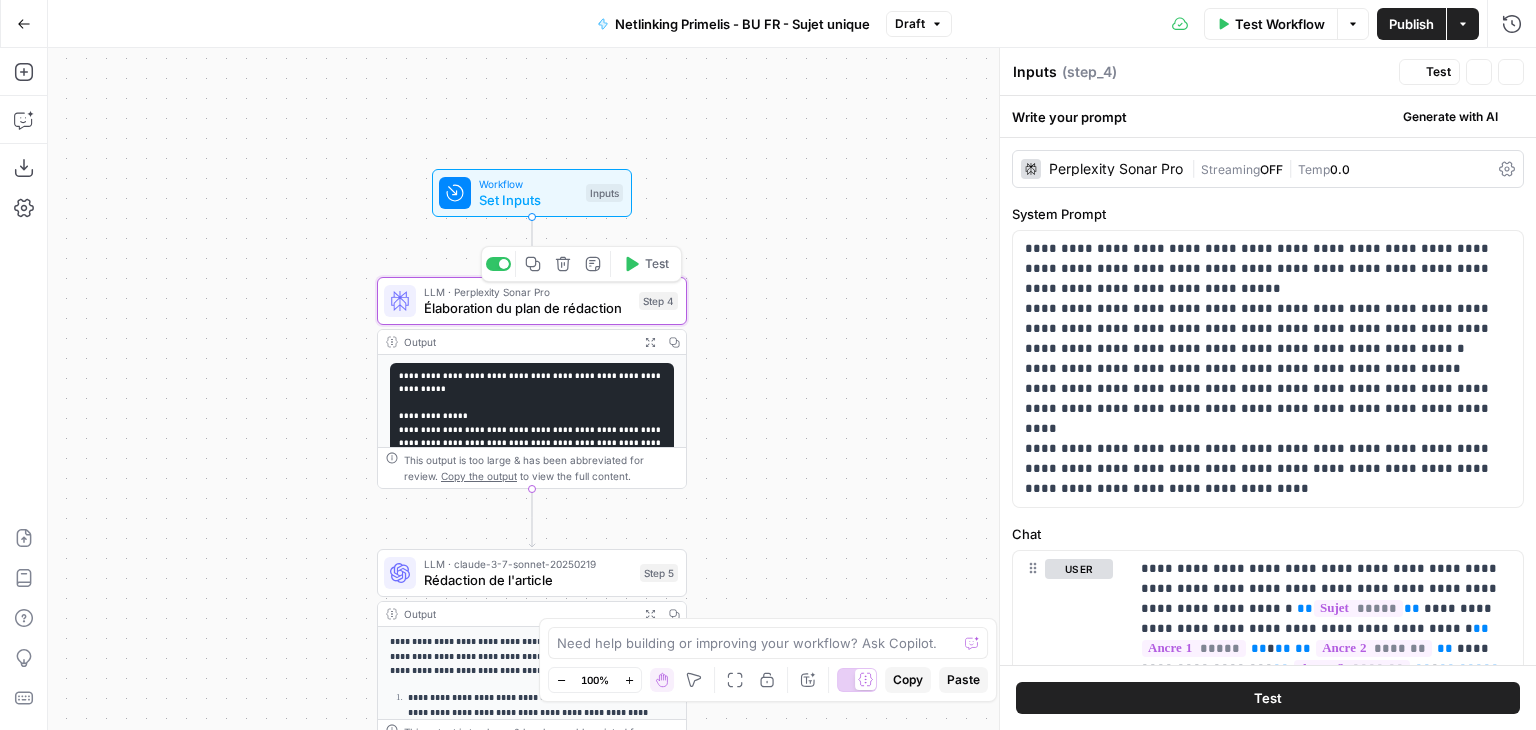 type on "Élaboration du plan de rédaction" 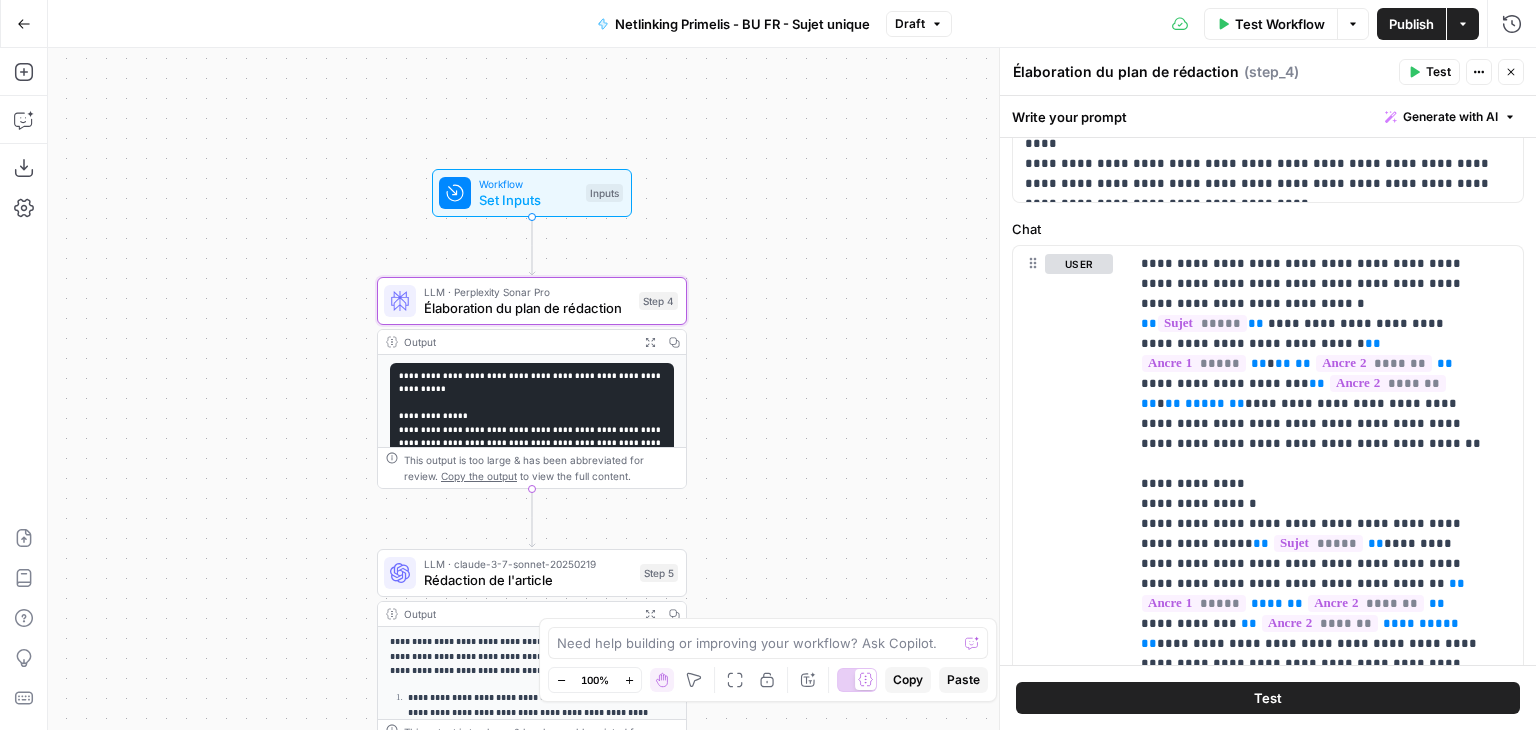 scroll, scrollTop: 300, scrollLeft: 0, axis: vertical 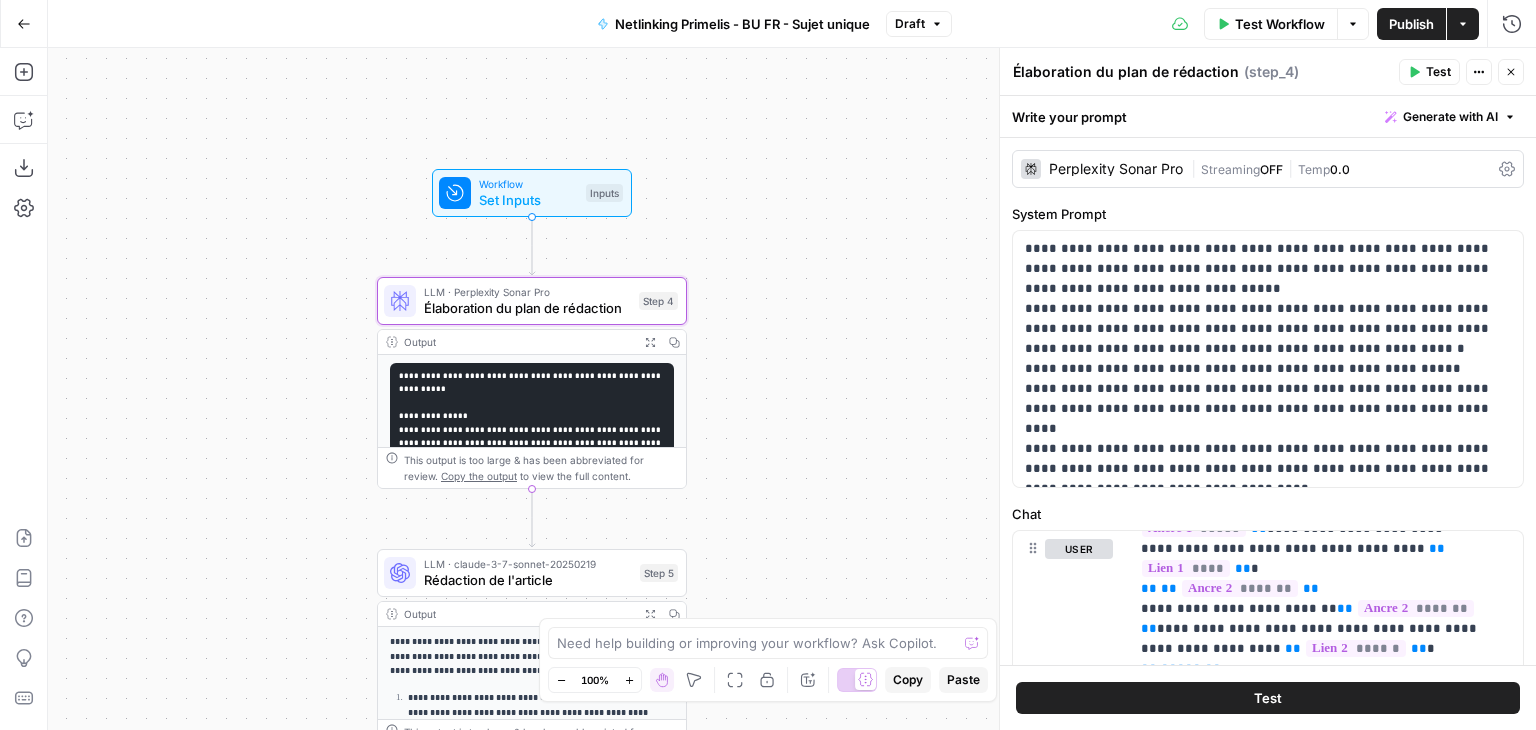 click on "Go Back" at bounding box center [24, 24] 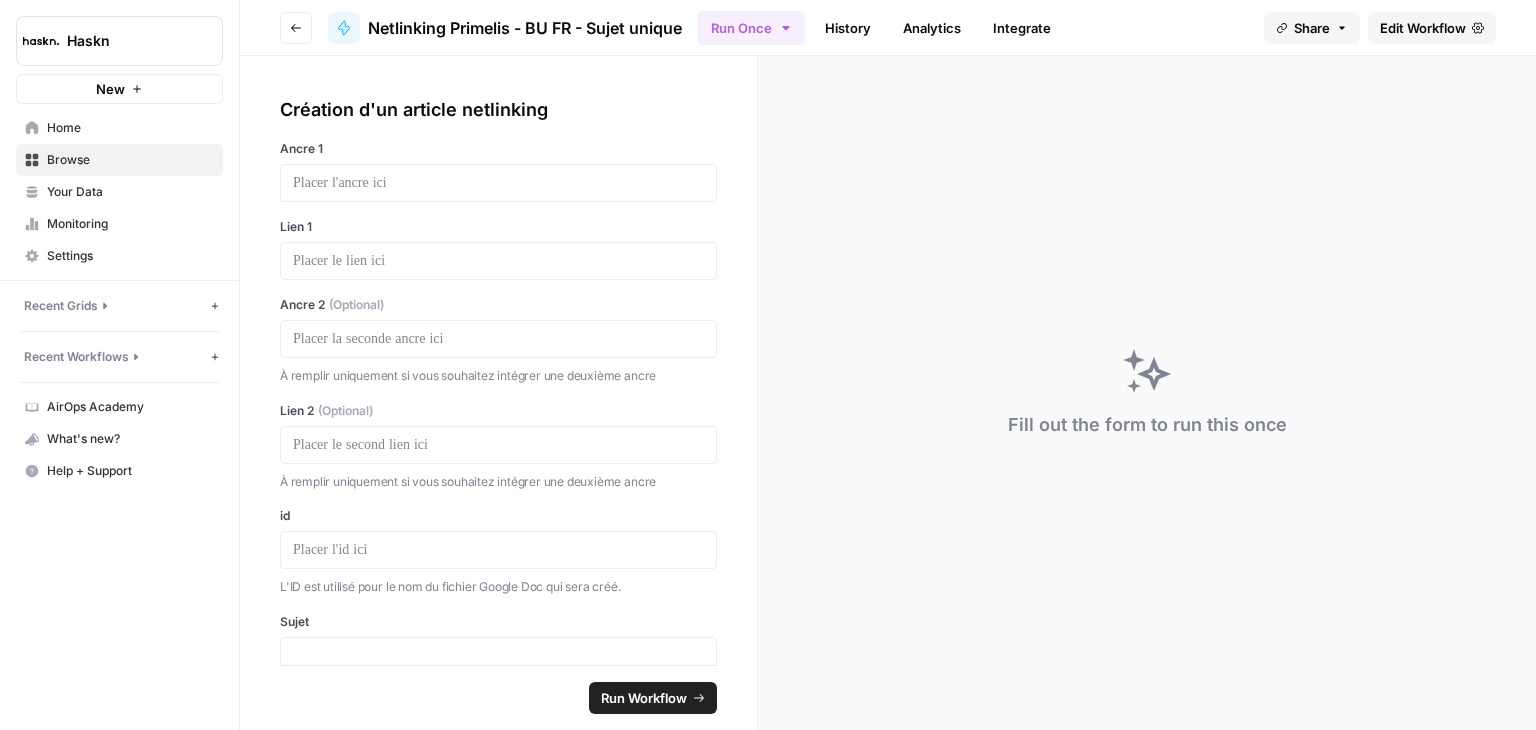 click on "Go back" at bounding box center [296, 28] 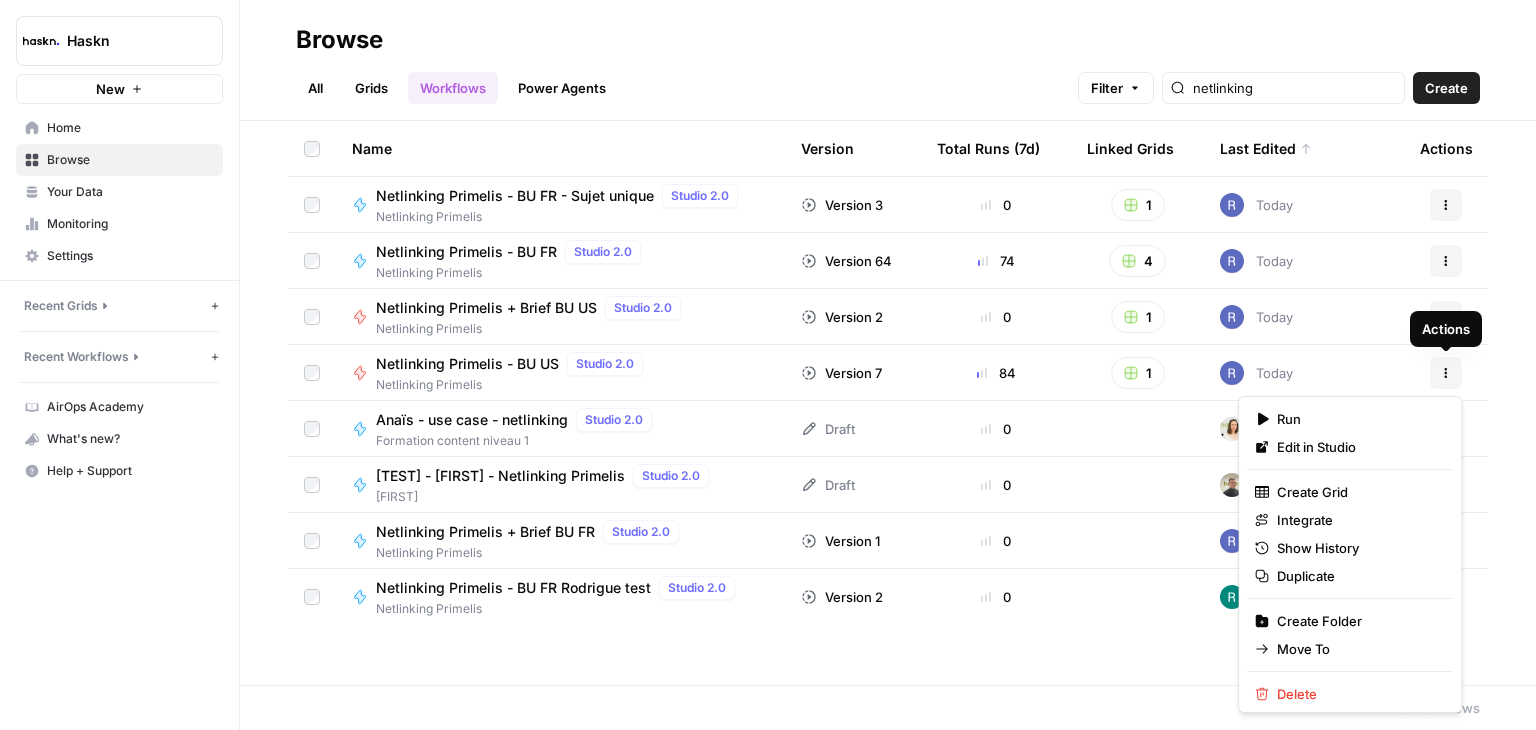 click 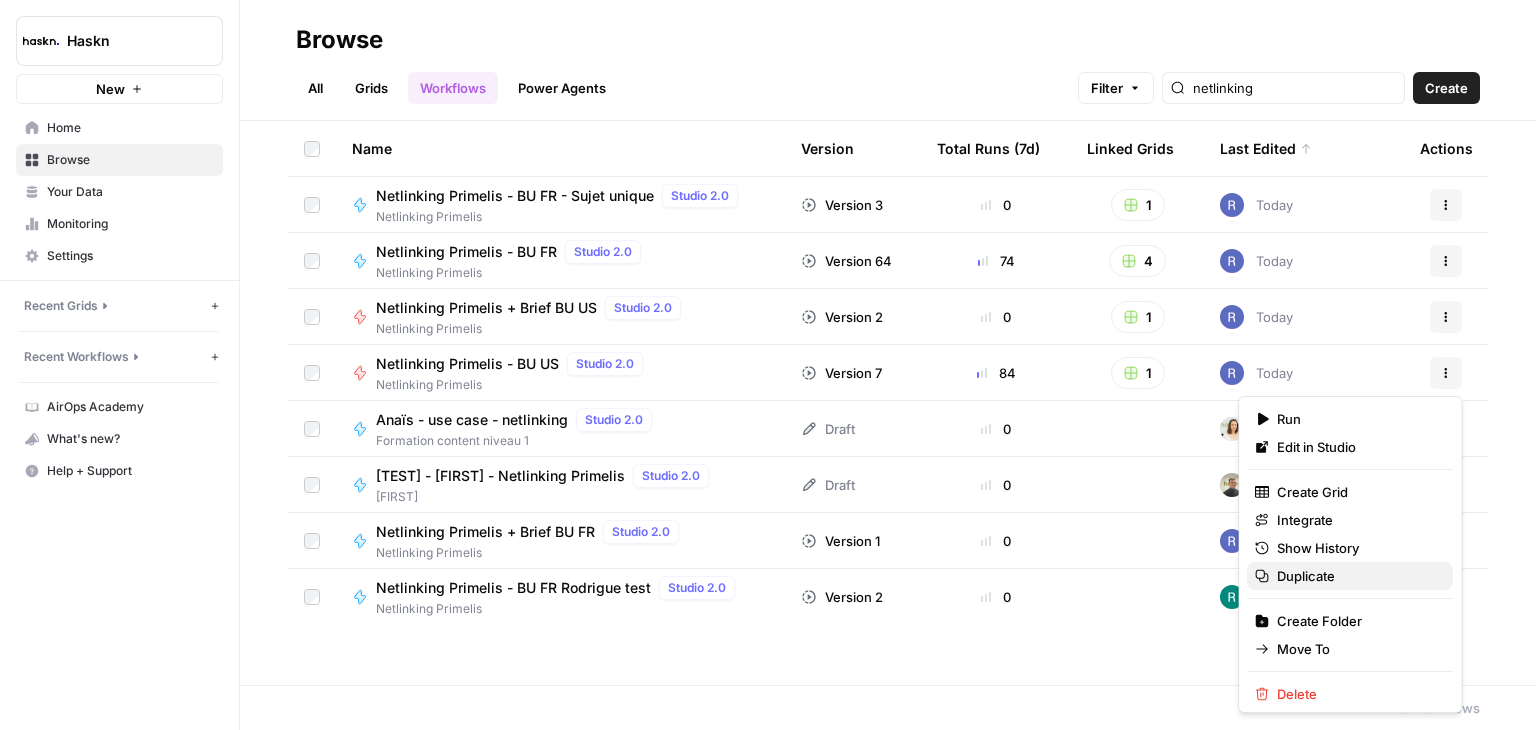 click on "Duplicate" at bounding box center [1357, 576] 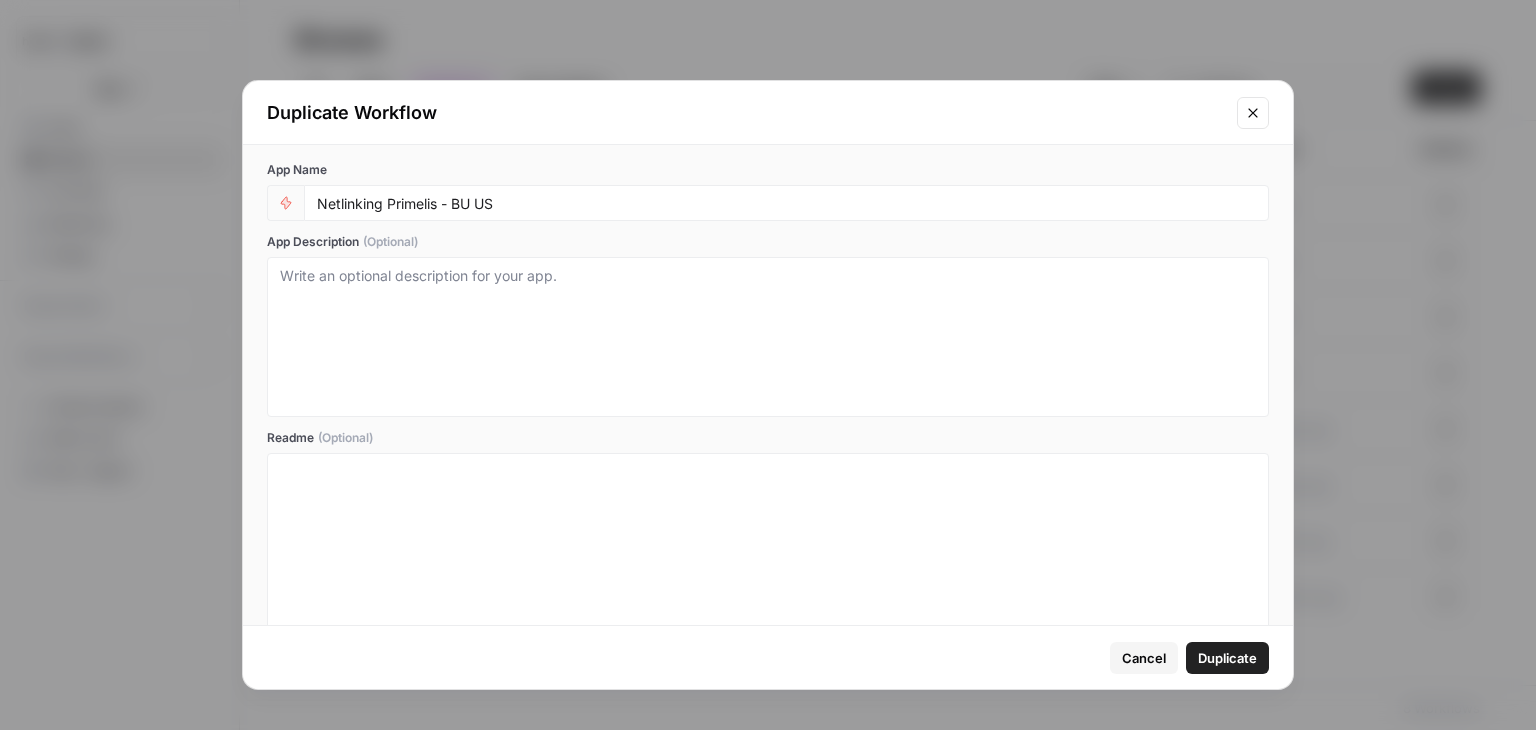 click on "Netlinking Primelis - BU US" at bounding box center [786, 203] 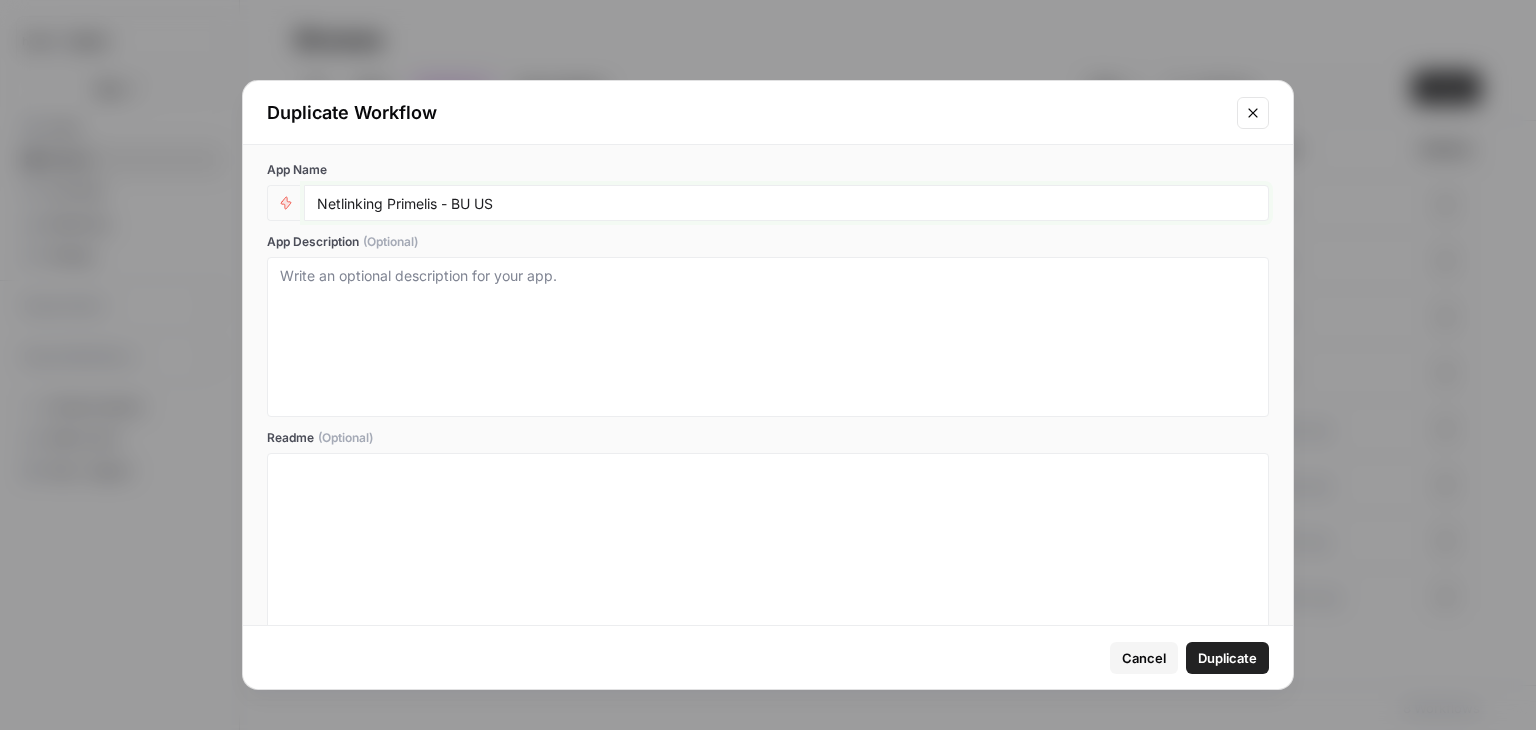 click on "Netlinking Primelis - BU US" at bounding box center (786, 203) 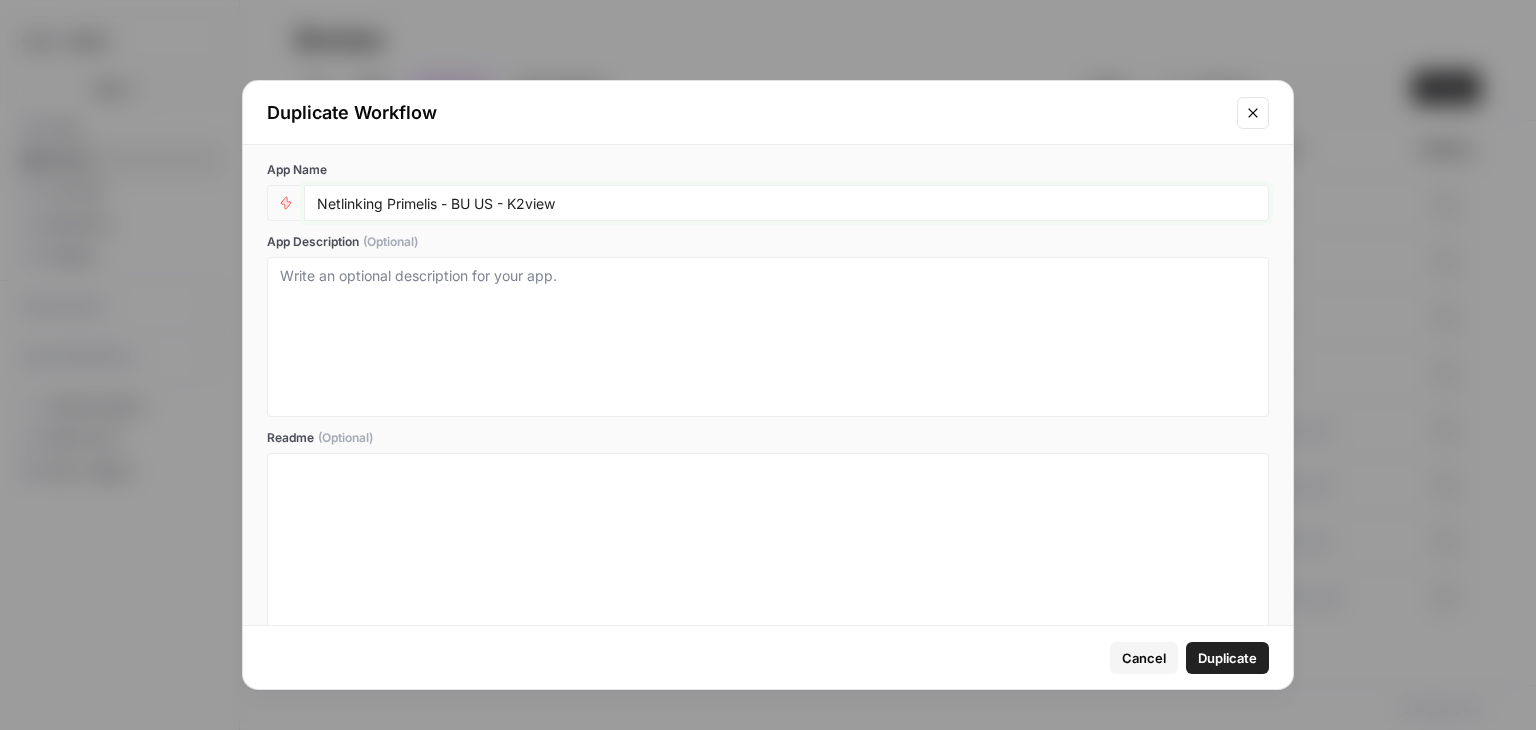 type on "Netlinking Primelis - BU US - K2view" 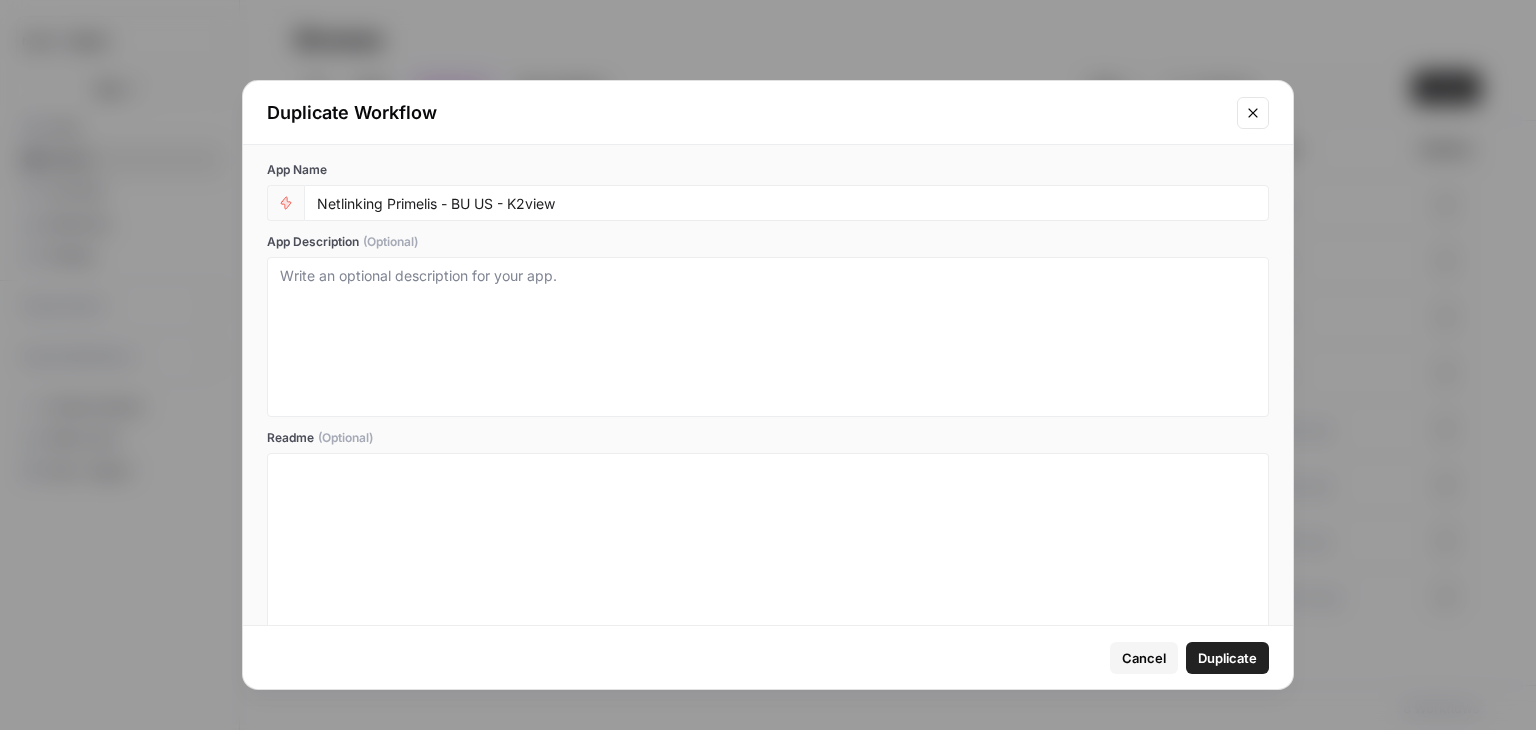 click on "Duplicate" at bounding box center [1227, 658] 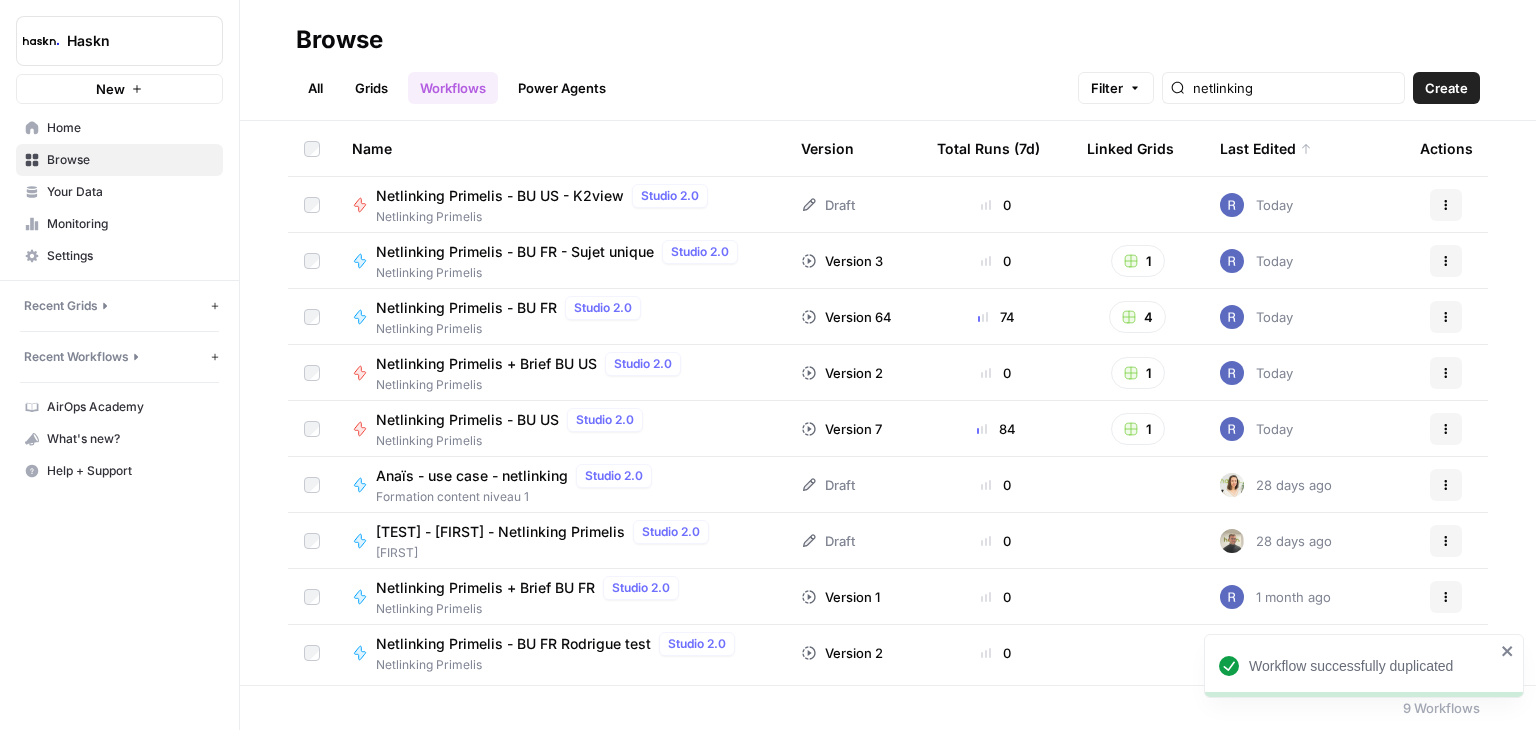 click on "Netlinking Primelis - BU US - K2view" at bounding box center (500, 196) 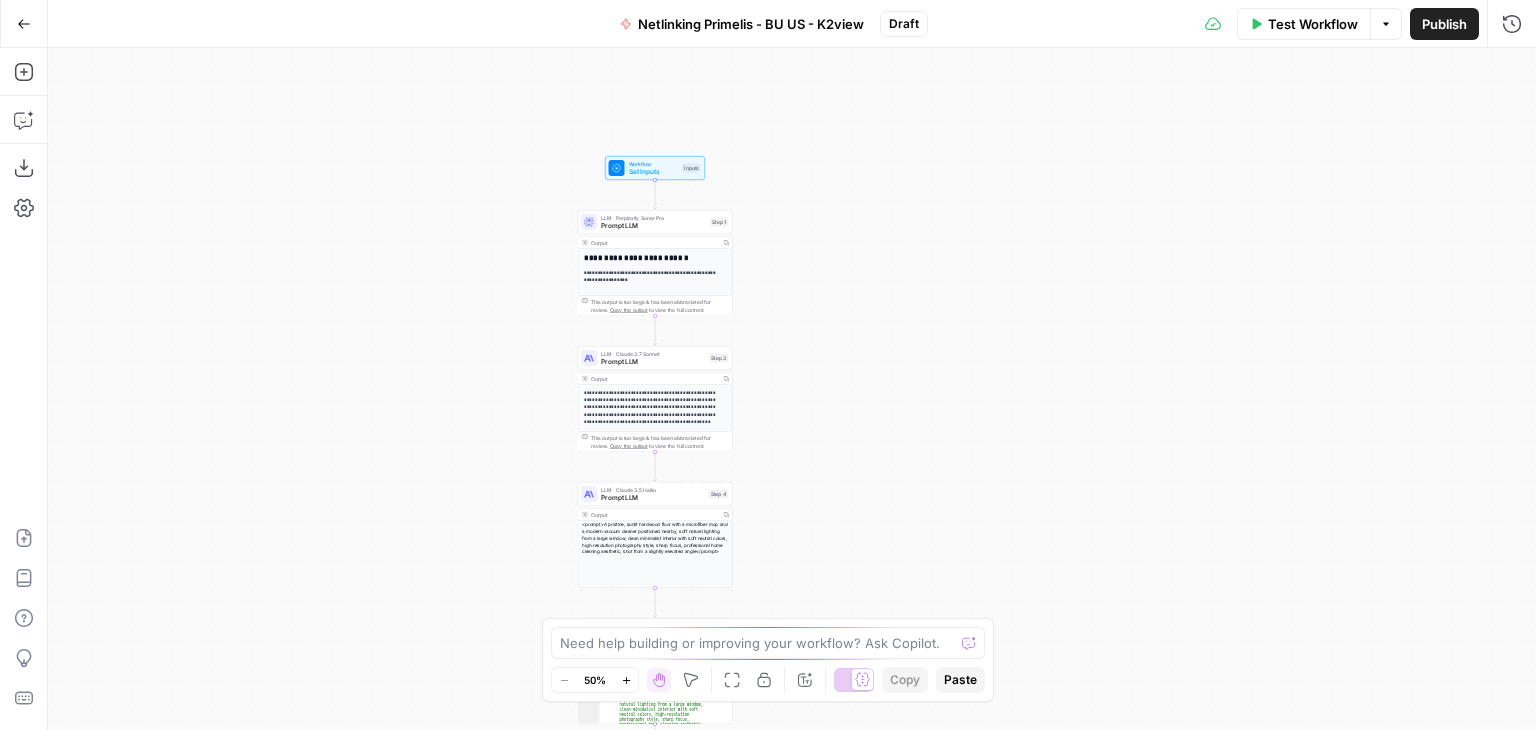 drag, startPoint x: 1161, startPoint y: 307, endPoint x: 962, endPoint y: 171, distance: 241.03319 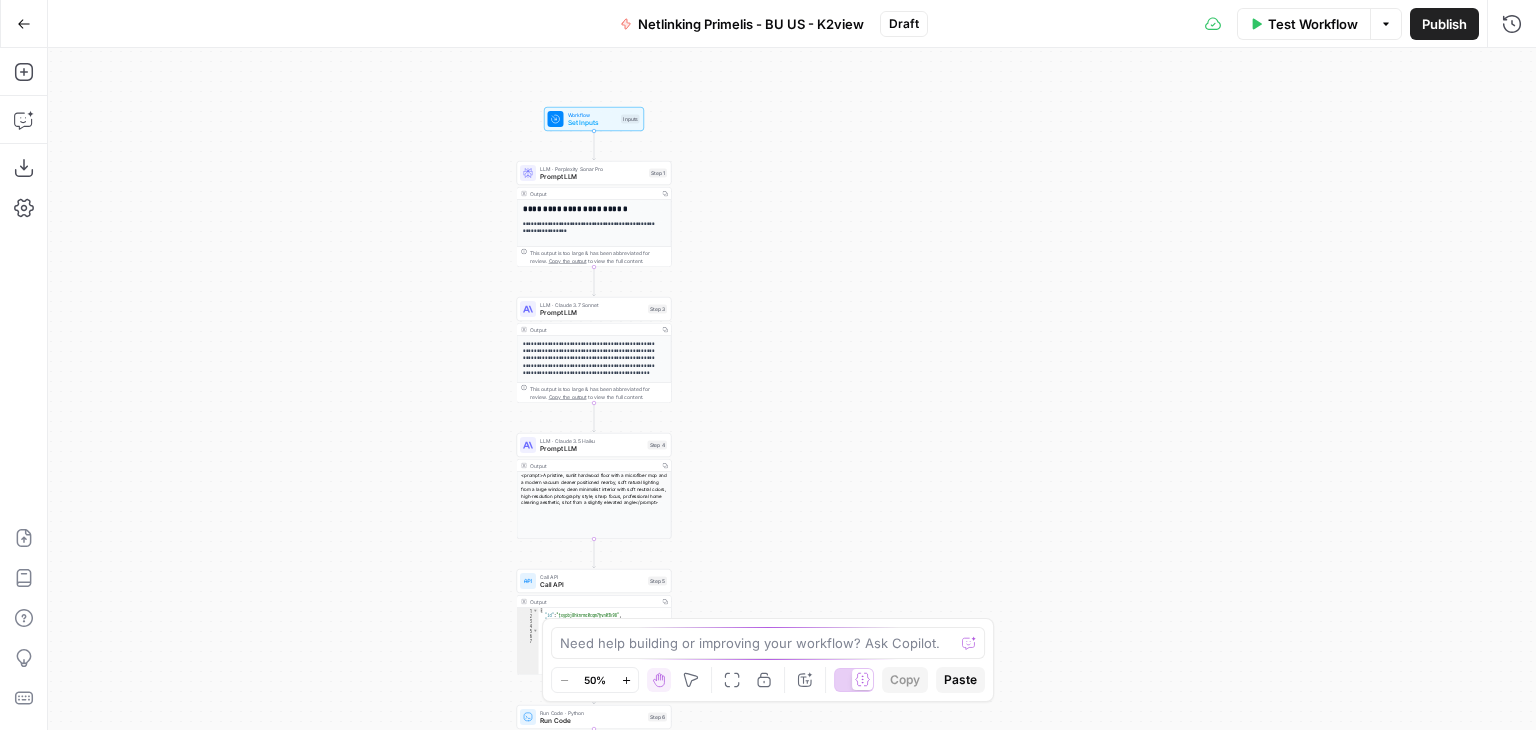 click on "**********" at bounding box center (792, 389) 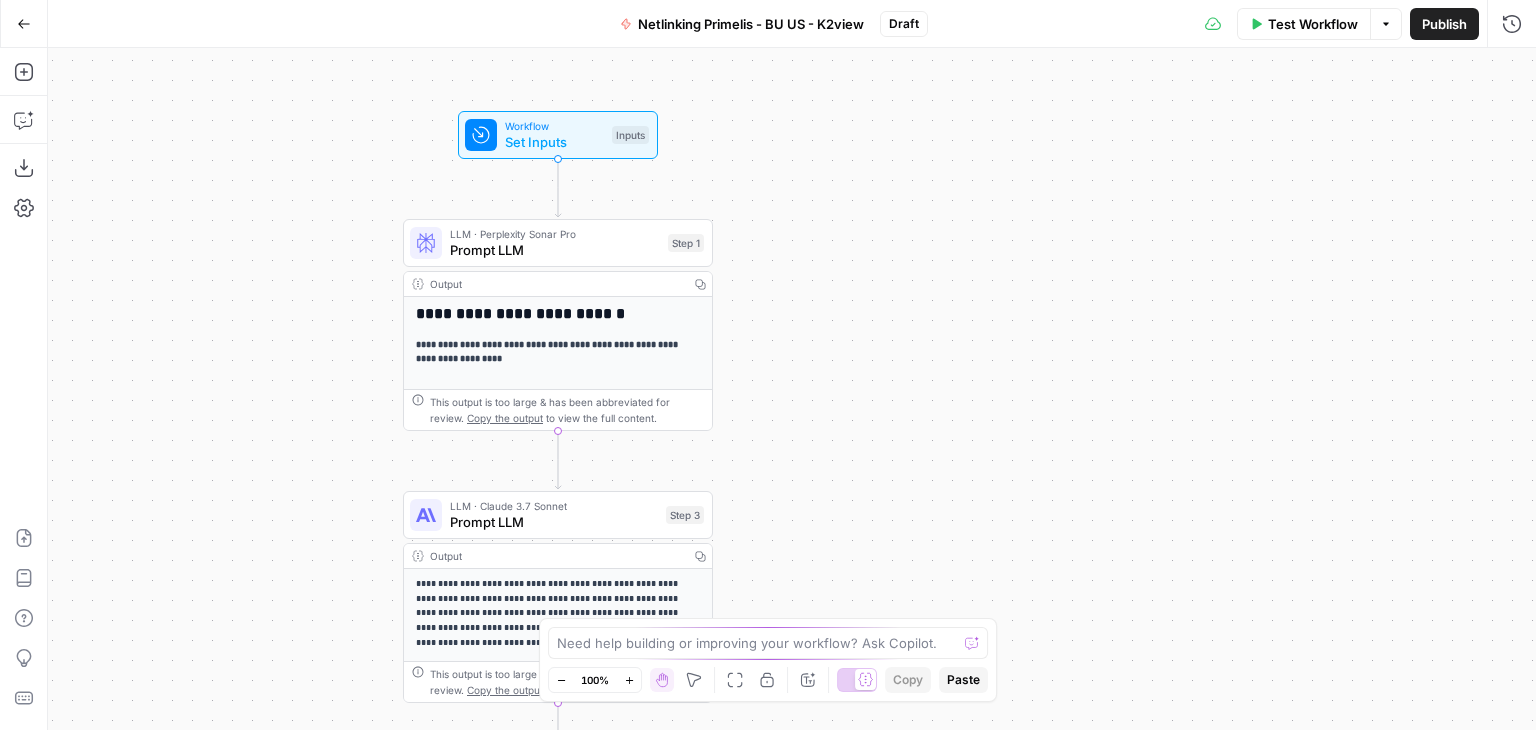 drag, startPoint x: 879, startPoint y: 229, endPoint x: 1307, endPoint y: 309, distance: 435.41245 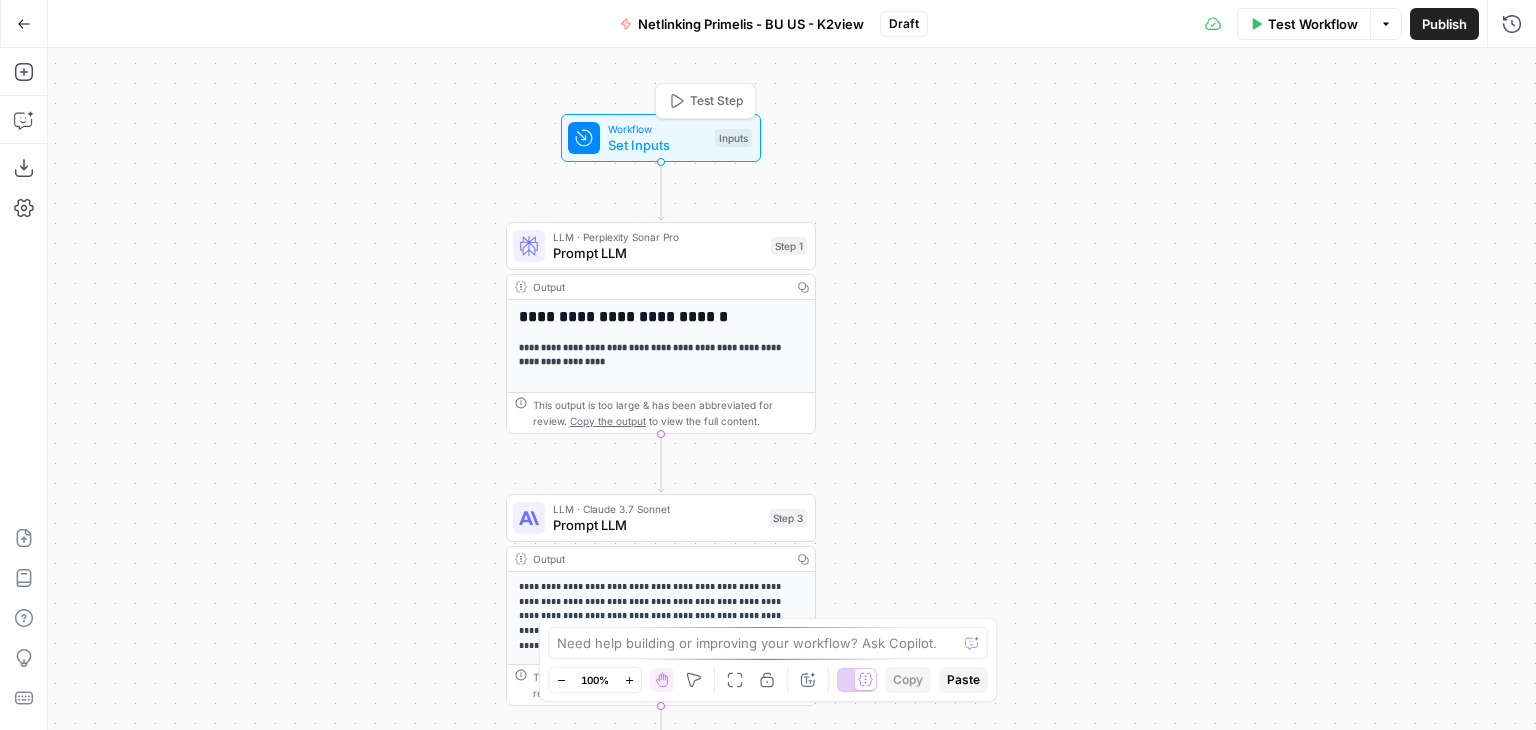 click on "Set Inputs" at bounding box center [657, 145] 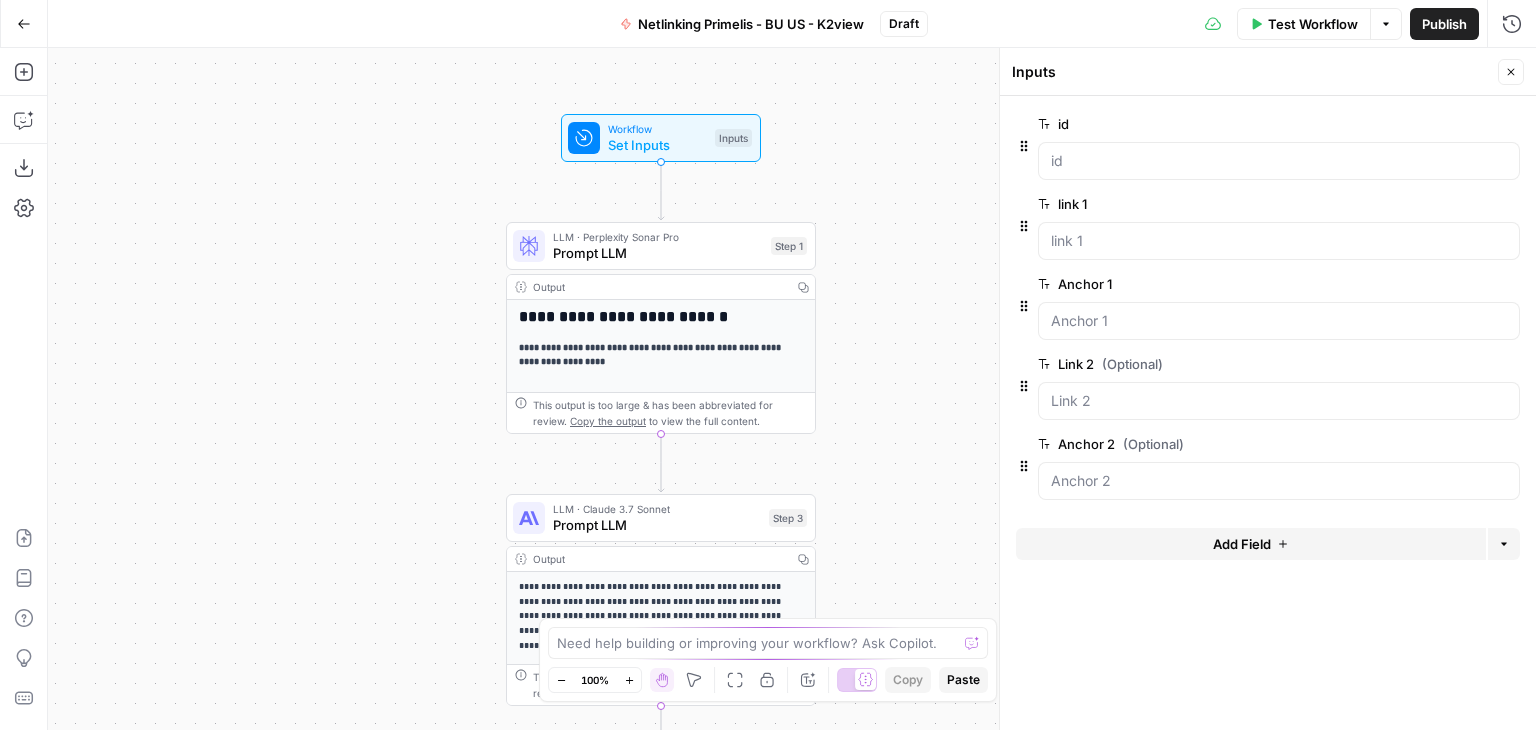click on "Close" at bounding box center [1511, 72] 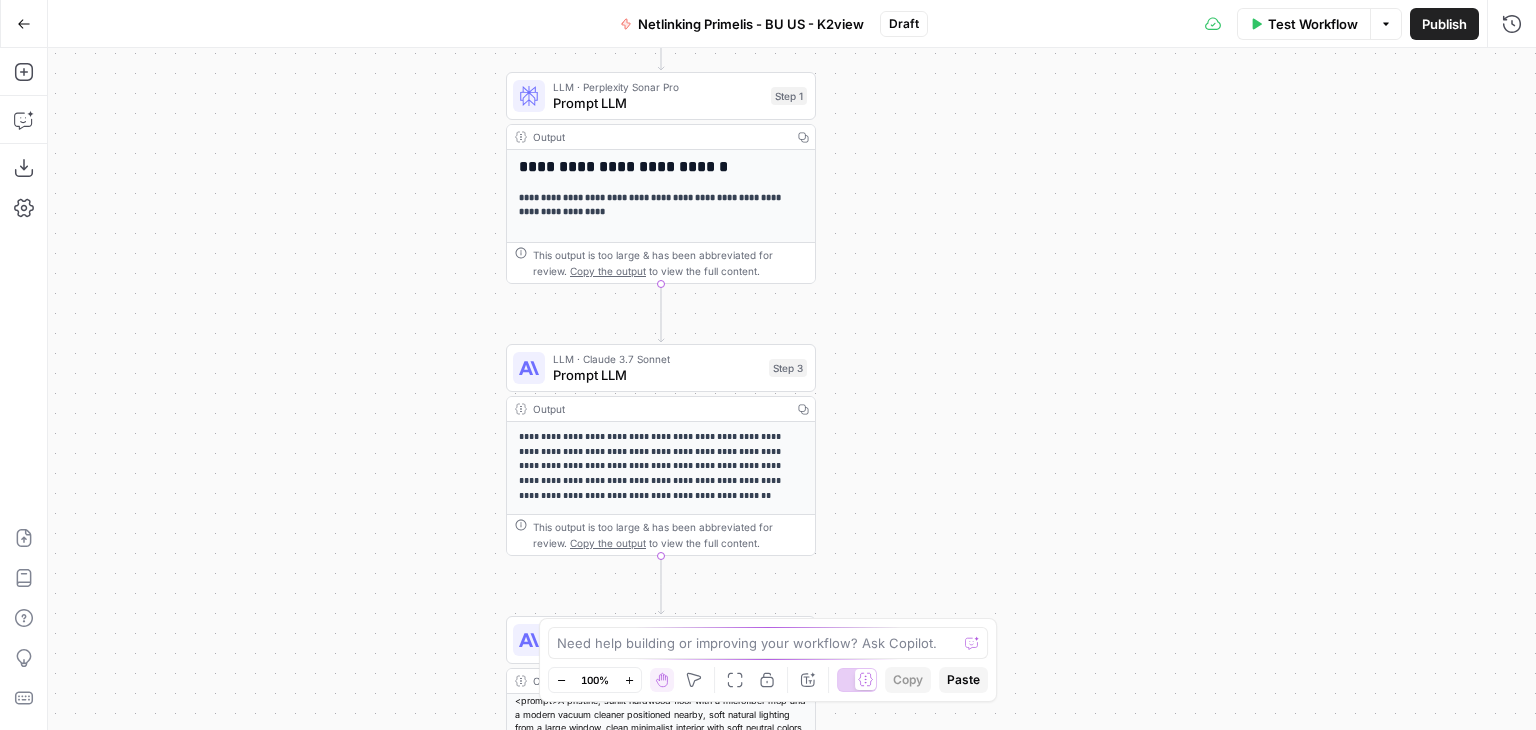 drag, startPoint x: 560, startPoint y: 91, endPoint x: 658, endPoint y: 221, distance: 162.80049 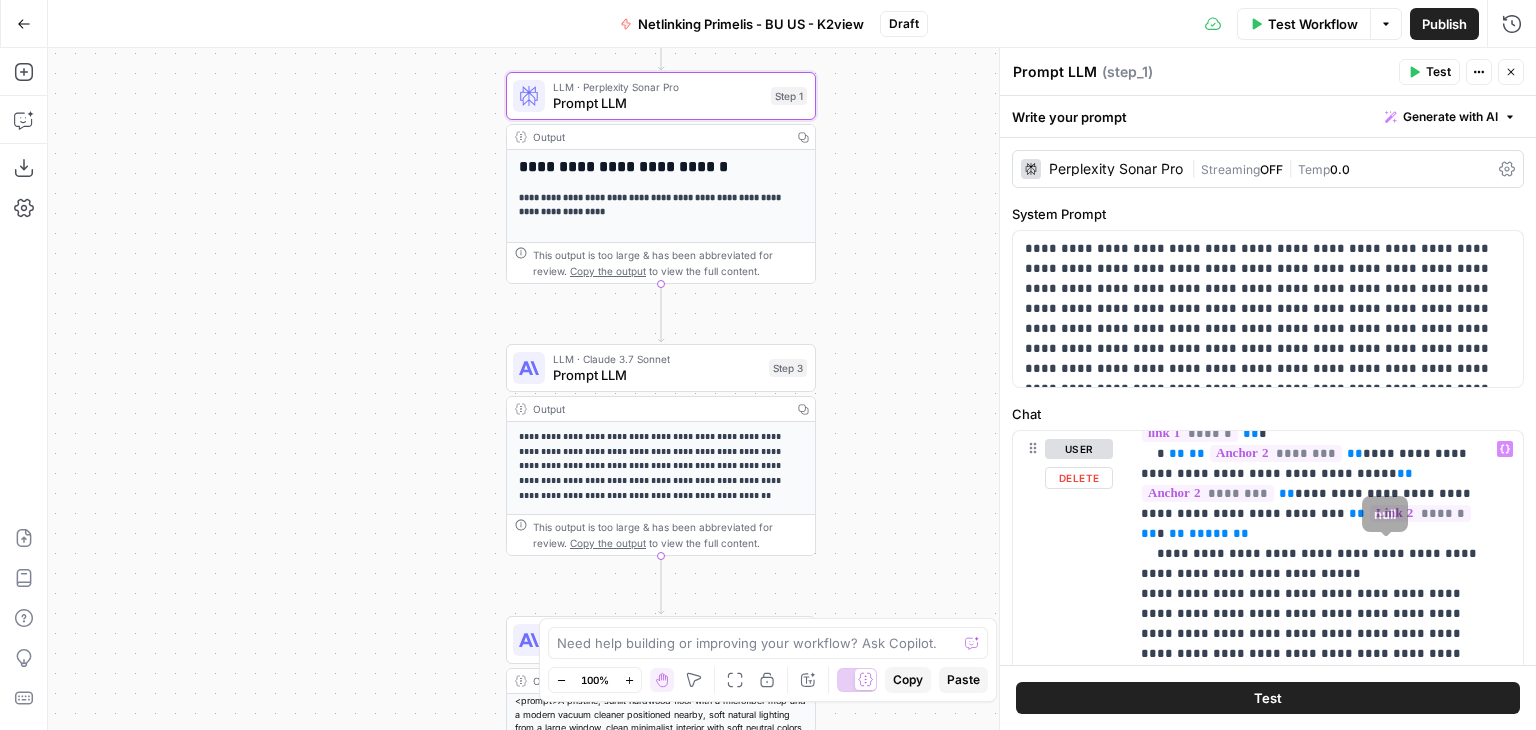 scroll, scrollTop: 1101, scrollLeft: 0, axis: vertical 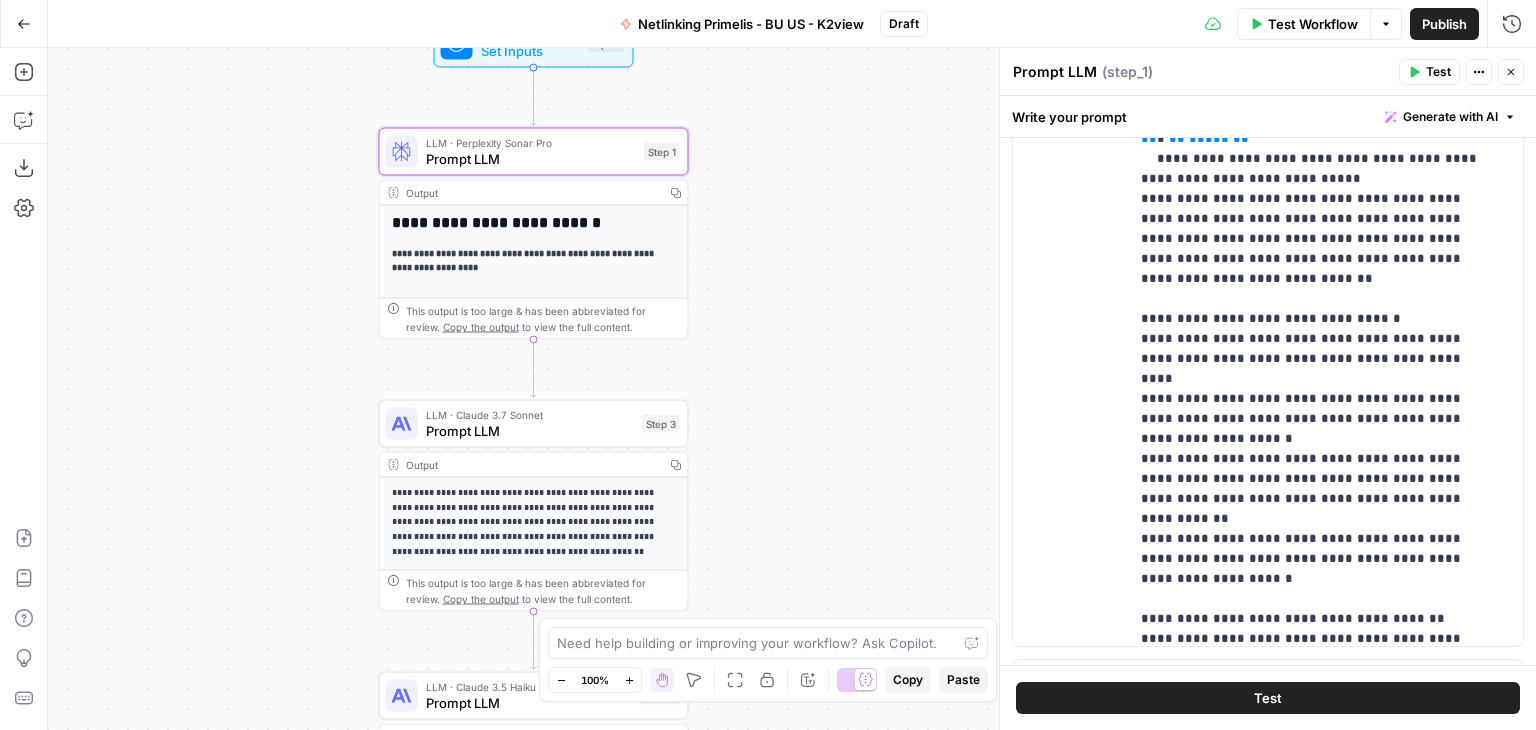 drag, startPoint x: 858, startPoint y: 267, endPoint x: 730, endPoint y: 313, distance: 136.01471 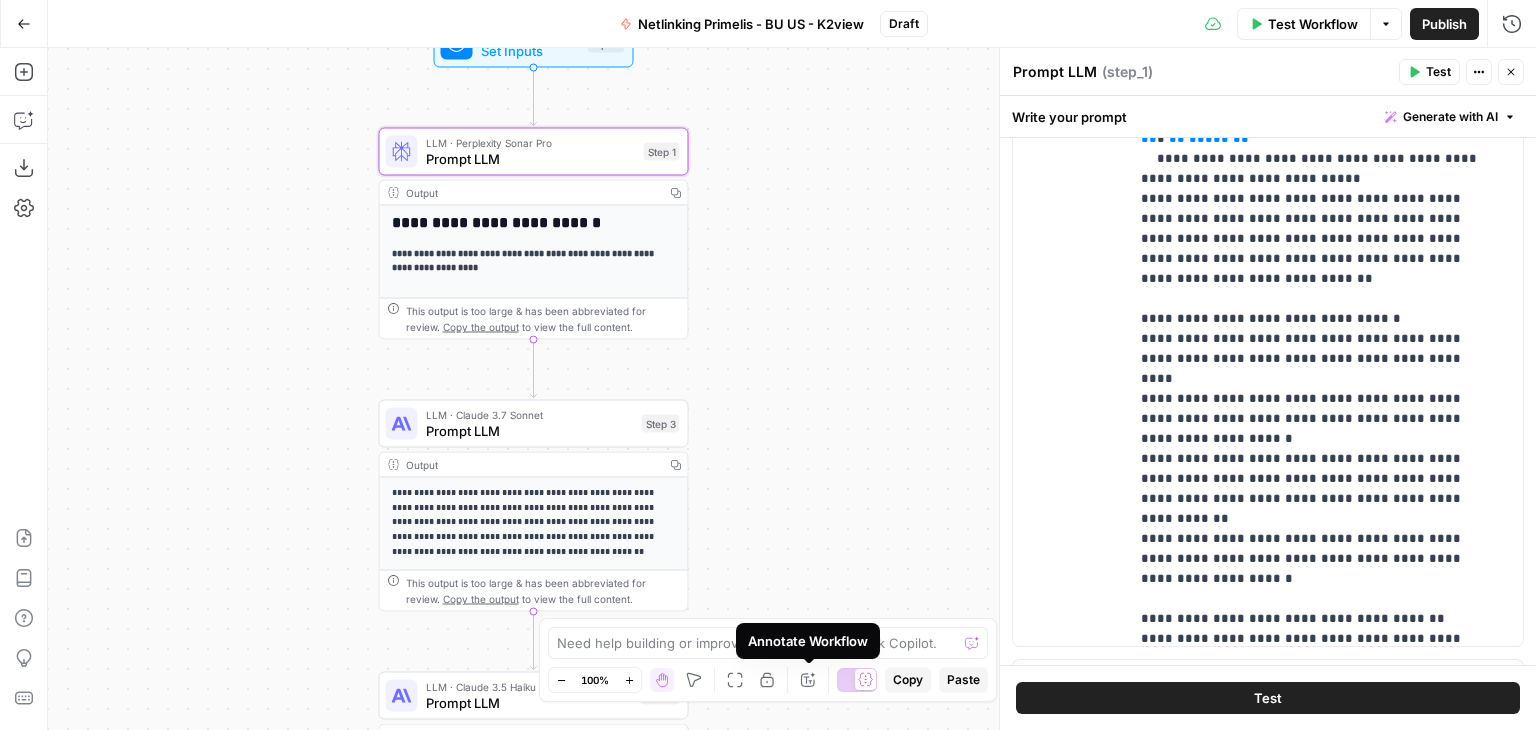 click 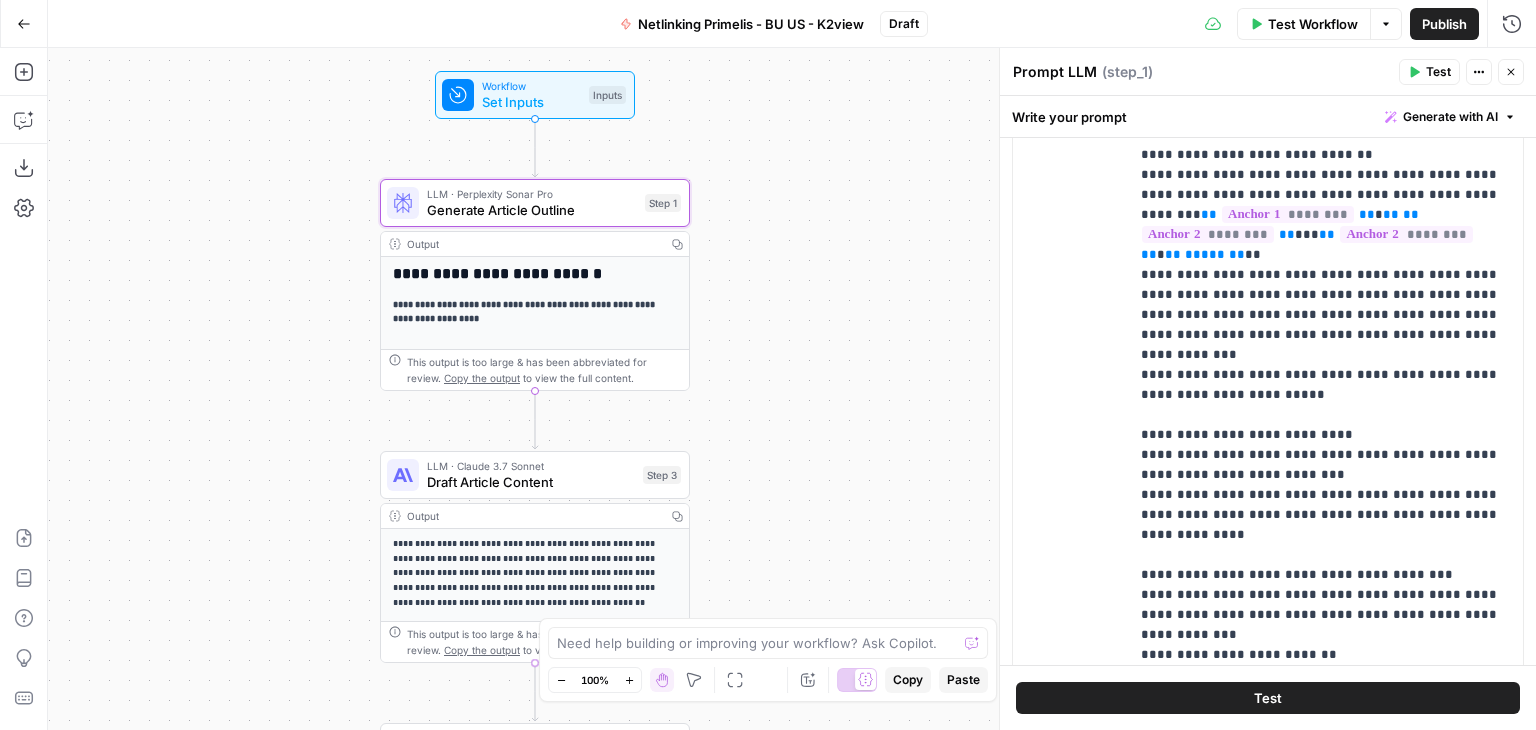 type on "Generate Article Outline" 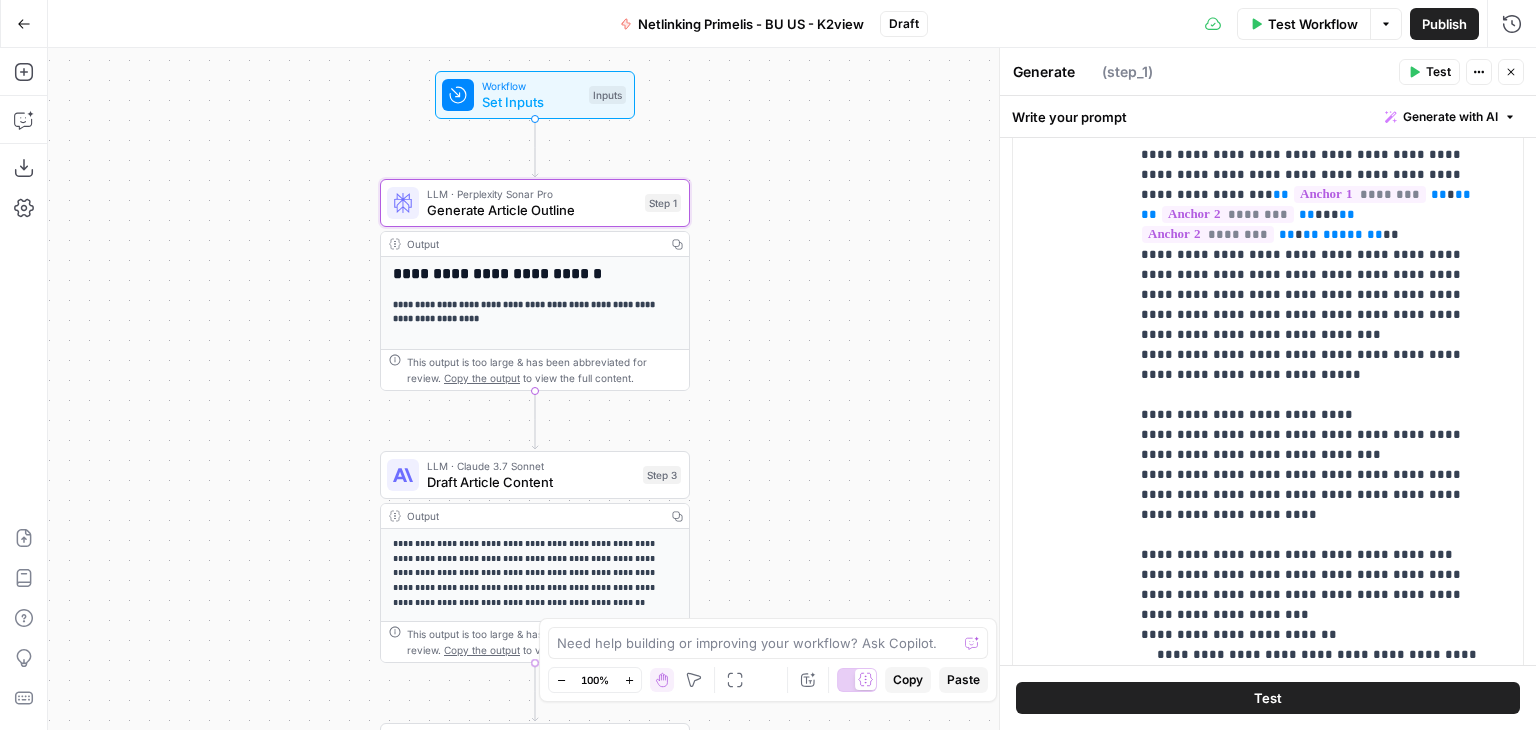 scroll, scrollTop: 0, scrollLeft: 0, axis: both 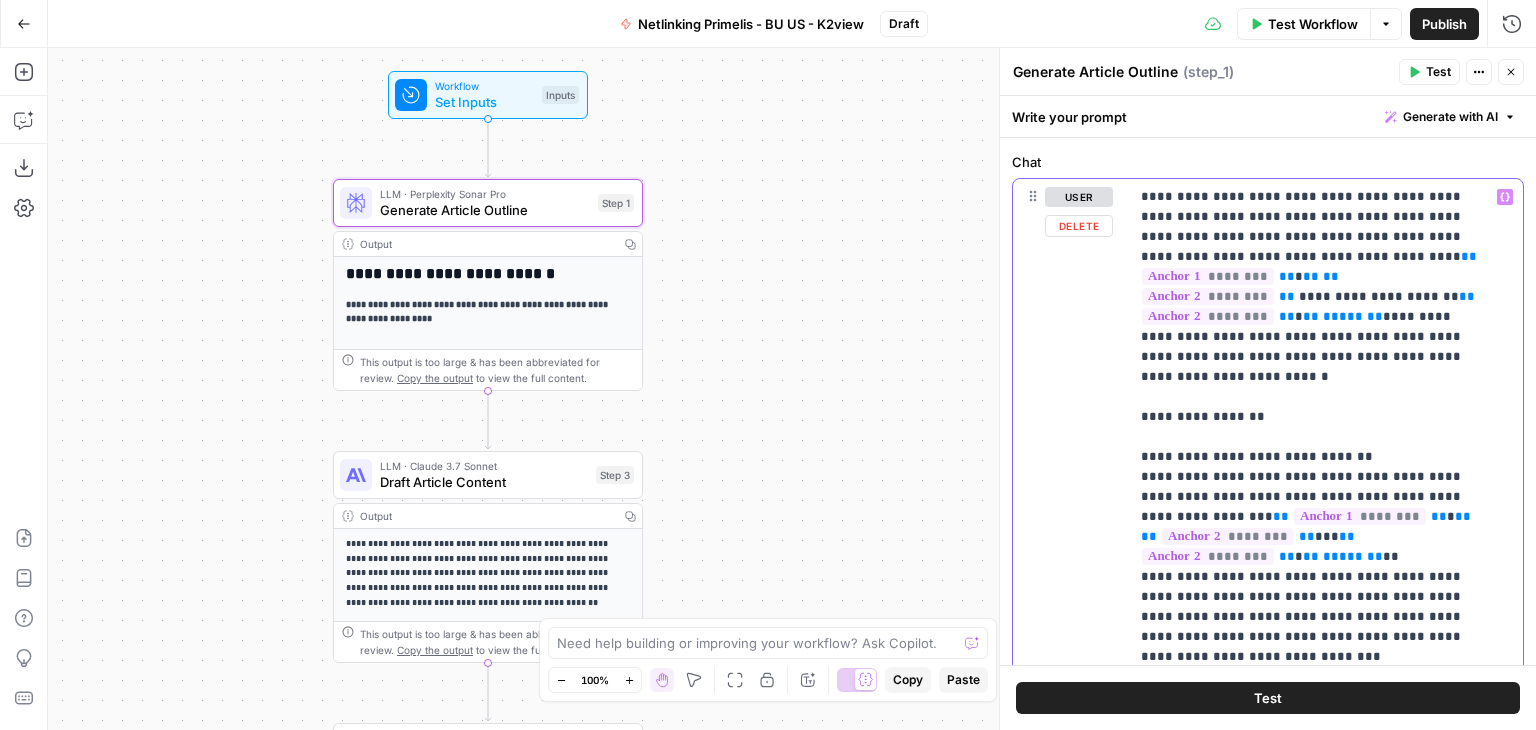 click on "**********" at bounding box center (1311, 1137) 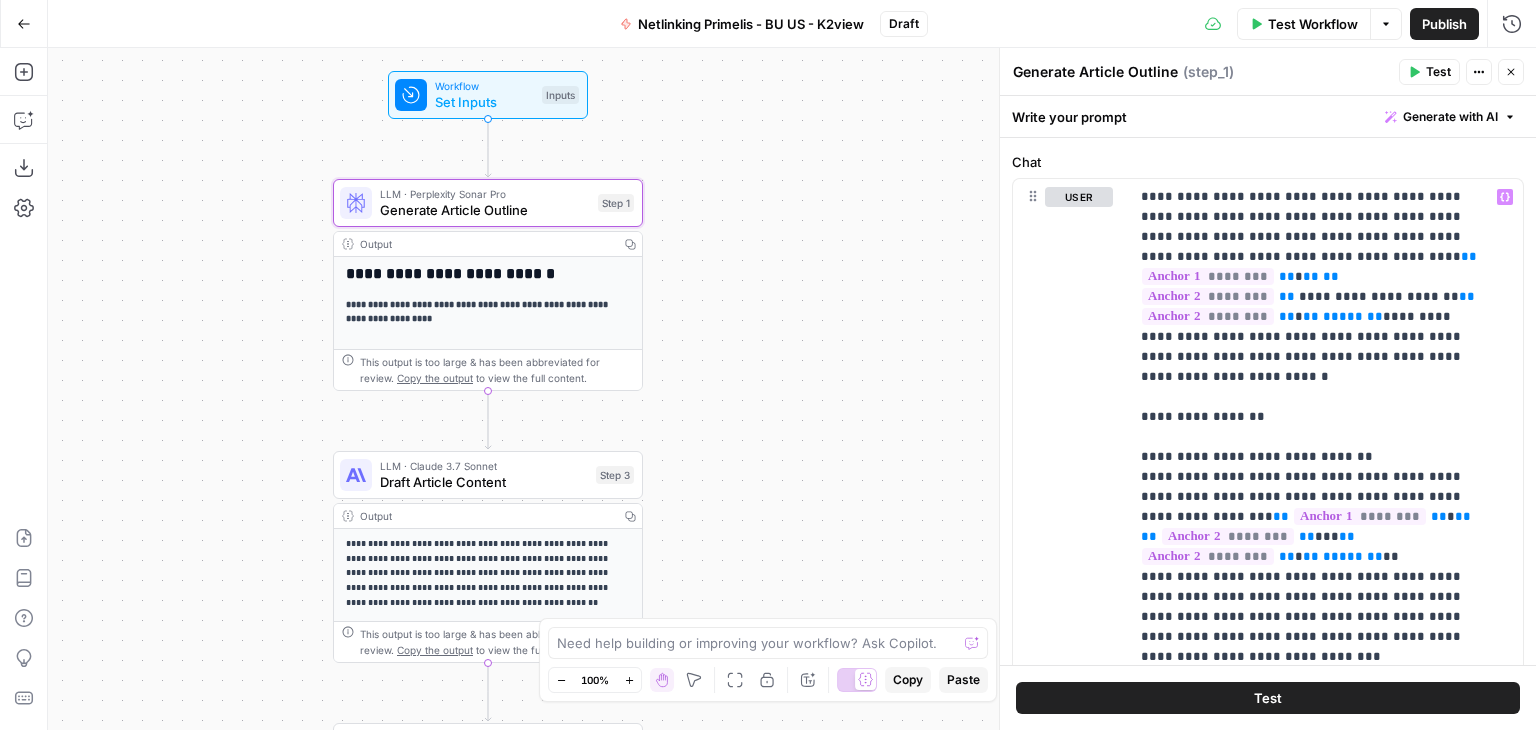 click on "**********" at bounding box center [792, 389] 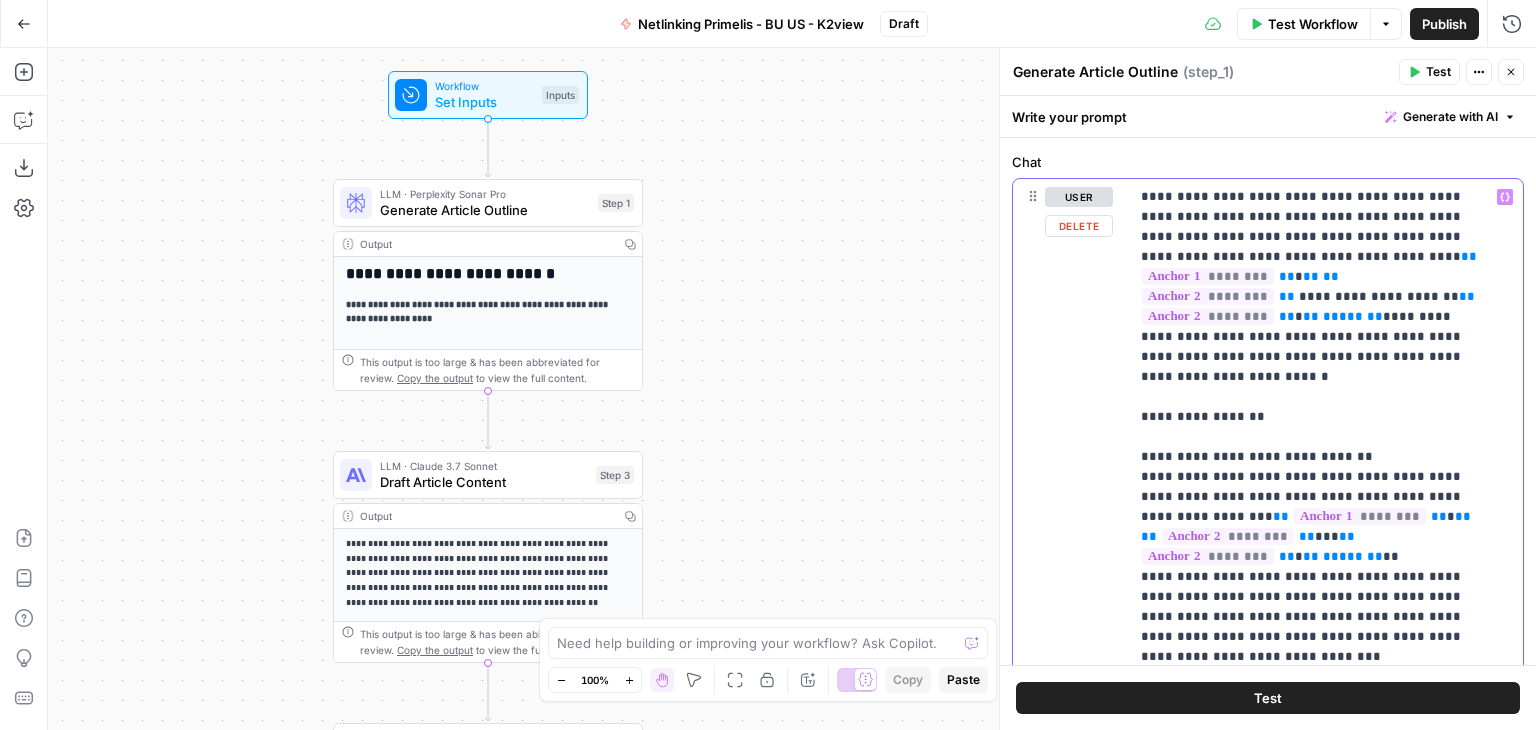click on "**********" at bounding box center [1311, 1137] 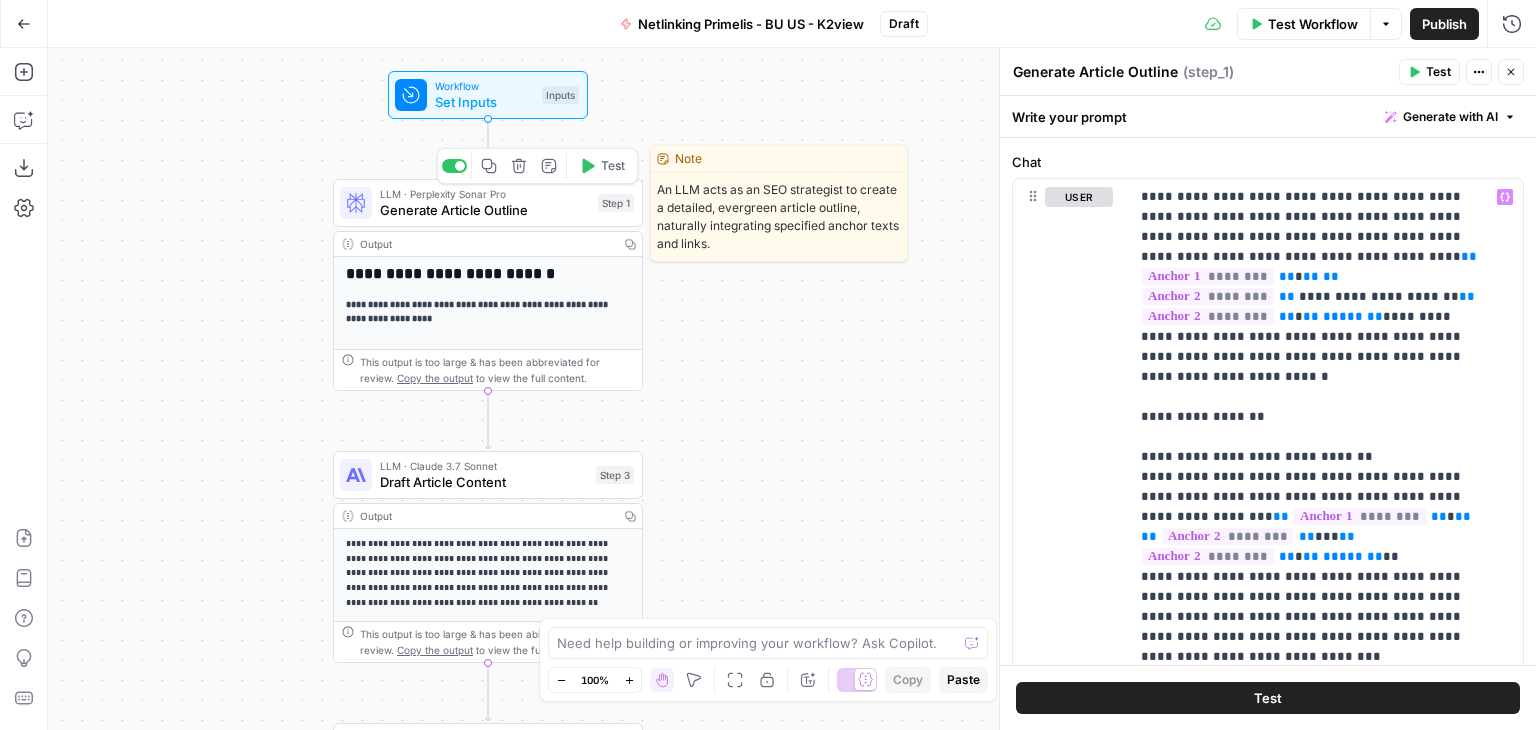 click on "LLM · Perplexity Sonar Pro Generate Article Outline Step 1 Copy step Delete step Edit Note Test" at bounding box center [488, 203] 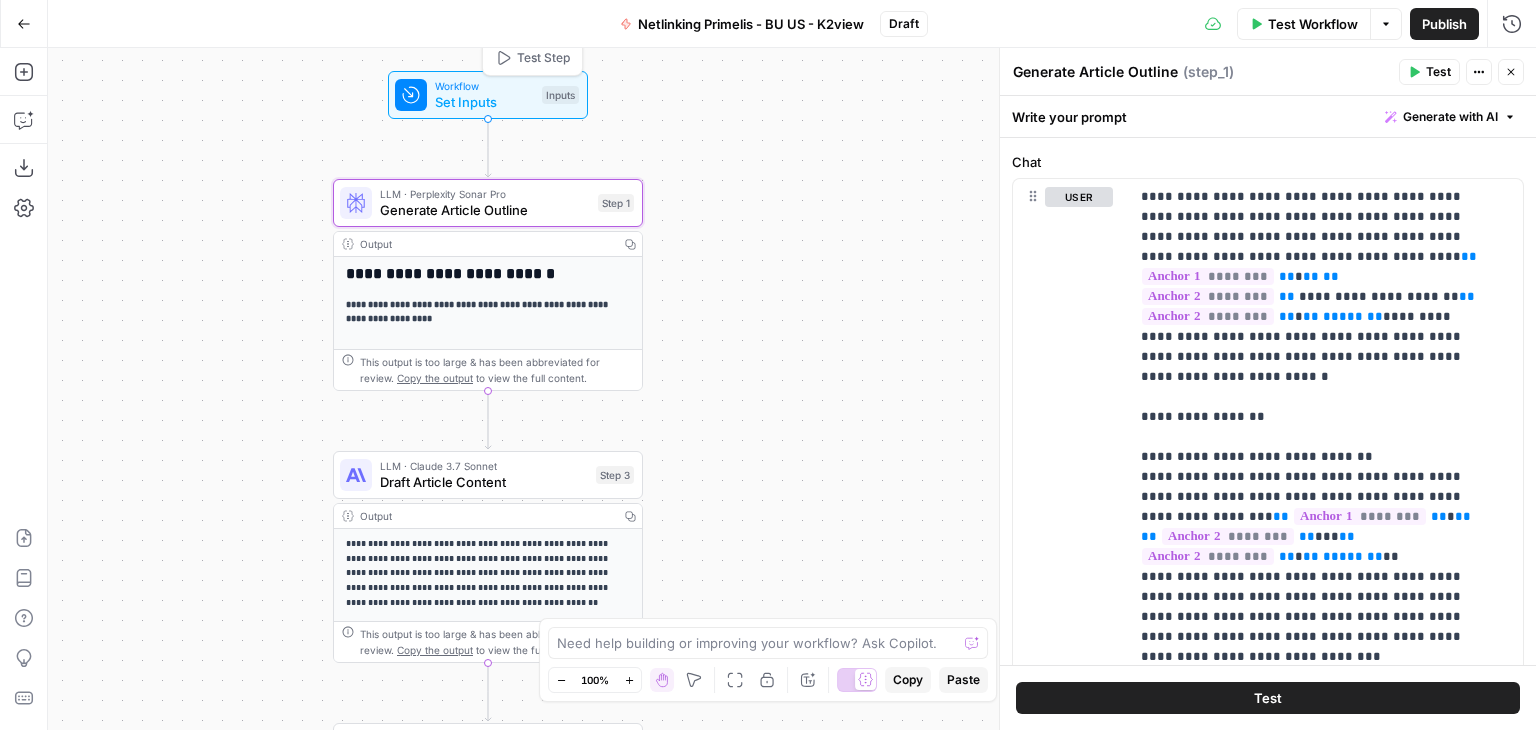 click on "Set Inputs" at bounding box center [484, 102] 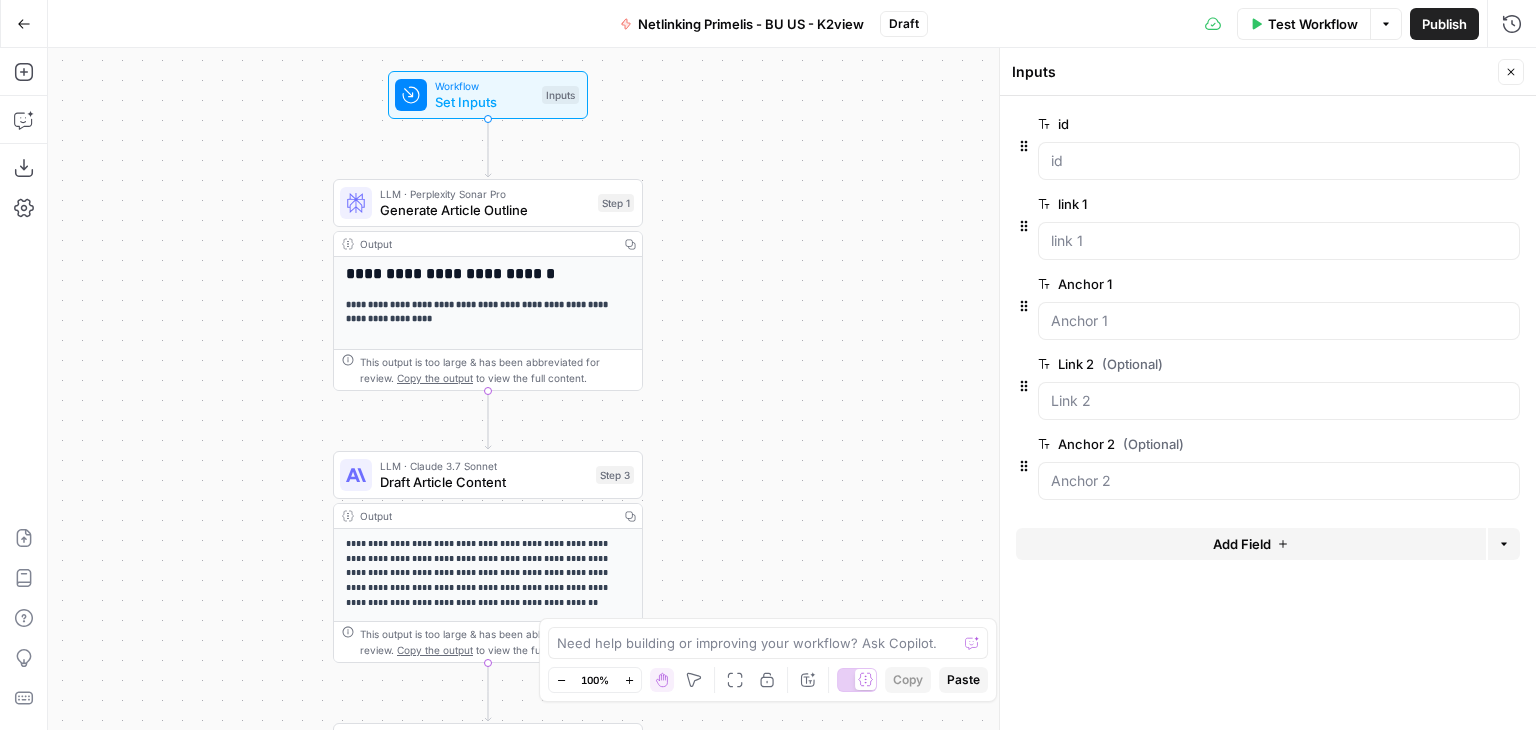 click 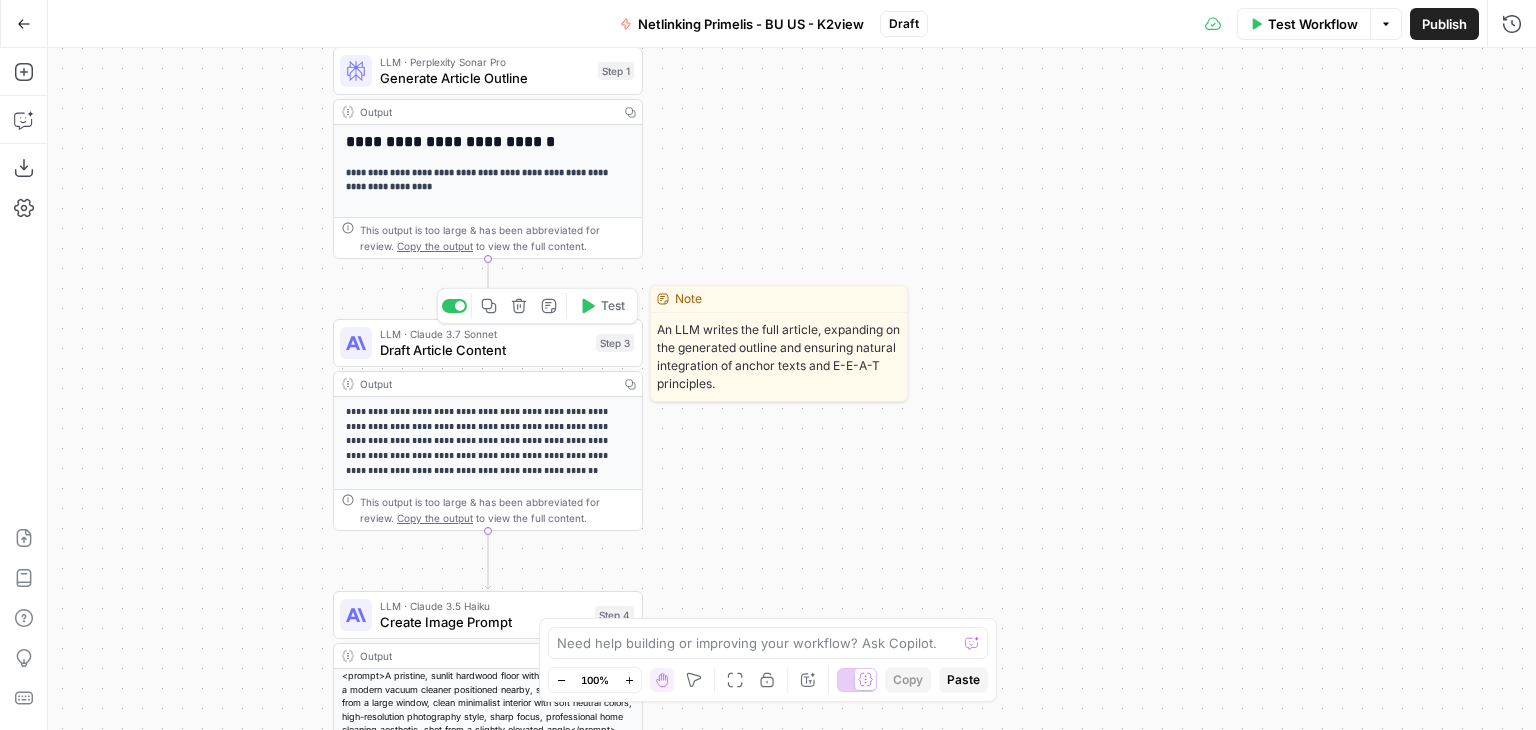 click on "Draft Article Content" at bounding box center (484, 350) 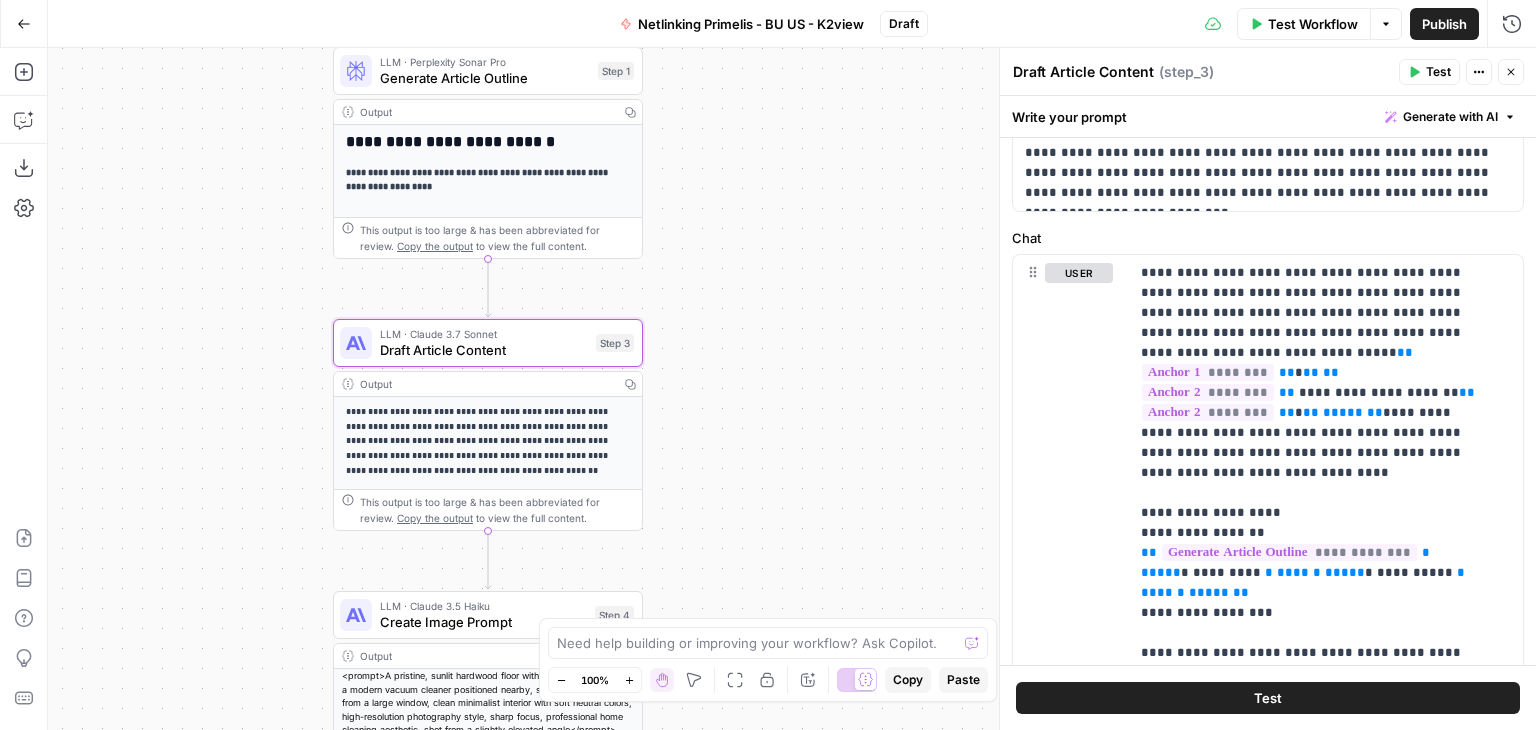 scroll, scrollTop: 270, scrollLeft: 0, axis: vertical 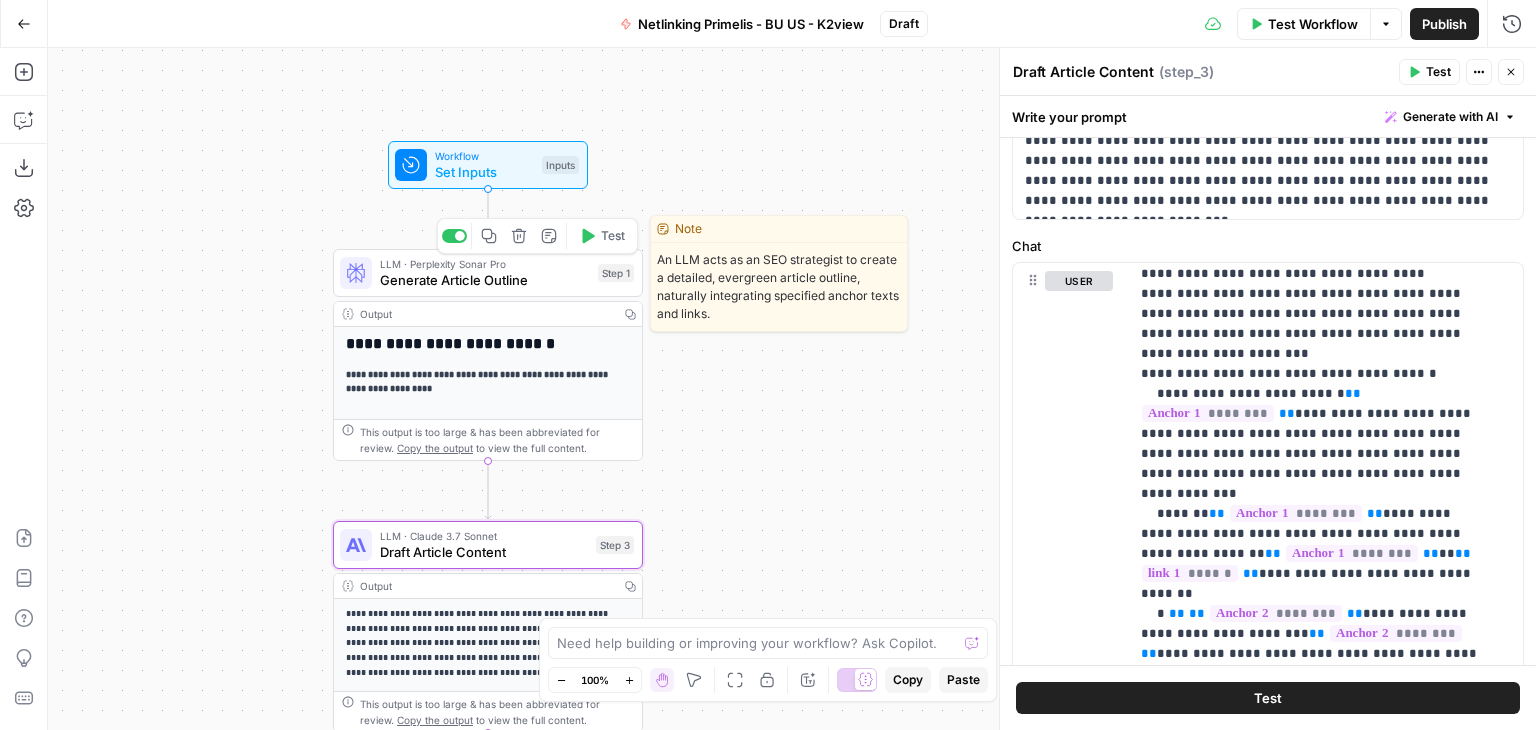 click on "LLM · Perplexity Sonar Pro Generate Article Outline Step 1 Copy step Delete step Edit Note Test" at bounding box center [488, 273] 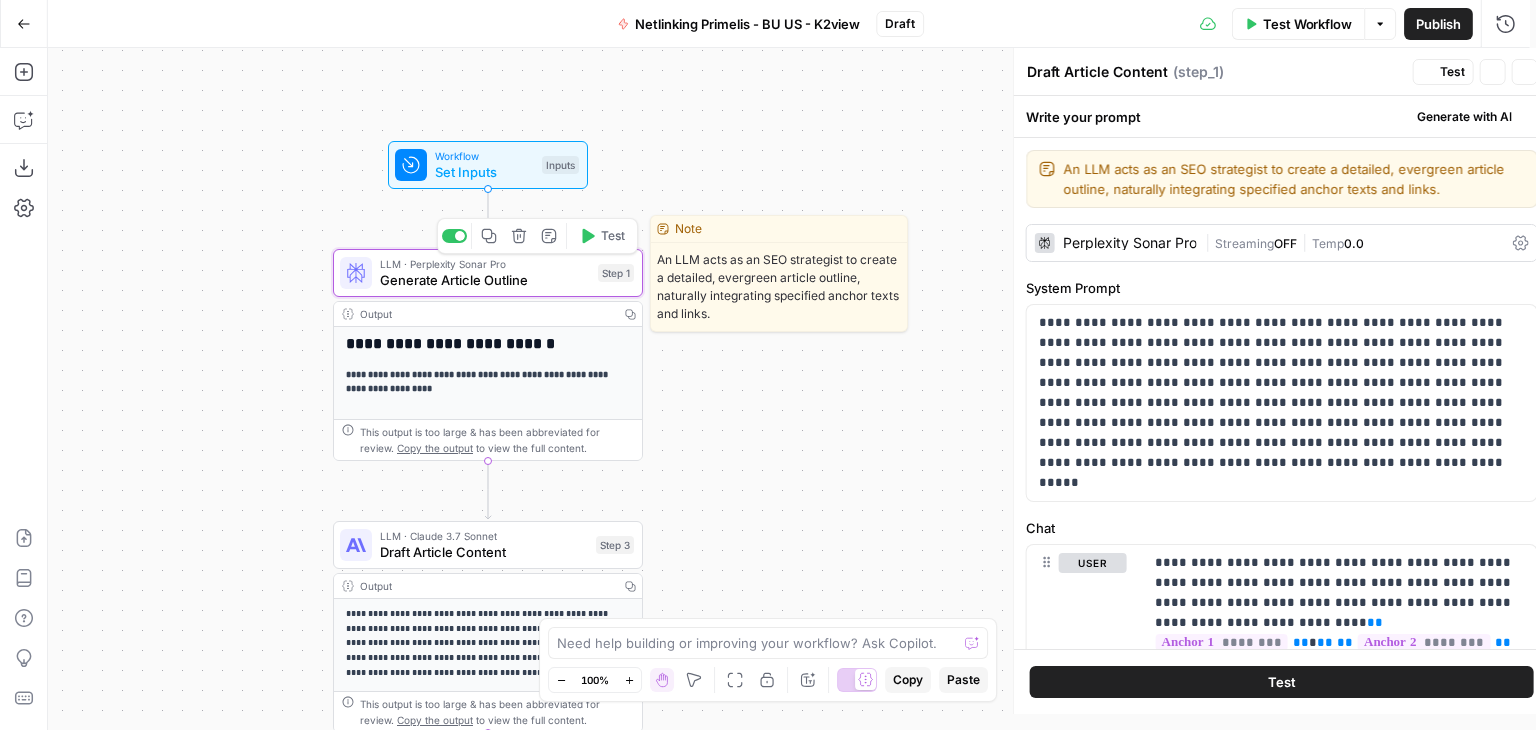 type on "Generate Article Outline" 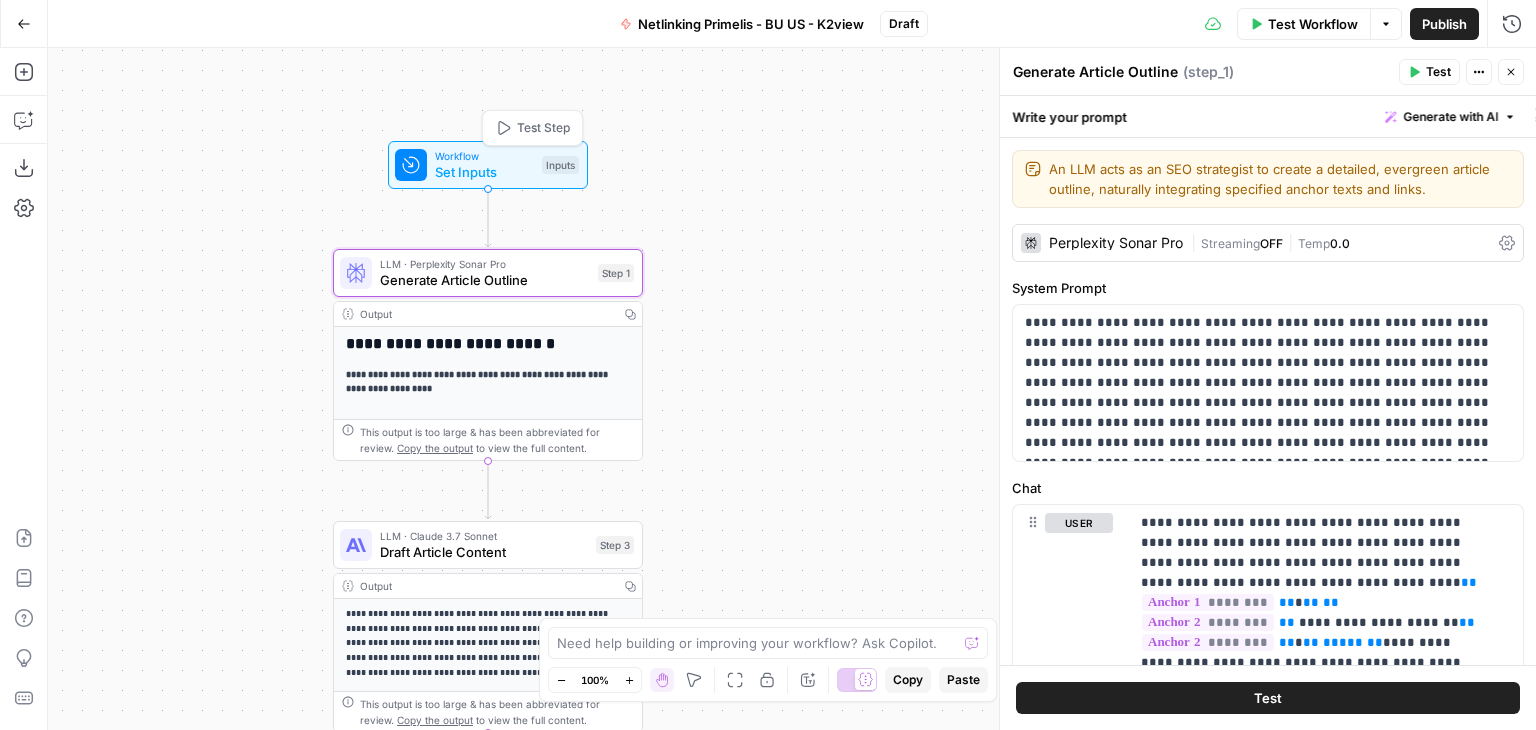 click on "Set Inputs" at bounding box center [484, 172] 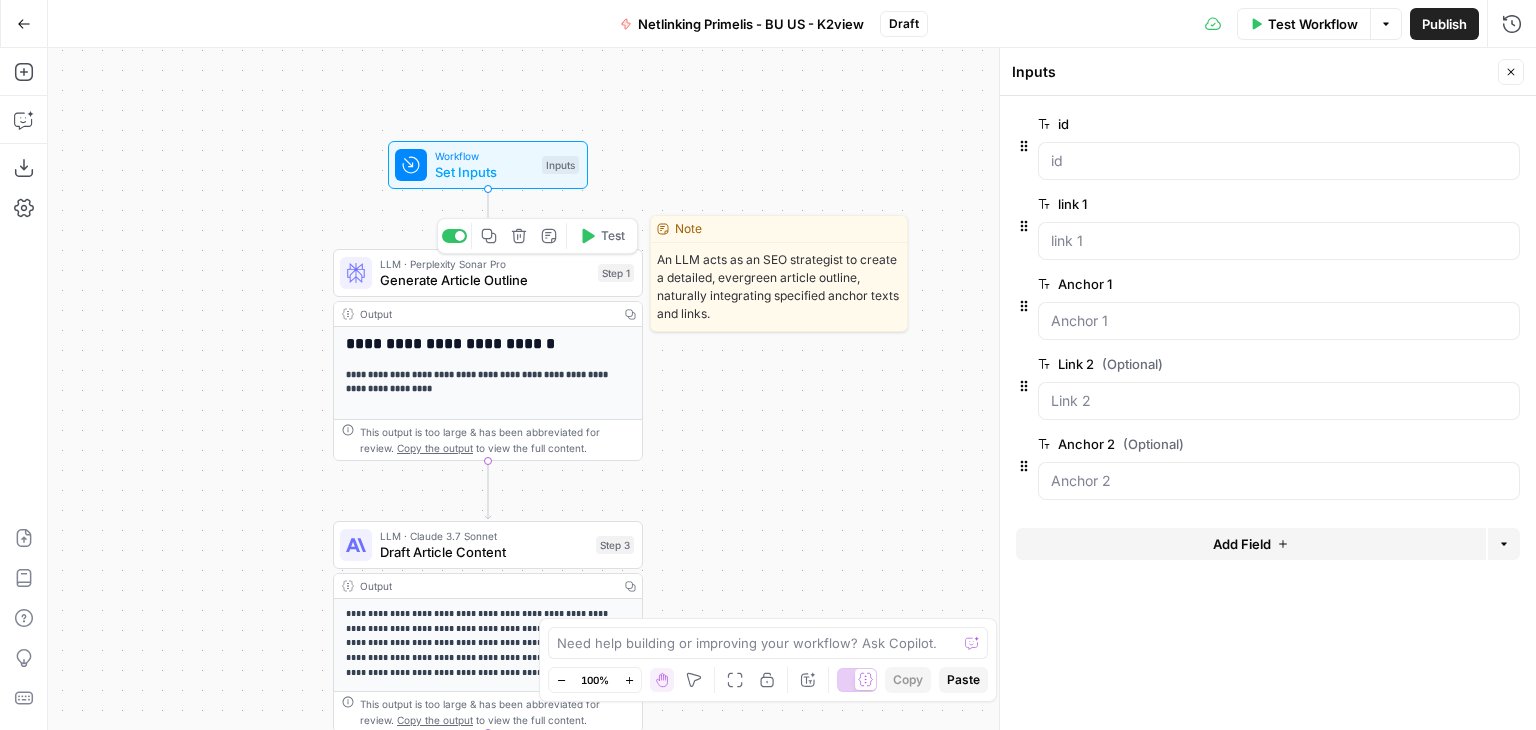 click on "Generate Article Outline" at bounding box center (485, 280) 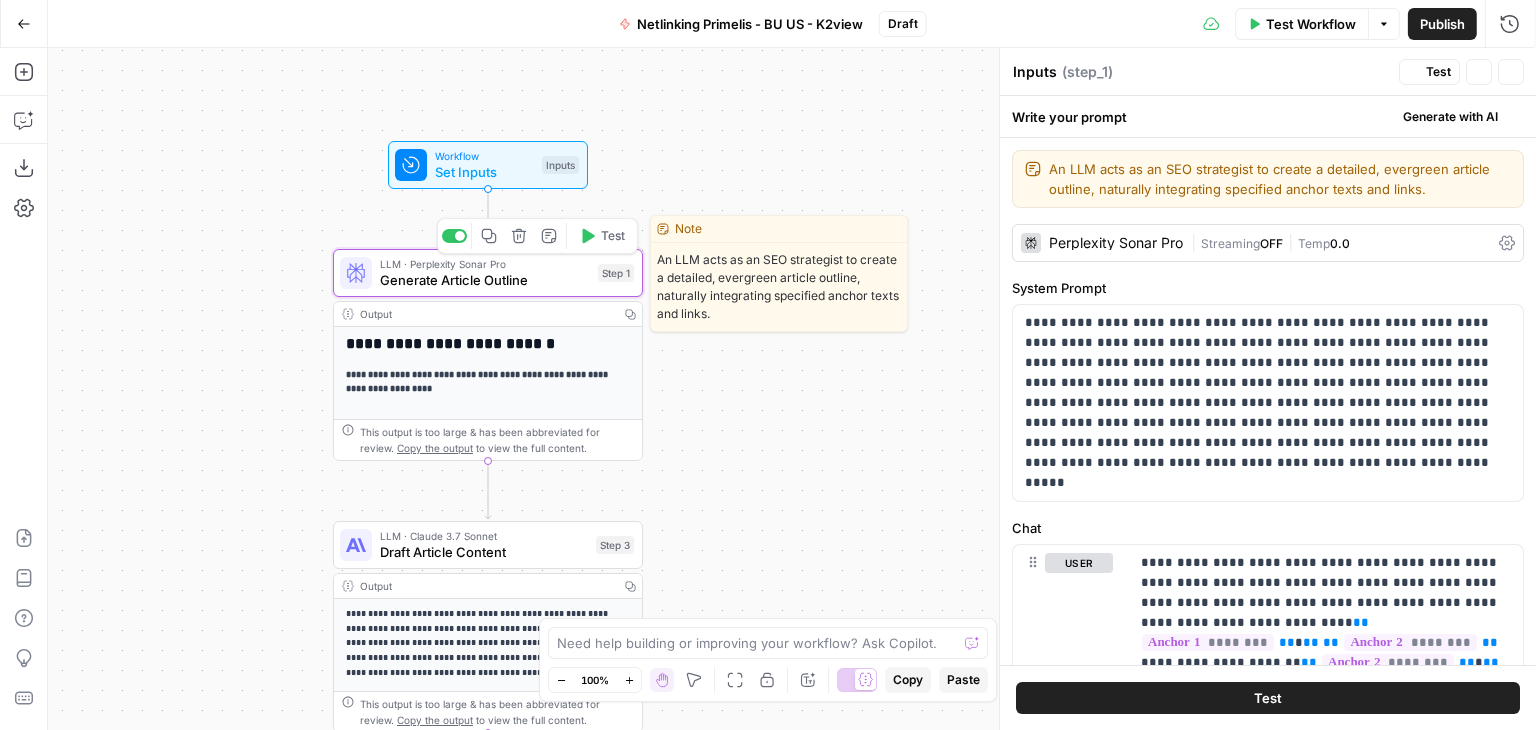 type on "Generate Article Outline" 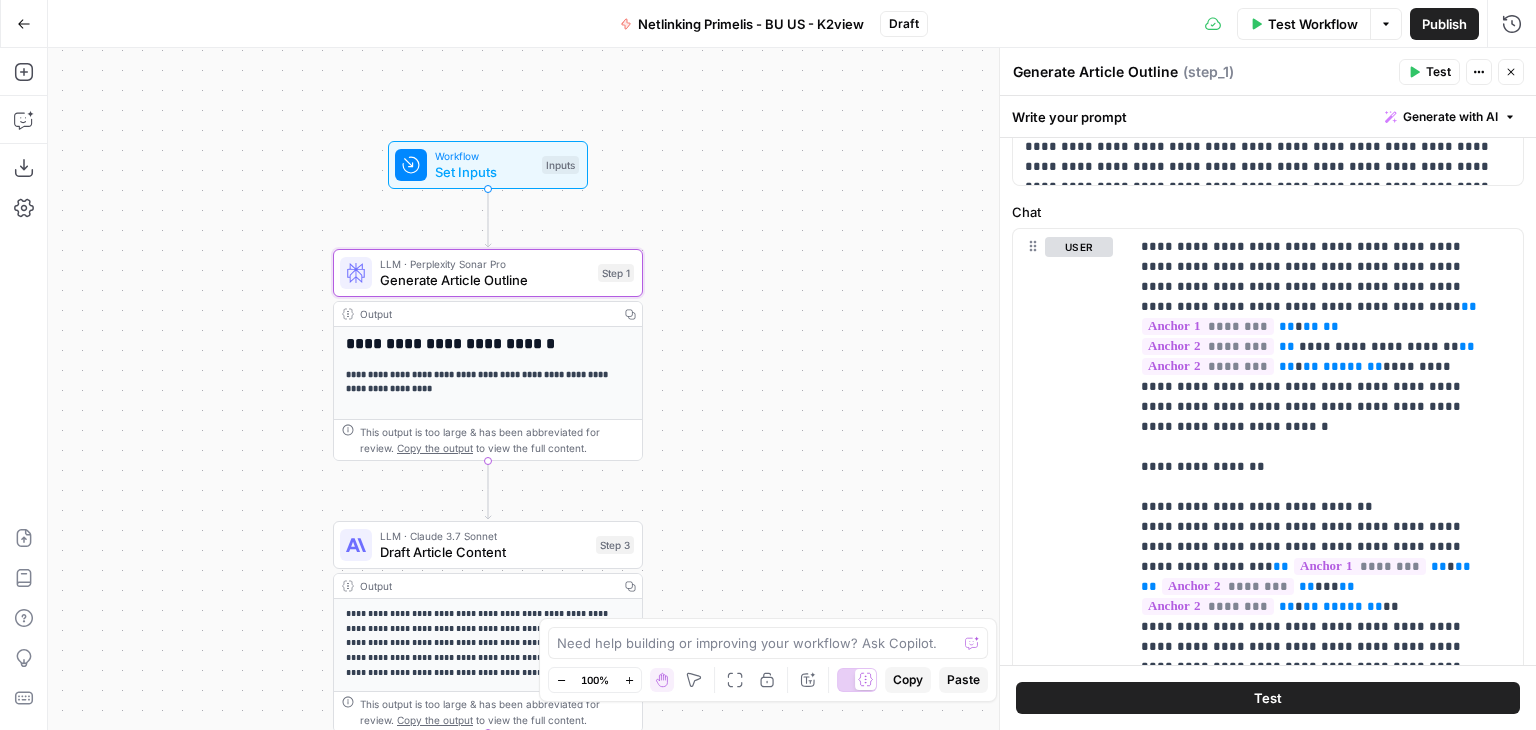 scroll, scrollTop: 360, scrollLeft: 0, axis: vertical 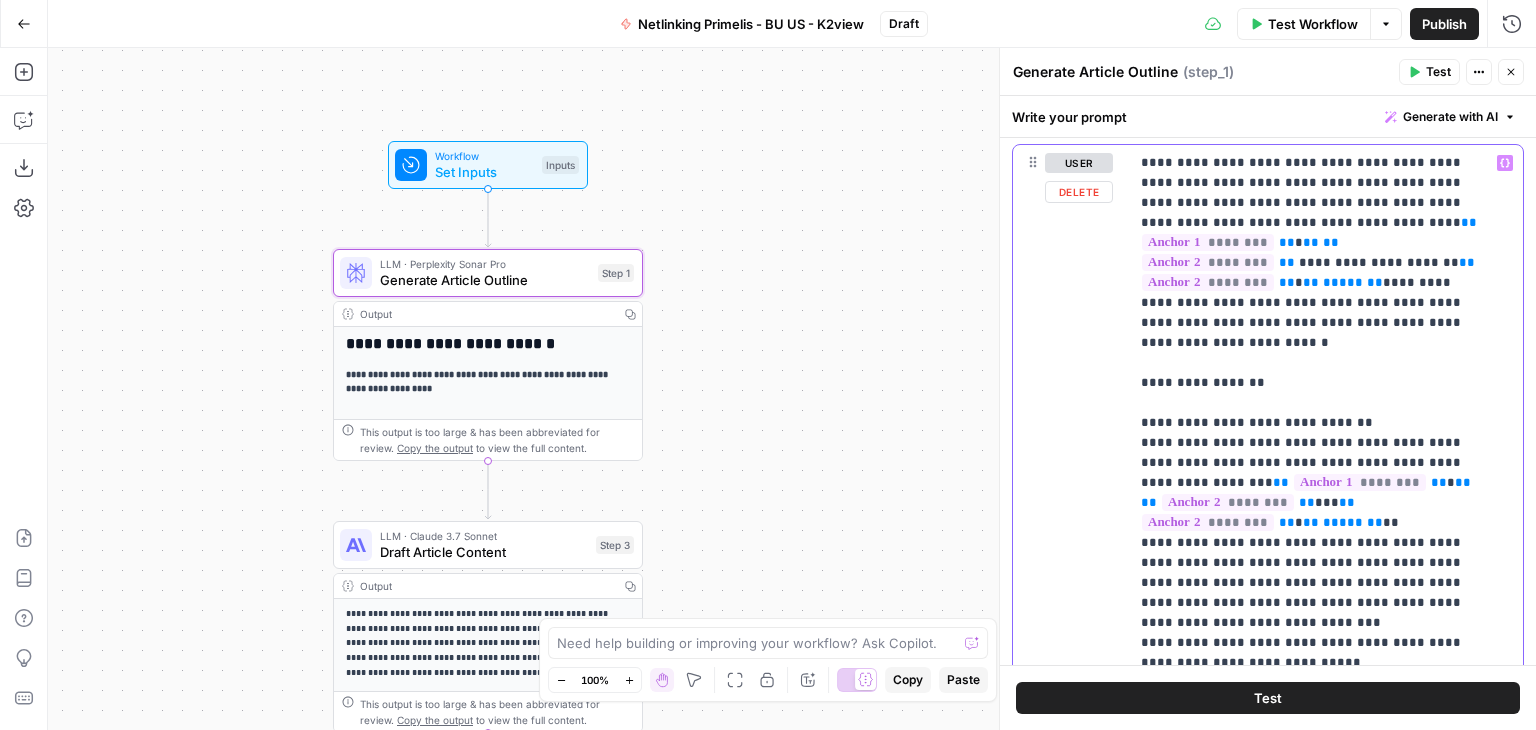 click on "**********" at bounding box center [1311, 1103] 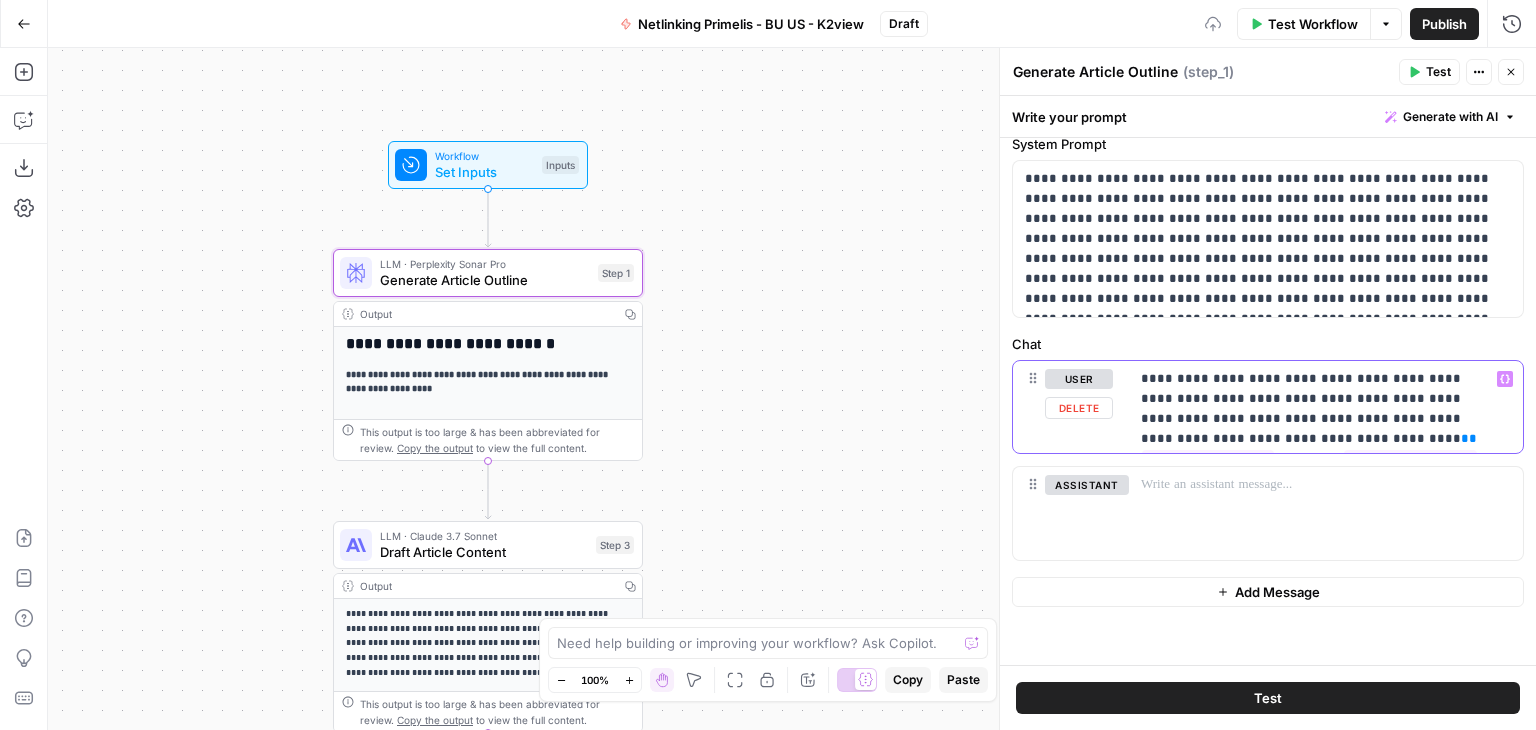 scroll, scrollTop: 360, scrollLeft: 0, axis: vertical 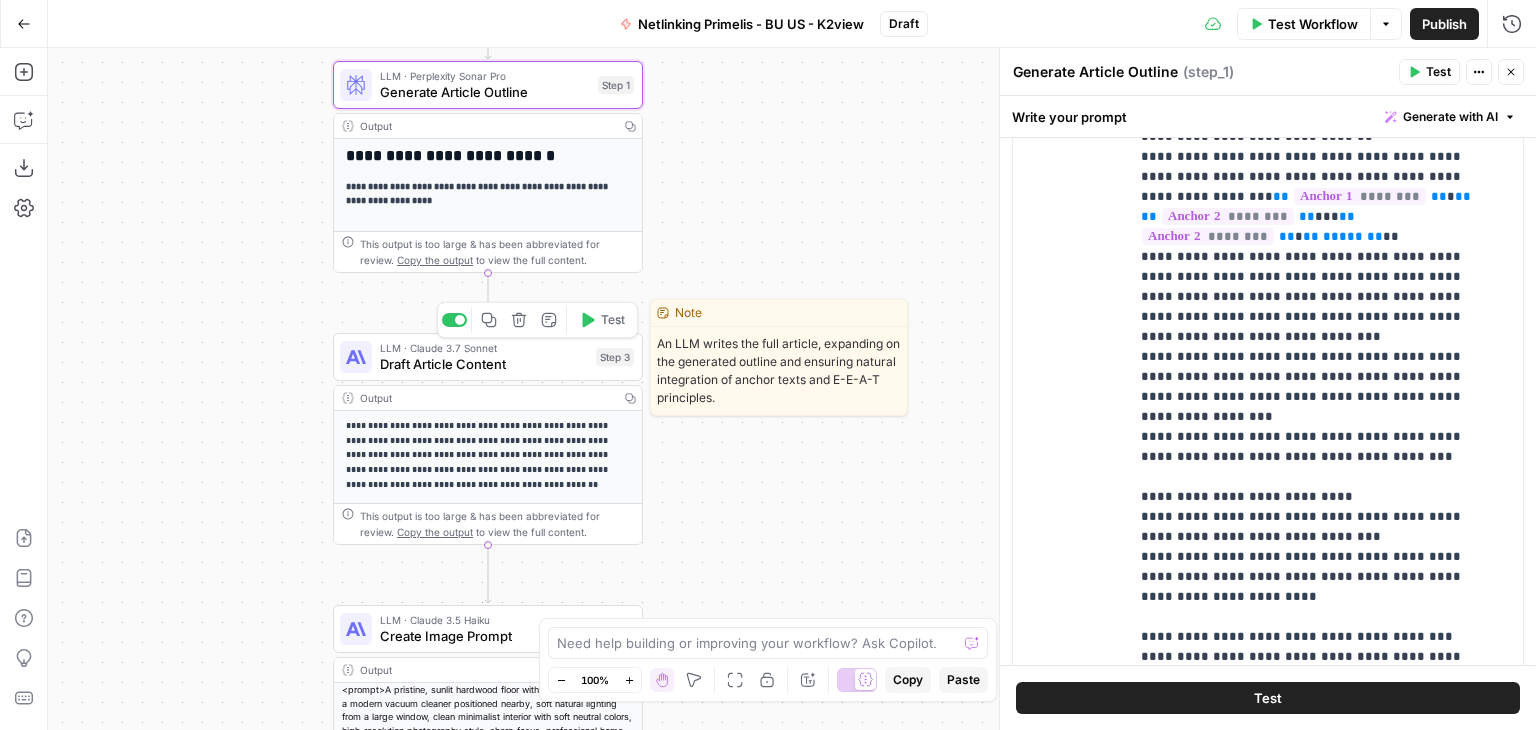 click on "Draft Article Content" at bounding box center (484, 364) 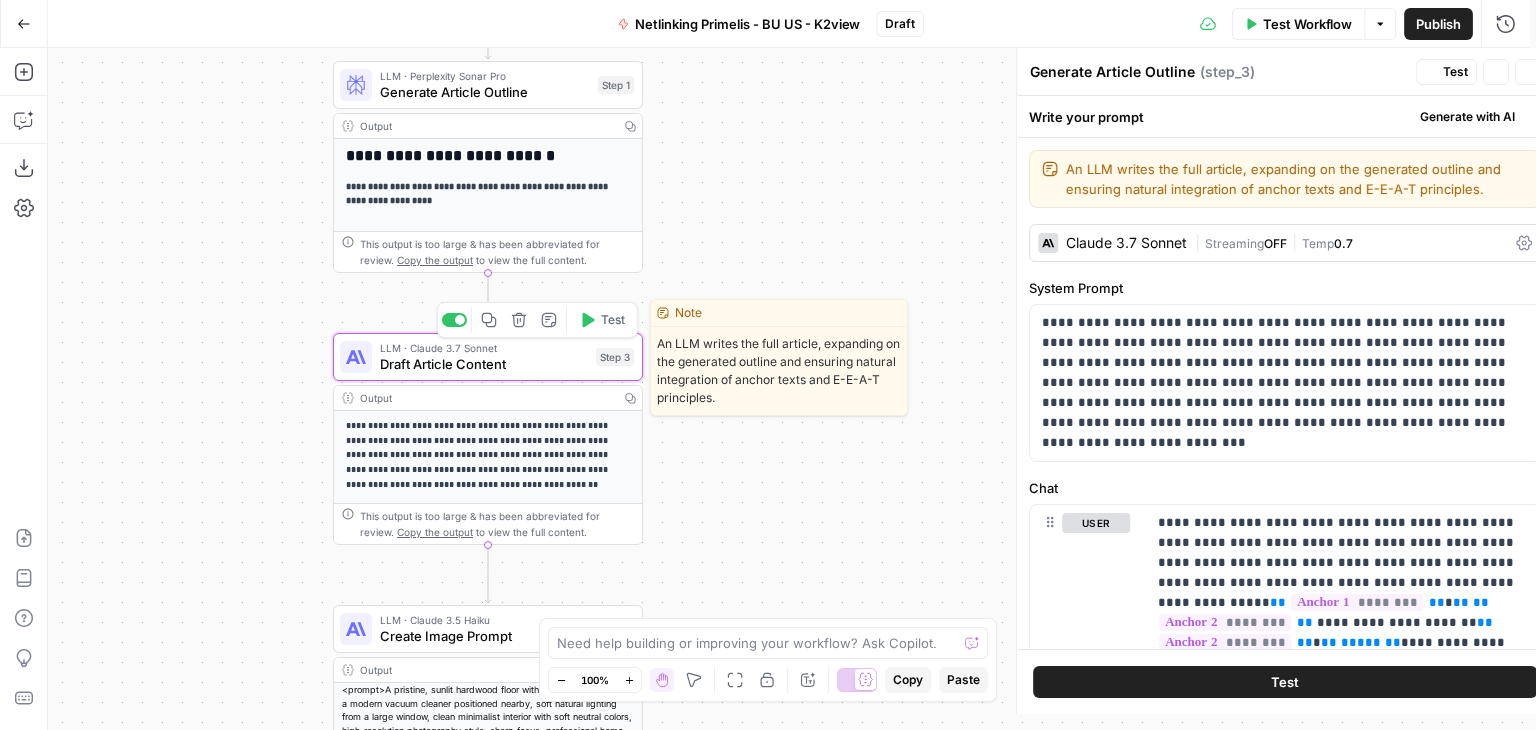type on "Draft Article Content" 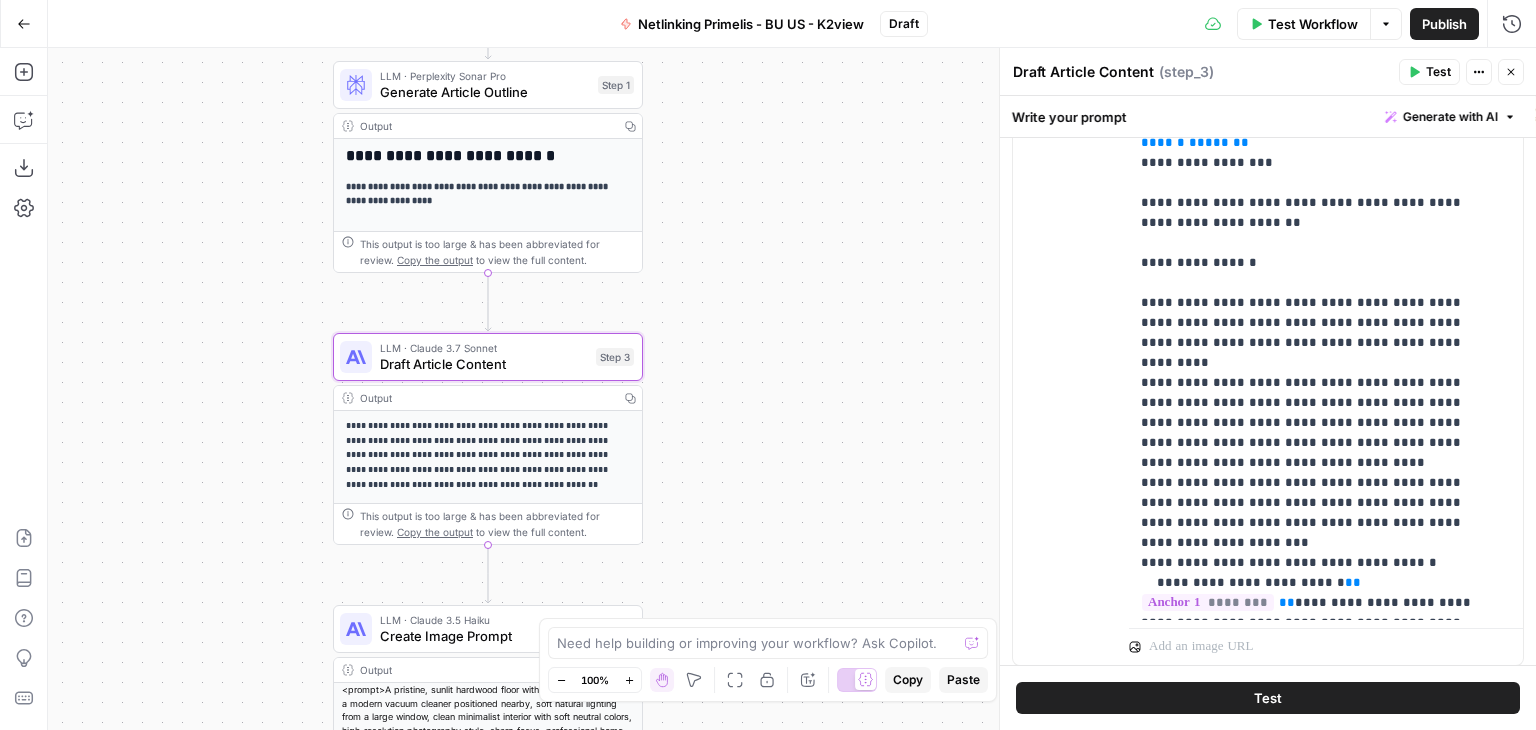 scroll, scrollTop: 644, scrollLeft: 0, axis: vertical 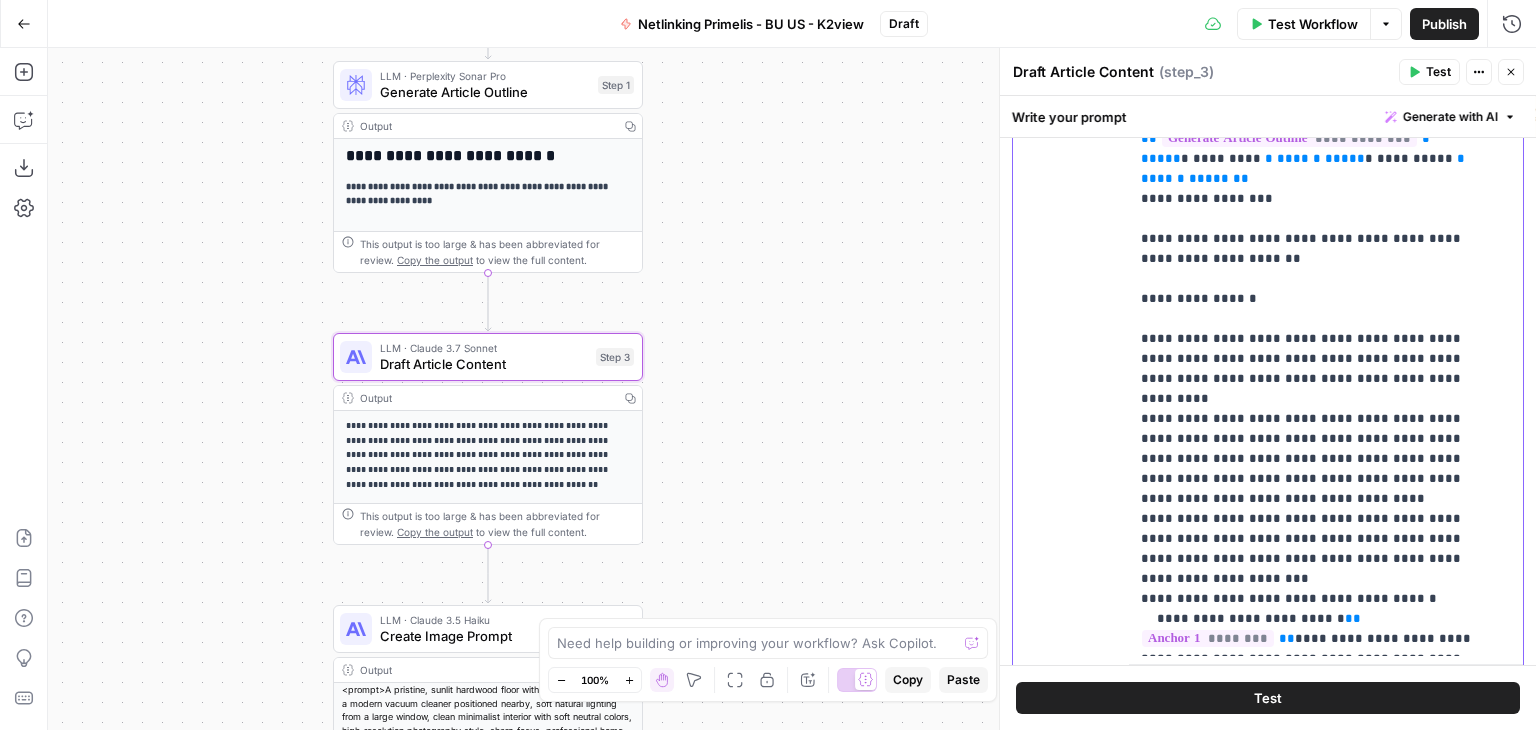 click on "**********" at bounding box center (1311, 699) 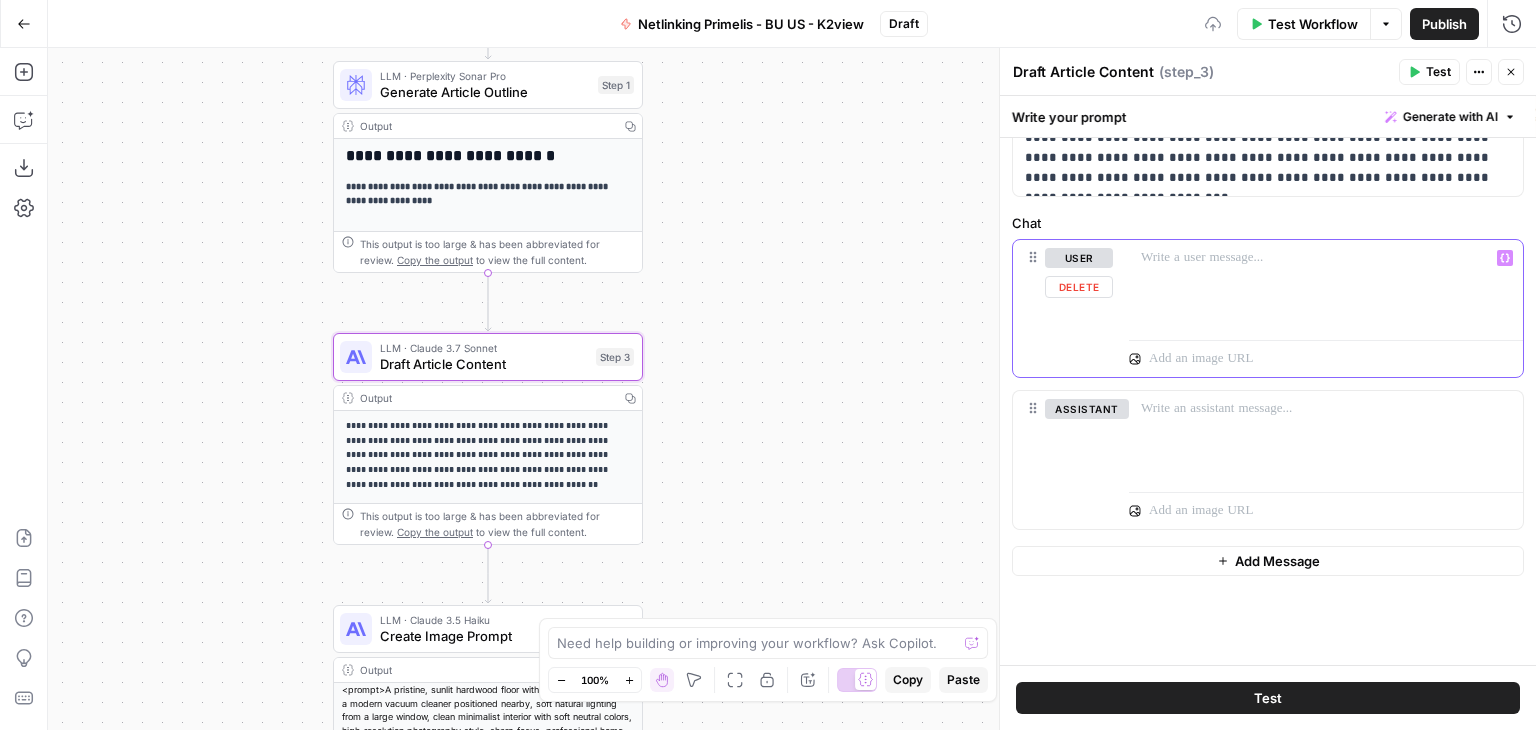 scroll, scrollTop: 644, scrollLeft: 0, axis: vertical 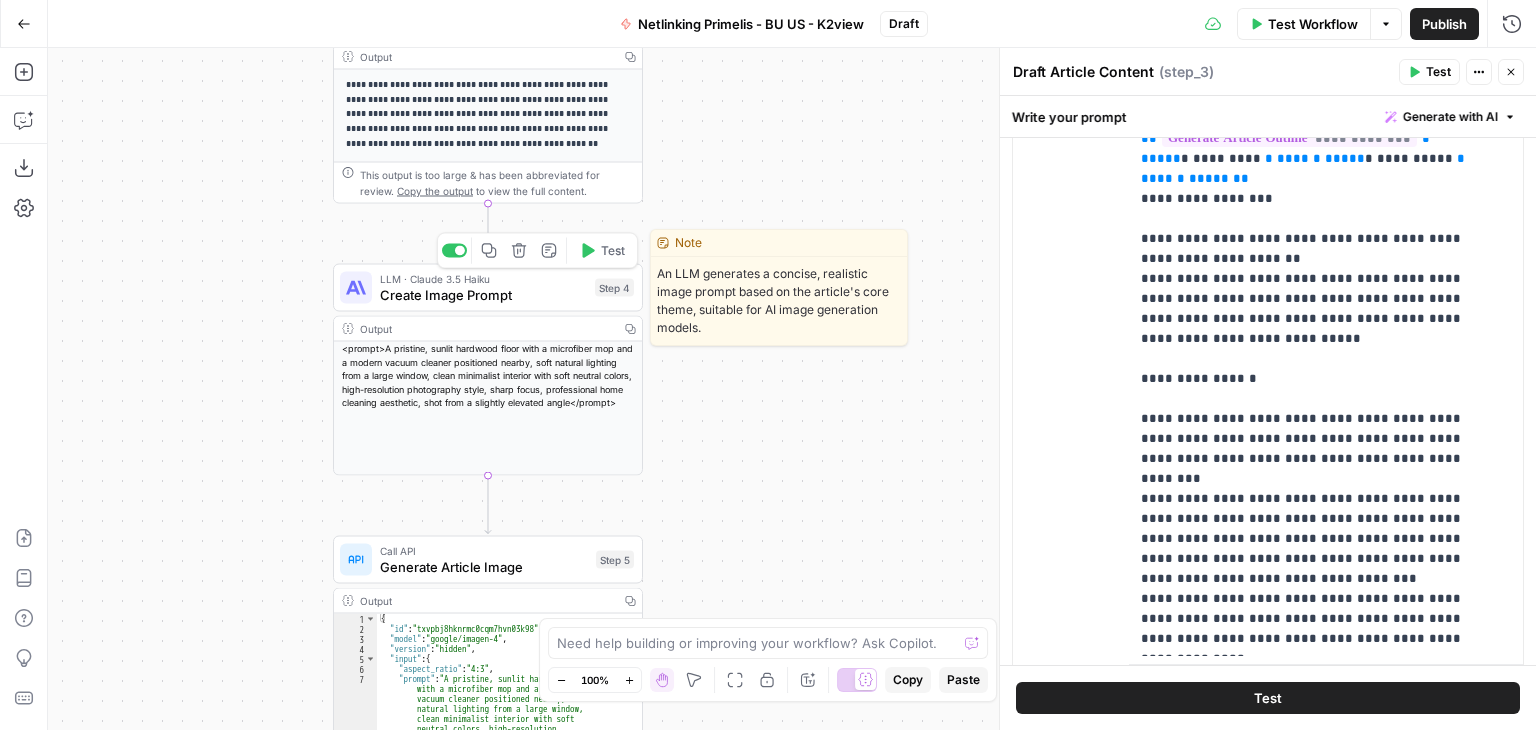 click on "Create Image Prompt" at bounding box center (483, 295) 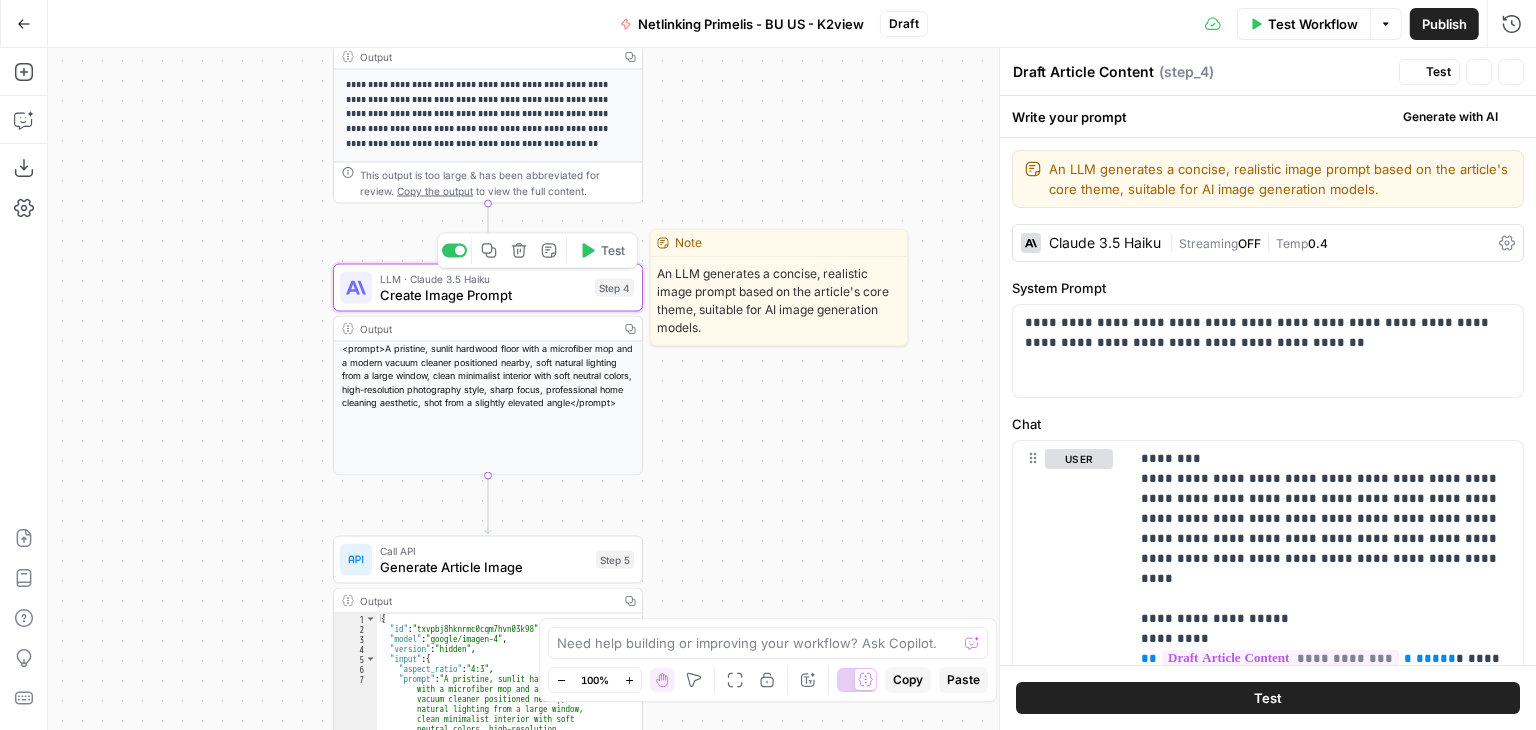 type on "Create Image Prompt" 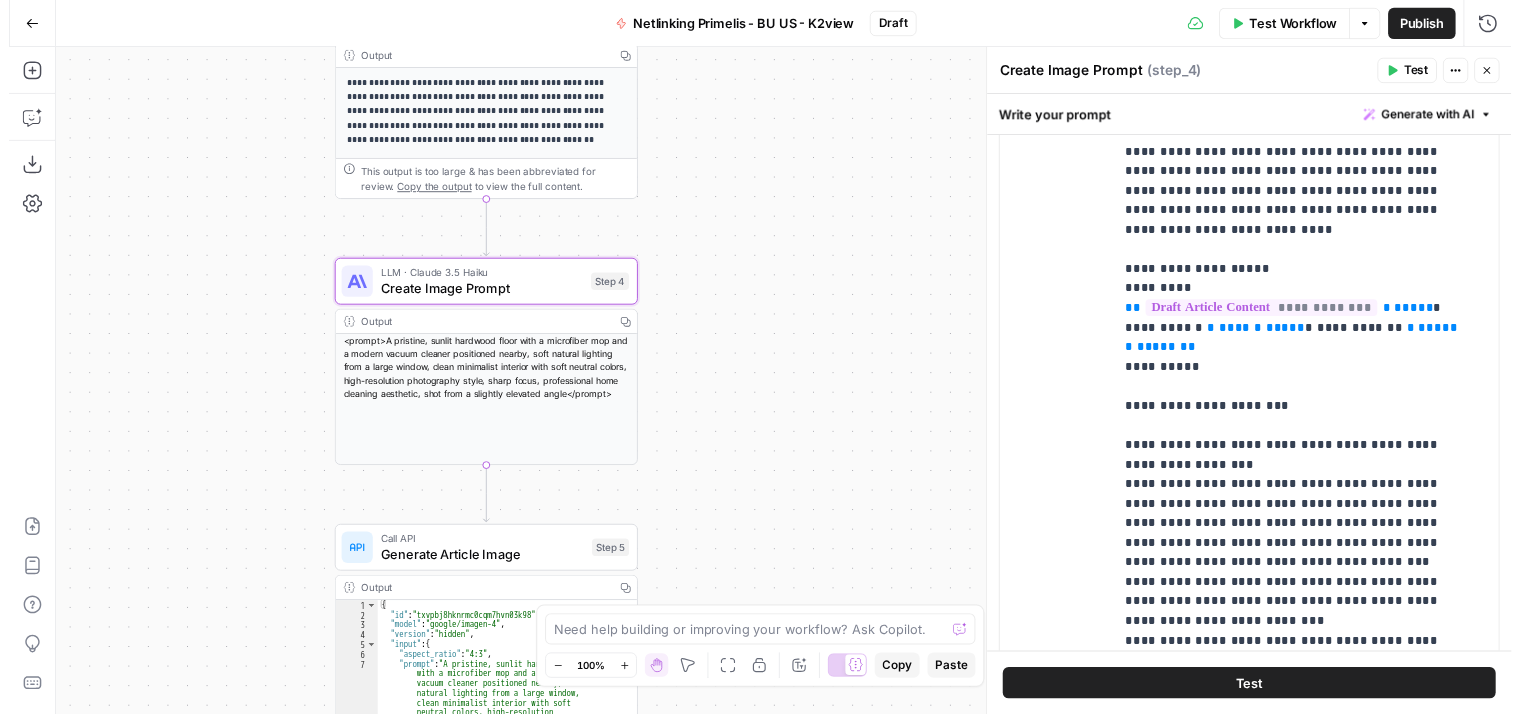 scroll, scrollTop: 531, scrollLeft: 0, axis: vertical 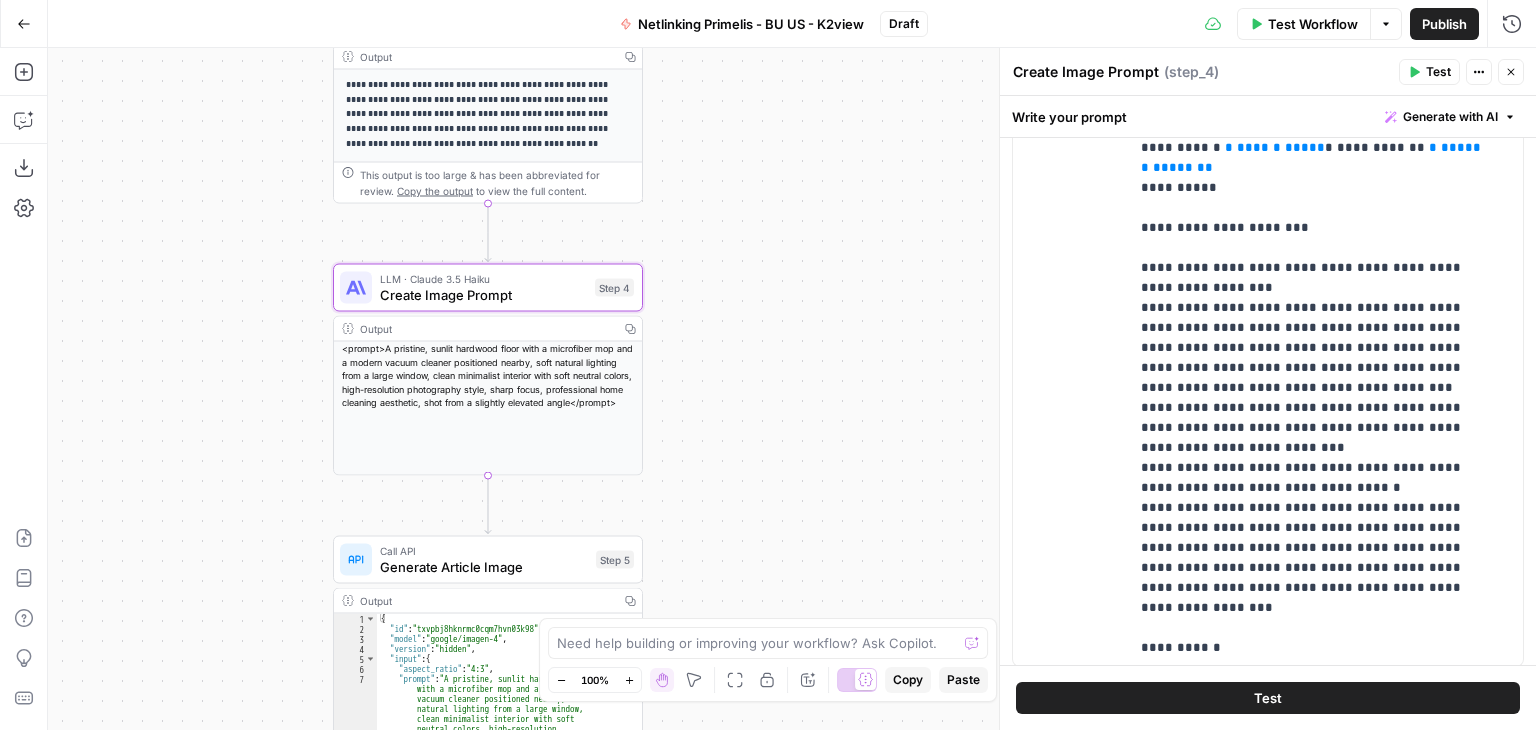 click on "**********" at bounding box center [792, 389] 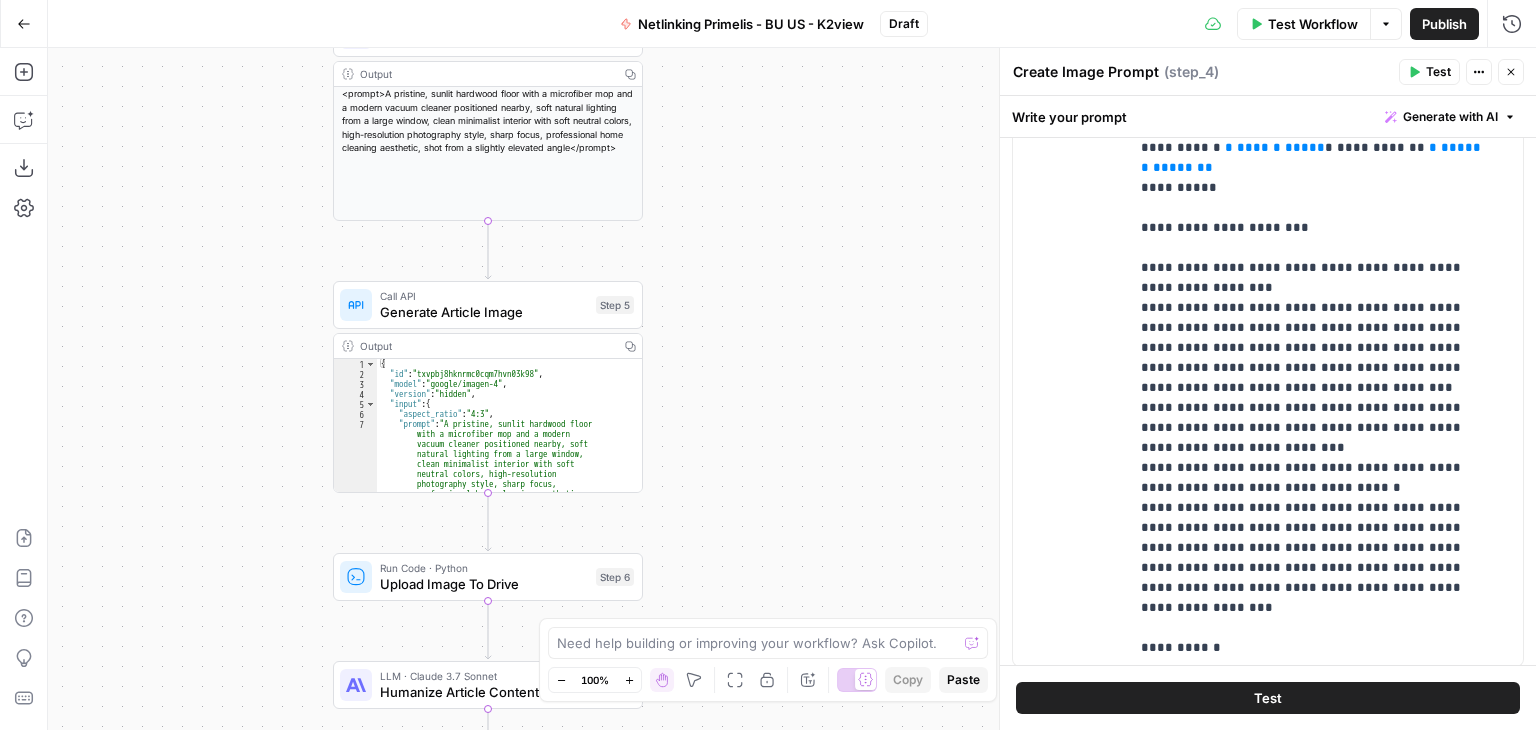click on "Test Workflow" at bounding box center (1313, 24) 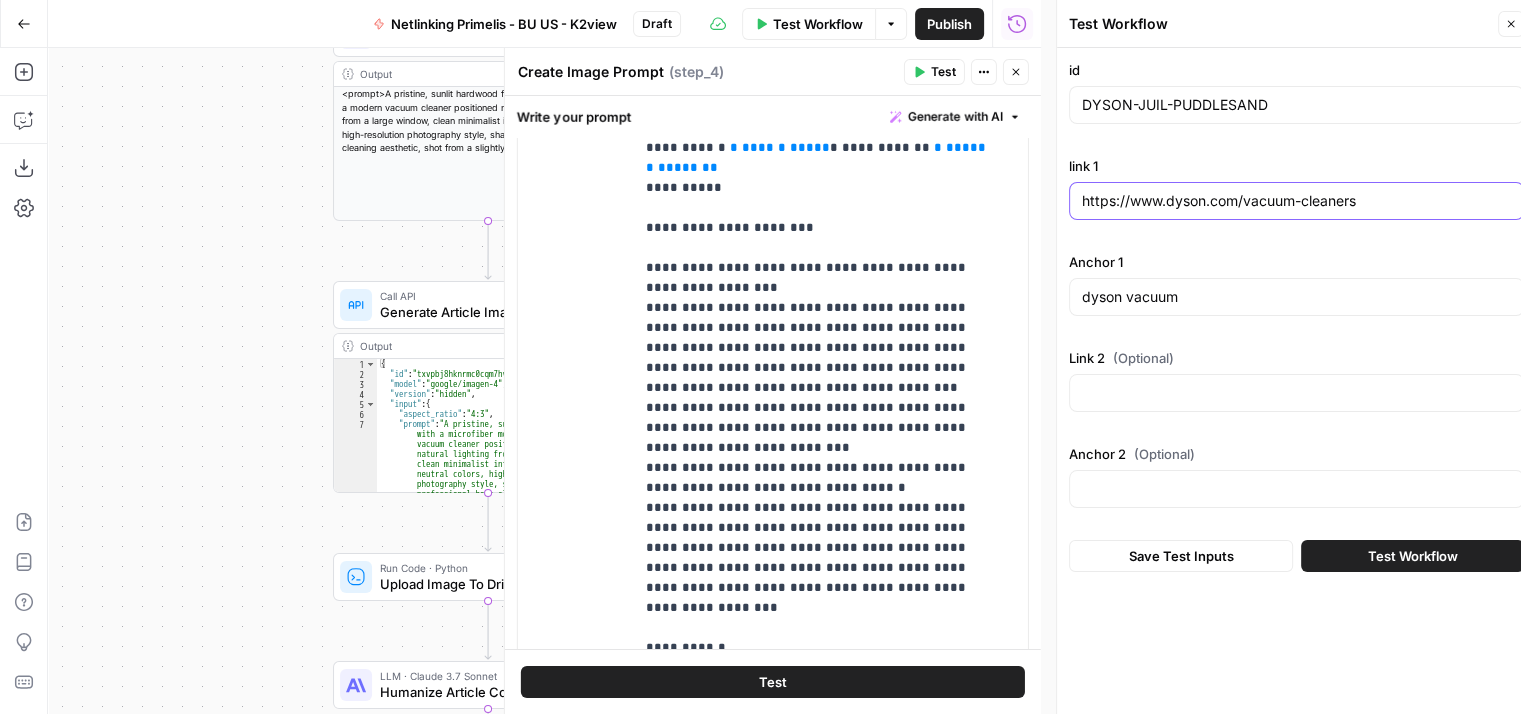 click on "https://www.dyson.com/vacuum-cleaners" at bounding box center (1296, 201) 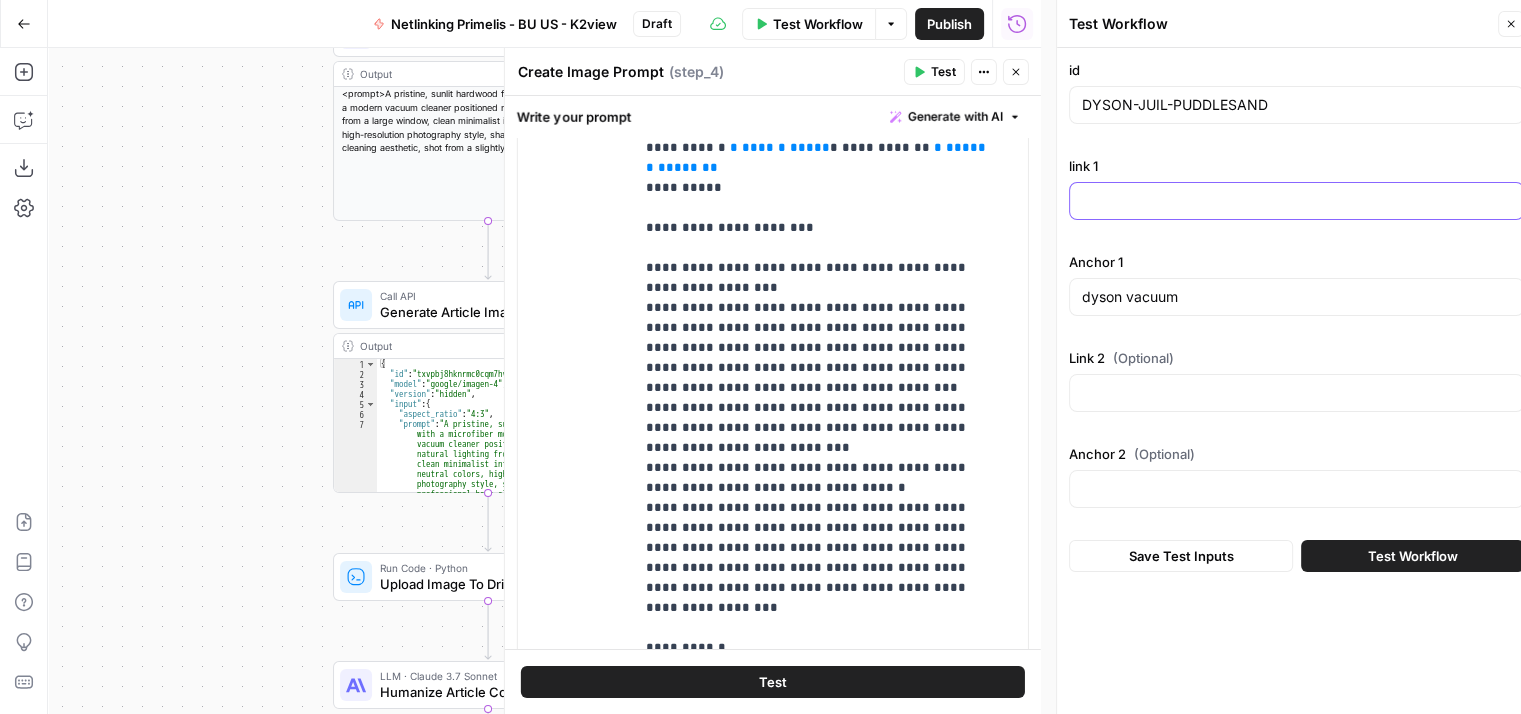 type 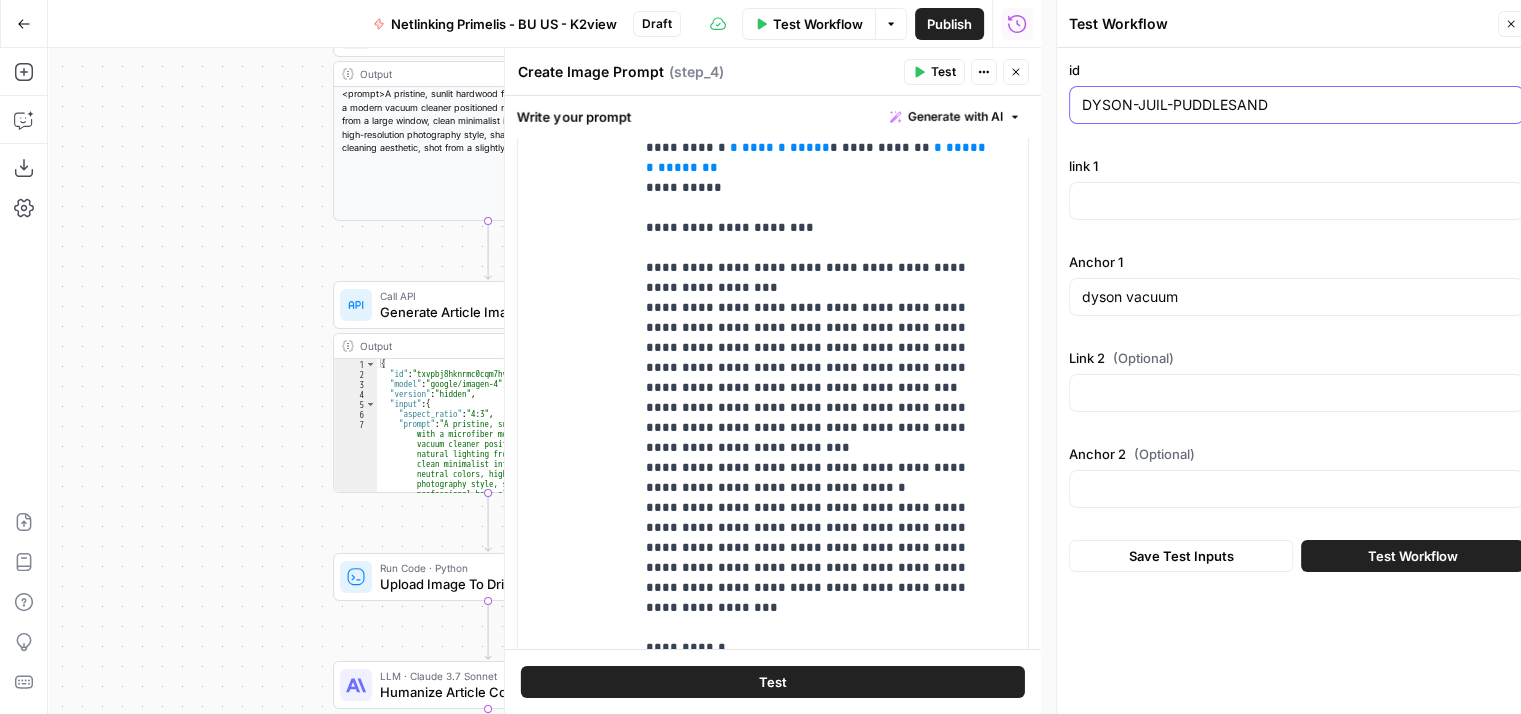 click on "DYSON-JUIL-PUDDLESAND" at bounding box center [1296, 105] 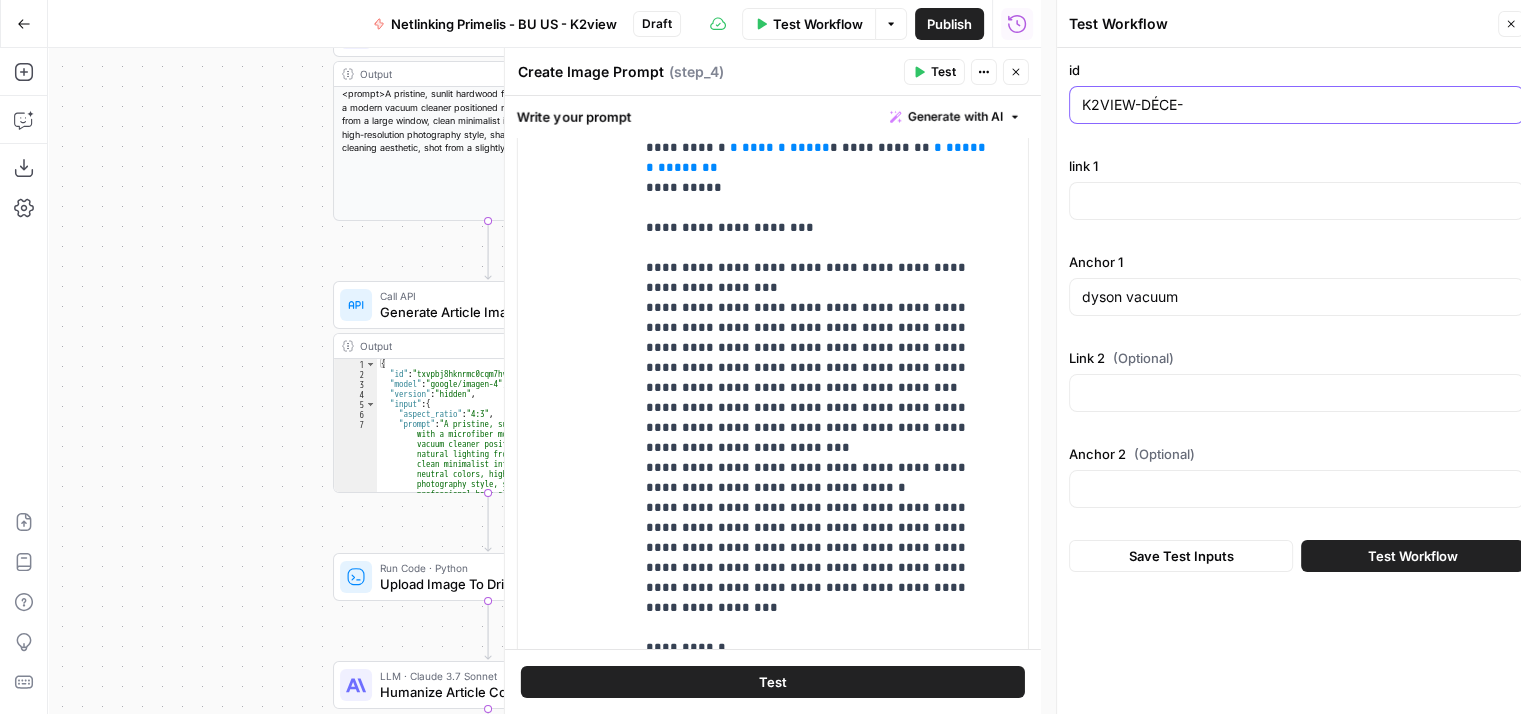 type on "K2VIEW-DÉCE-" 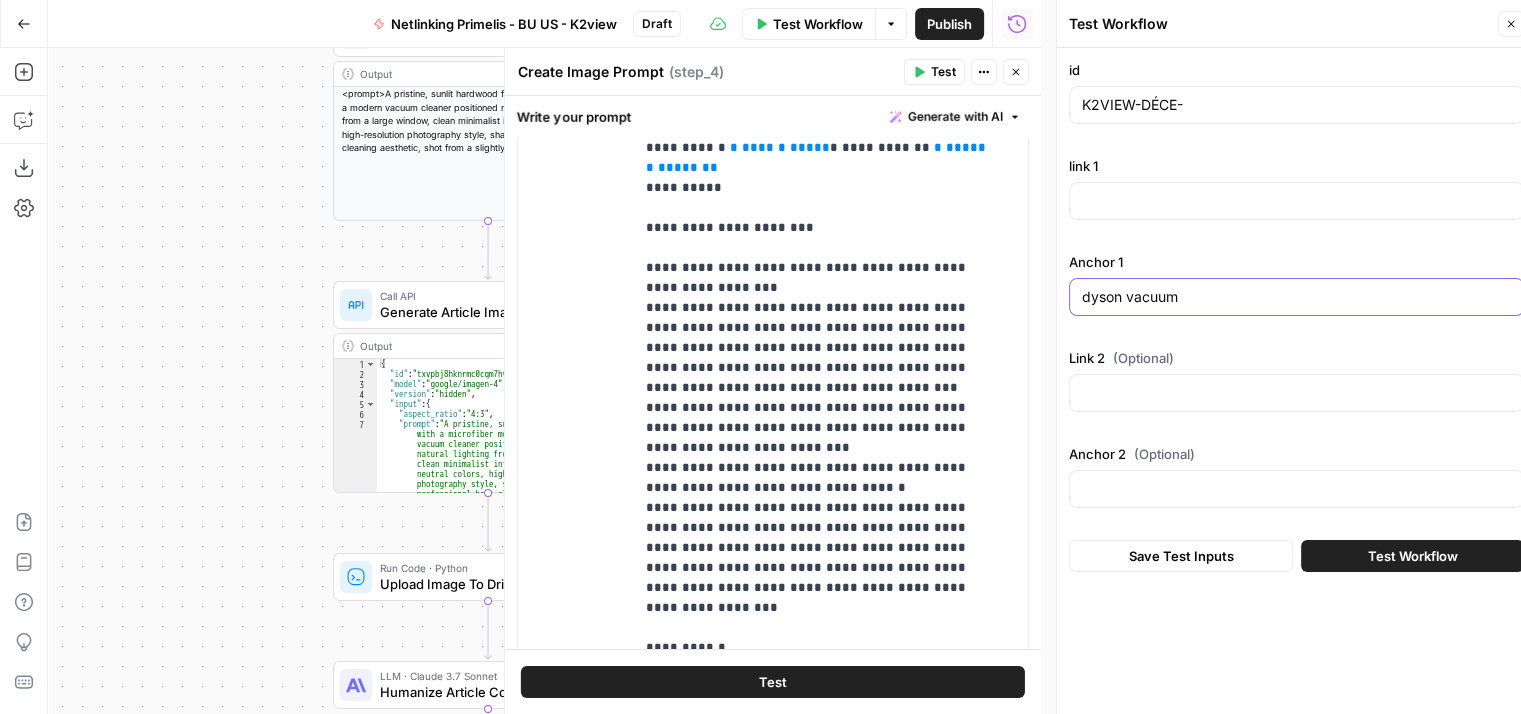 click on "dyson vacuum" at bounding box center (1296, 297) 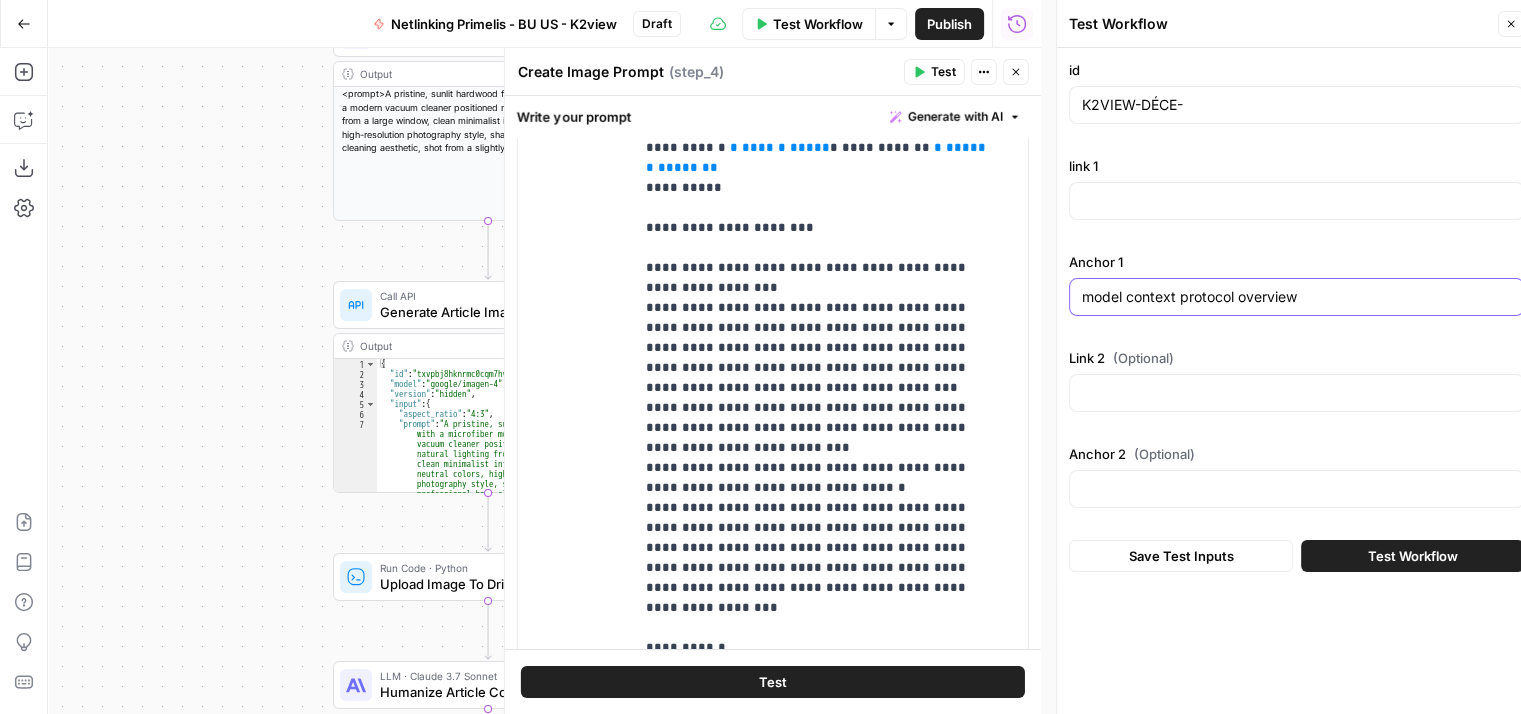 type on "model context protocol overview" 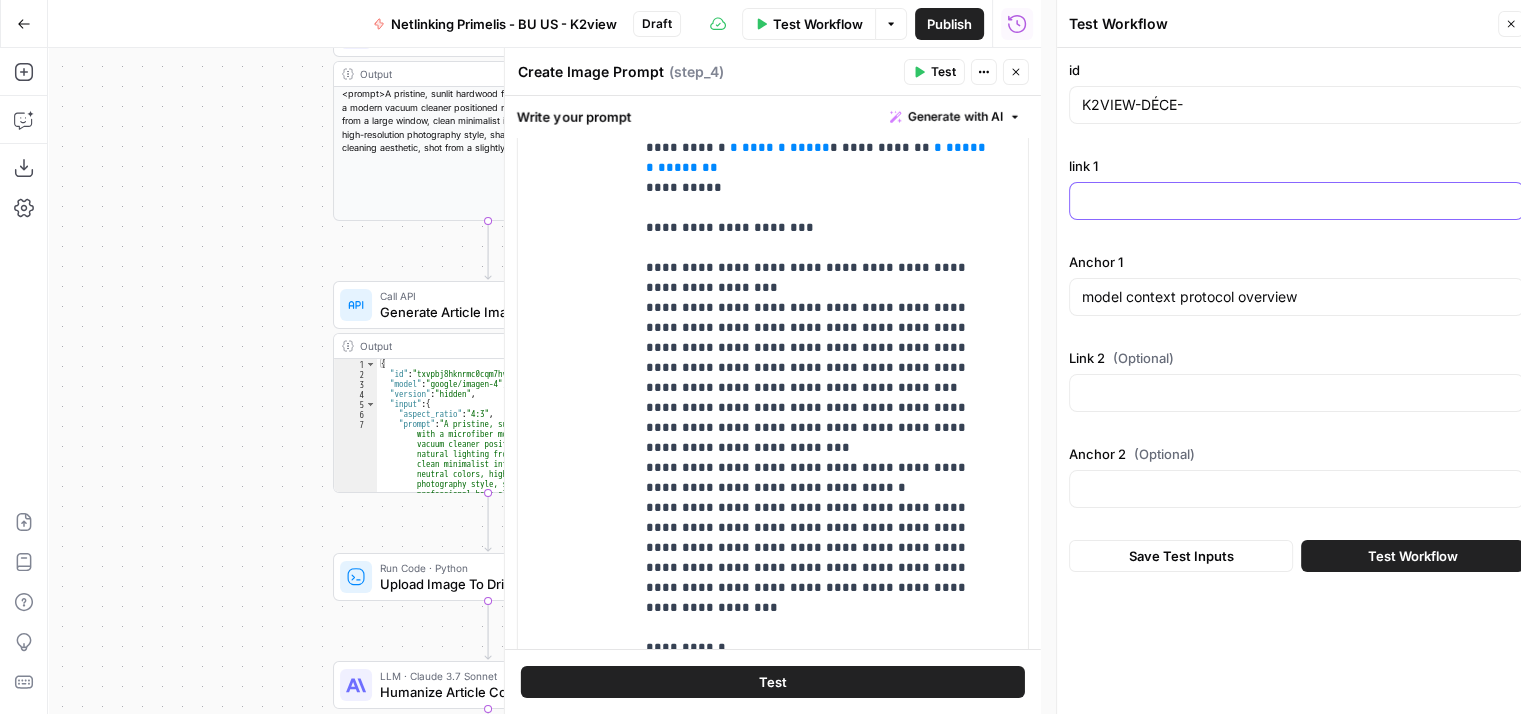 click on "link 1" at bounding box center (1296, 201) 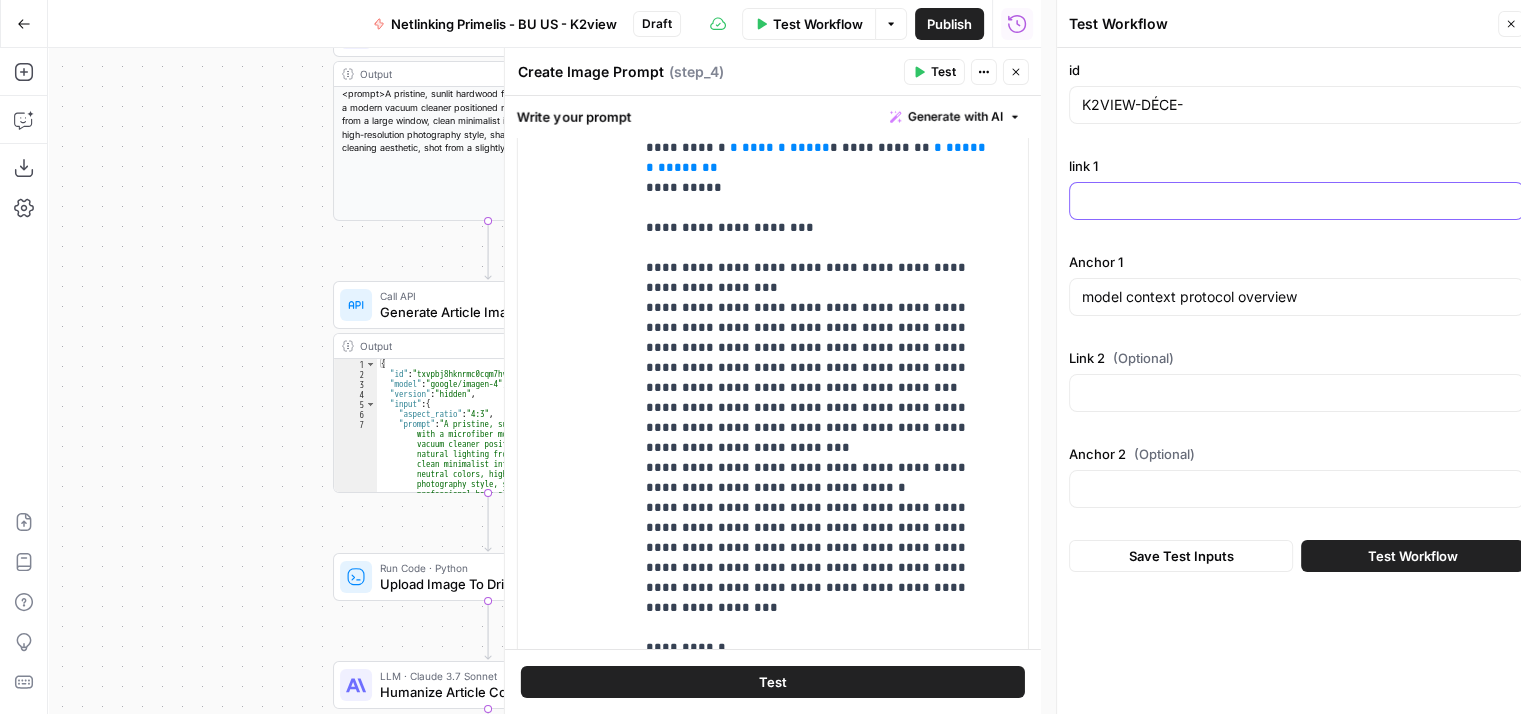 paste on "https://www.k2view.com/model-context-protocol/" 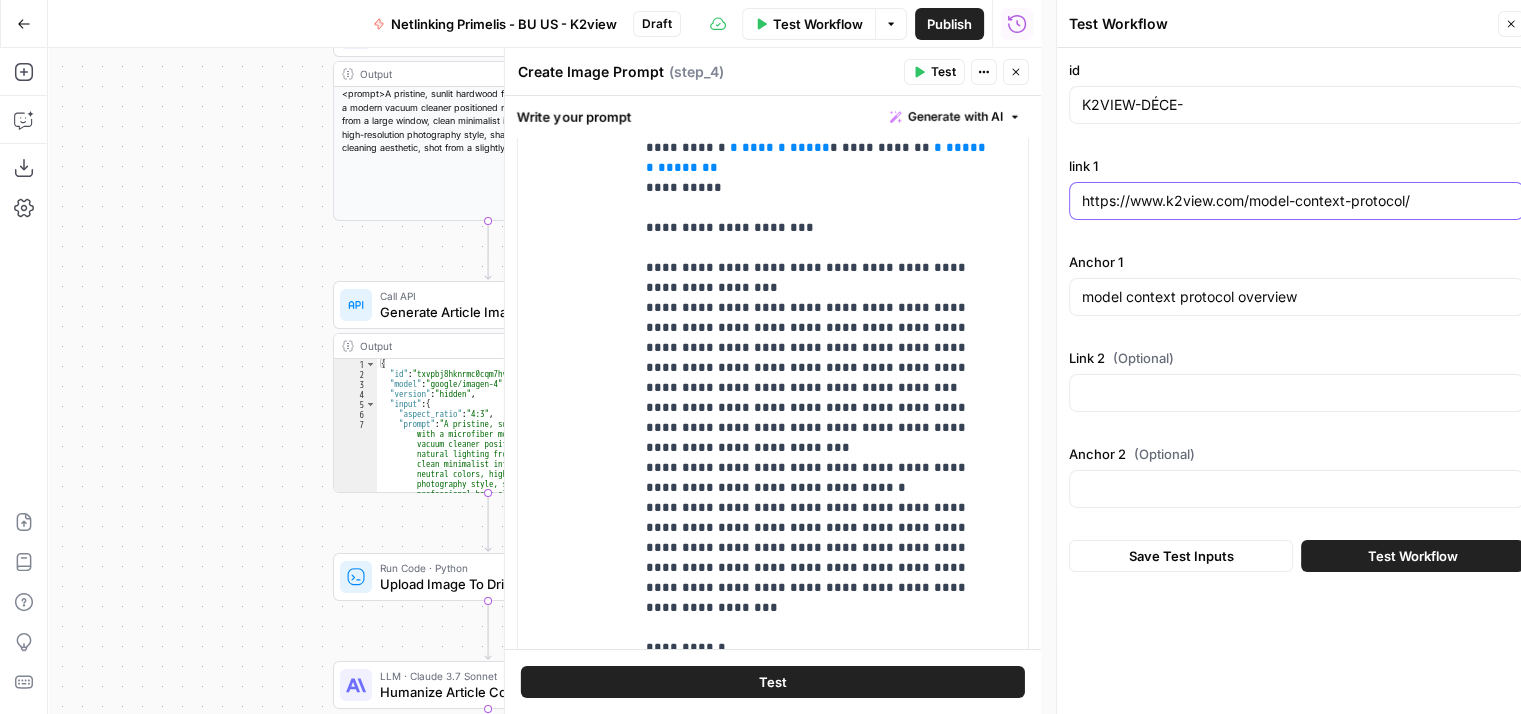 type on "https://www.k2view.com/model-context-protocol/" 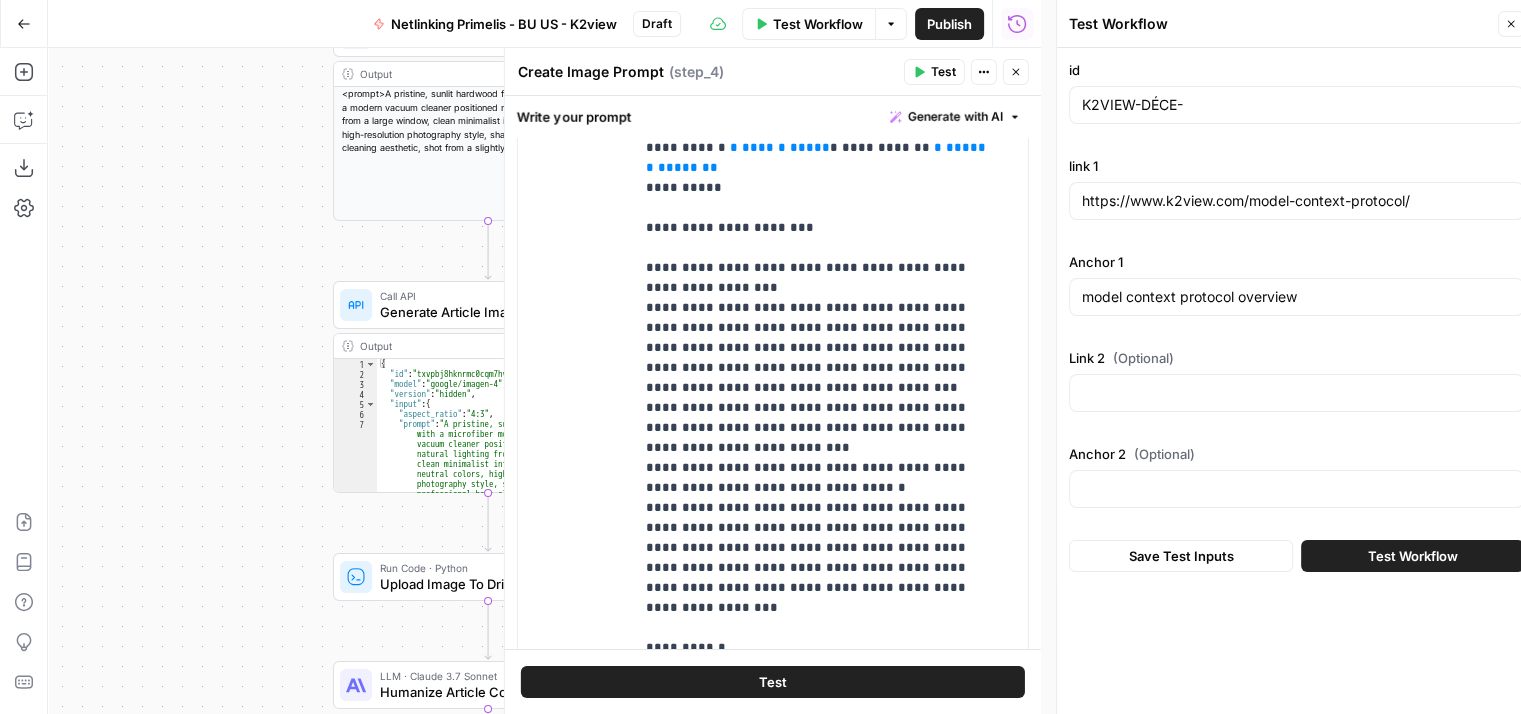 click on "Save Test Inputs" at bounding box center [1181, 556] 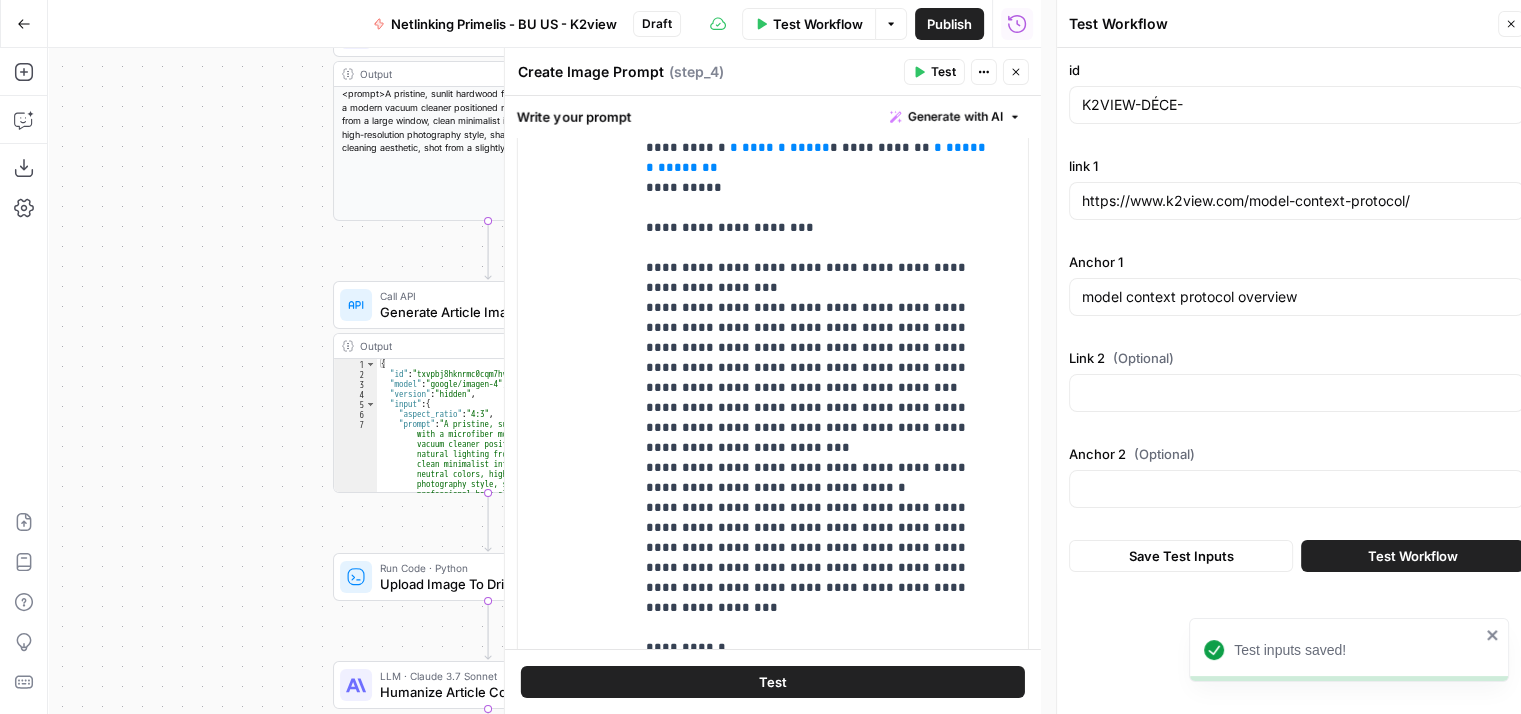 click on "Test Workflow" at bounding box center [1412, 556] 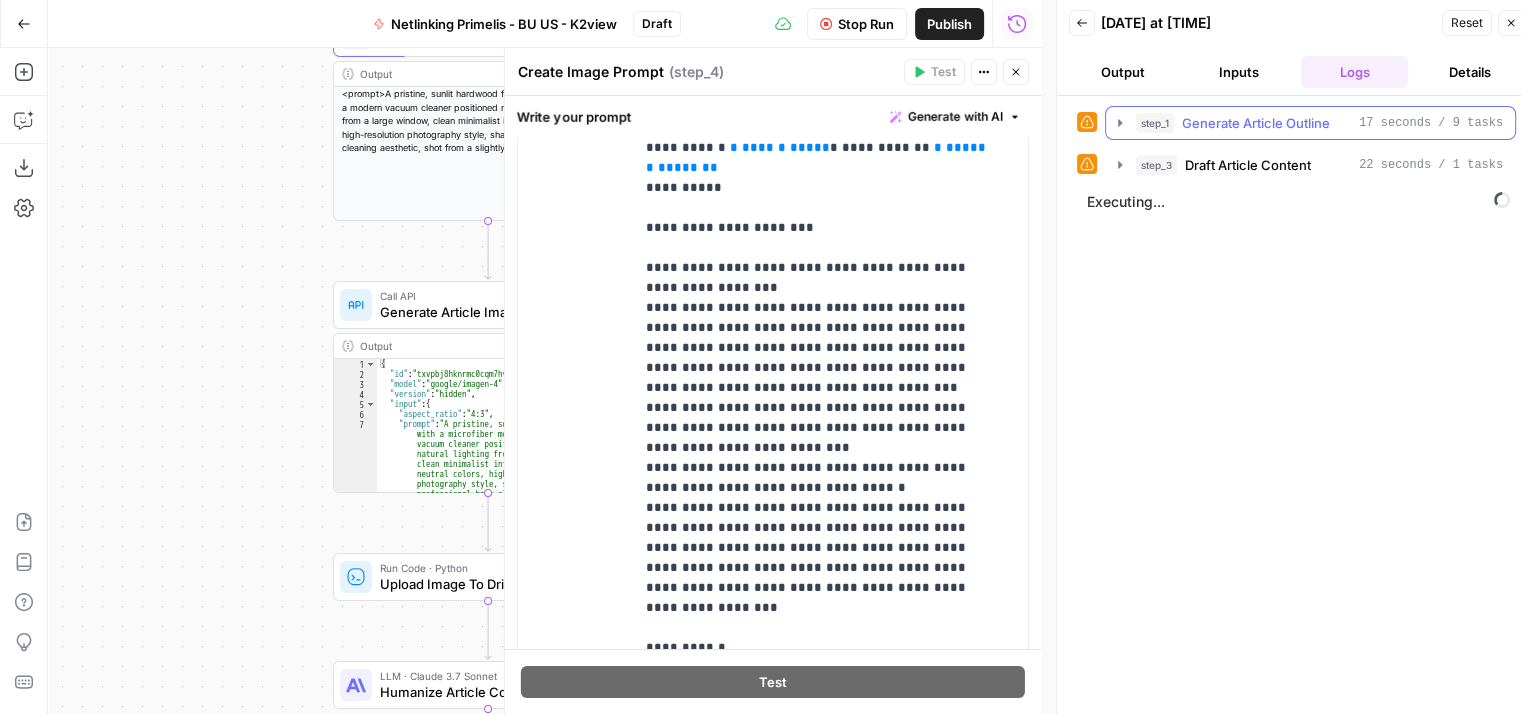 click 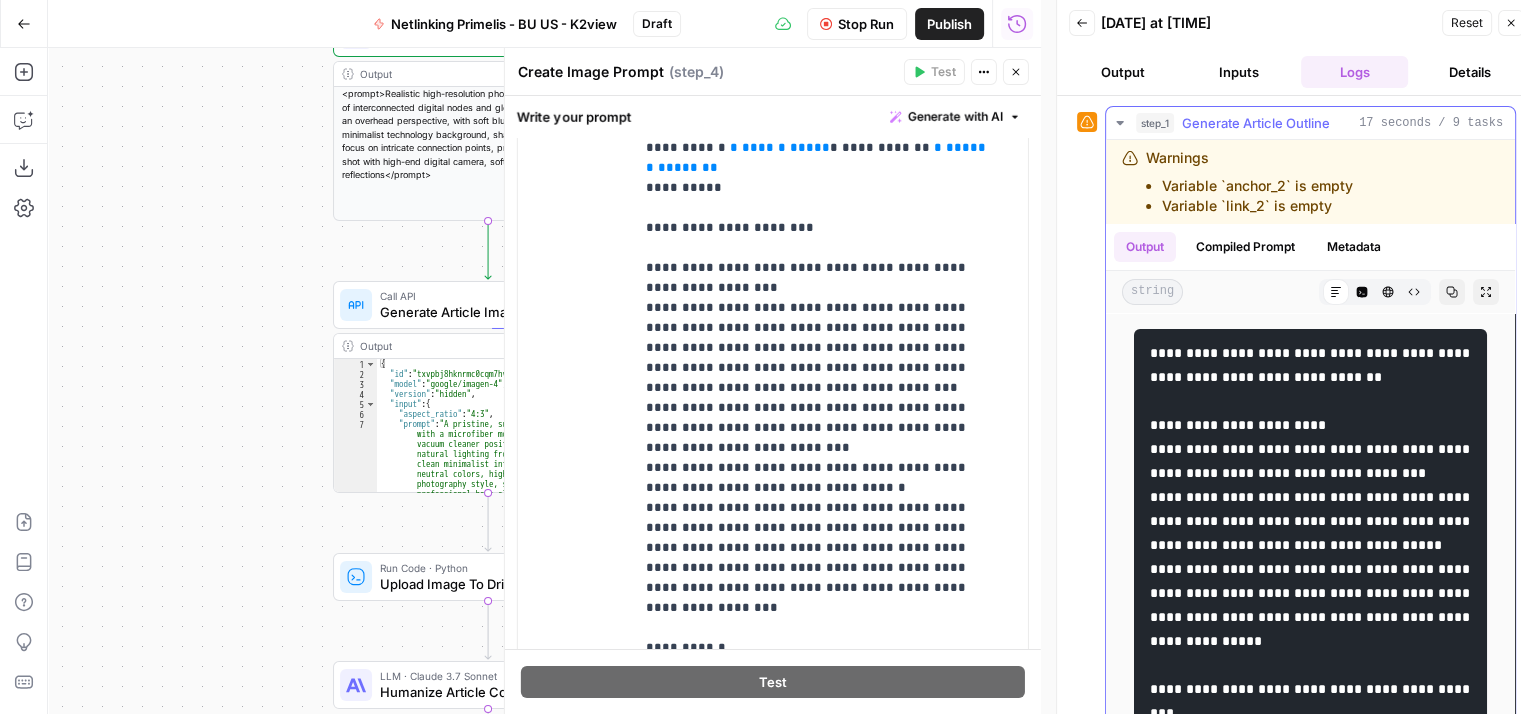 click 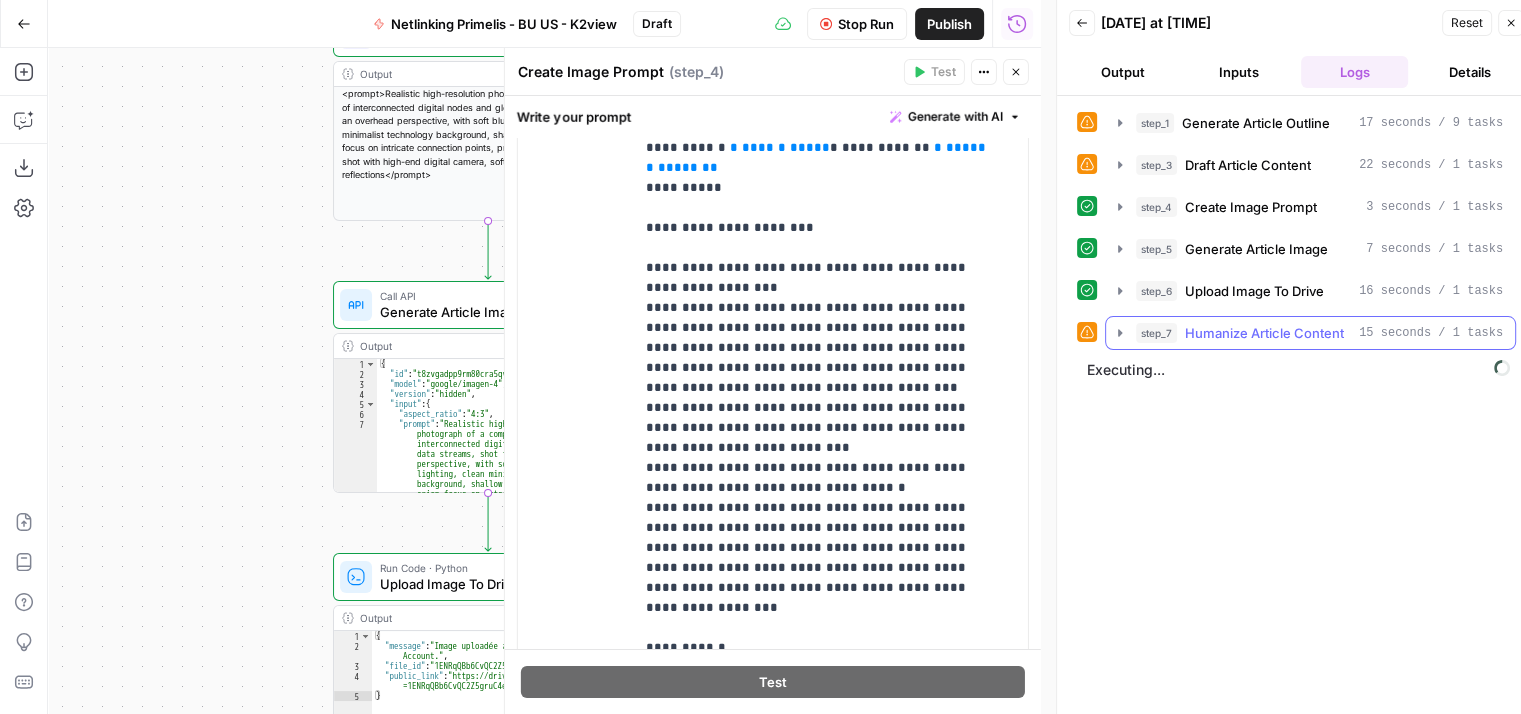 click 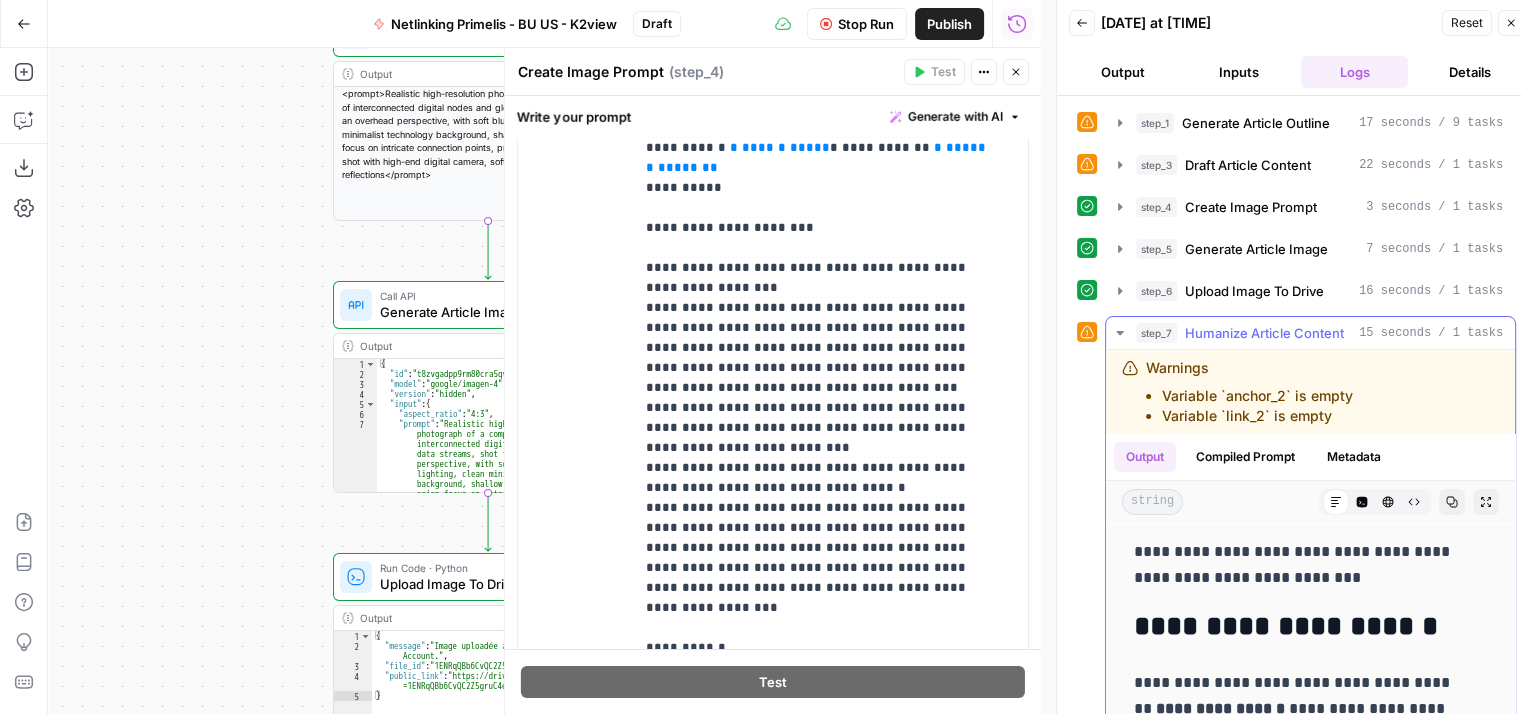click 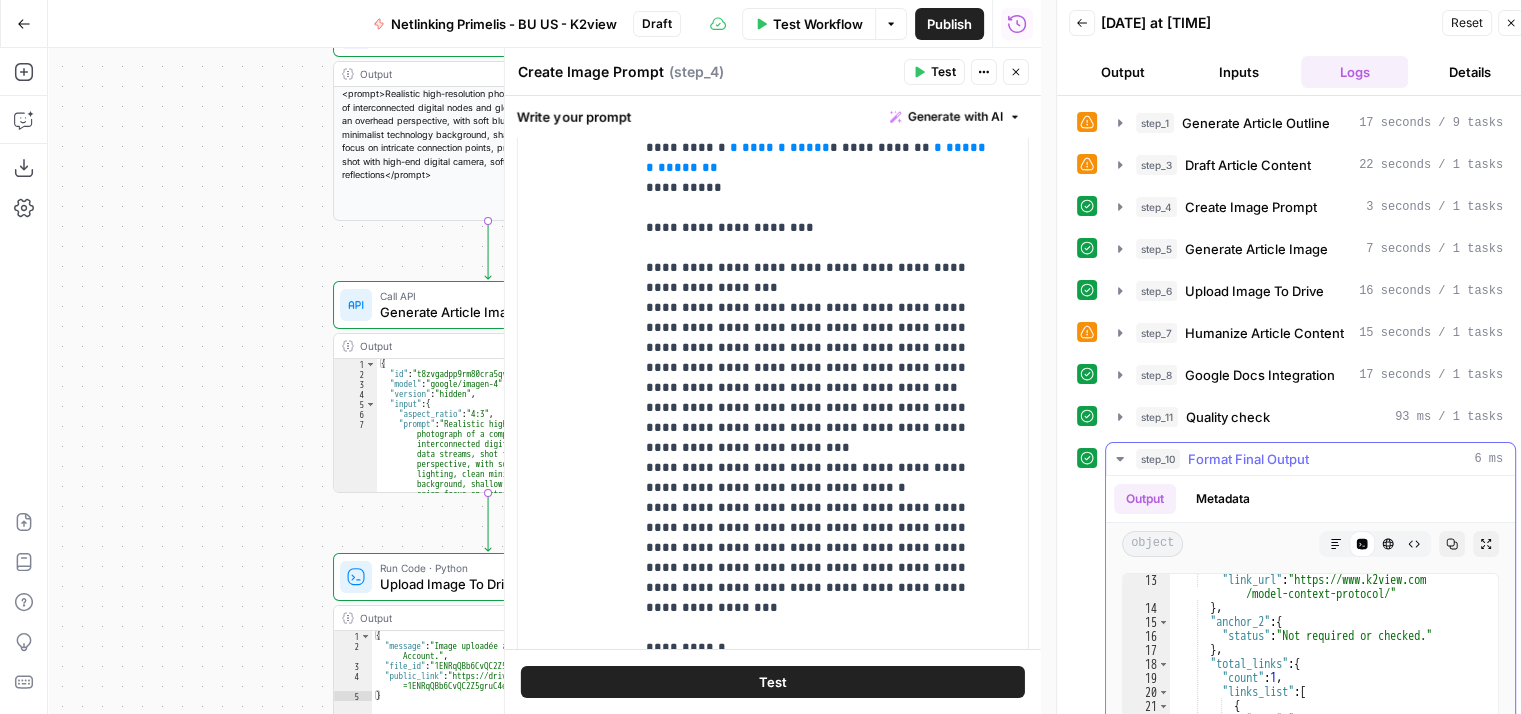 scroll, scrollTop: 295, scrollLeft: 0, axis: vertical 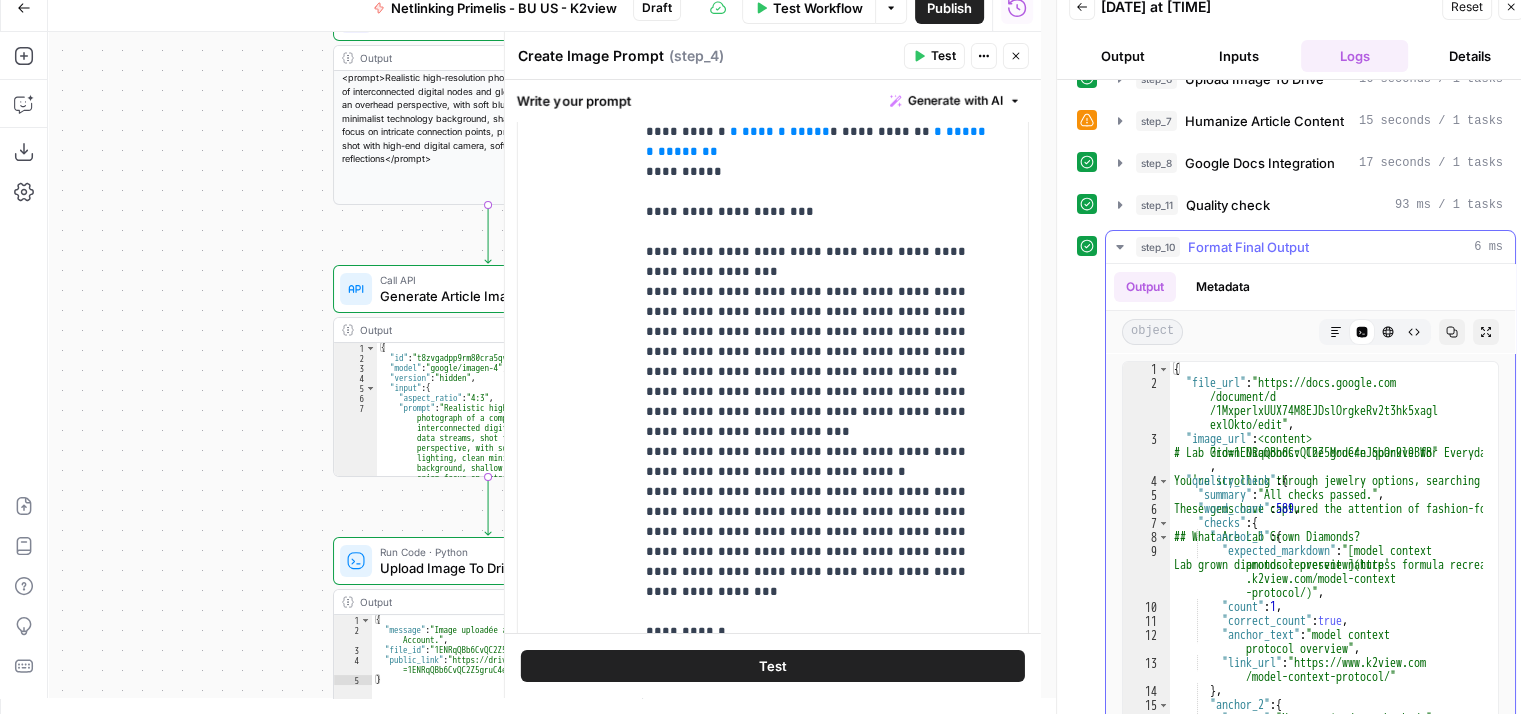type on "**********" 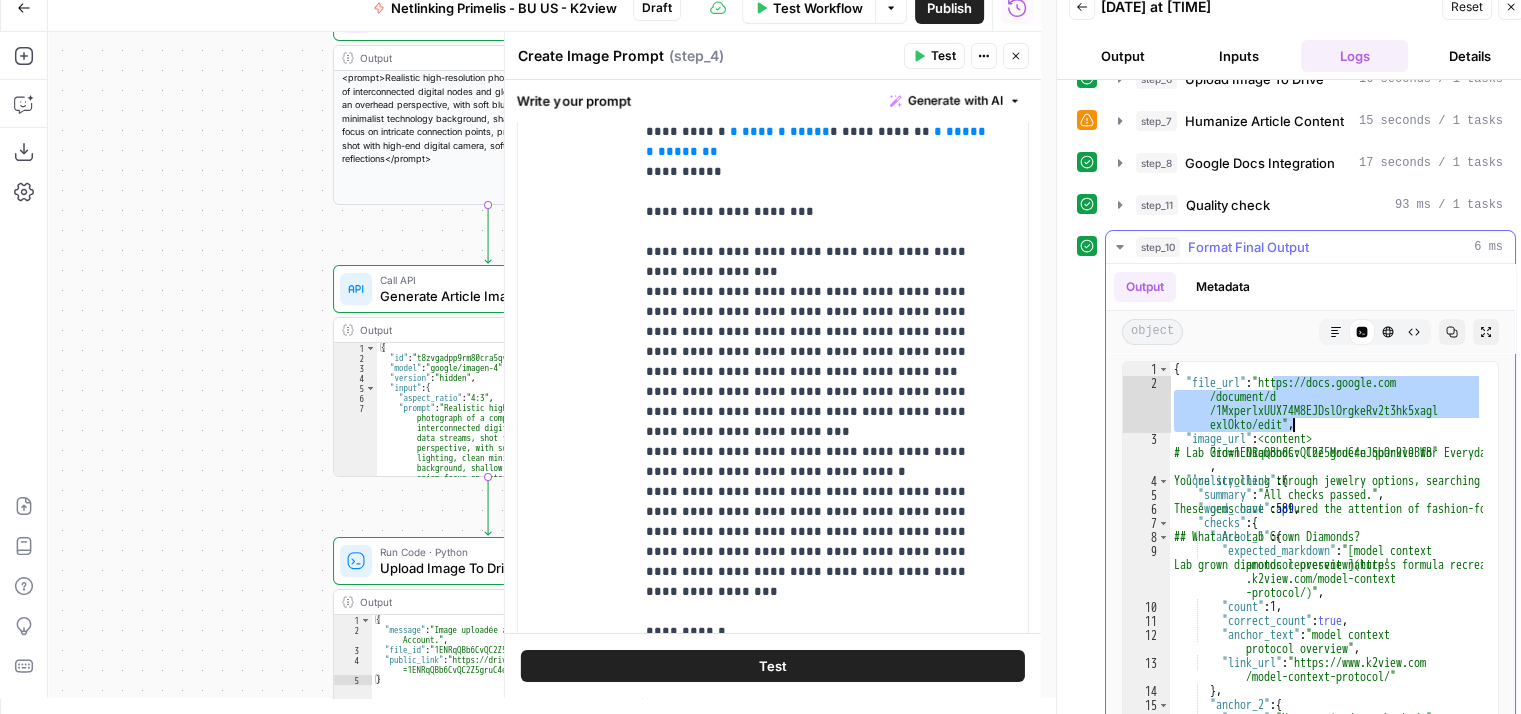 drag, startPoint x: 1271, startPoint y: 374, endPoint x: 1290, endPoint y: 421, distance: 50.695168 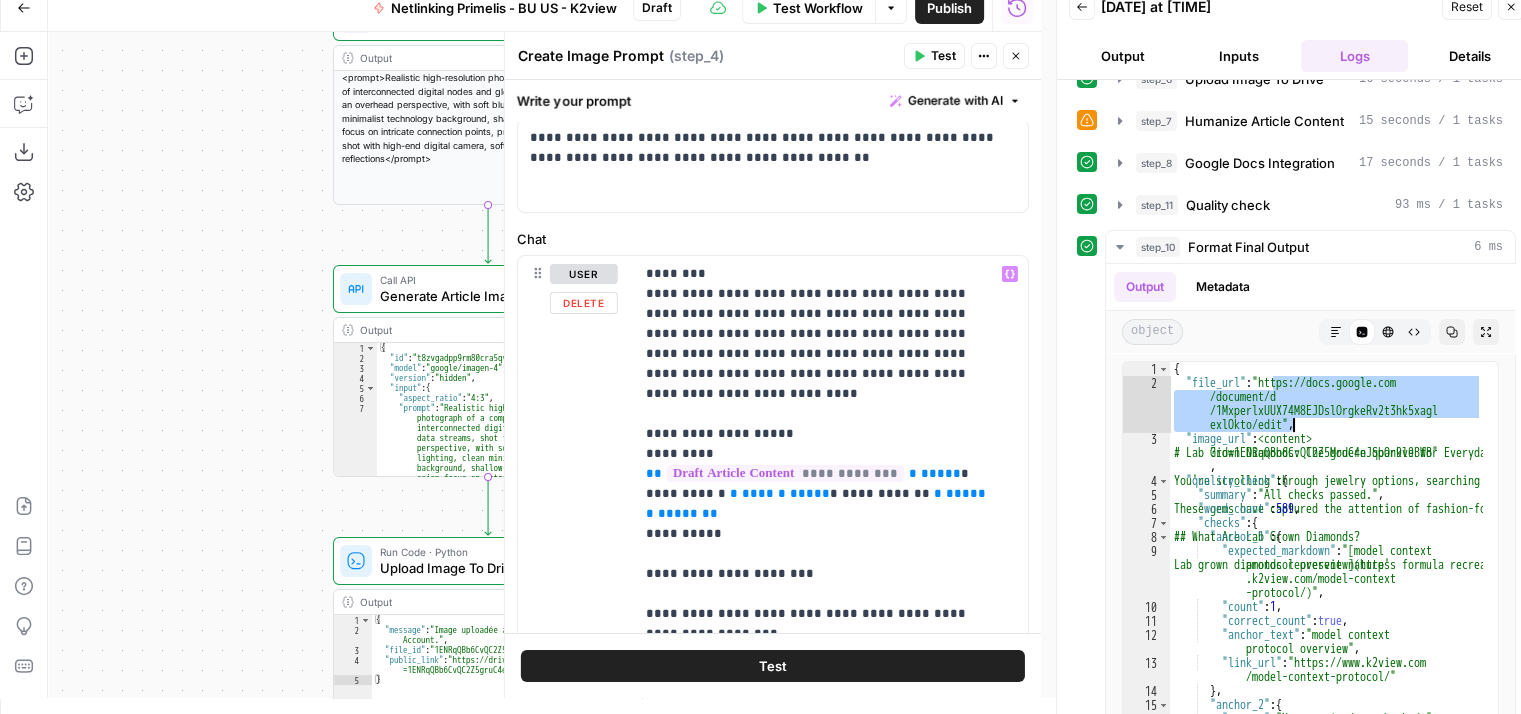 scroll, scrollTop: 0, scrollLeft: 0, axis: both 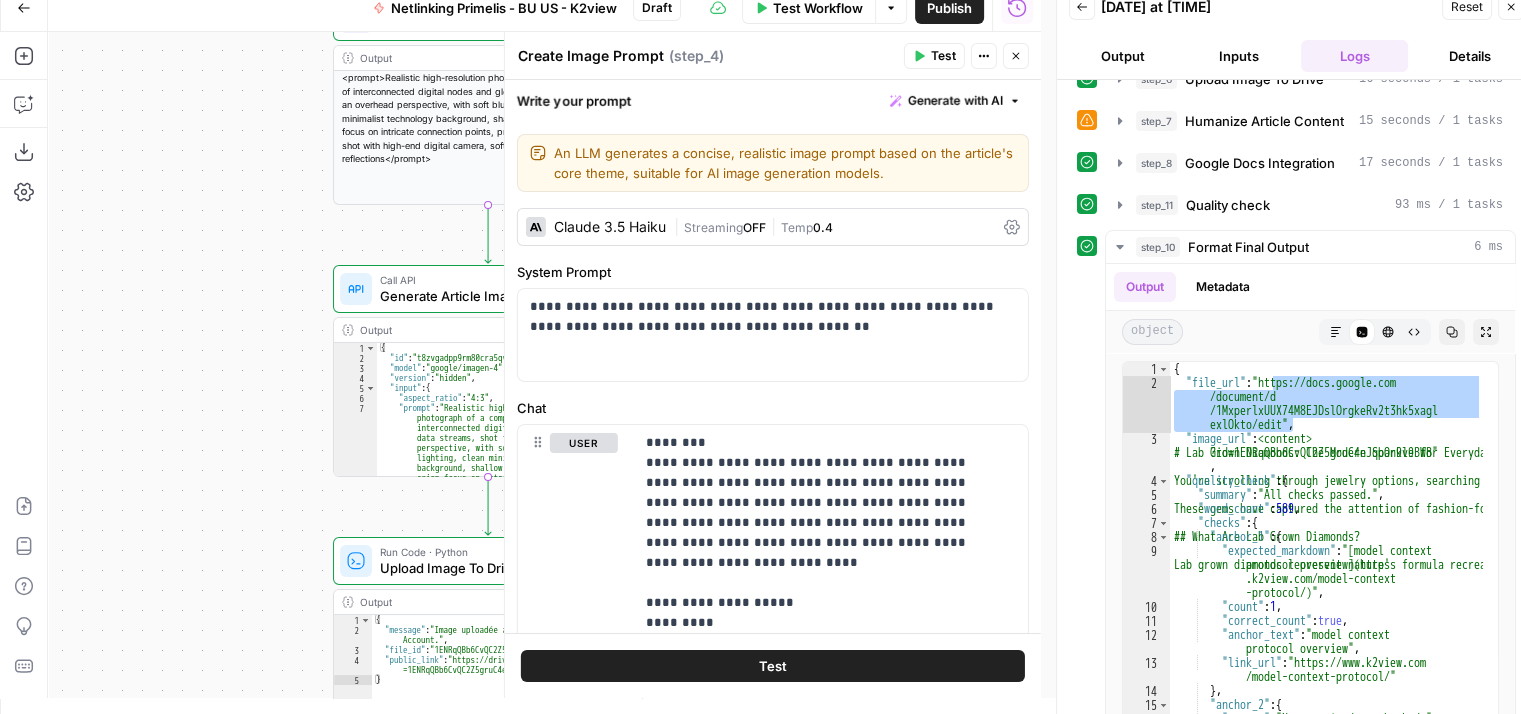 click on "**********" at bounding box center (544, 365) 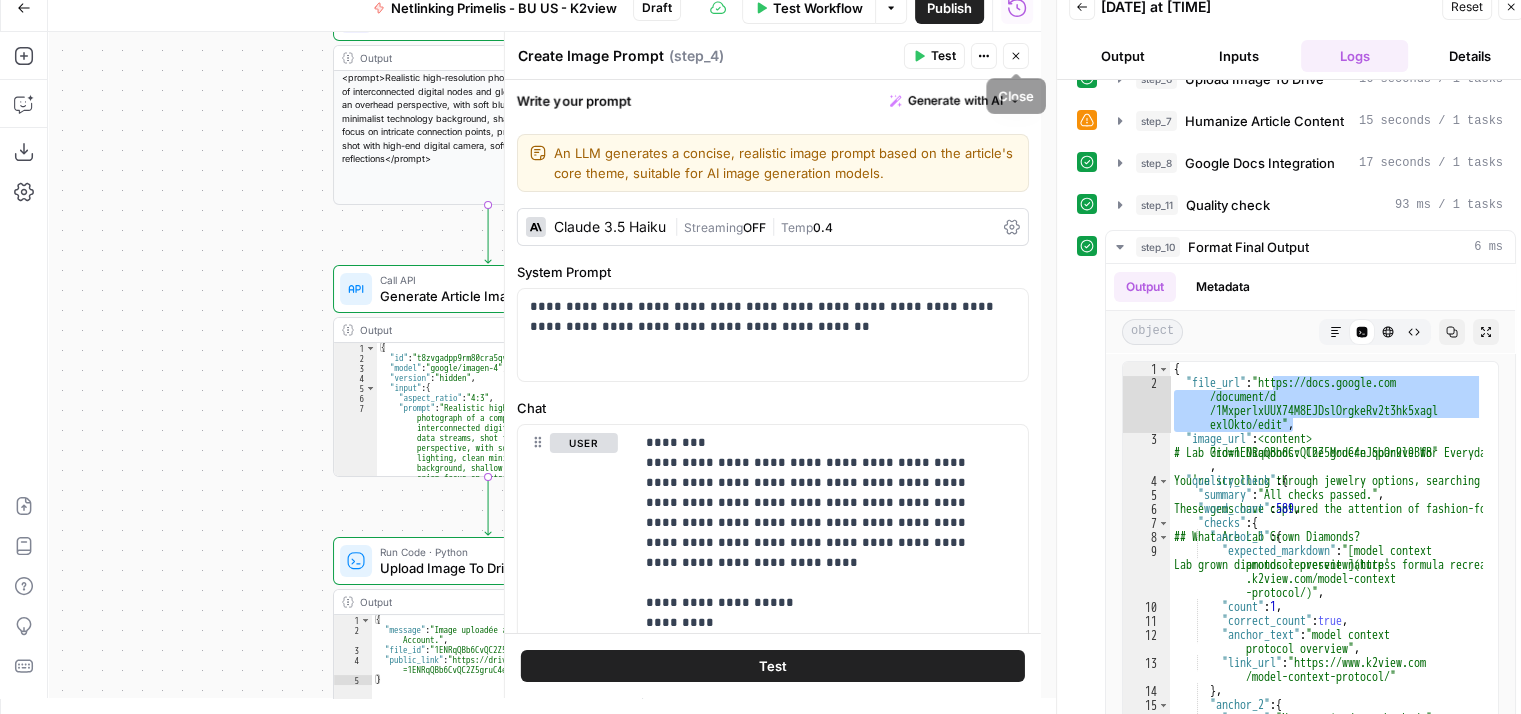 click on "Close" at bounding box center [1016, 56] 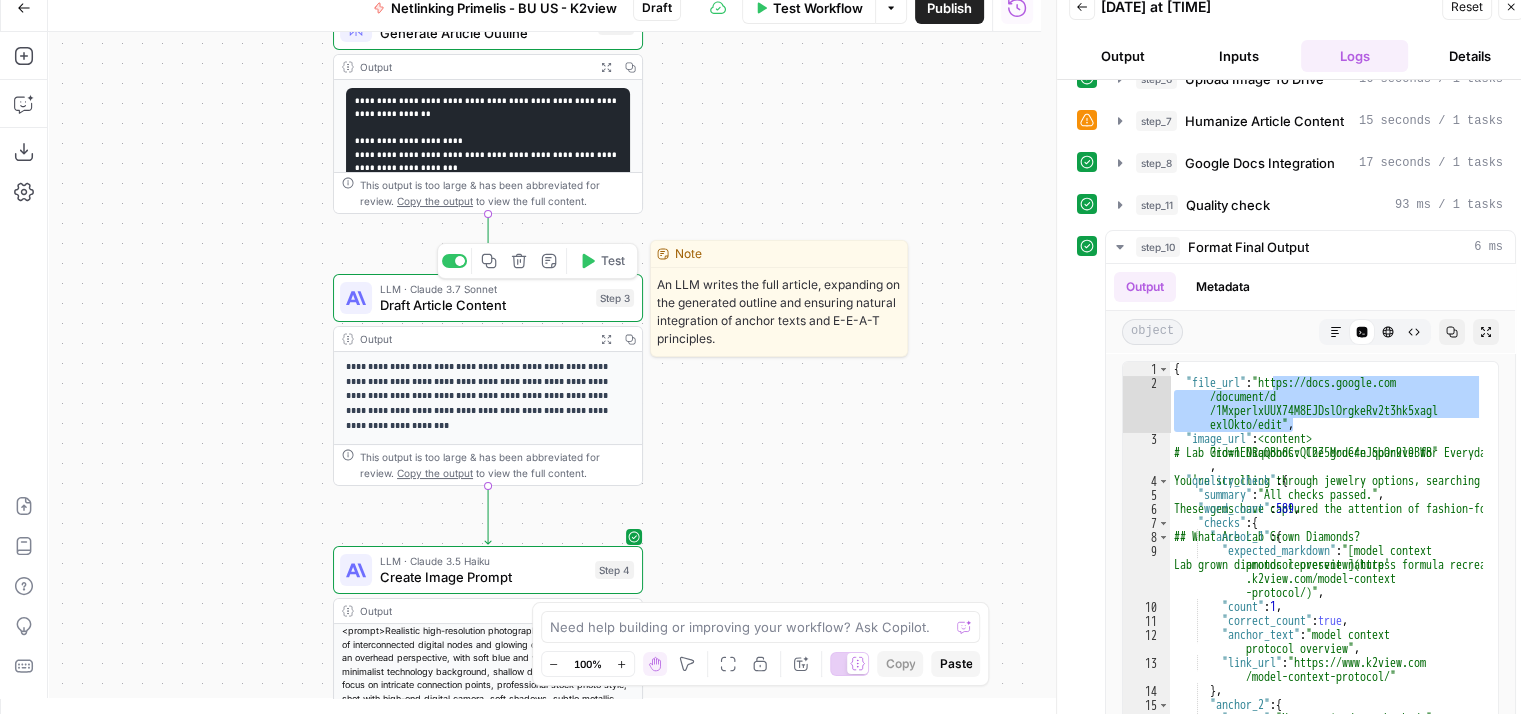 click on "Draft Article Content" at bounding box center [484, 305] 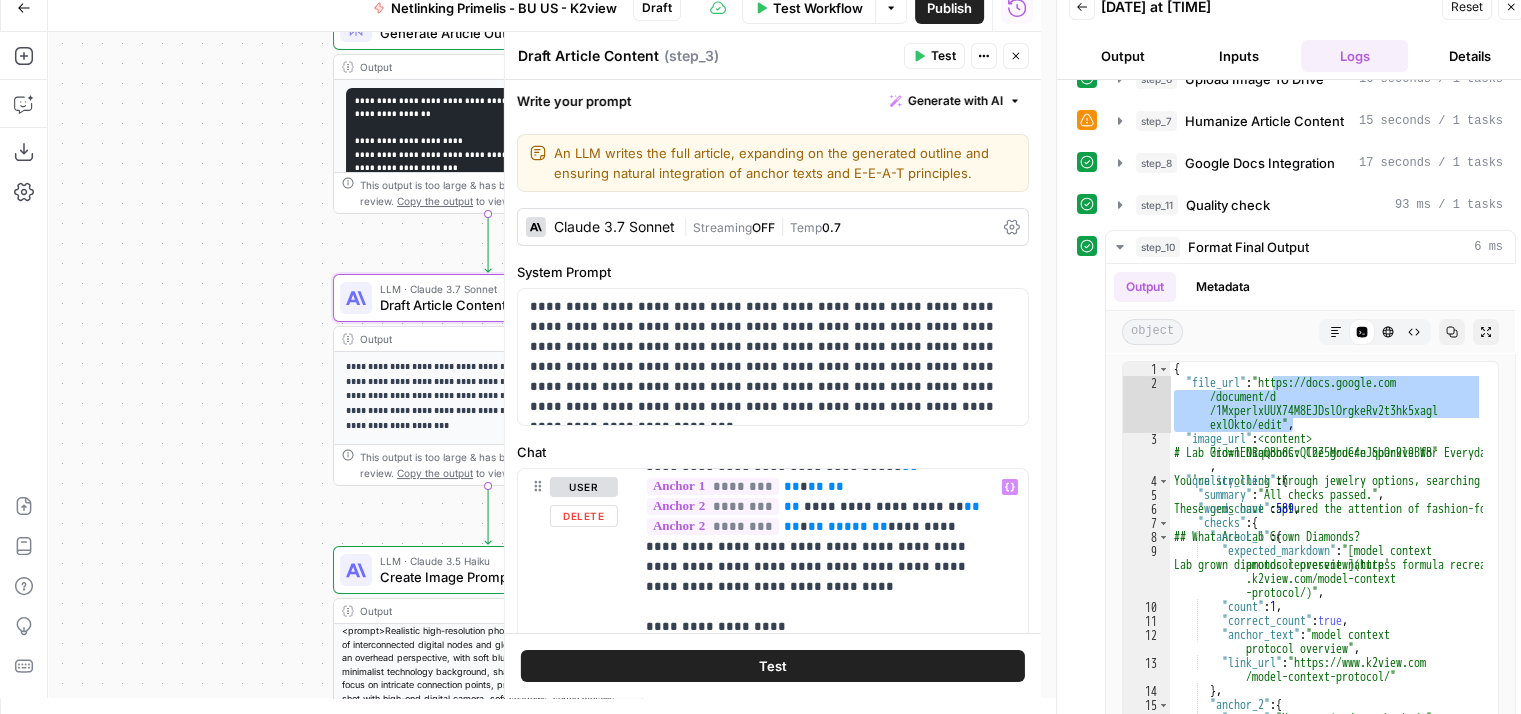 scroll, scrollTop: 0, scrollLeft: 0, axis: both 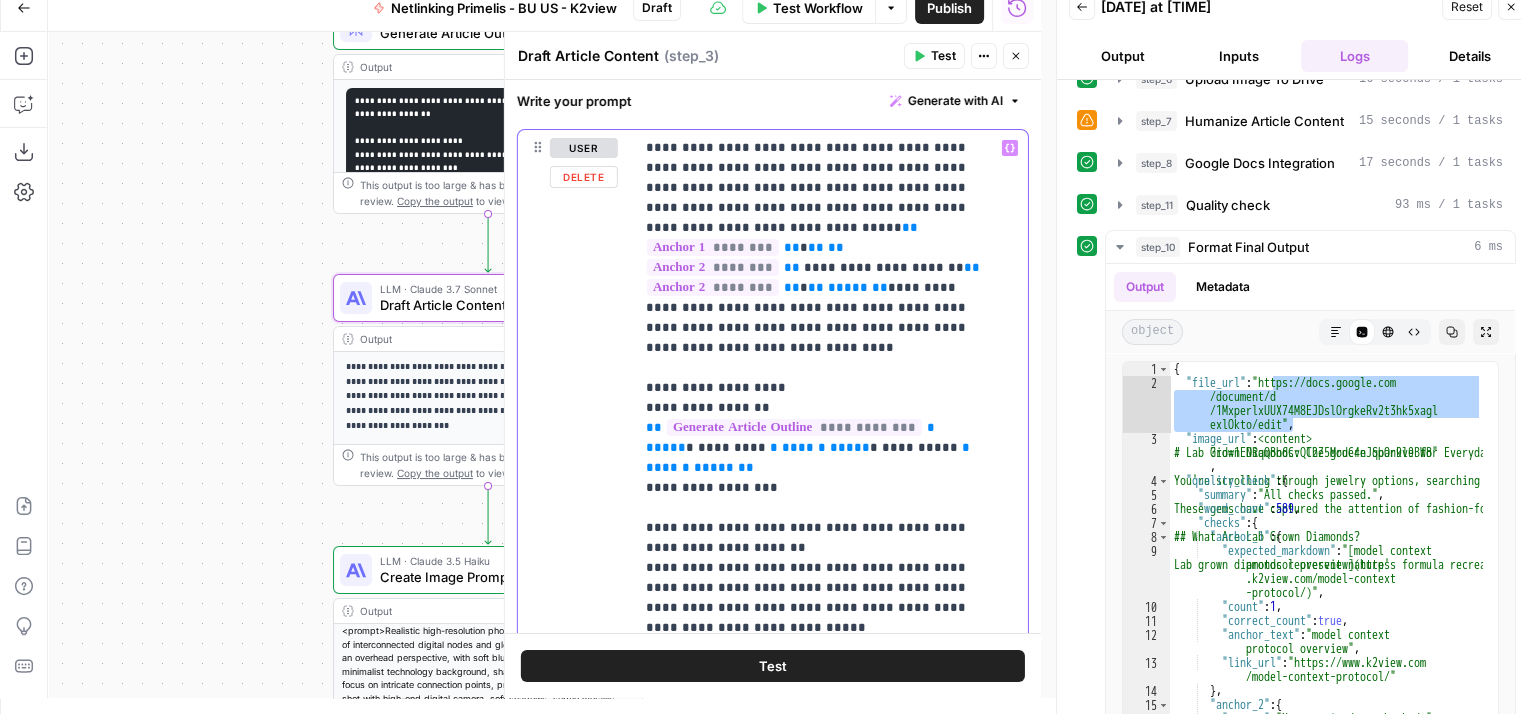 click on "**********" at bounding box center (816, 988) 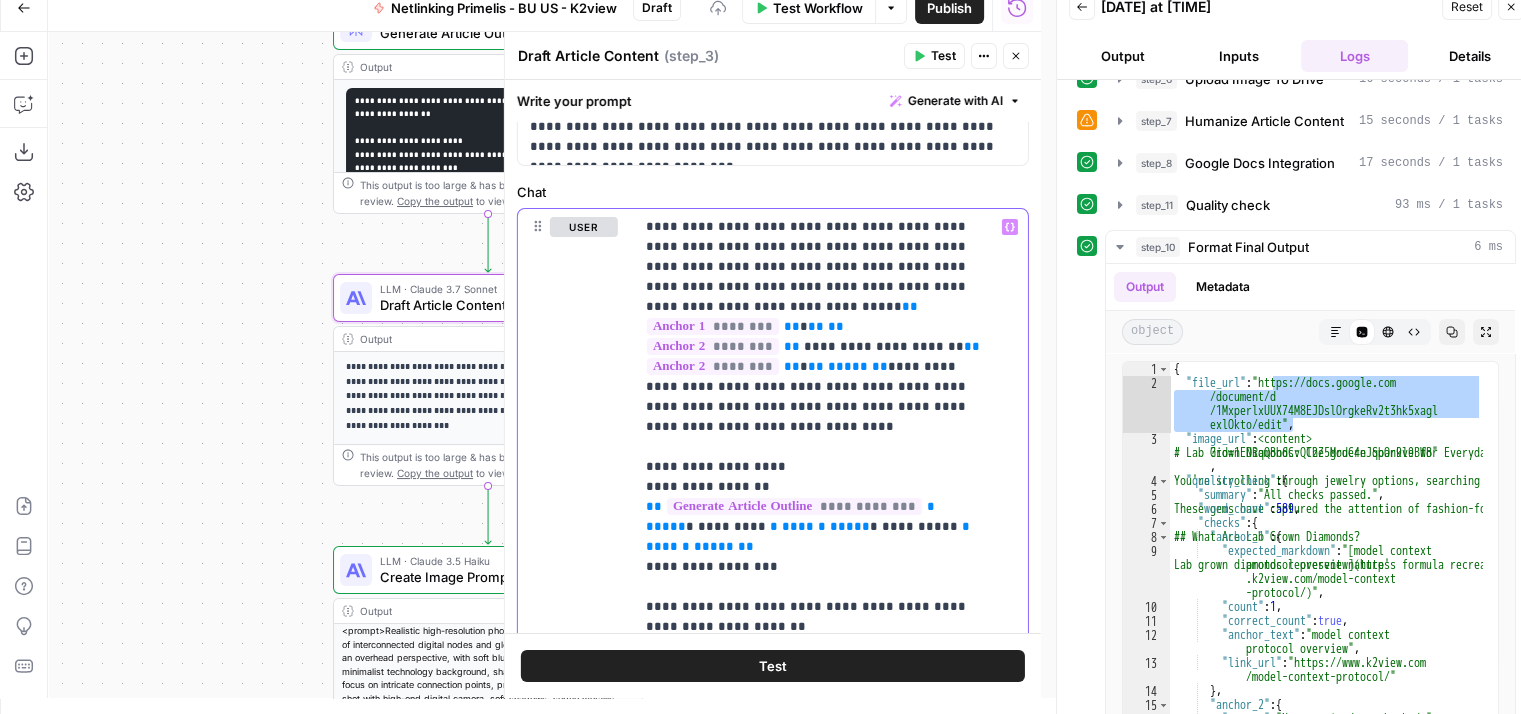 scroll, scrollTop: 339, scrollLeft: 0, axis: vertical 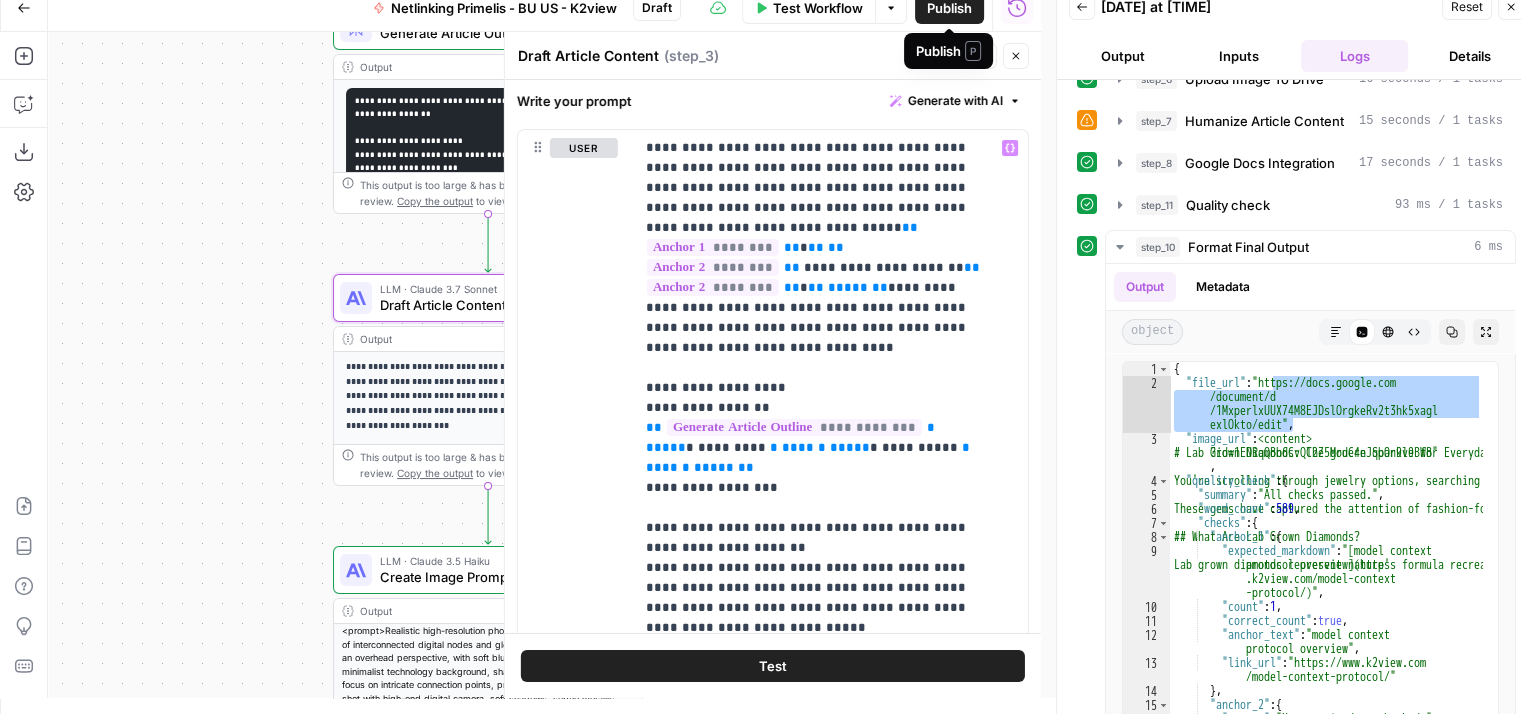 click on "Publish" at bounding box center (949, 8) 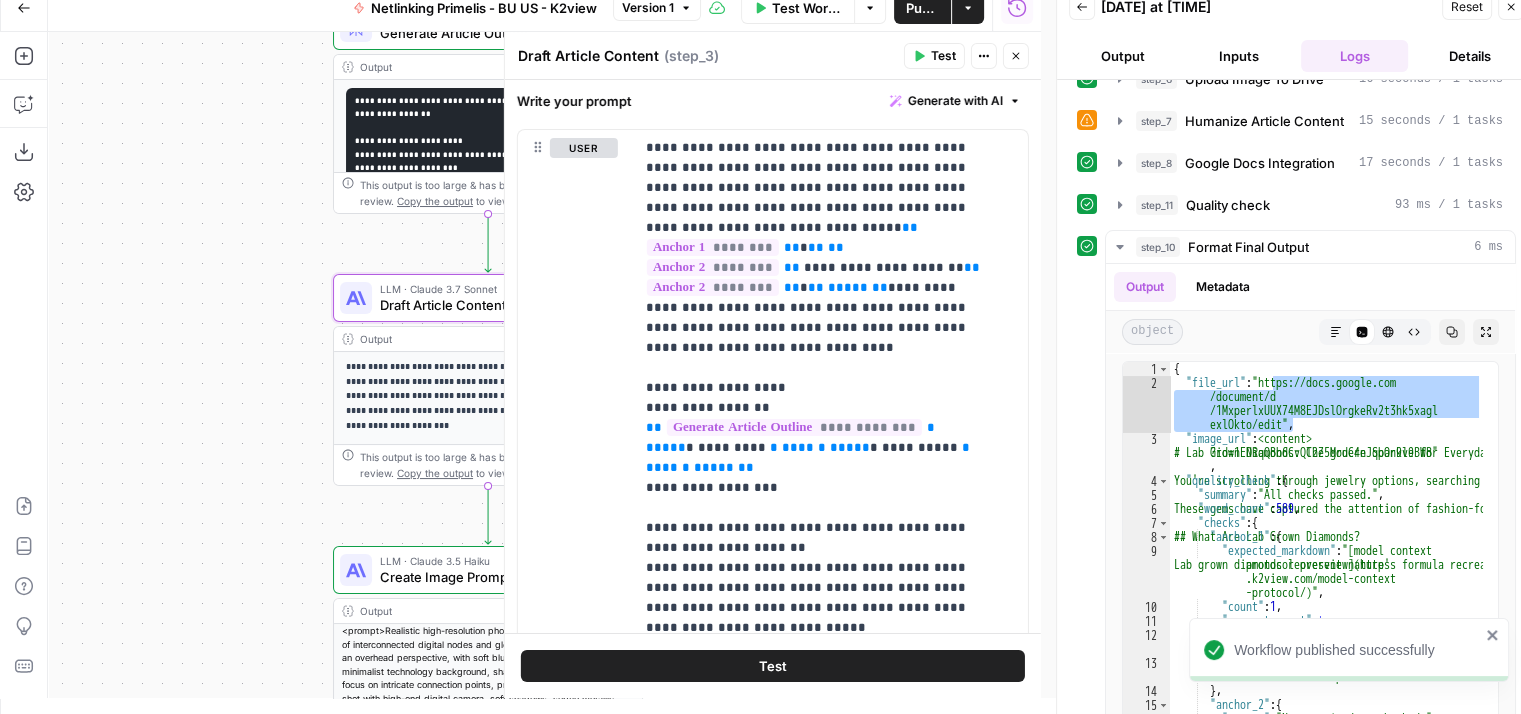 click on "**********" at bounding box center [544, 365] 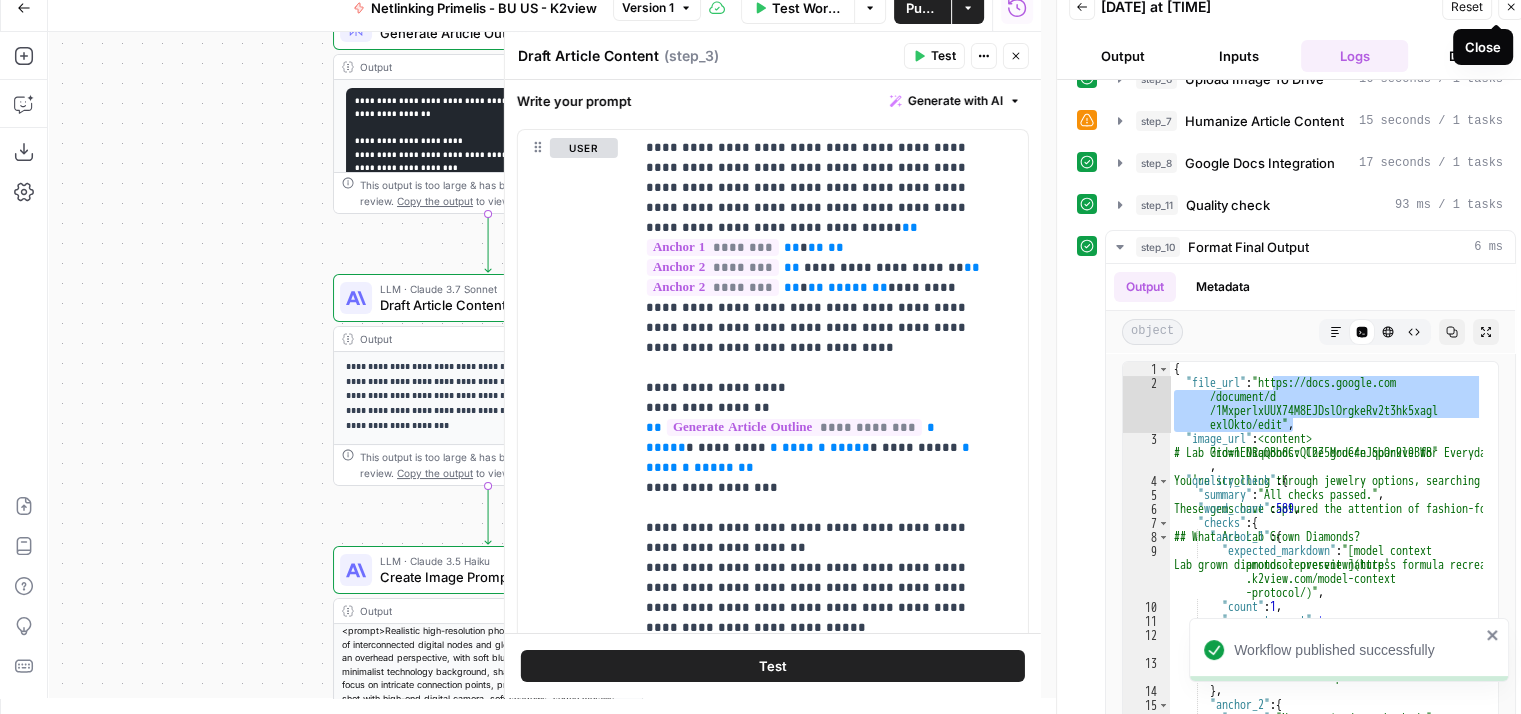 click on "Close" at bounding box center [1511, 7] 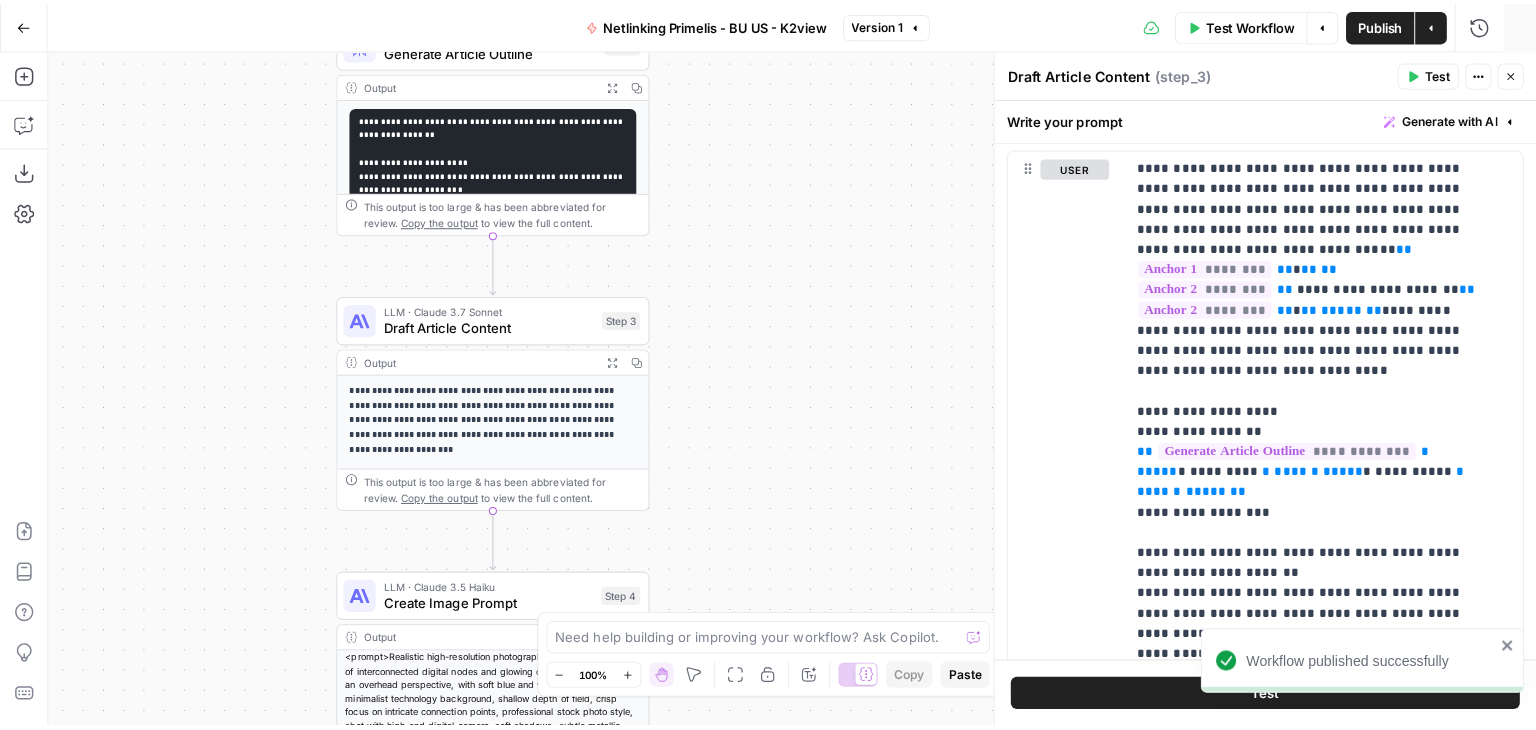 scroll, scrollTop: 0, scrollLeft: 0, axis: both 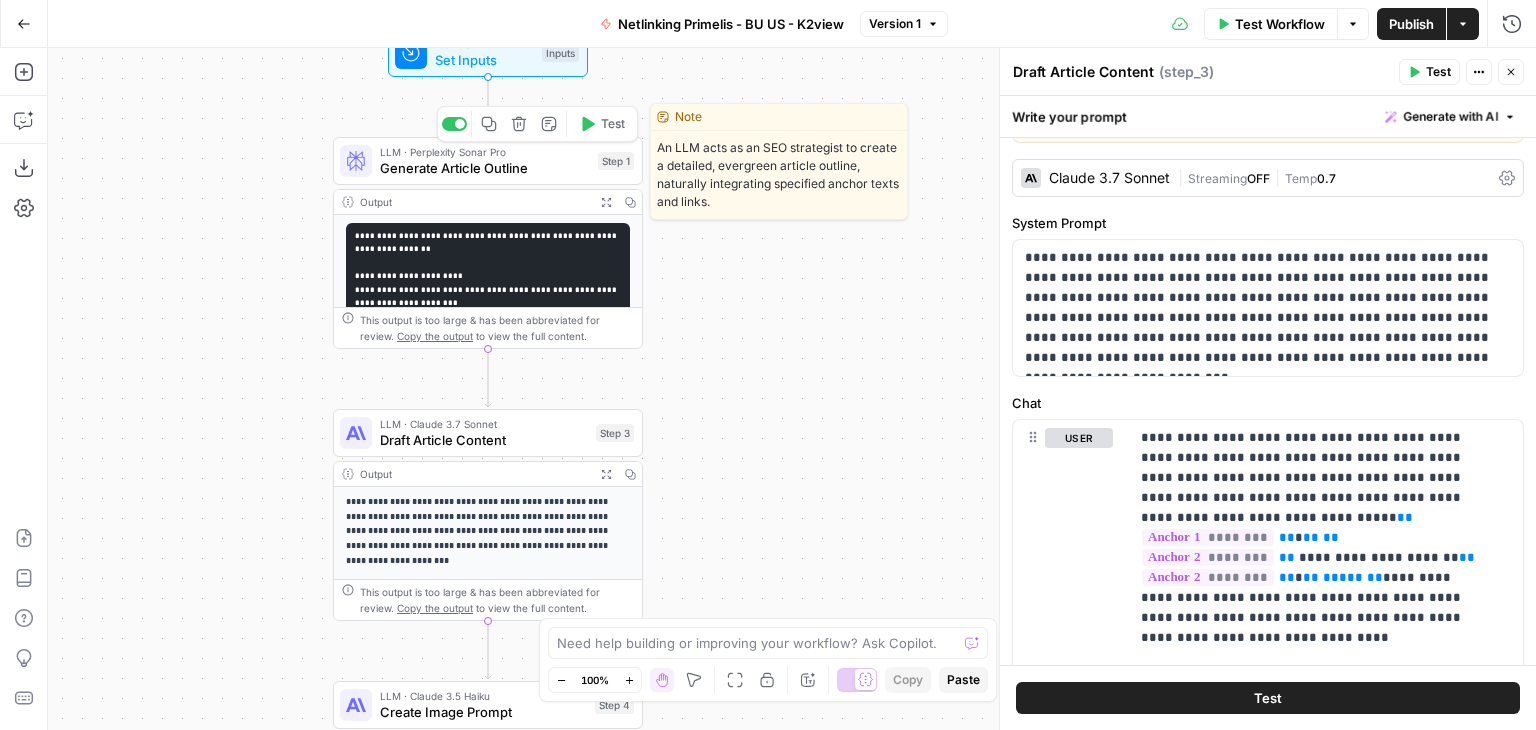 click on "Generate Article Outline" at bounding box center (485, 168) 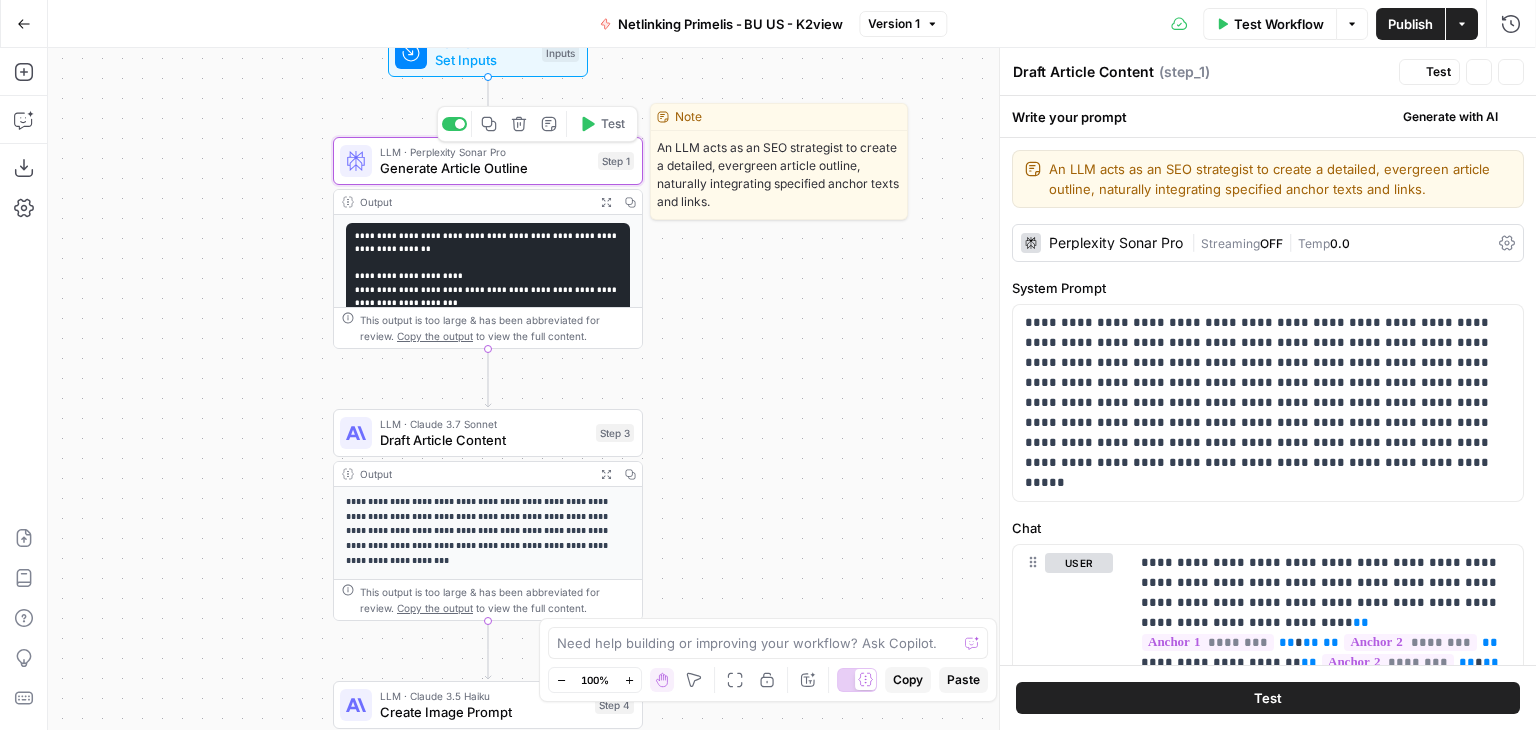 type on "Generate Article Outline" 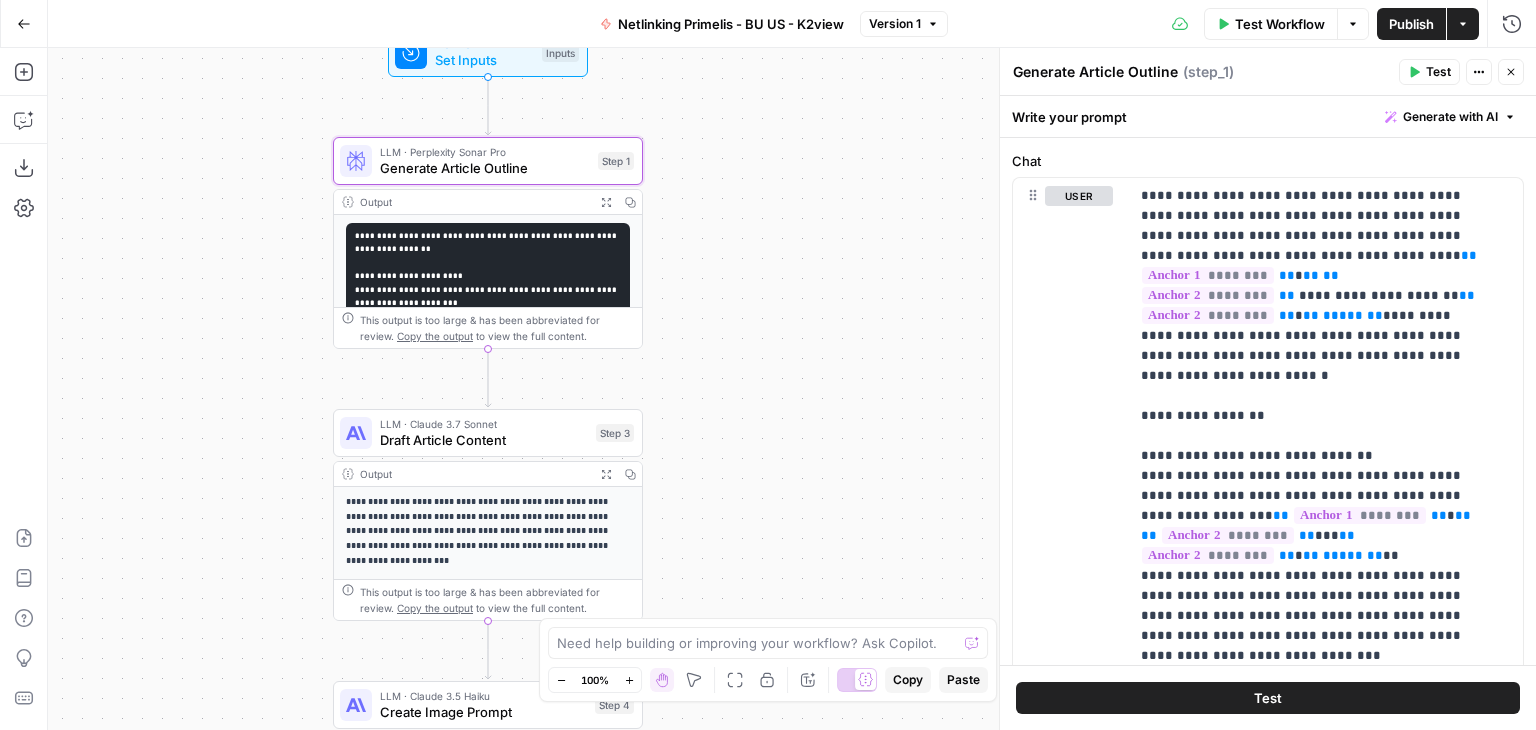 scroll, scrollTop: 328, scrollLeft: 0, axis: vertical 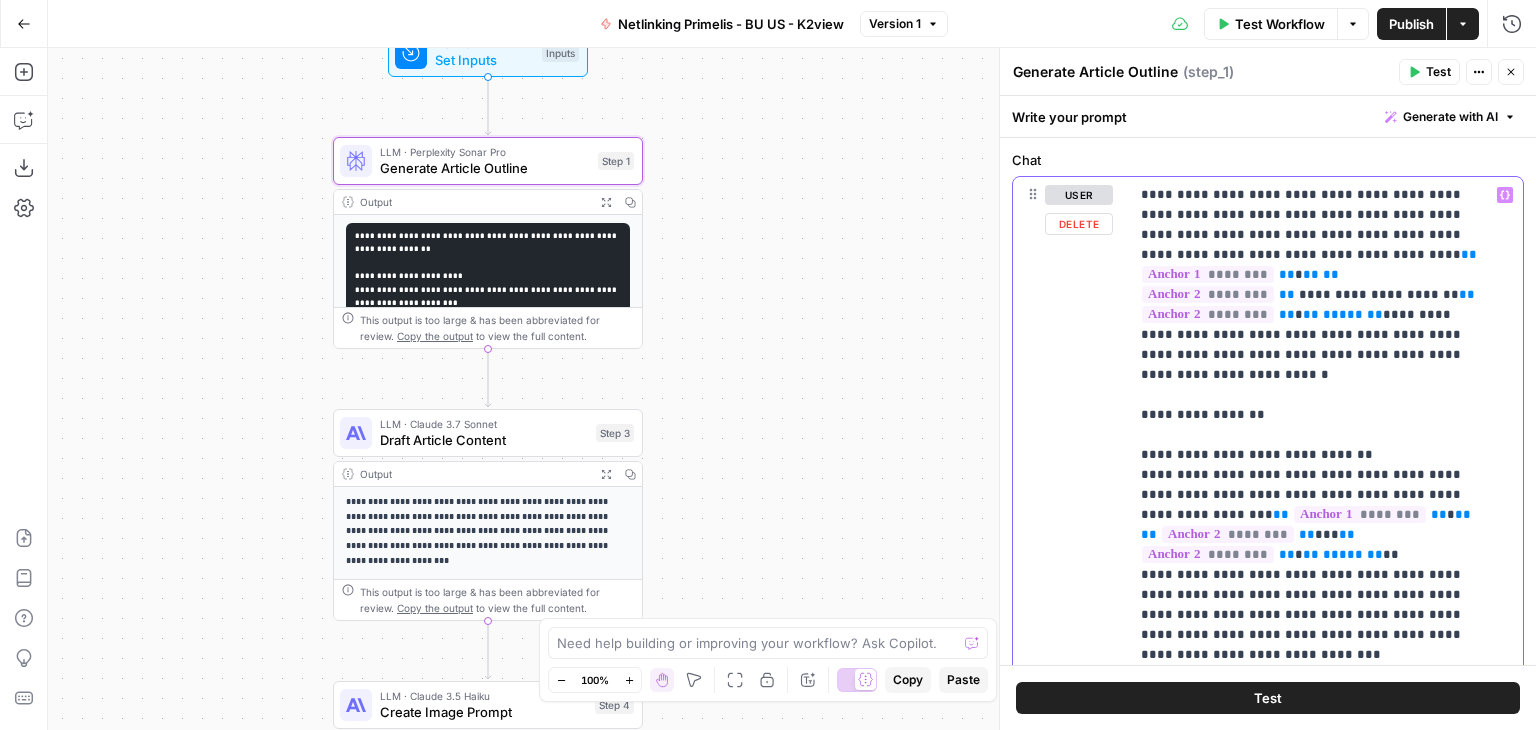 click on "**********" at bounding box center (1311, 1195) 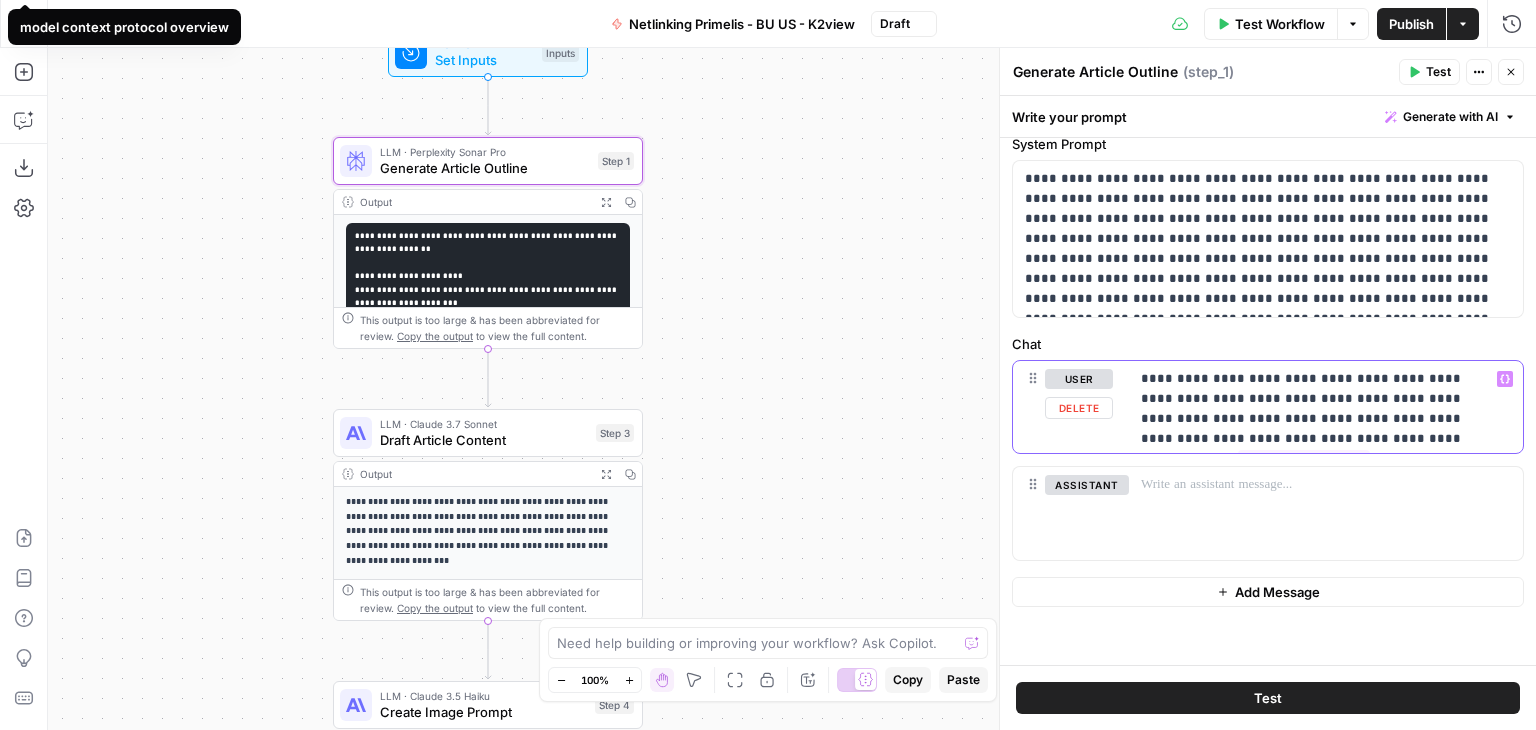 scroll, scrollTop: 228, scrollLeft: 0, axis: vertical 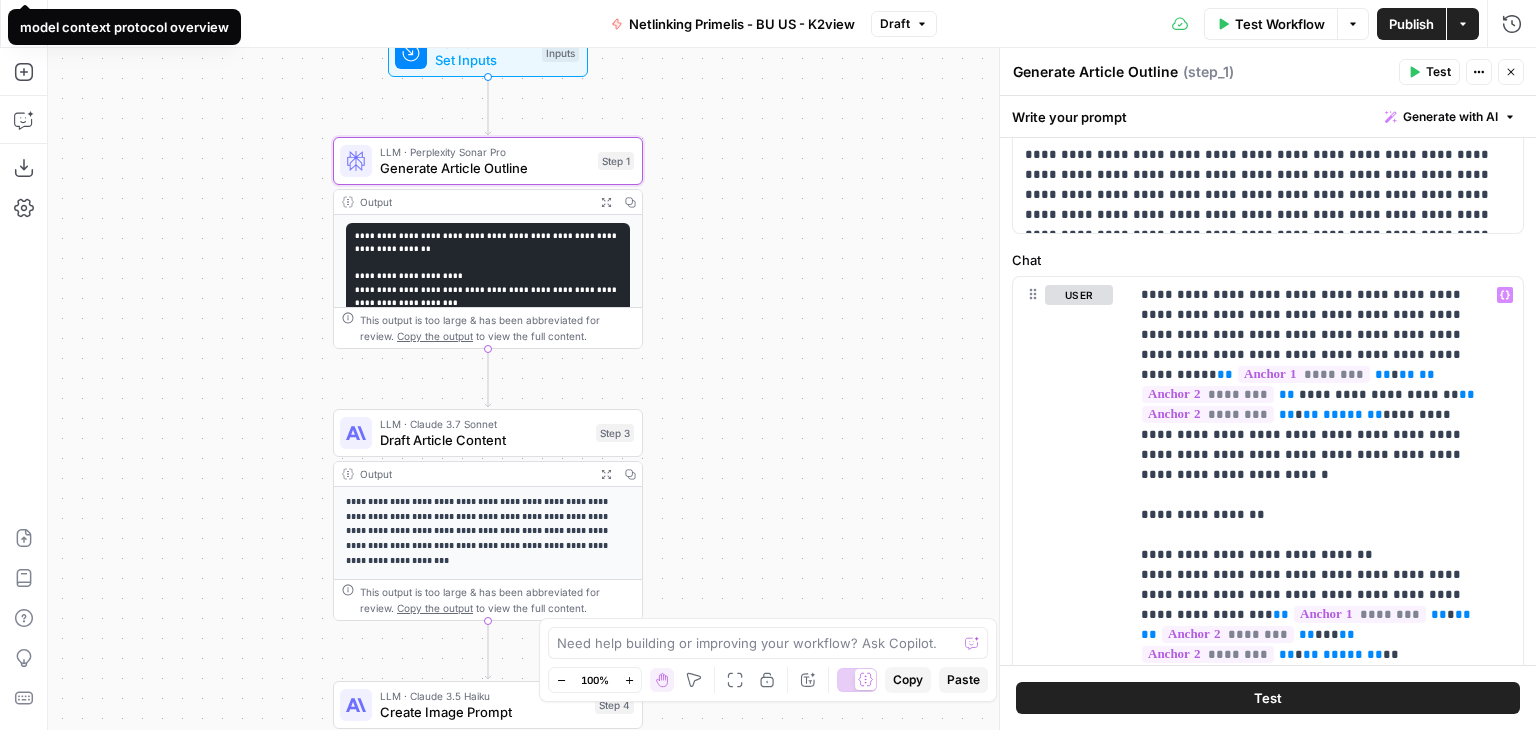 click on "Publish" at bounding box center [1411, 24] 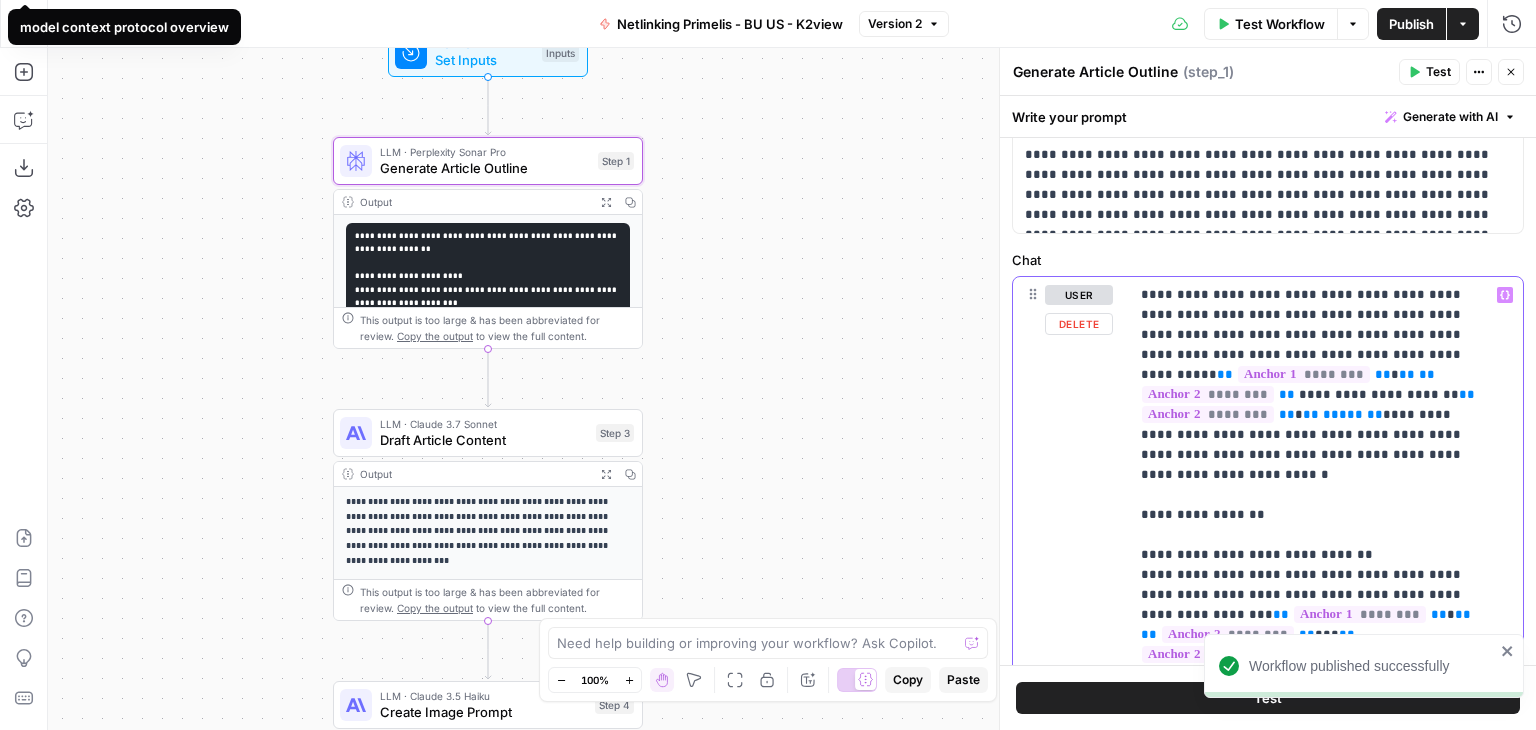 click on "**********" at bounding box center [1311, 1355] 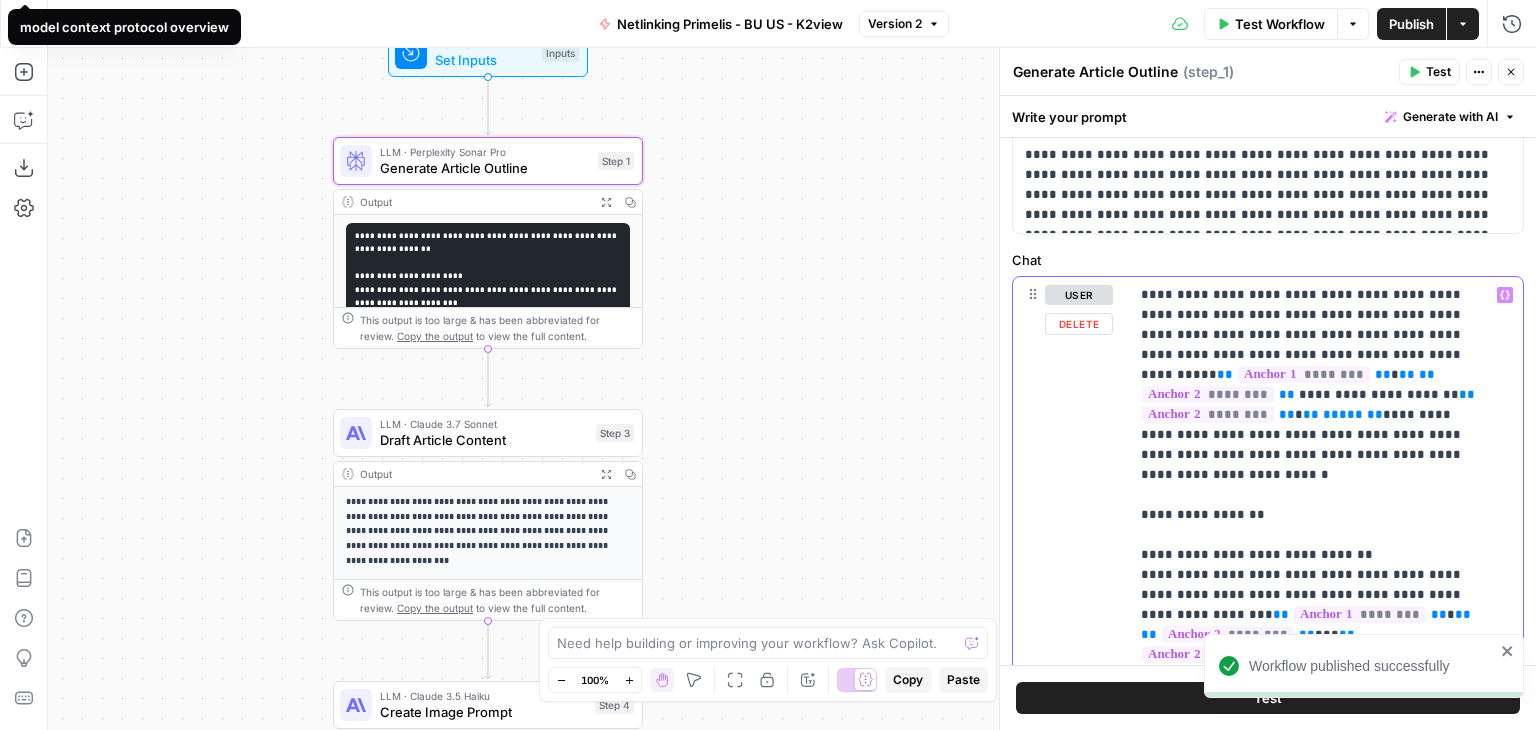 scroll, scrollTop: 144, scrollLeft: 0, axis: vertical 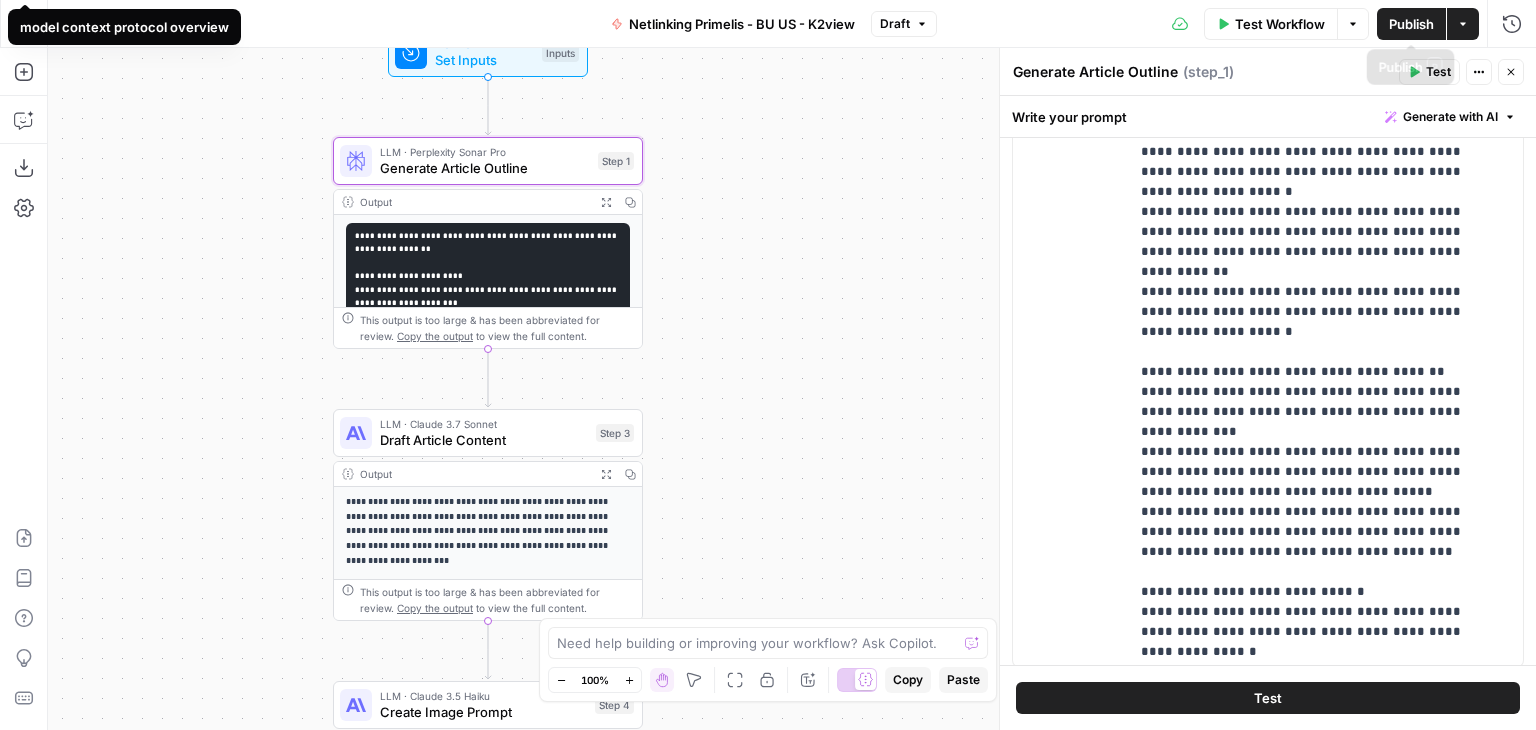 click on "Publish" at bounding box center [1411, 24] 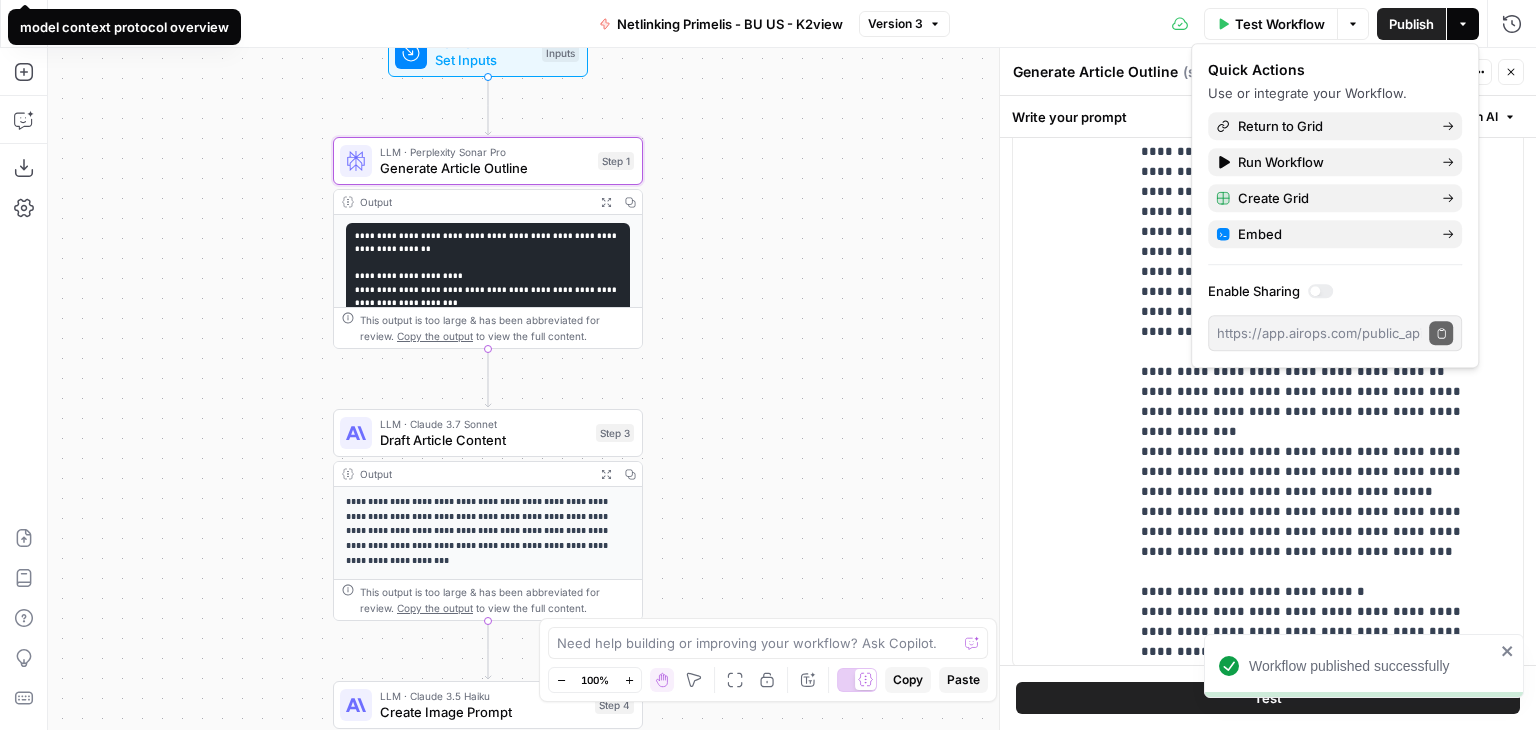 click on "**********" at bounding box center (792, 389) 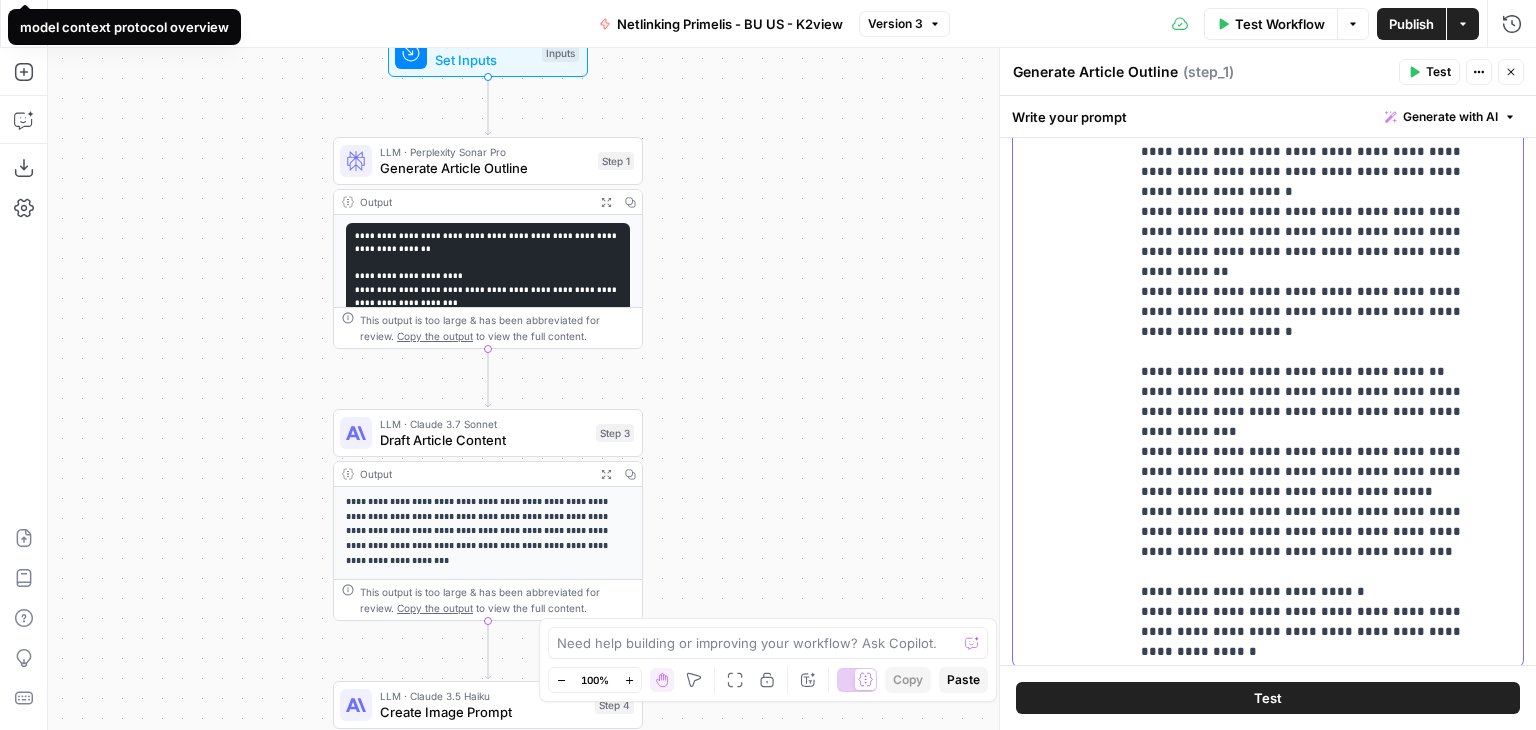 click on "**********" at bounding box center [1311, -348] 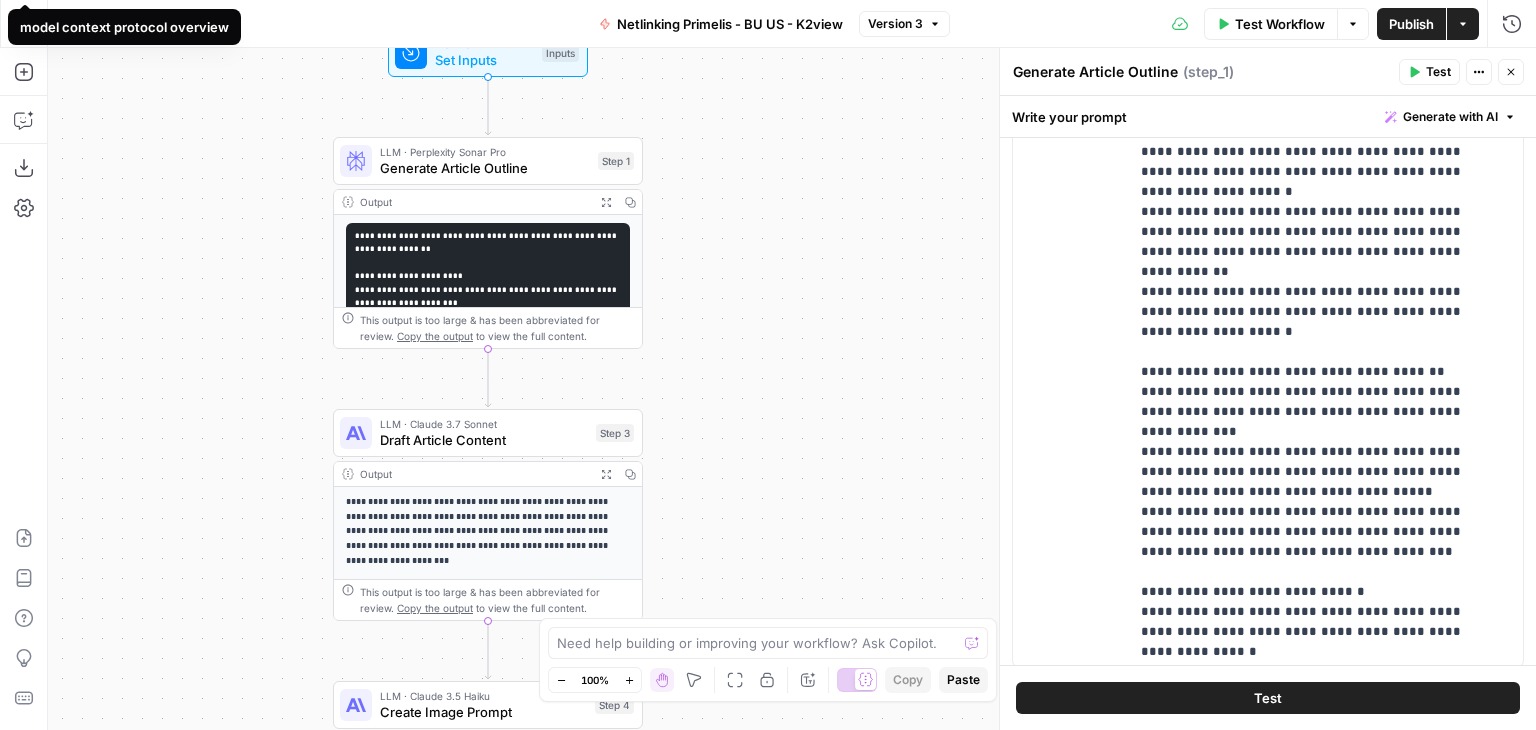 click on "**********" at bounding box center (792, 389) 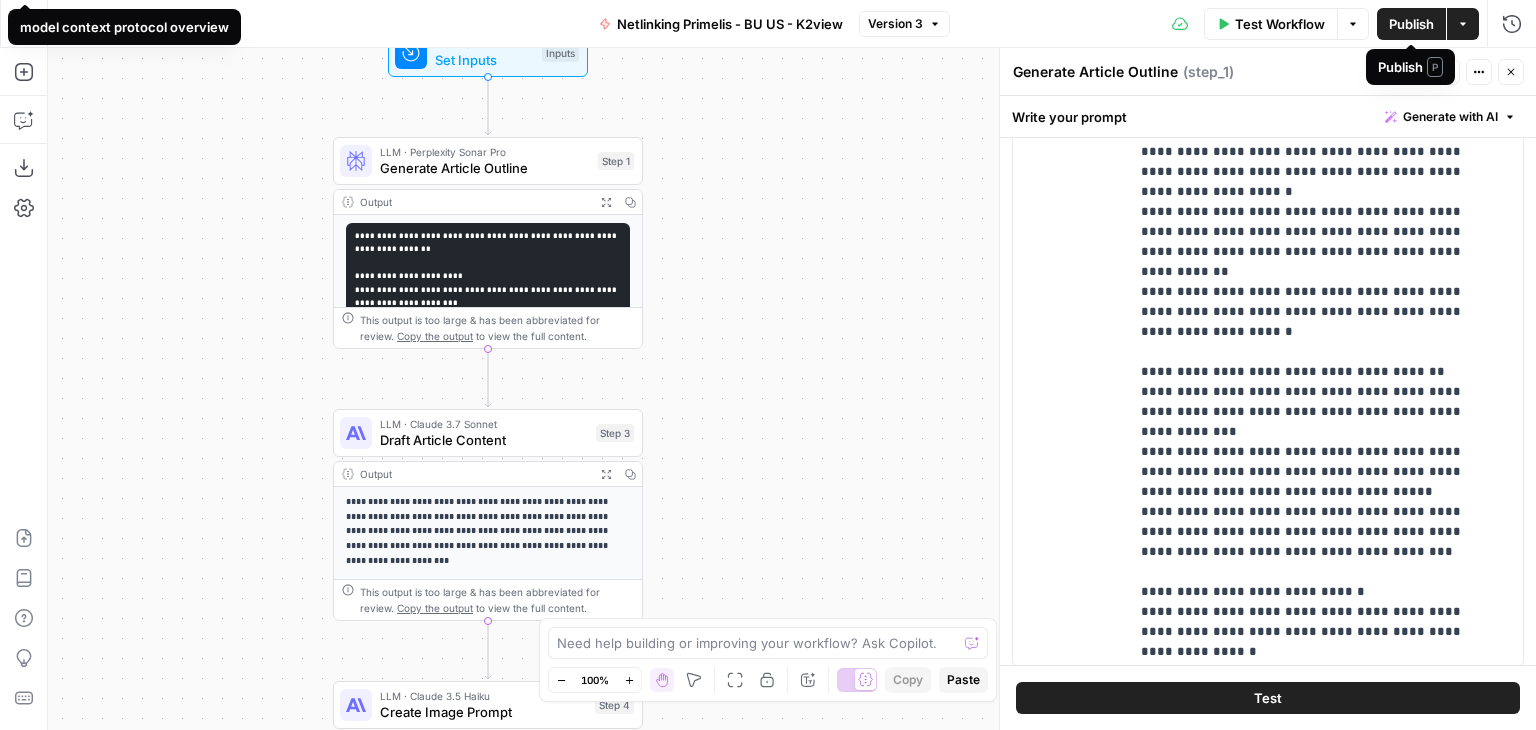 click on "Publish" at bounding box center [1411, 24] 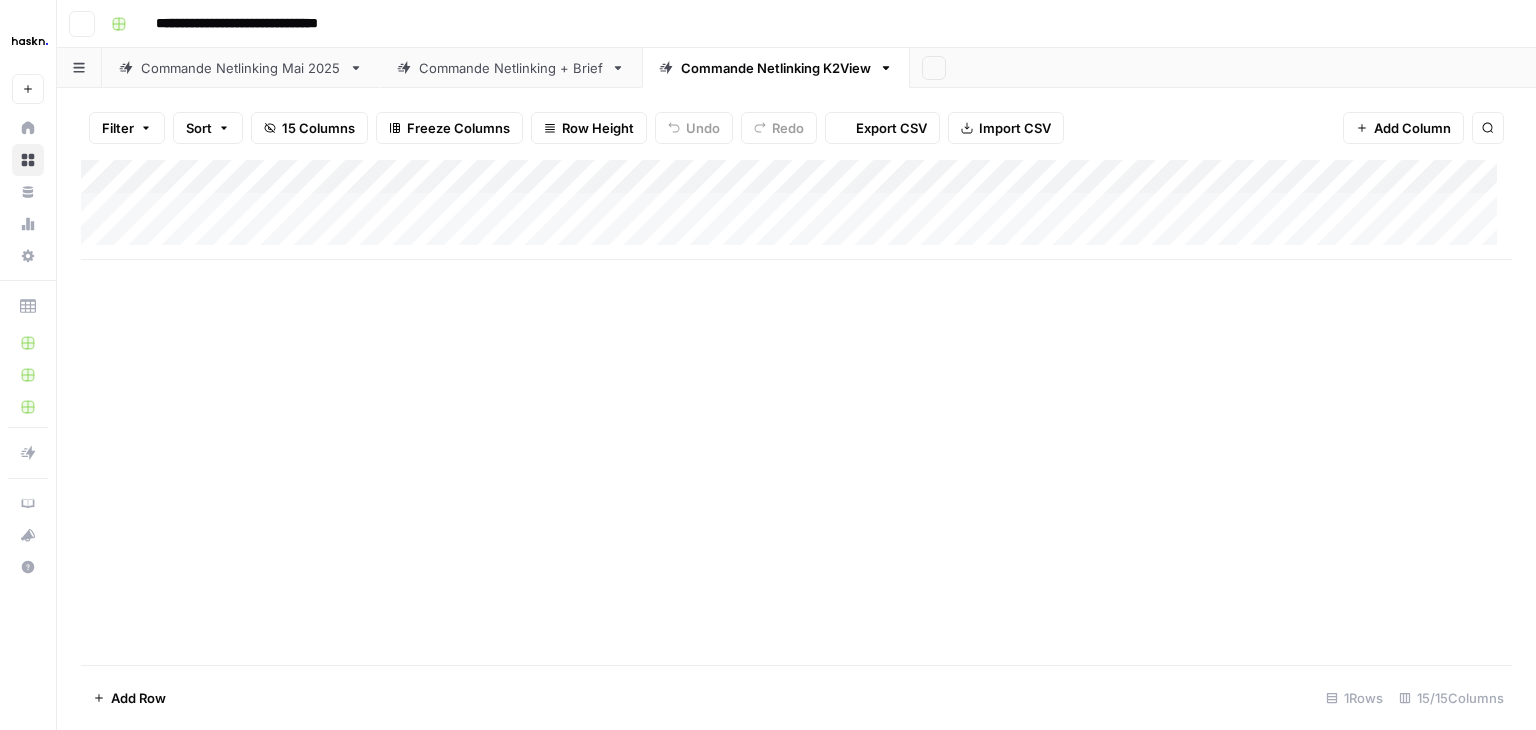 scroll, scrollTop: 0, scrollLeft: 0, axis: both 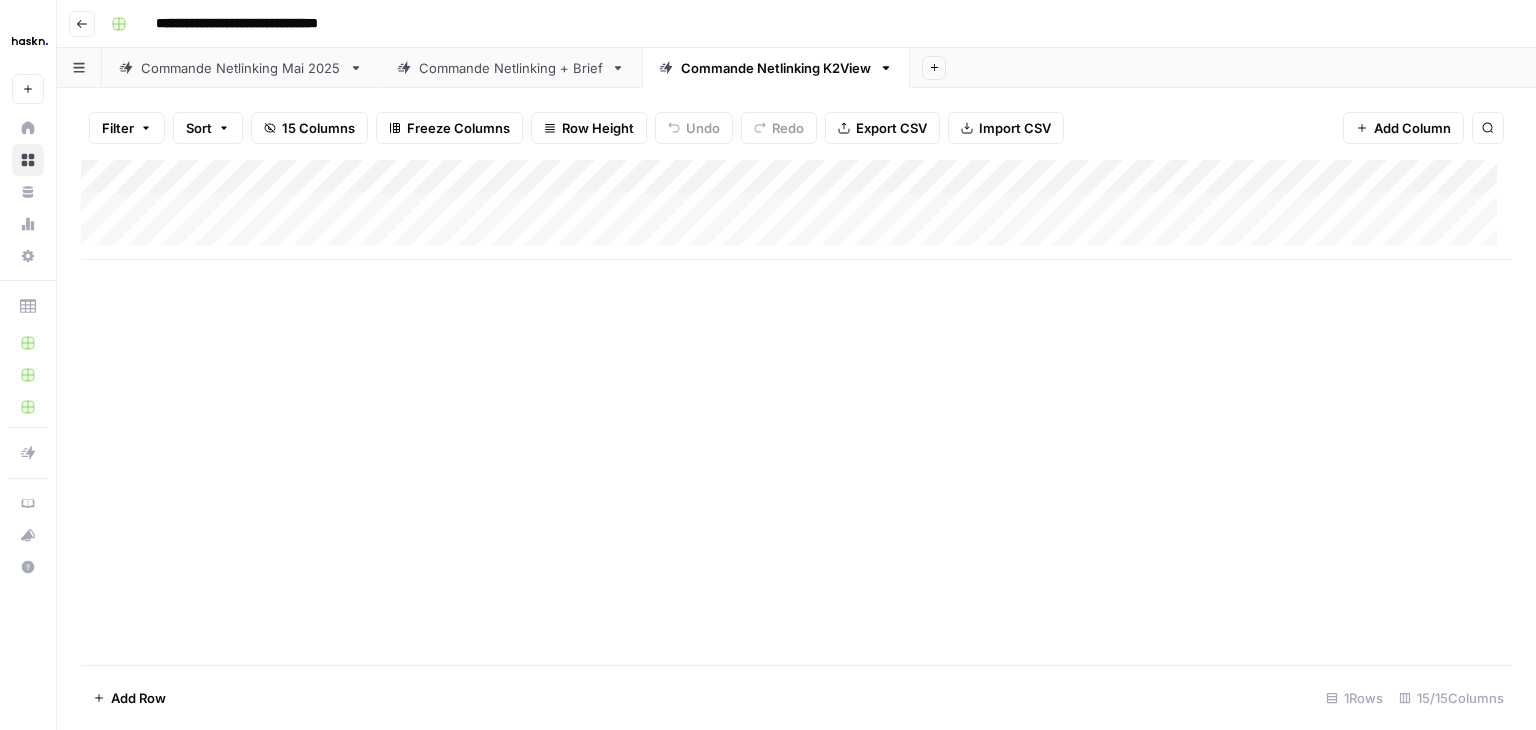 click on "Add Column" at bounding box center (796, 210) 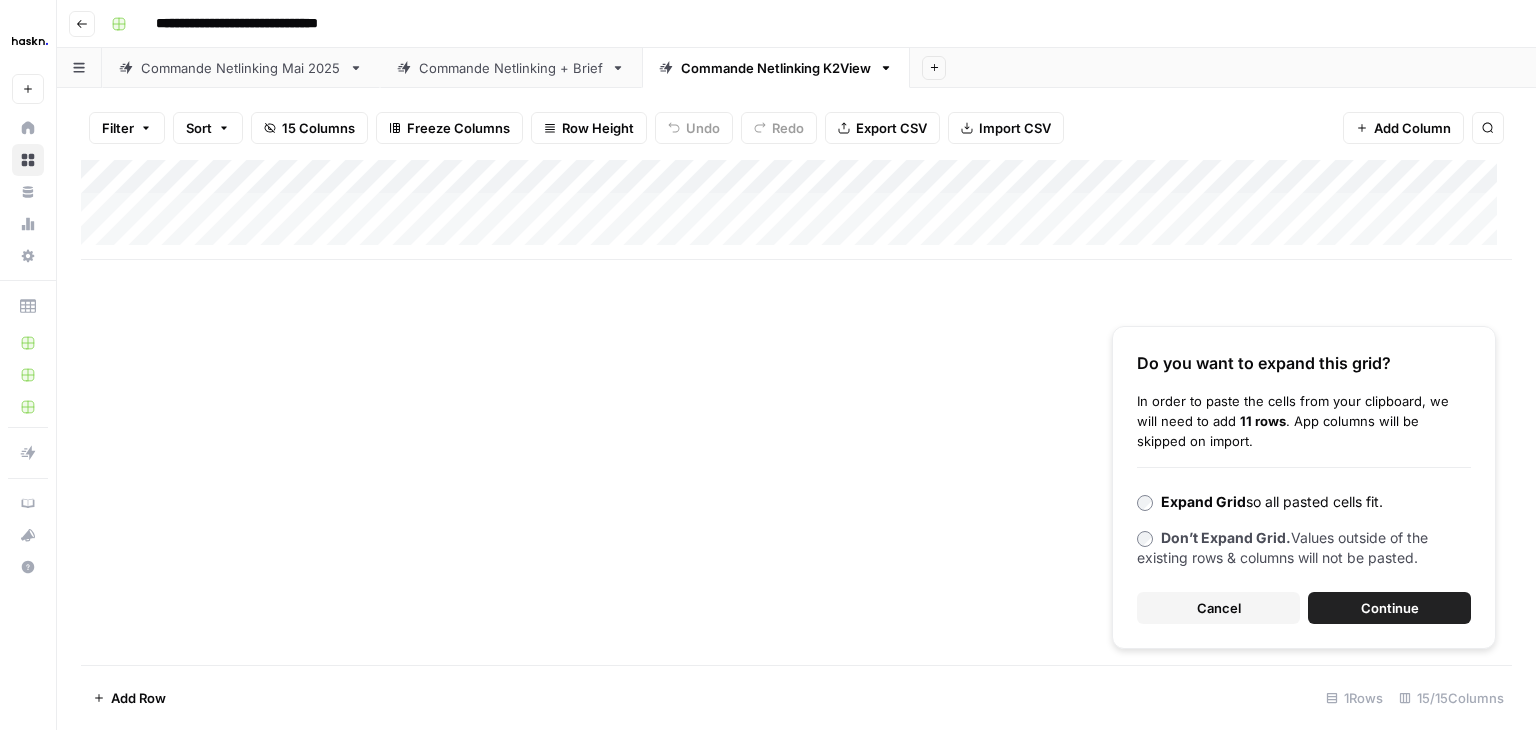 click on "Continue" at bounding box center (1390, 608) 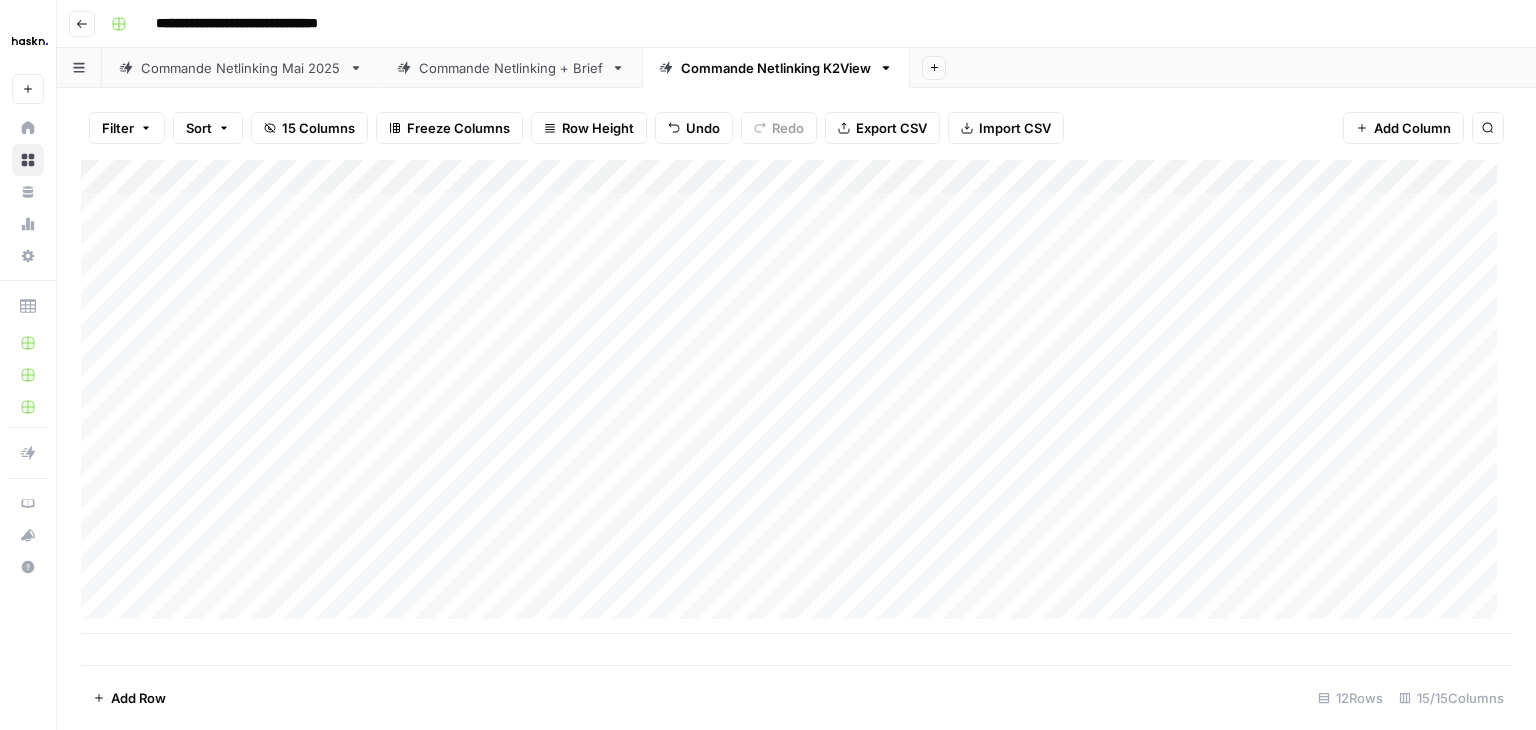 scroll, scrollTop: 0, scrollLeft: 0, axis: both 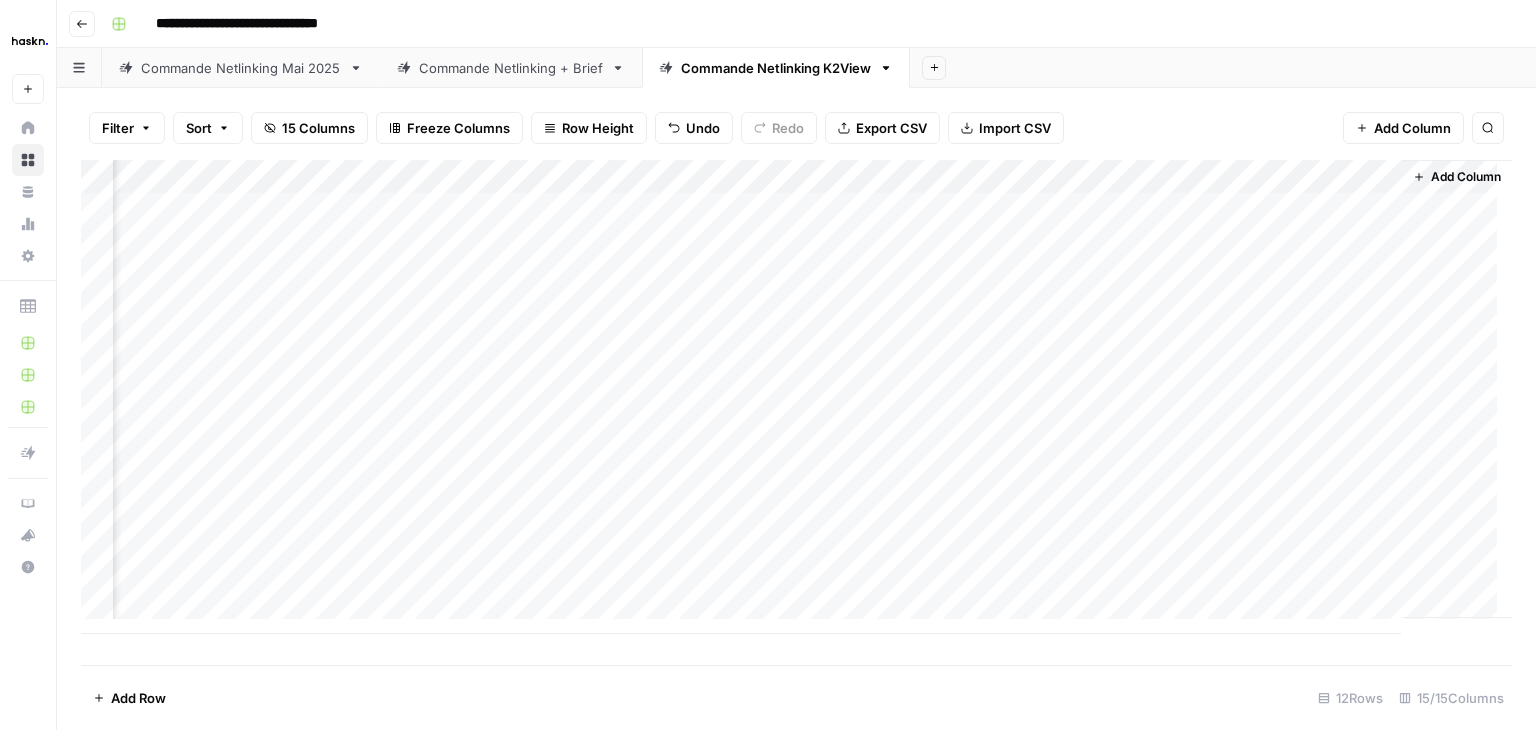 click on "Add Column" at bounding box center (796, 397) 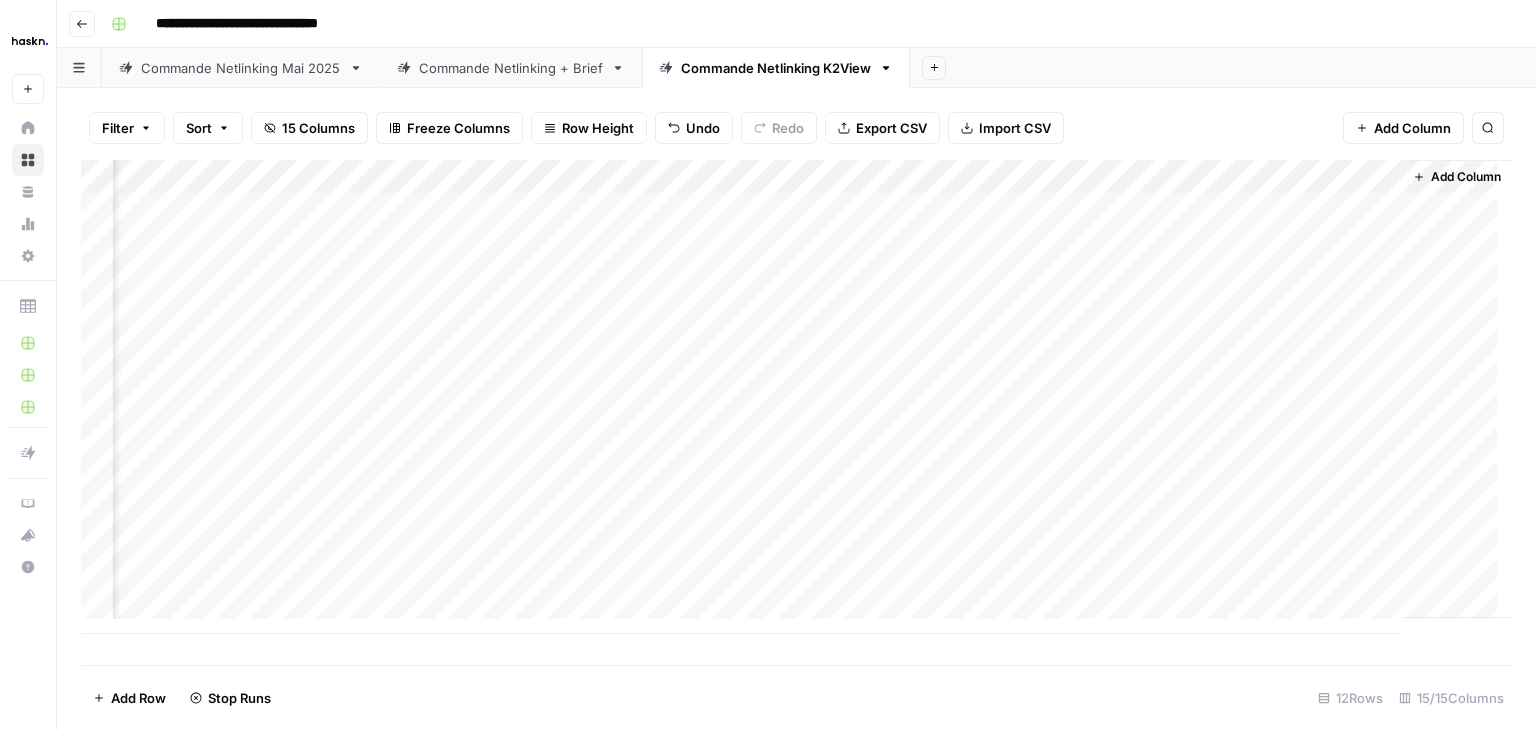click on "Add Column" at bounding box center [796, 397] 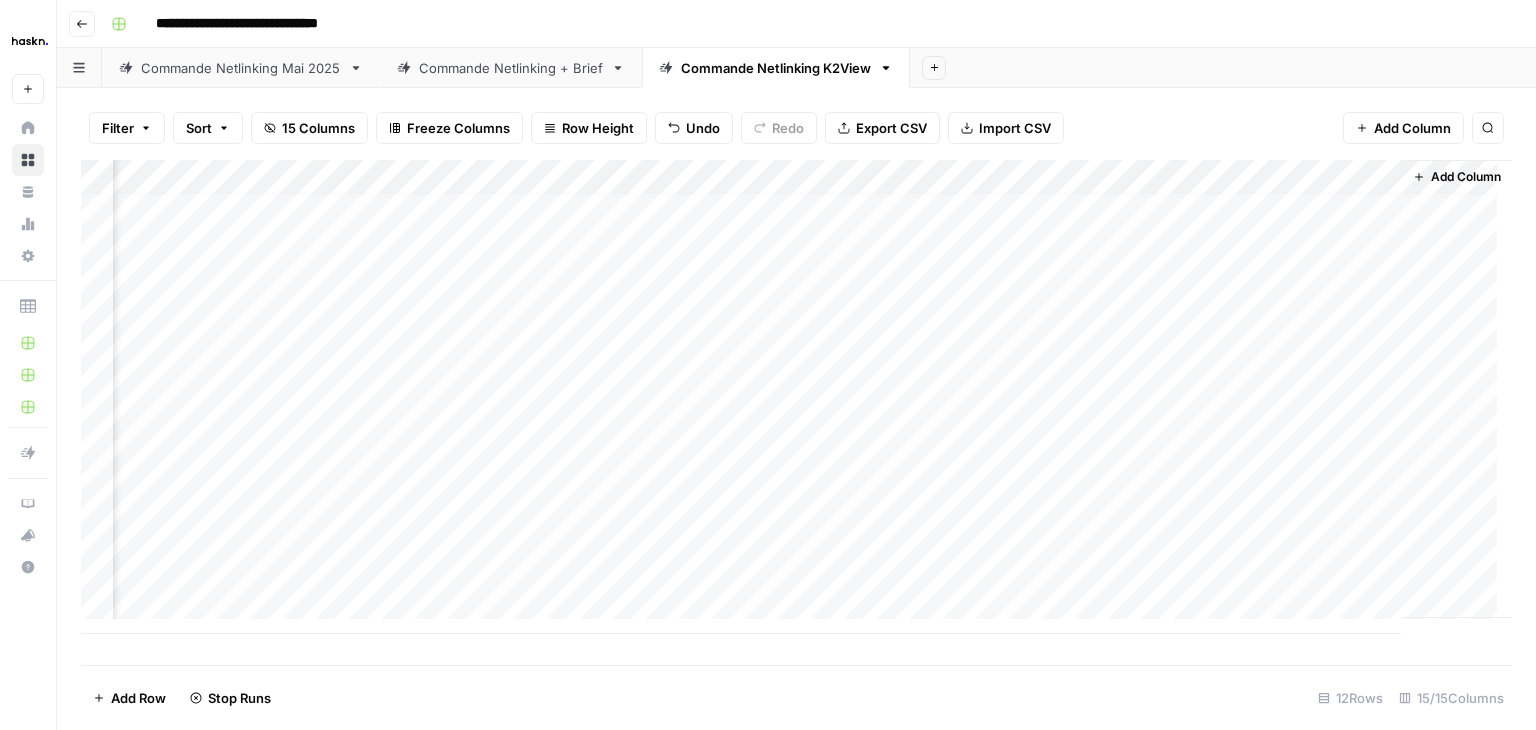 scroll, scrollTop: 0, scrollLeft: 1347, axis: horizontal 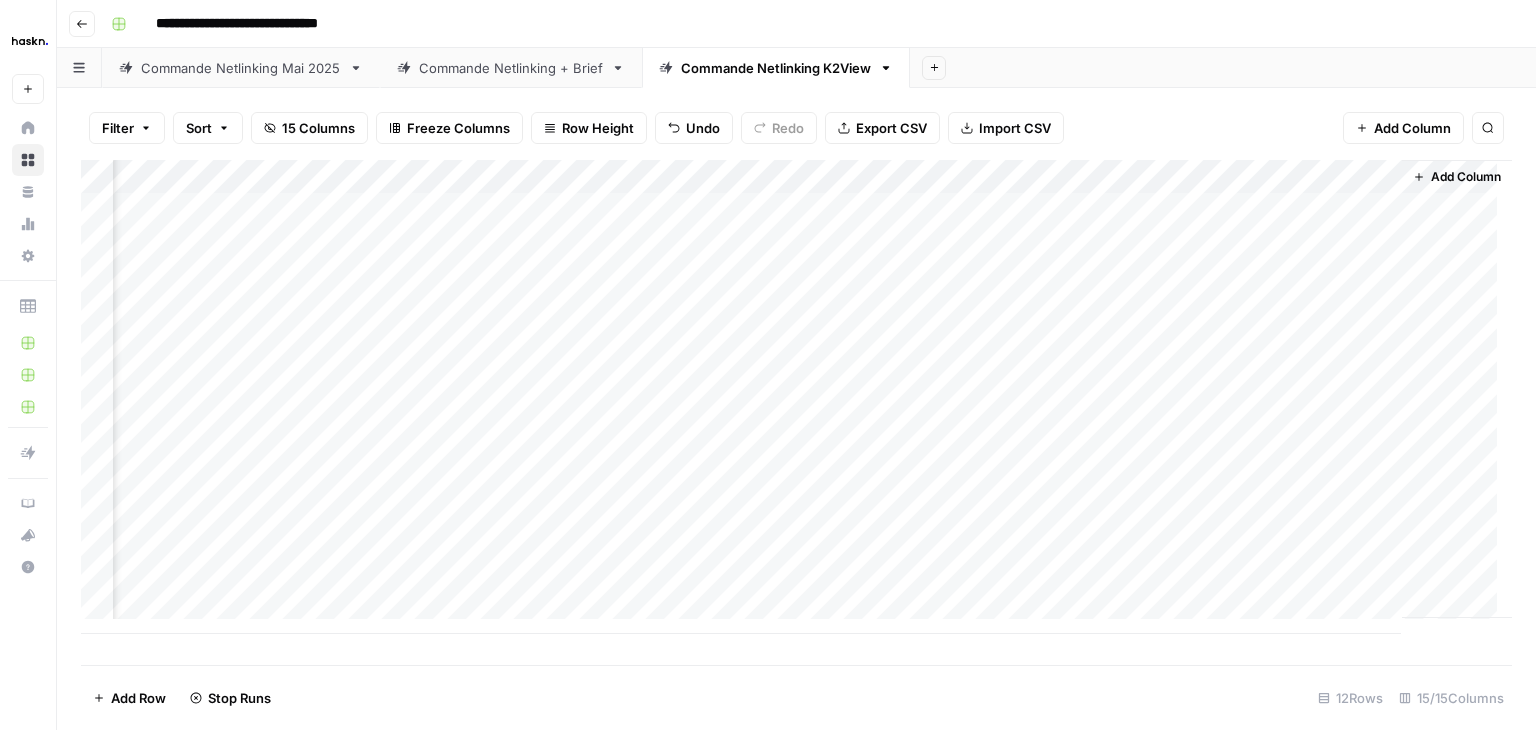 click on "Add Column" at bounding box center [796, 397] 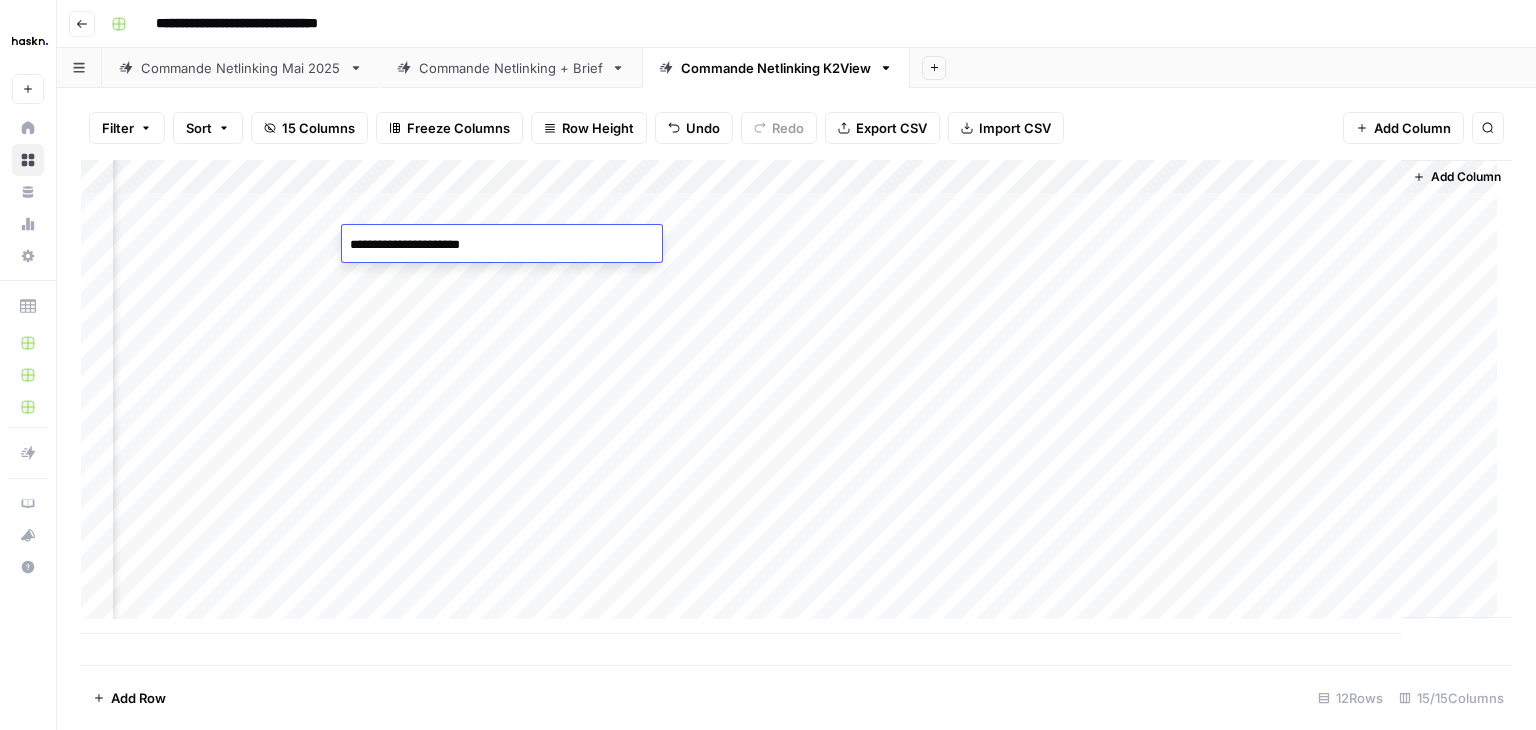 click on "Add Column" at bounding box center (796, 397) 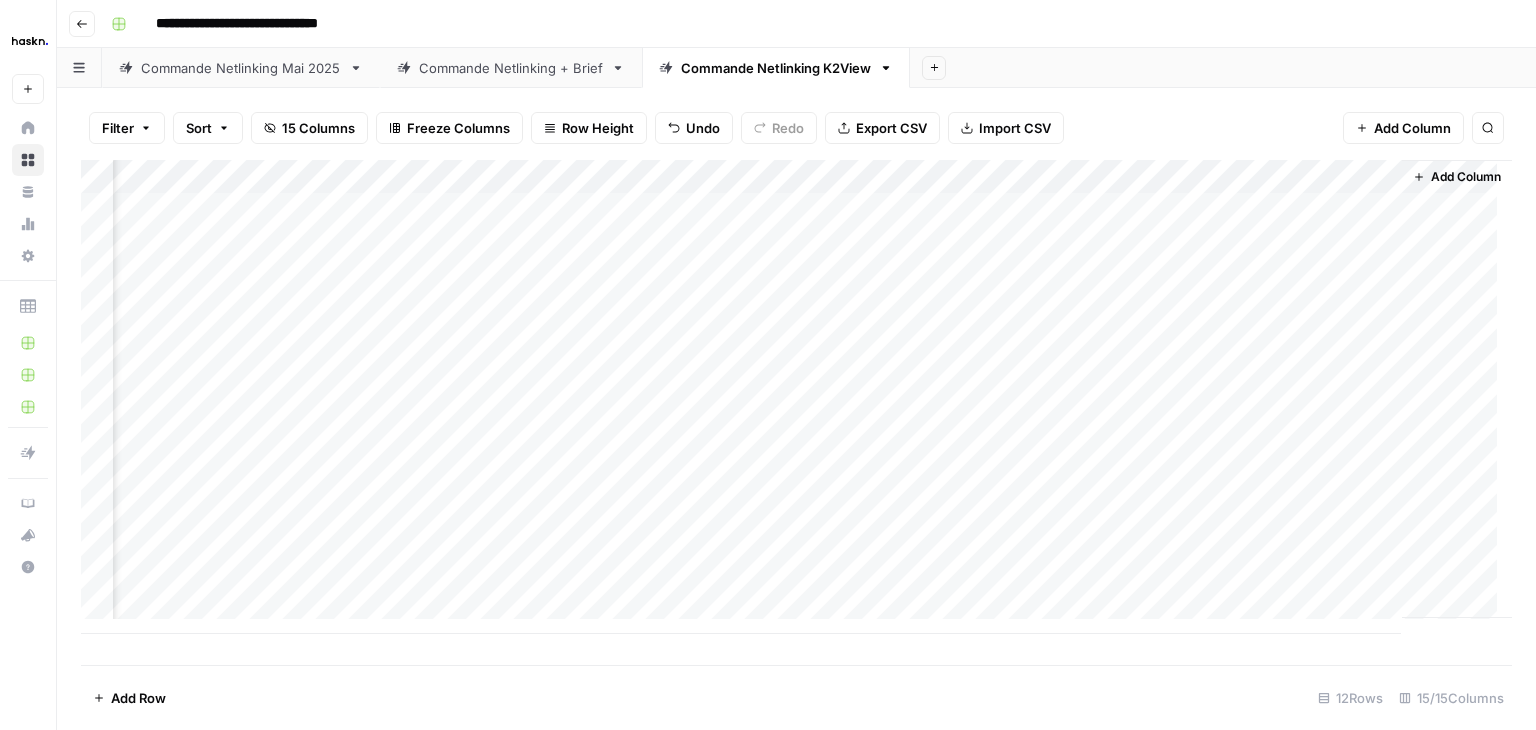 click on "Add Column" at bounding box center [796, 397] 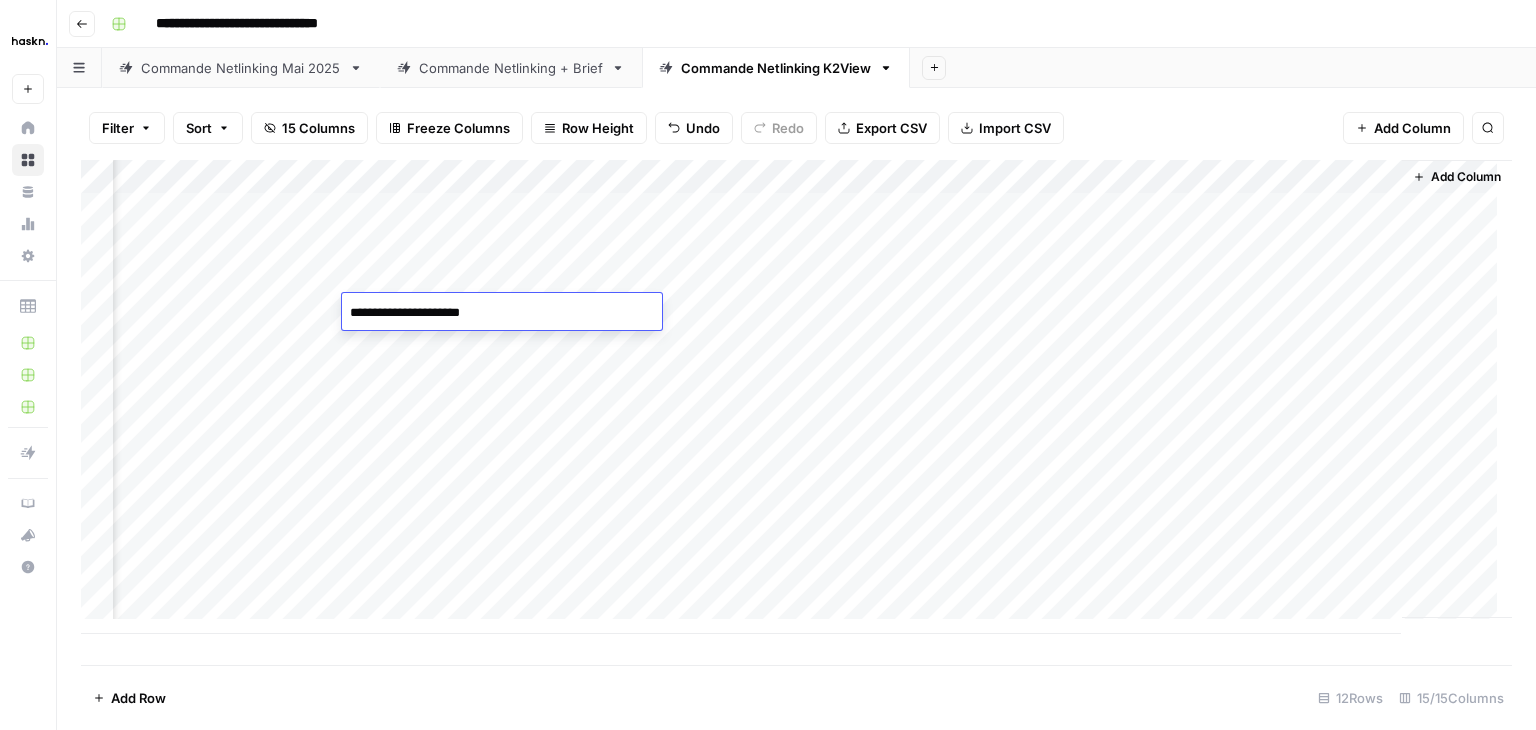 click on "Add Column" at bounding box center [796, 397] 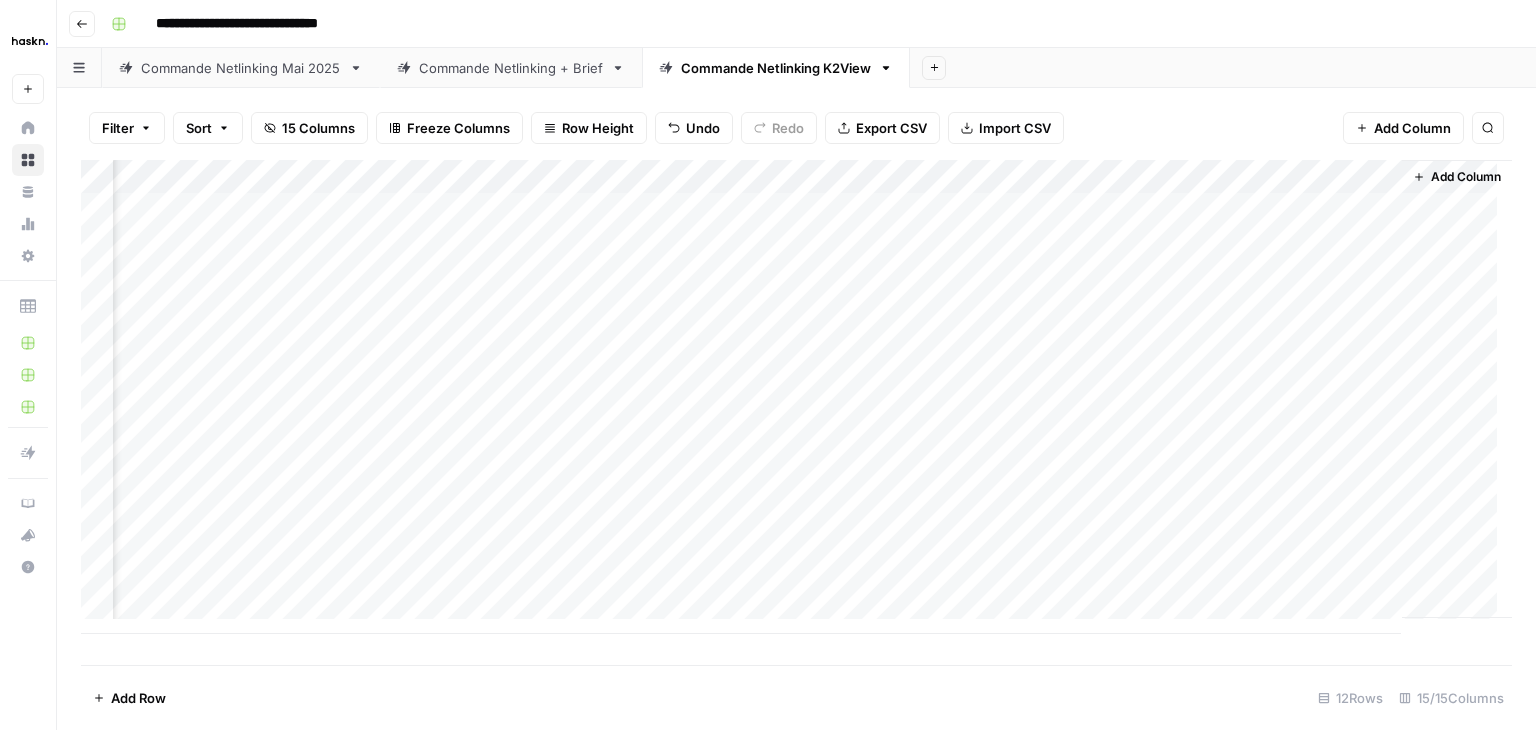 click on "Add Column" at bounding box center (796, 397) 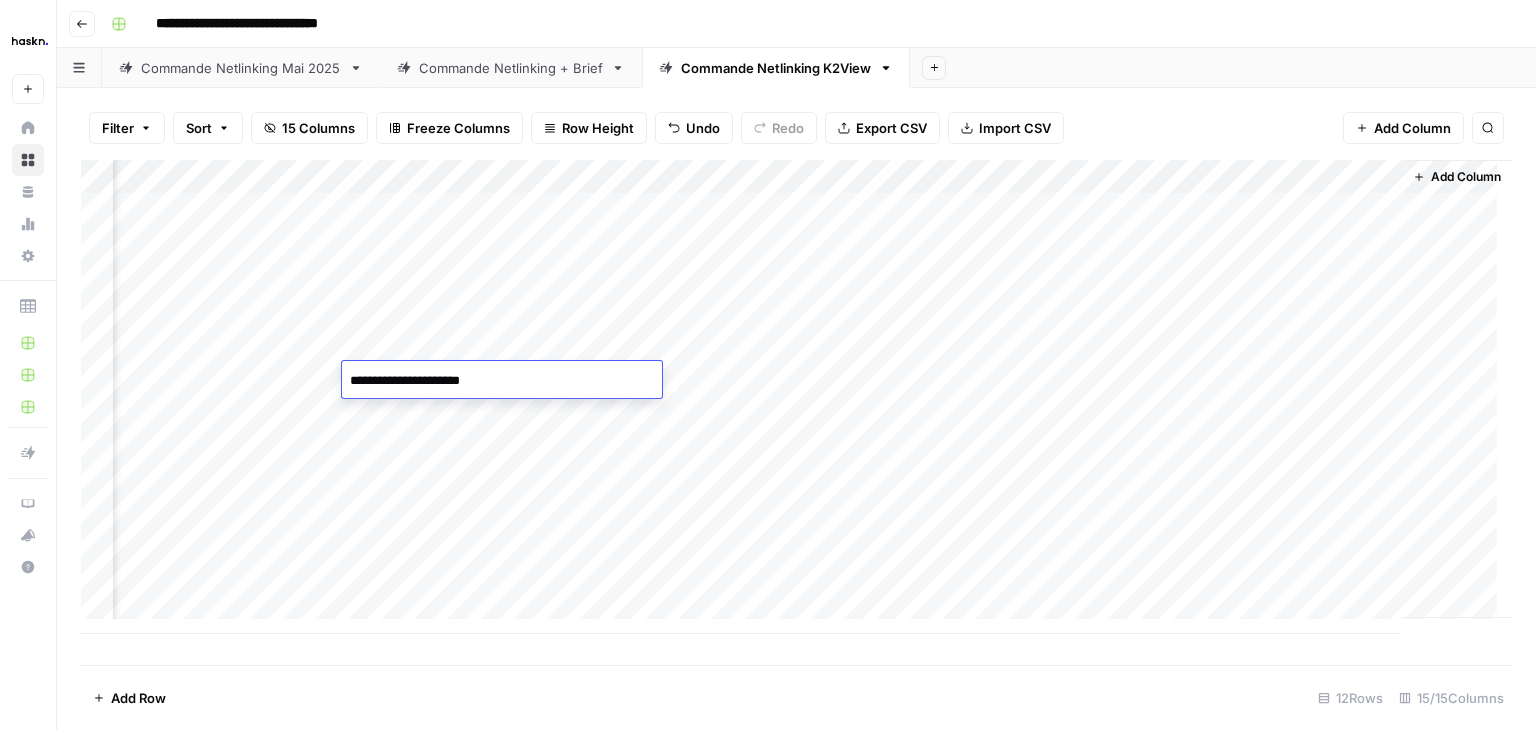 click on "Add Column" at bounding box center [796, 397] 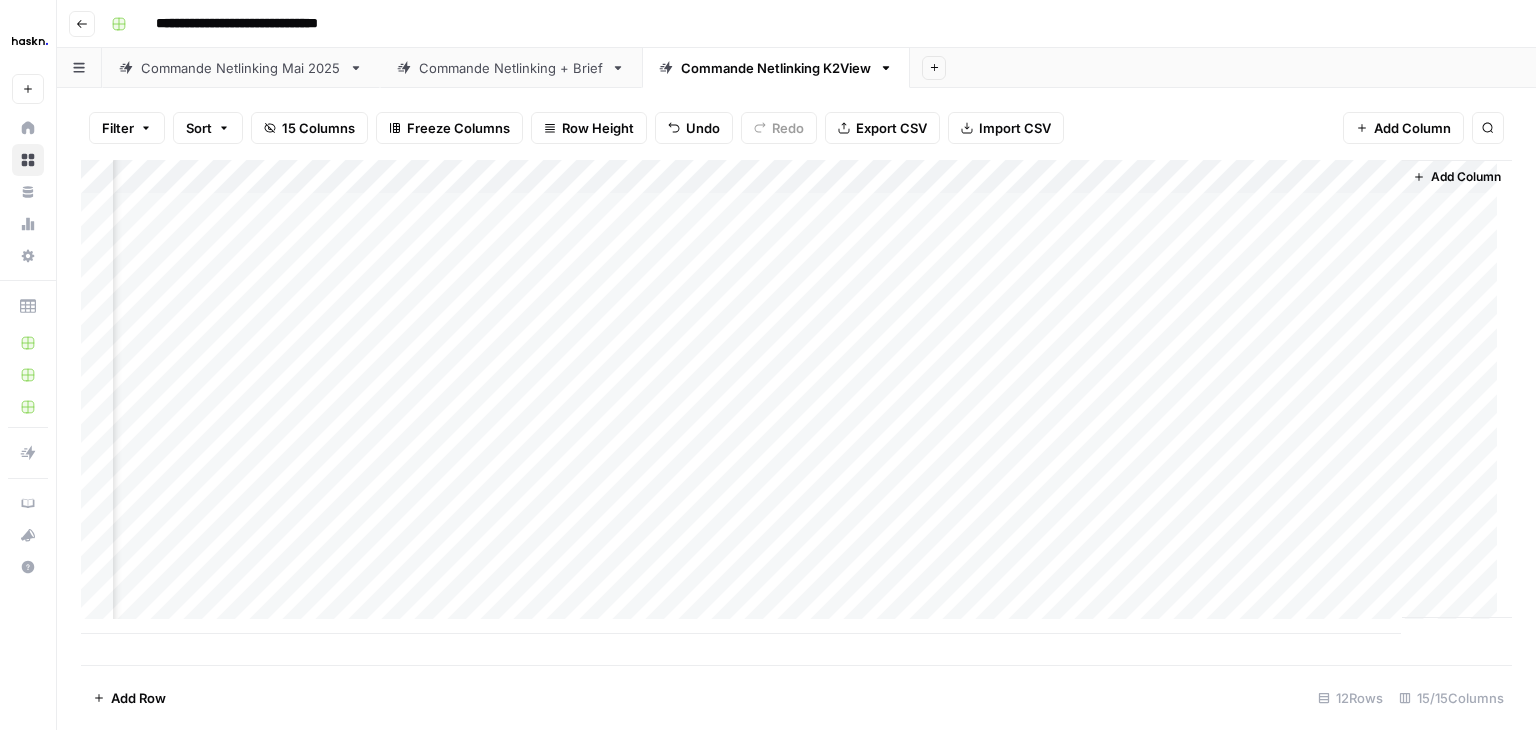 scroll, scrollTop: 15, scrollLeft: 1347, axis: both 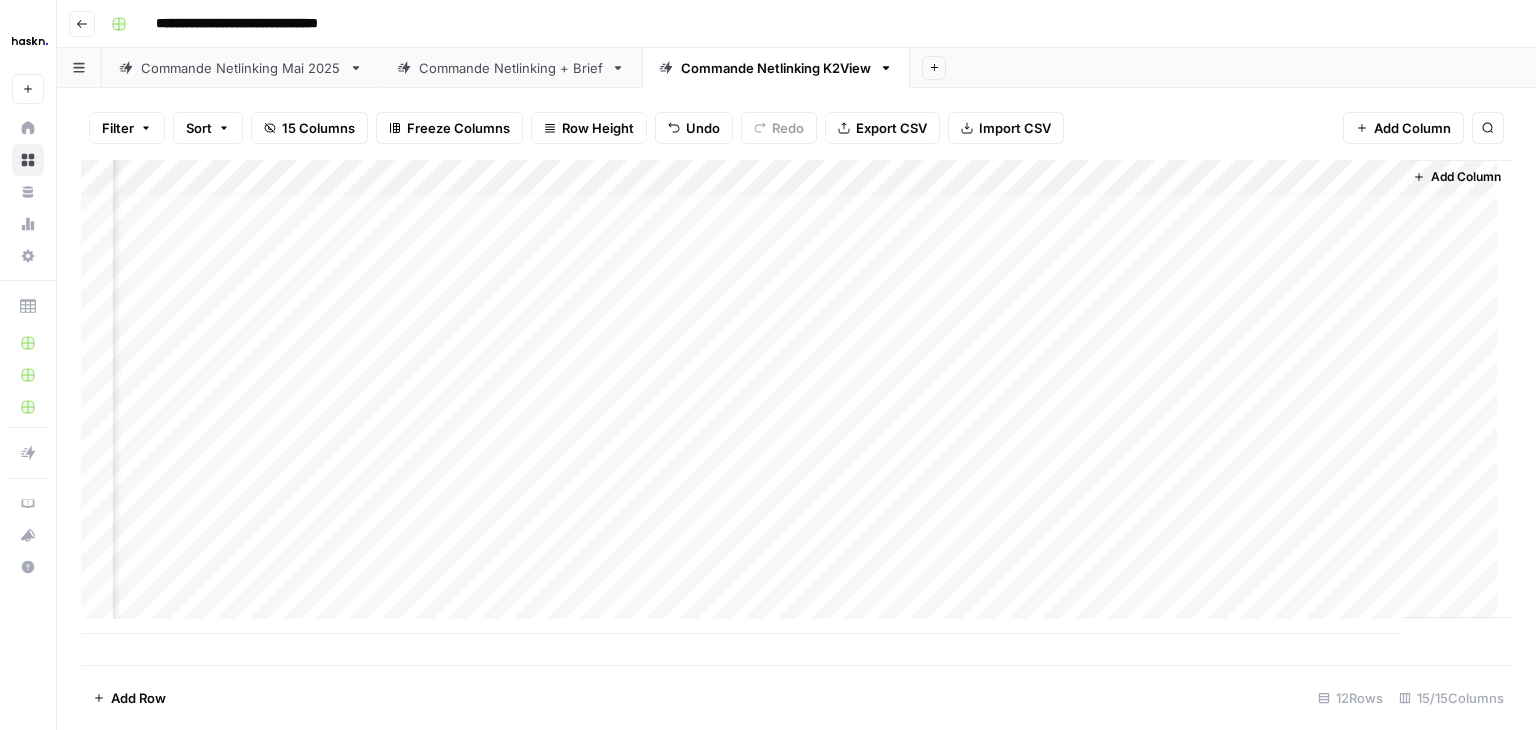 click on "Add Column" at bounding box center (796, 397) 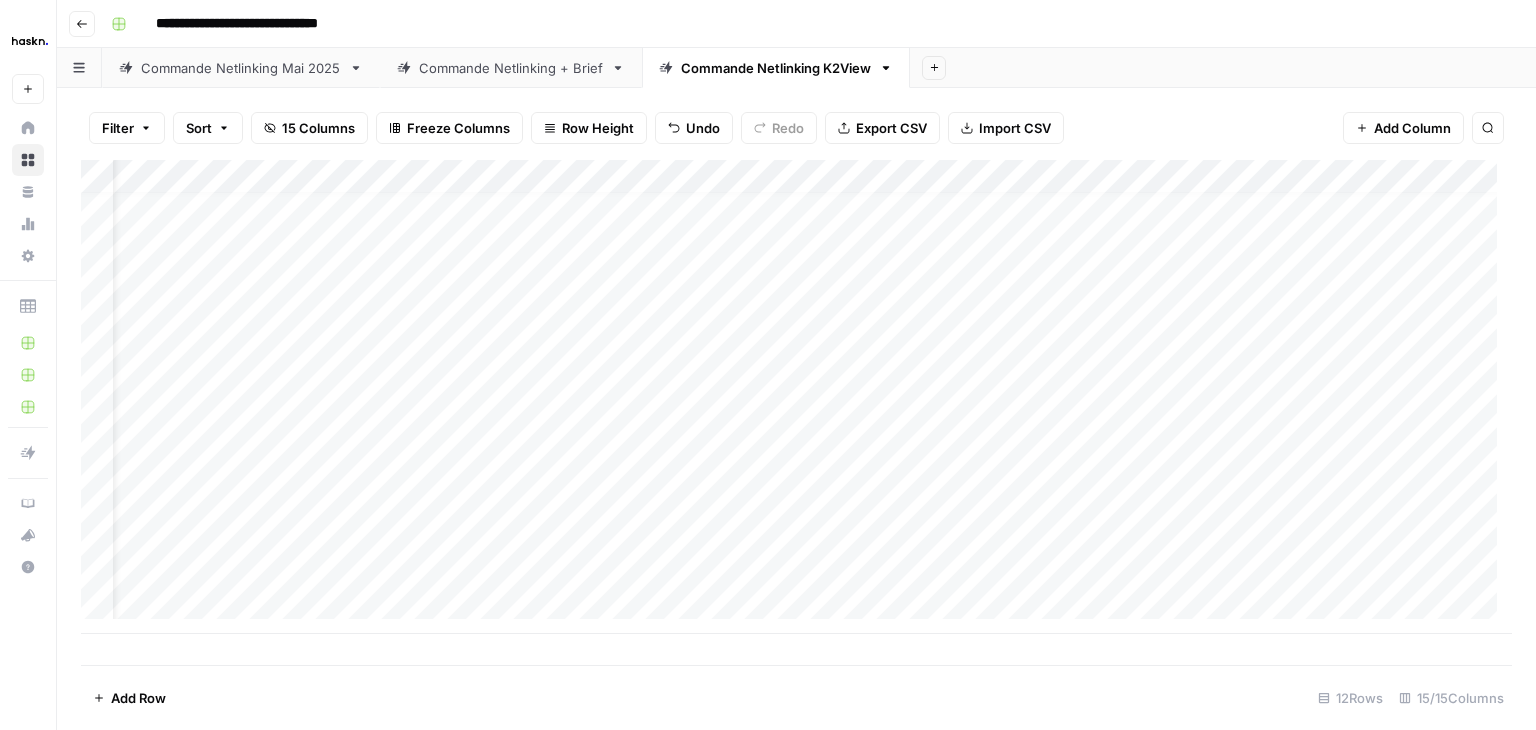 scroll, scrollTop: 15, scrollLeft: 0, axis: vertical 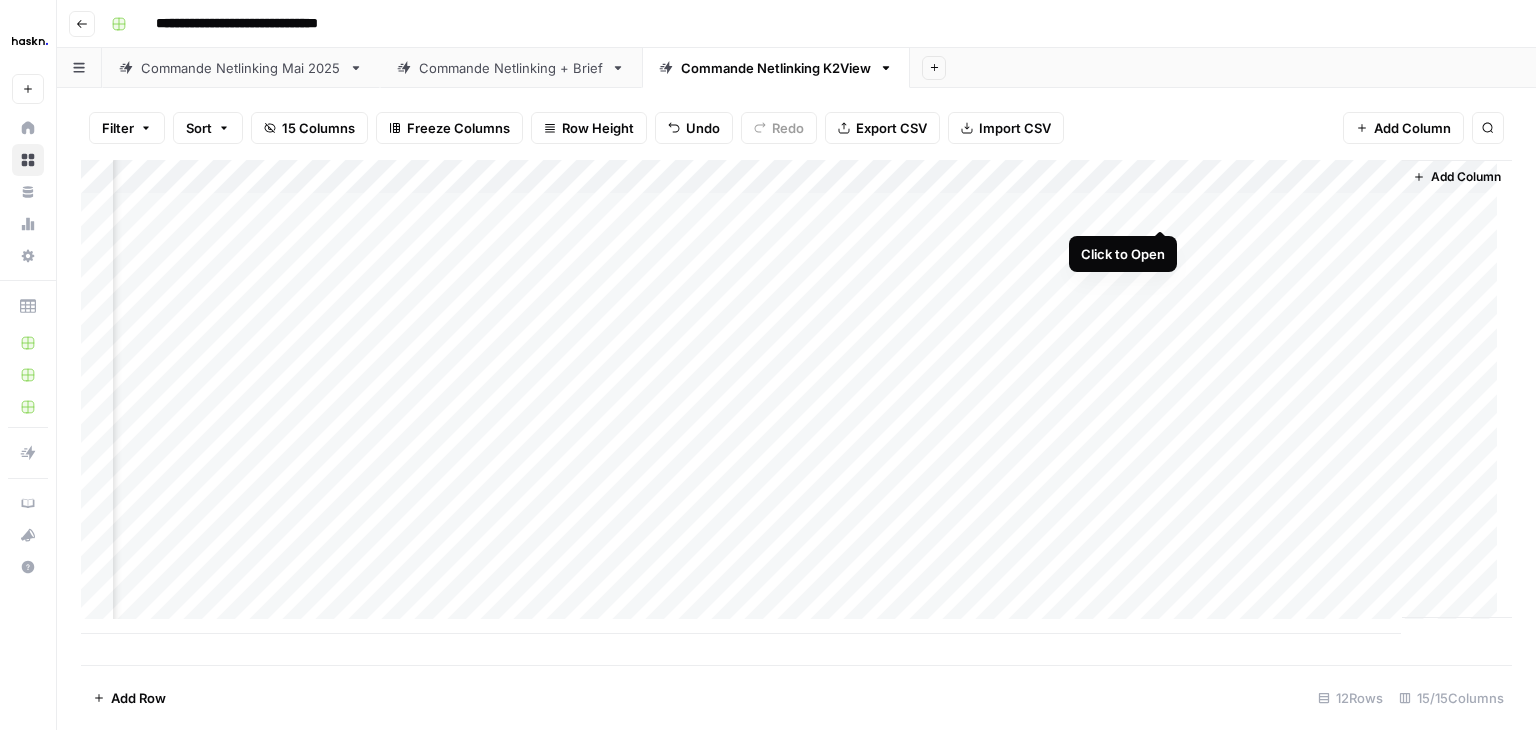 click on "Add Column" at bounding box center (796, 397) 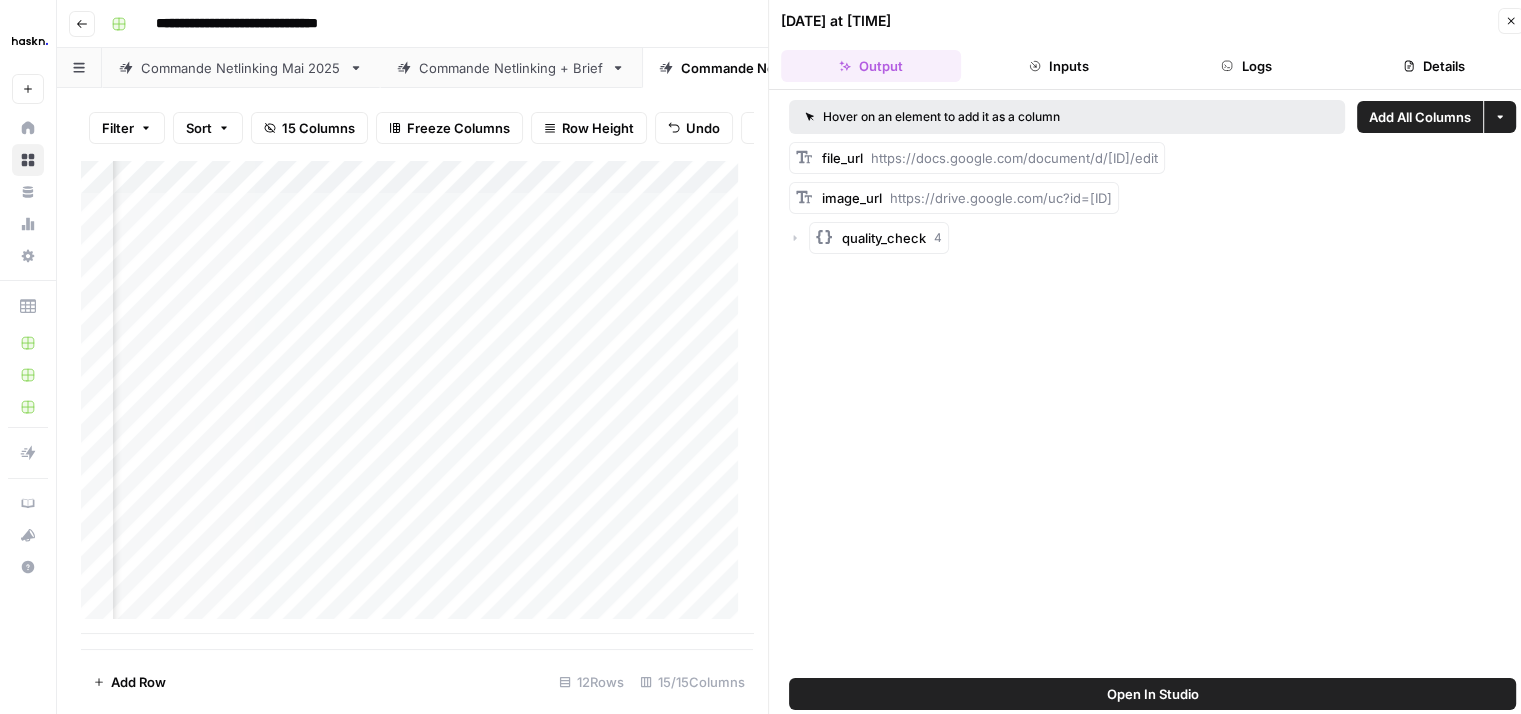 click on "Add All Columns" at bounding box center [1420, 117] 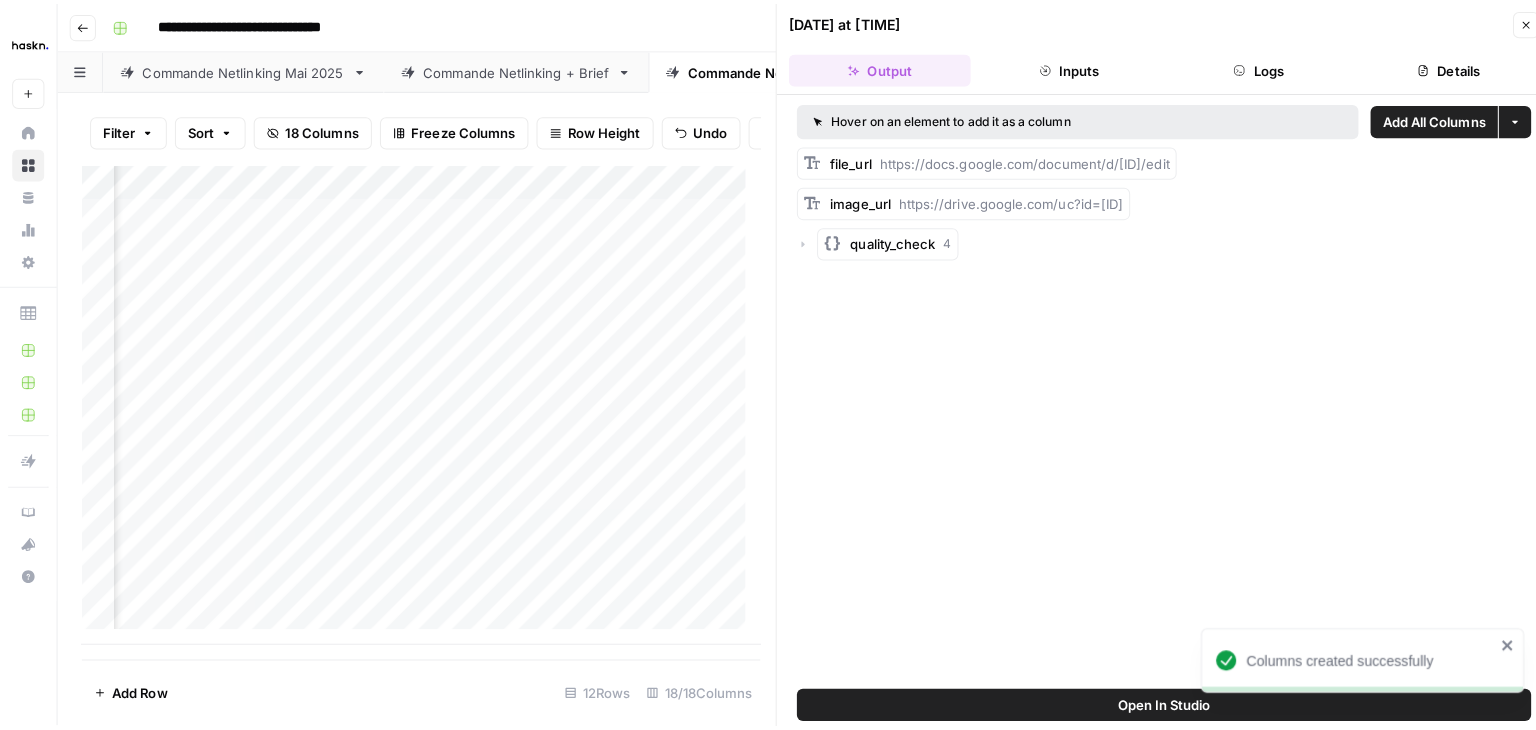 scroll, scrollTop: 0, scrollLeft: 2144, axis: horizontal 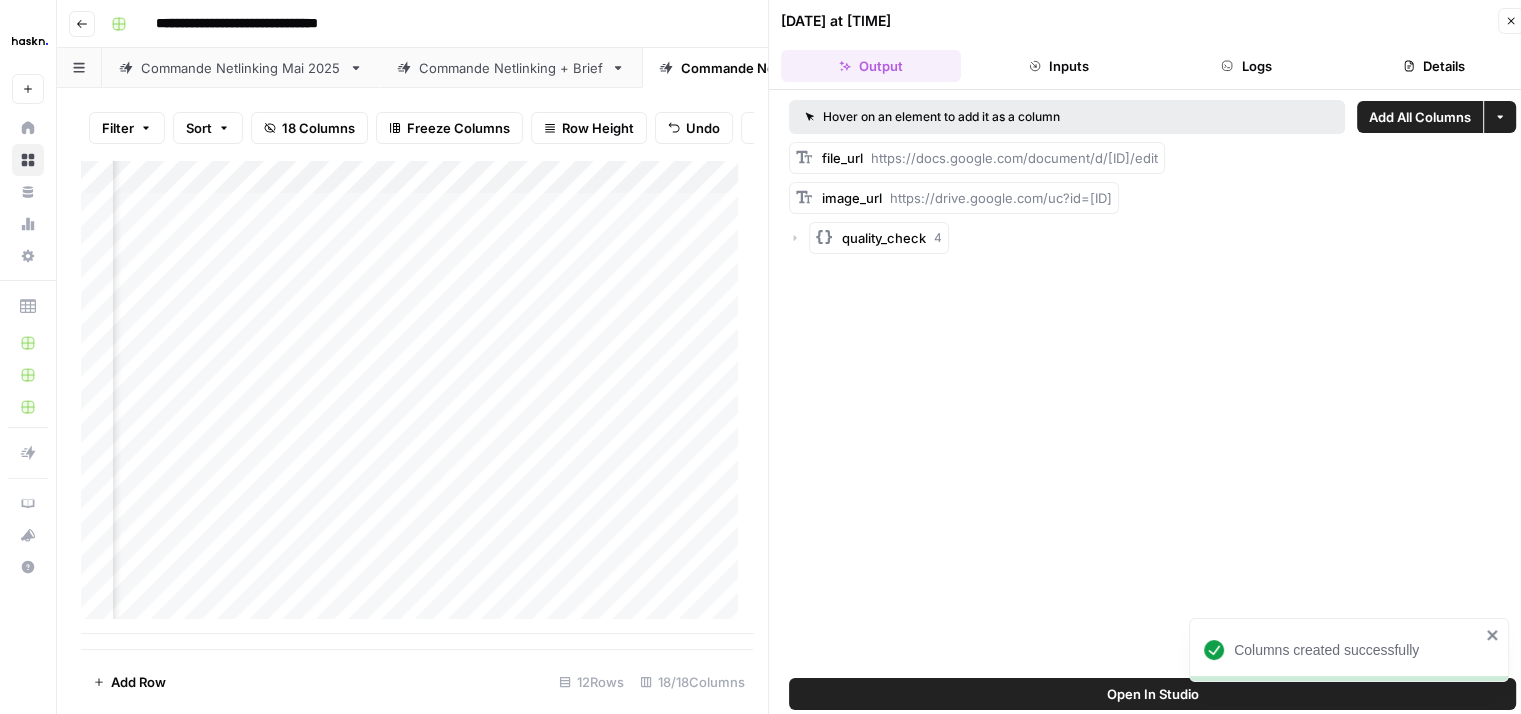 click 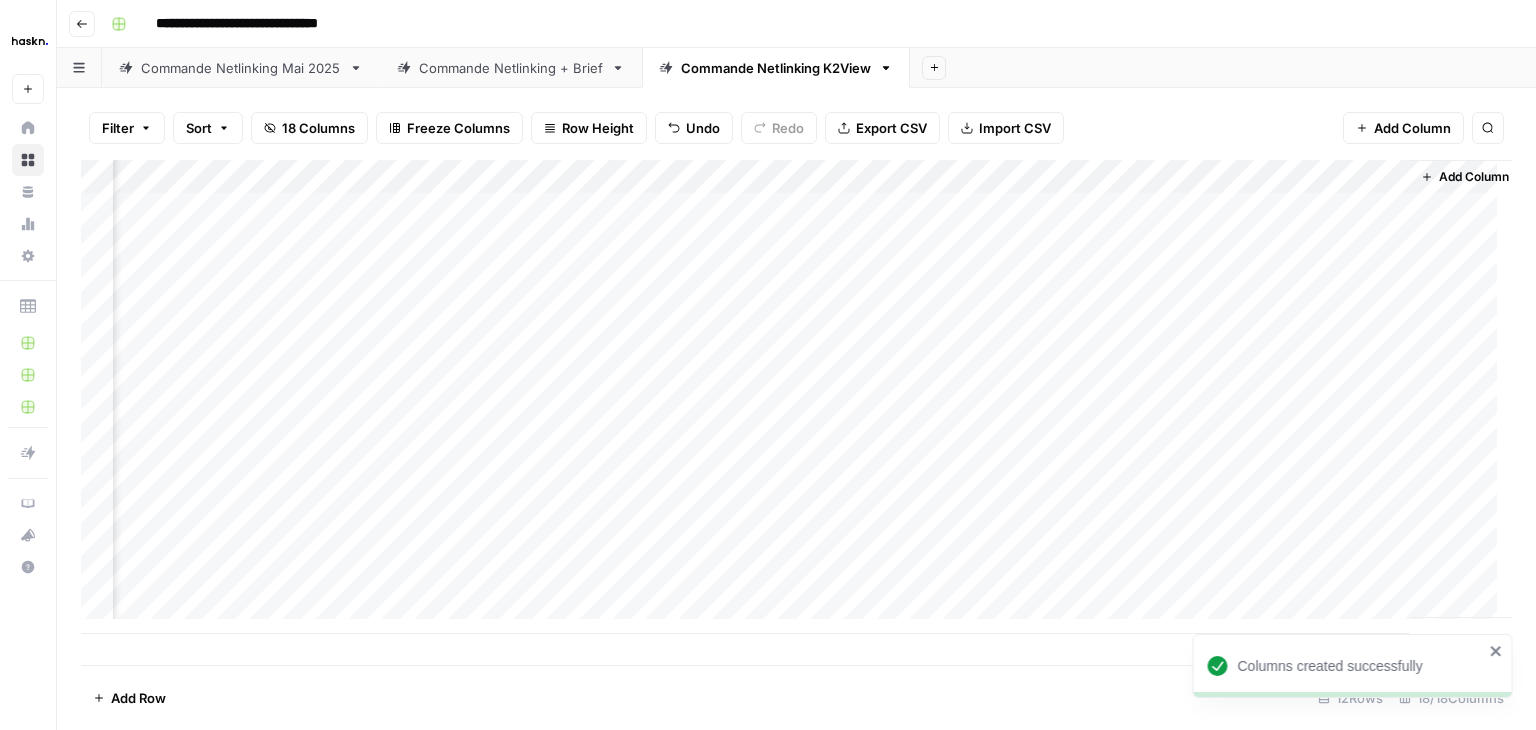scroll, scrollTop: 0, scrollLeft: 1887, axis: horizontal 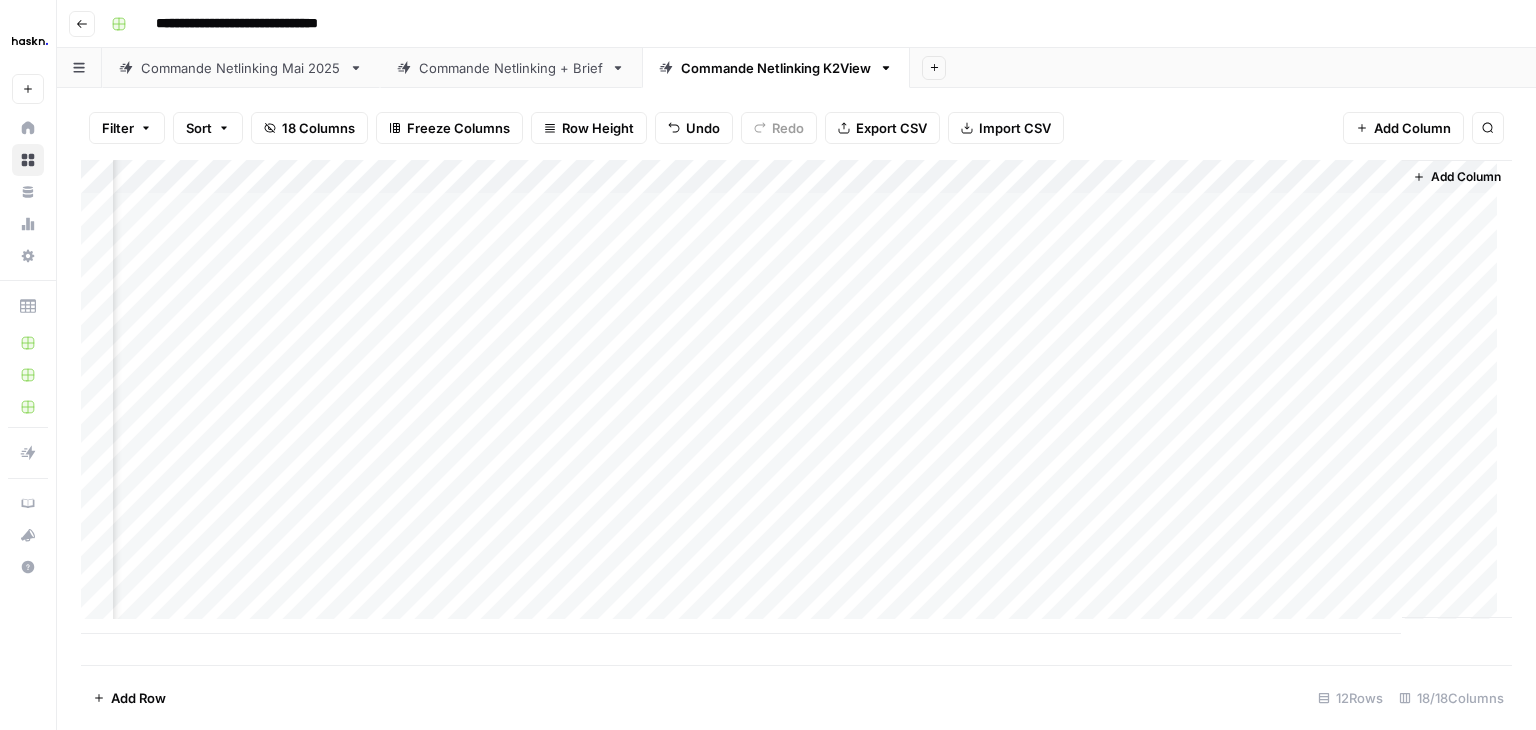 click on "Commande Netlinking Mai 2025" at bounding box center (241, 68) 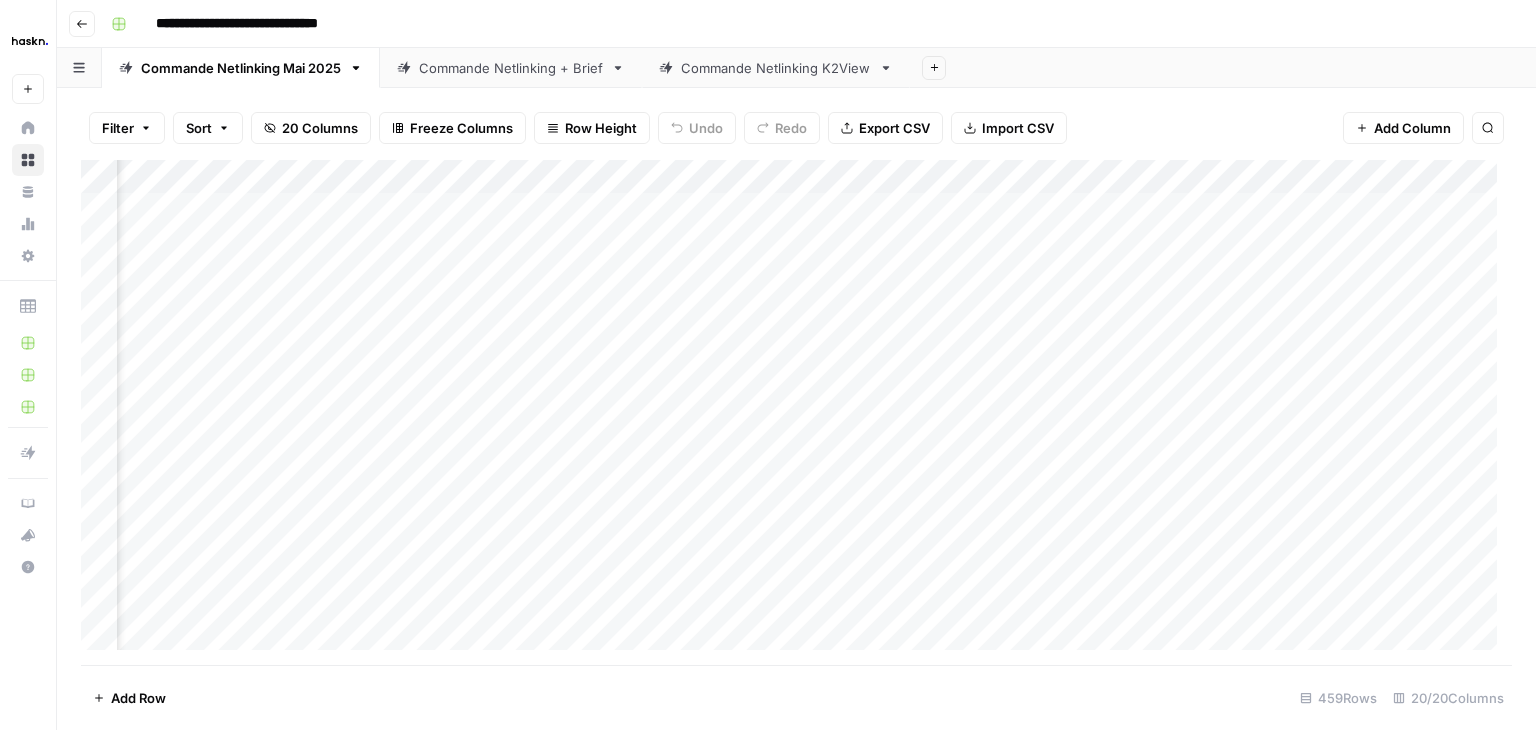 scroll, scrollTop: 0, scrollLeft: 2002, axis: horizontal 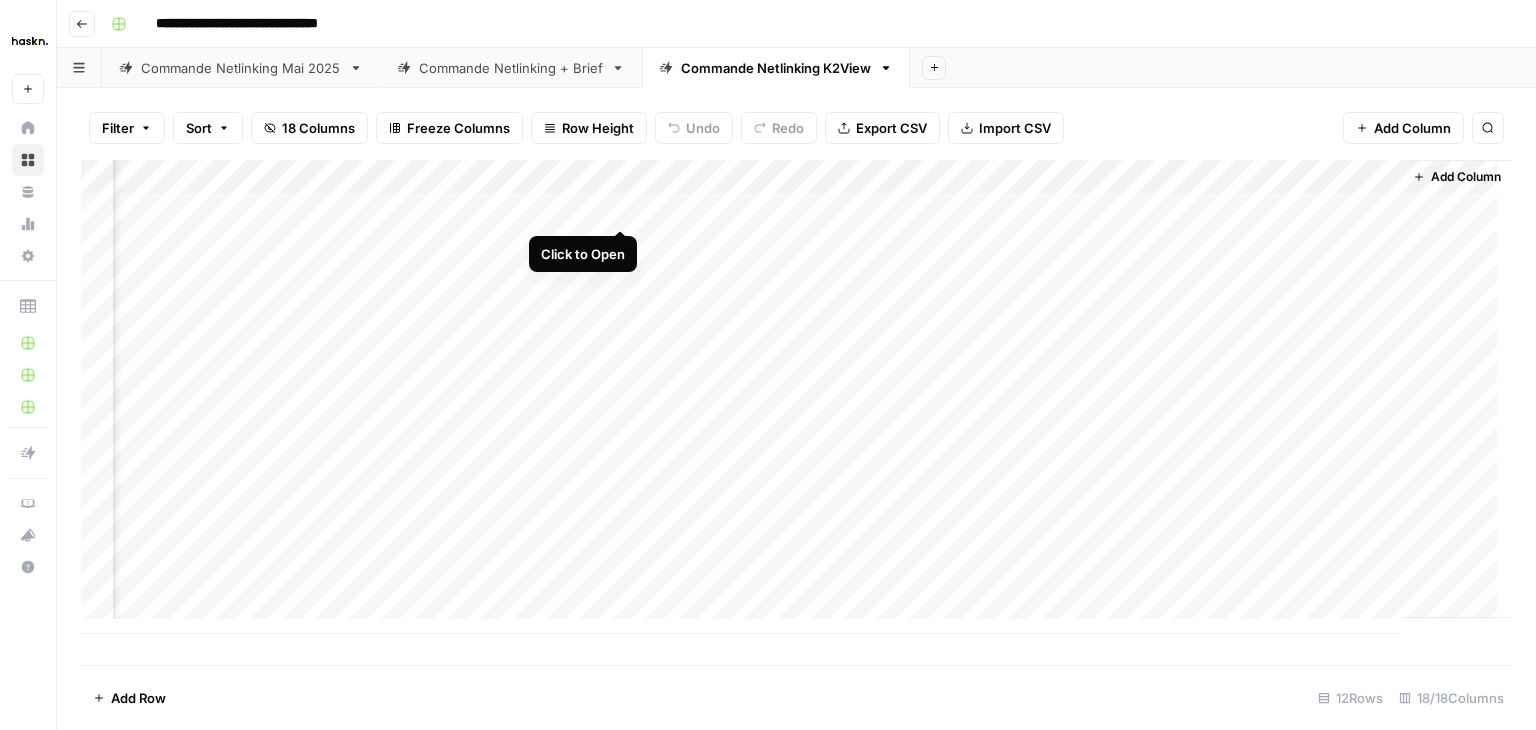 click on "Add Column" at bounding box center (796, 397) 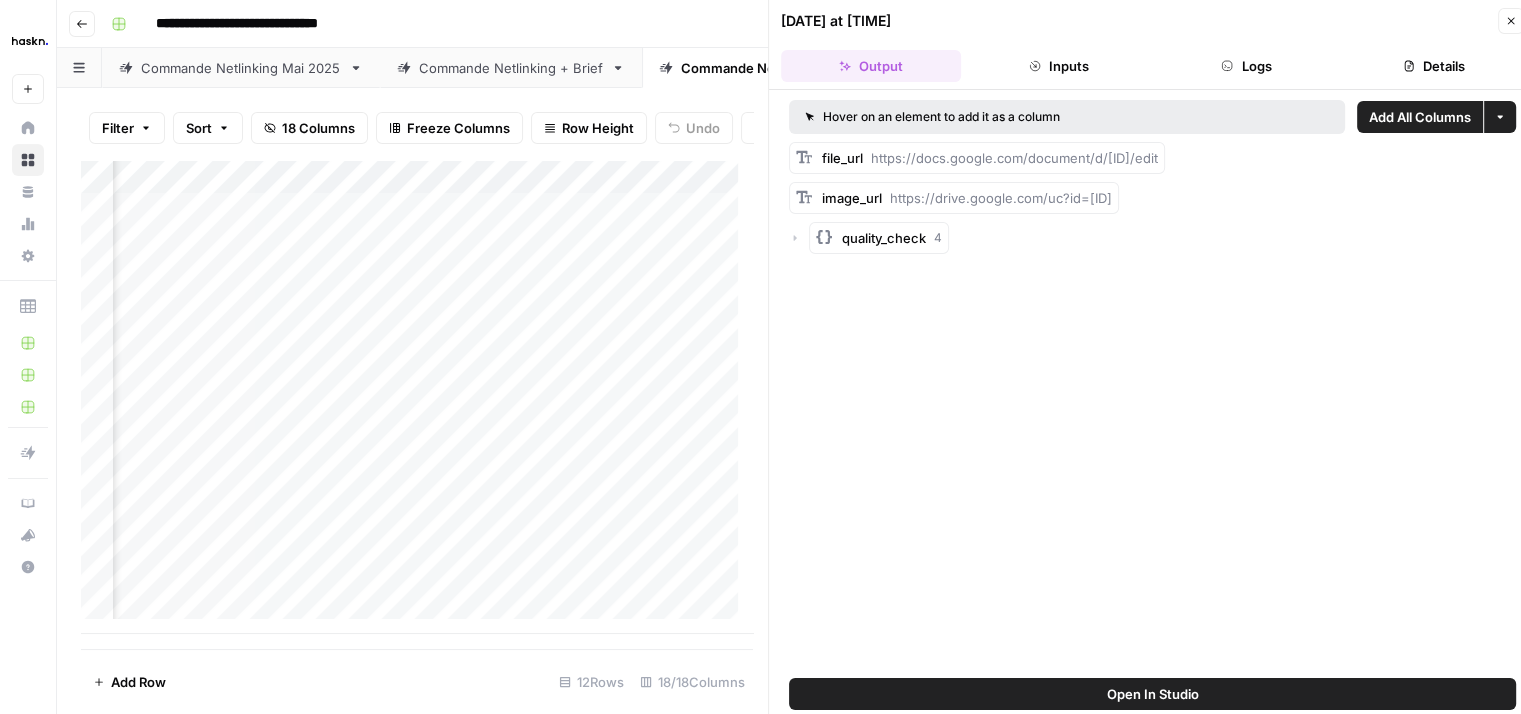 click 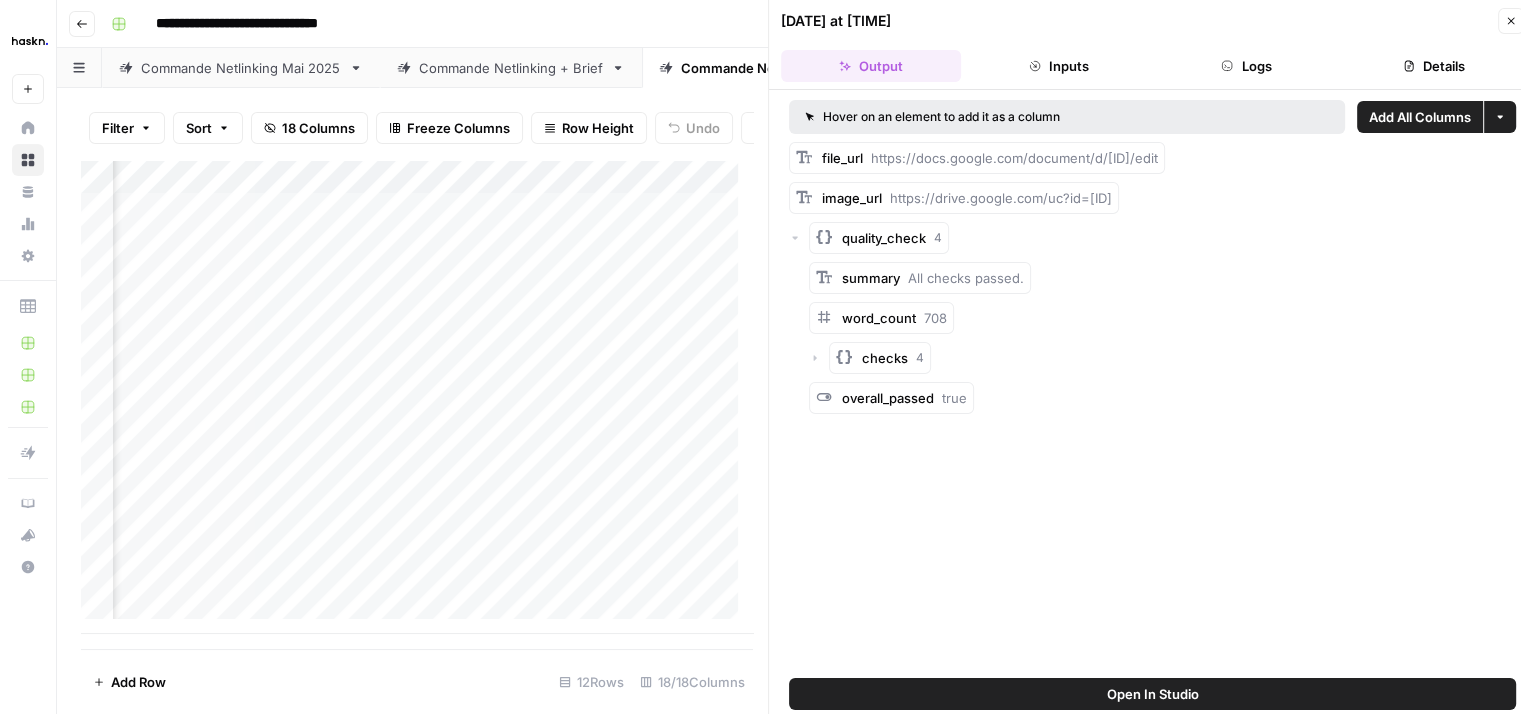 click on "Add All Columns" at bounding box center (1420, 117) 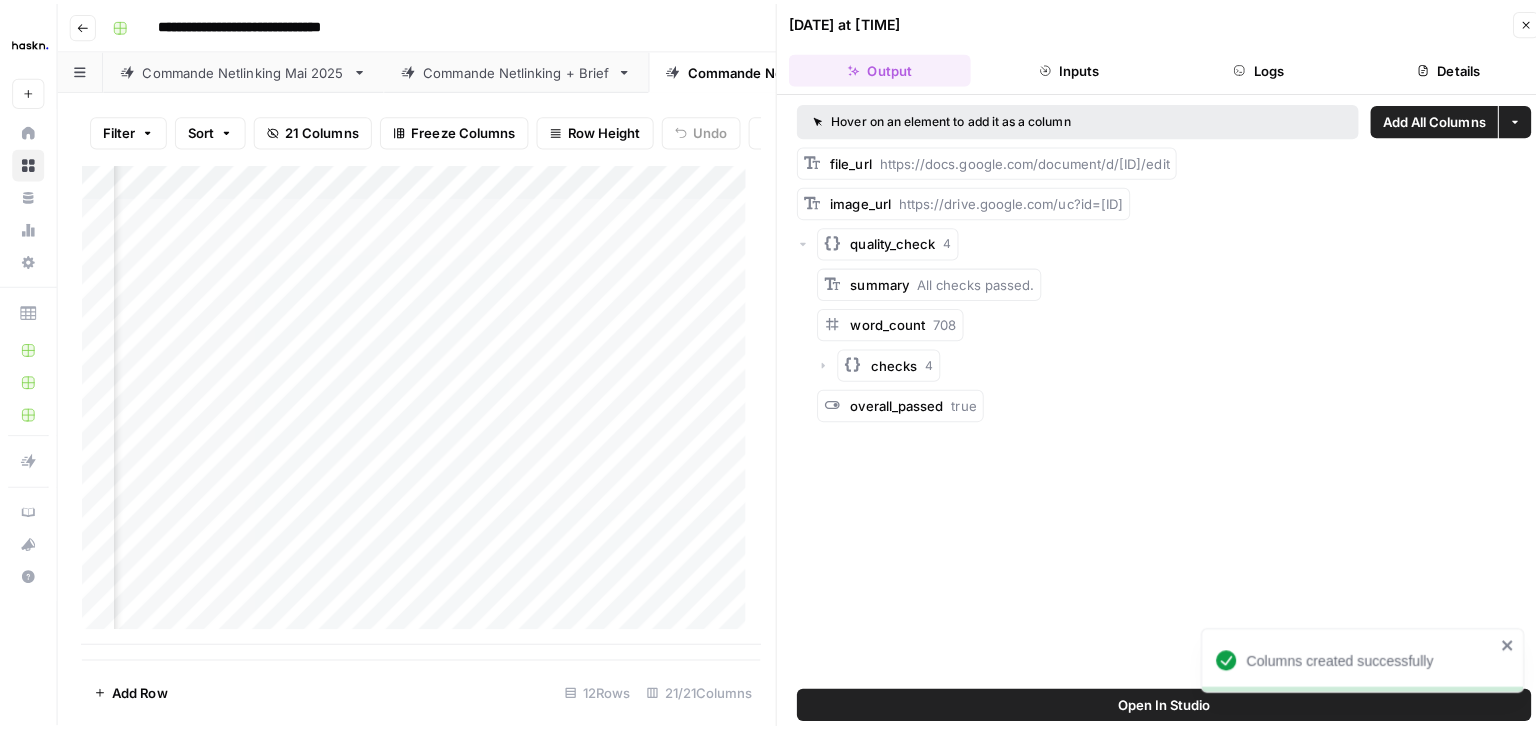 scroll, scrollTop: 0, scrollLeft: 2144, axis: horizontal 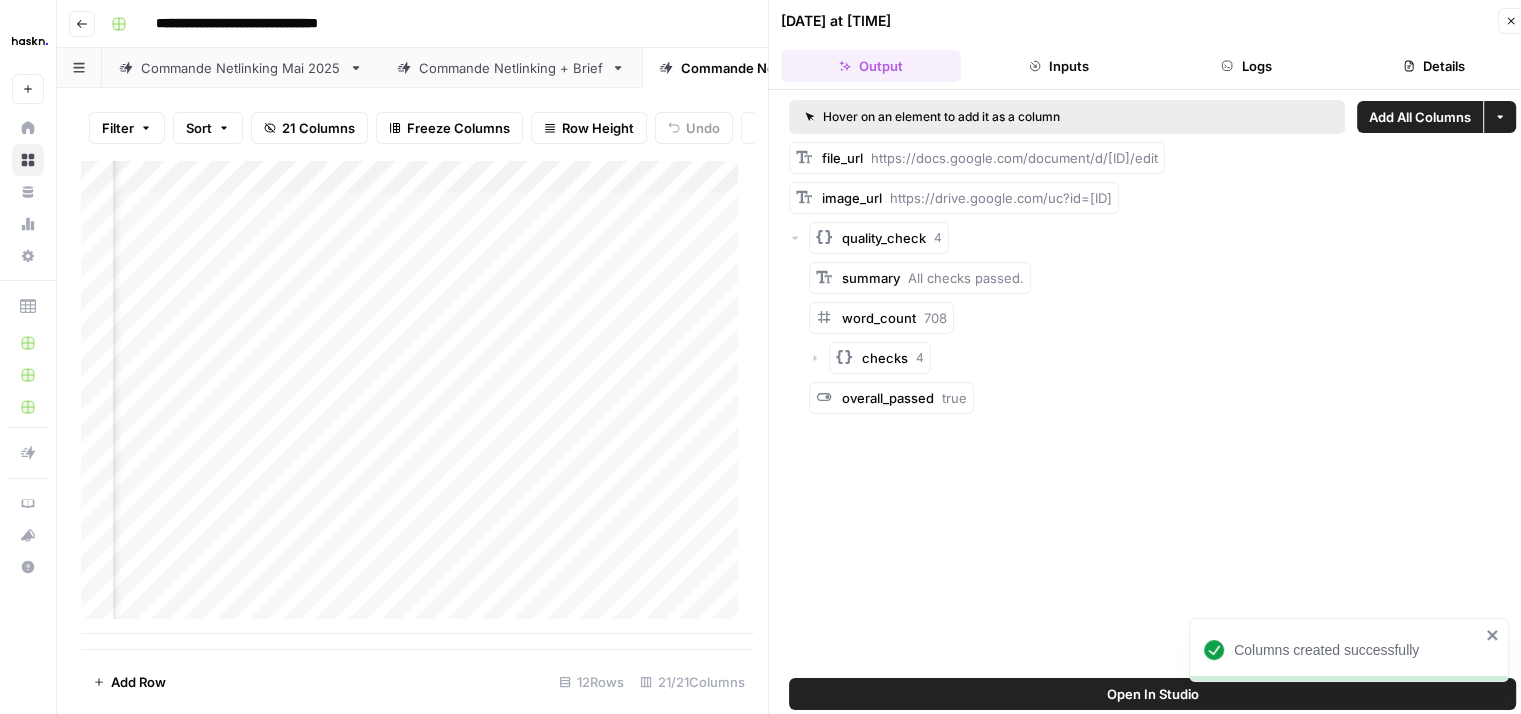 click on "Close" at bounding box center [1511, 21] 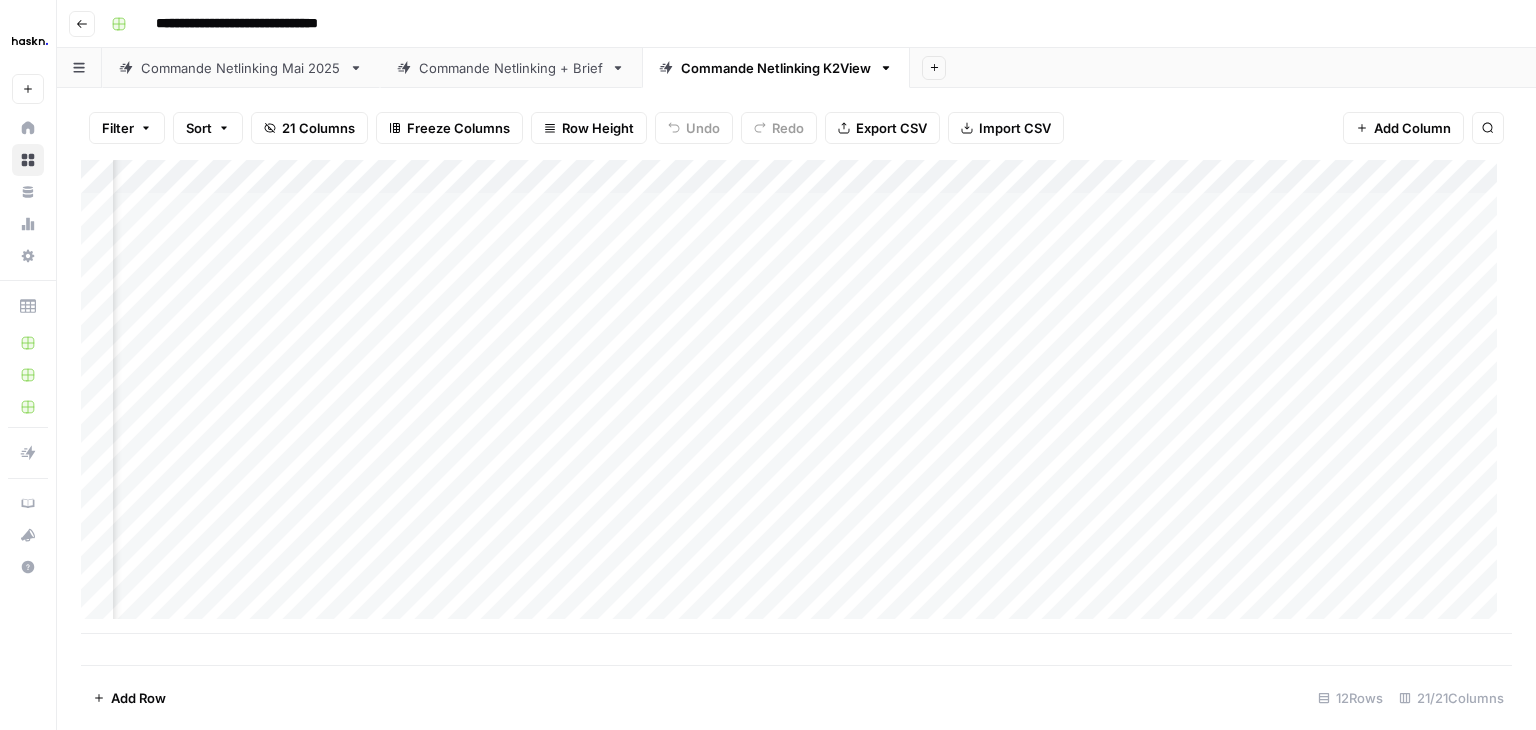 scroll, scrollTop: 0, scrollLeft: 2223, axis: horizontal 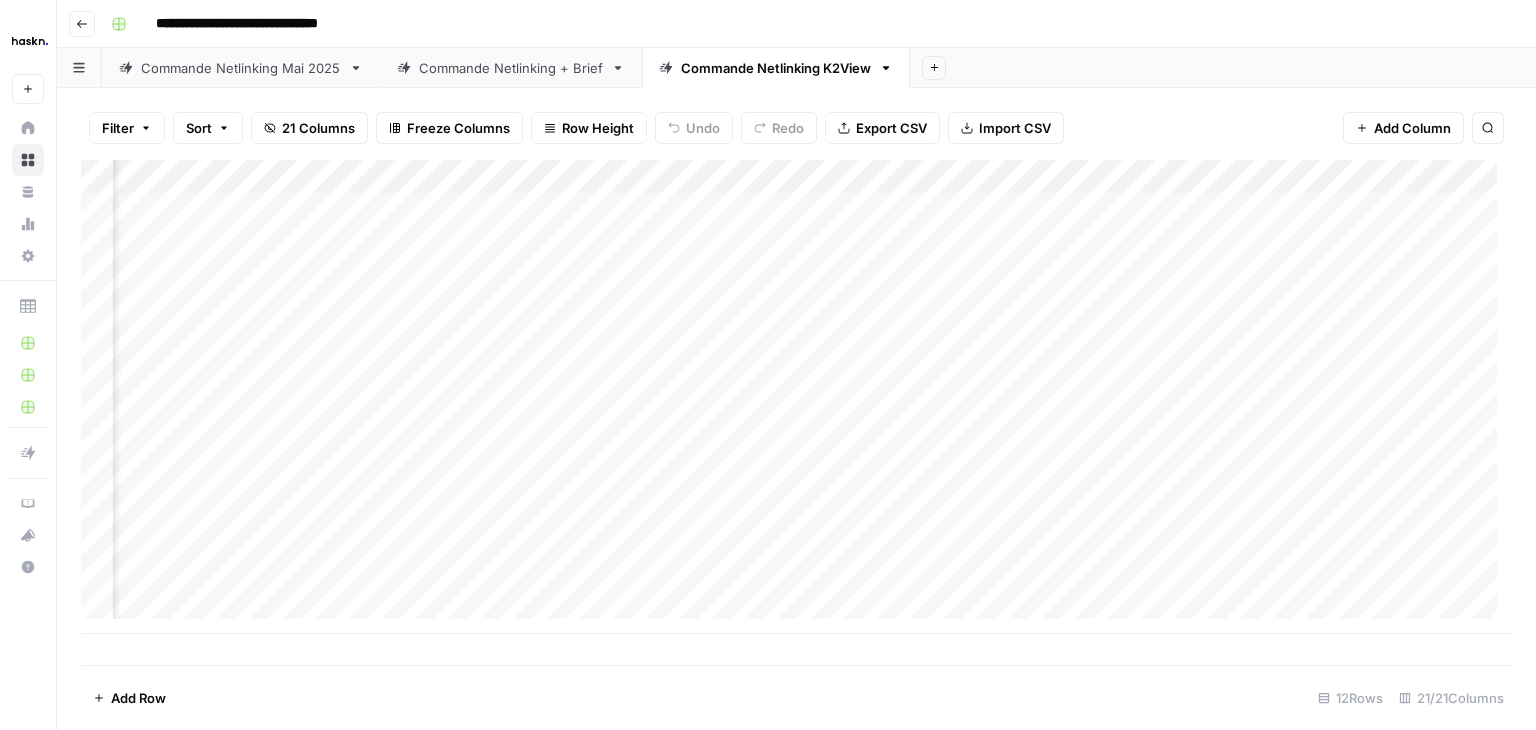 click on "Add Column" at bounding box center (796, 397) 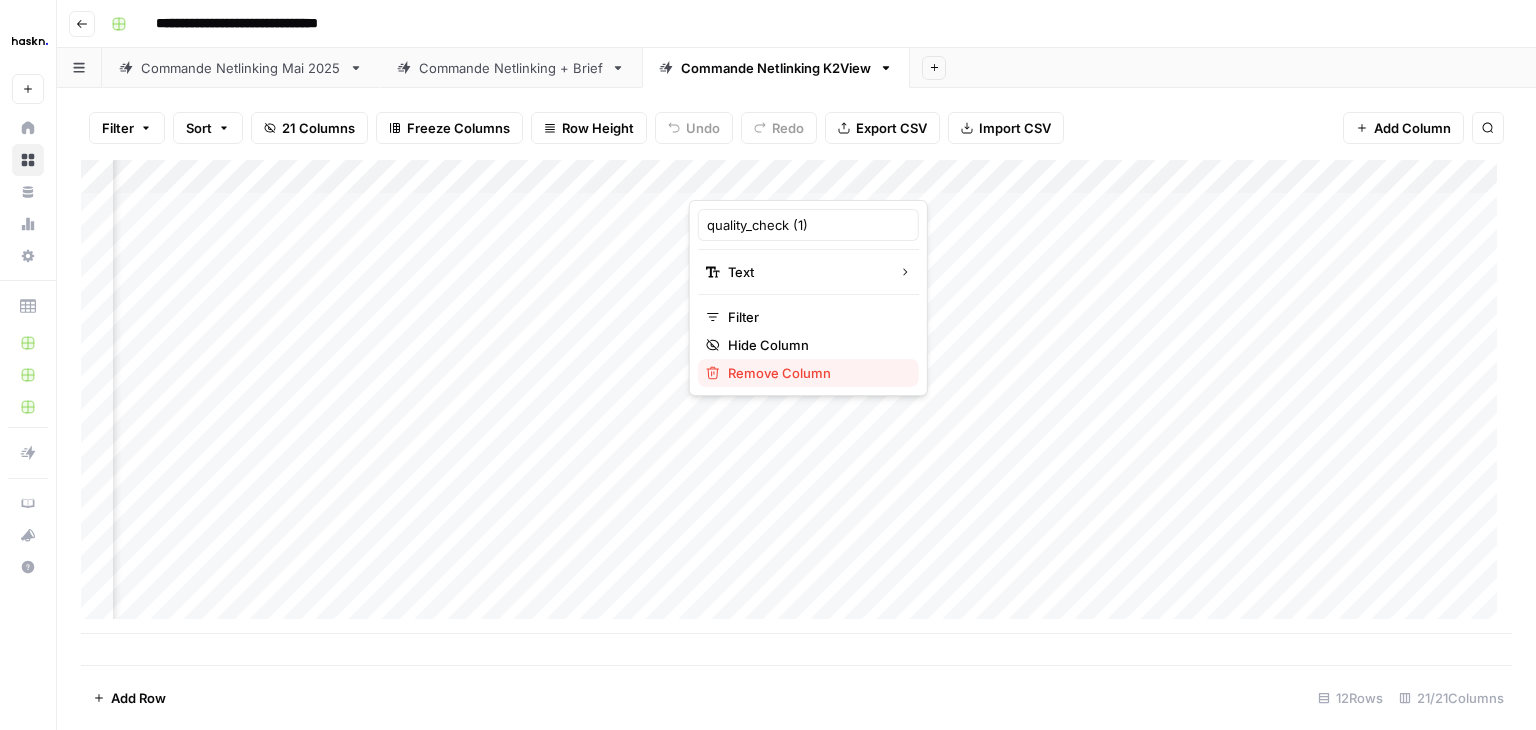 click on "Remove Column" at bounding box center (815, 373) 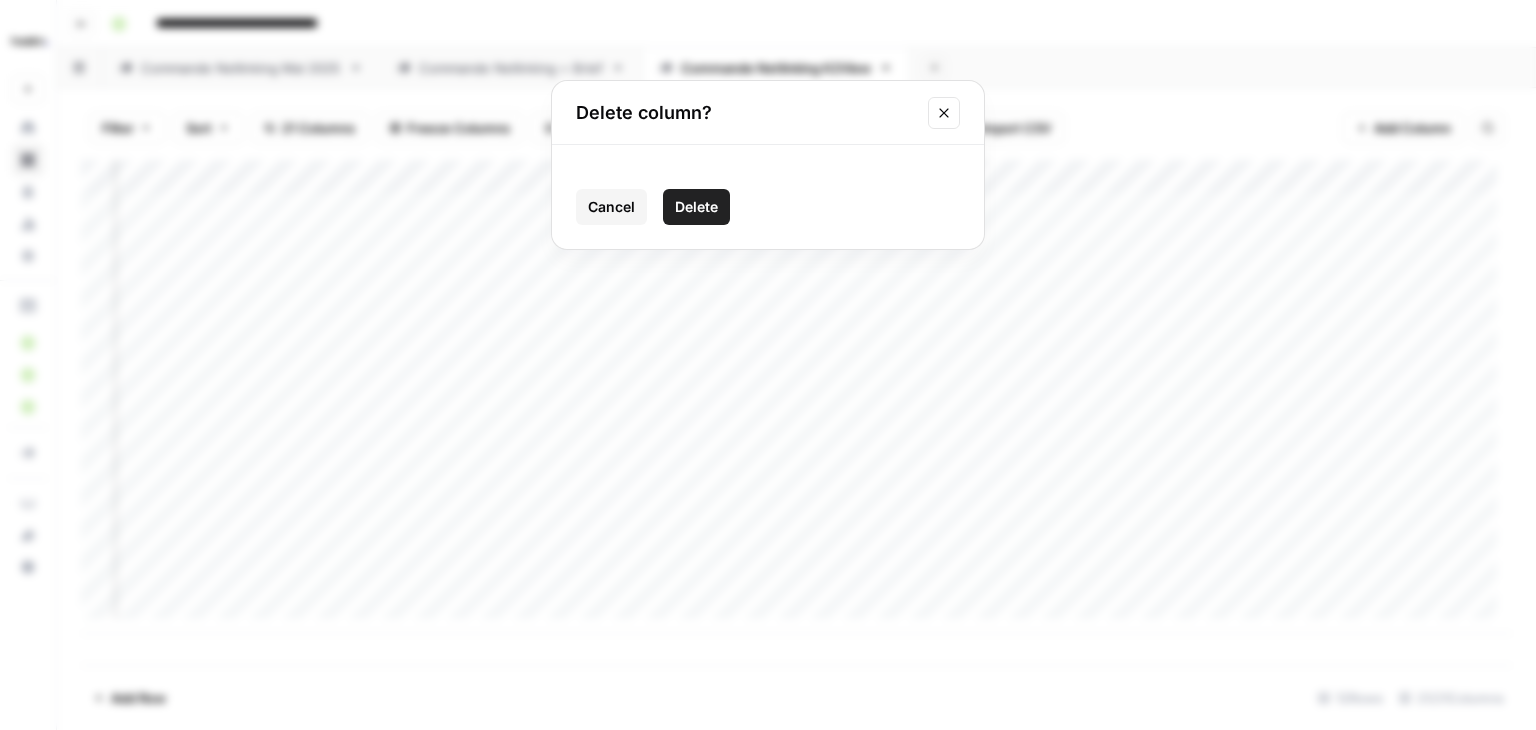 click on "Delete" at bounding box center [696, 207] 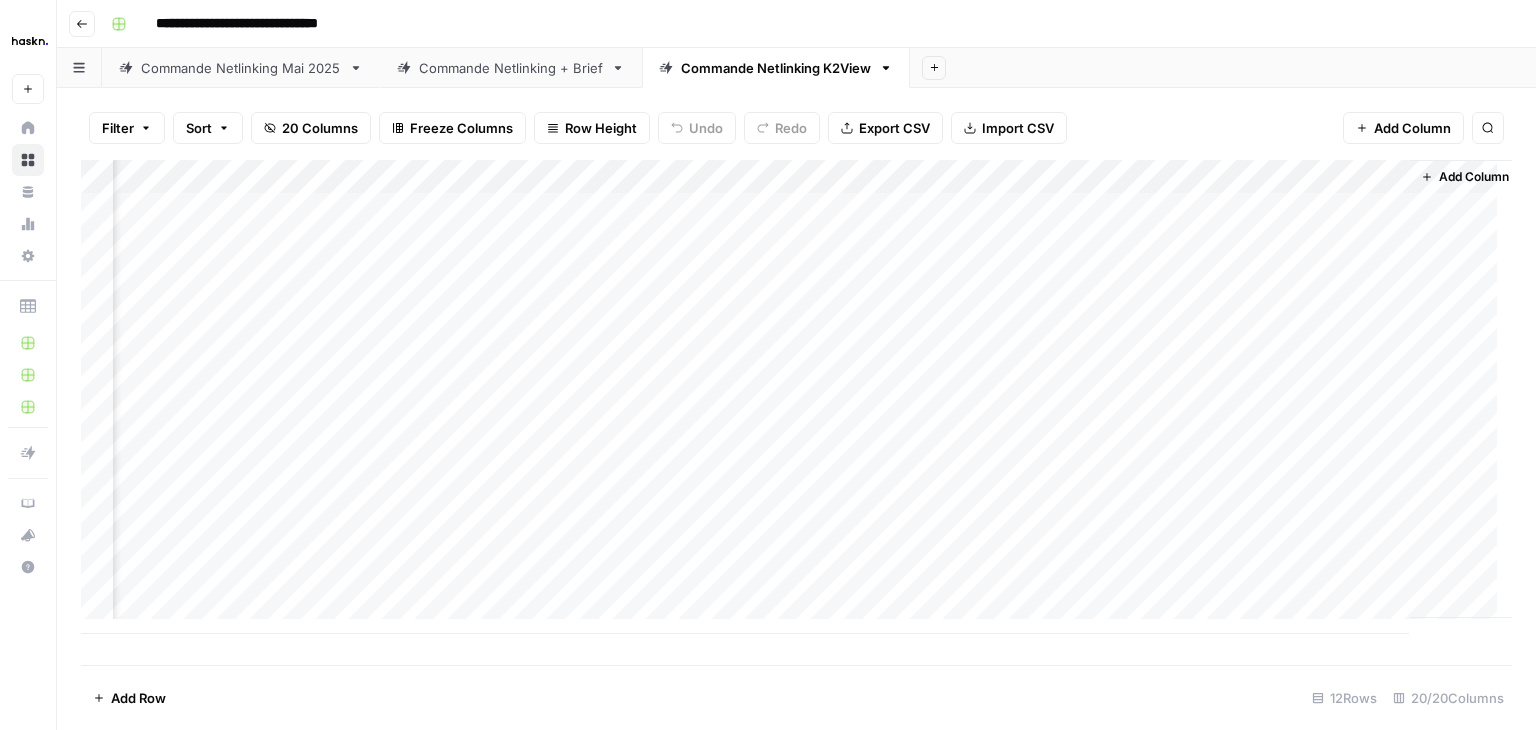 click on "Add Column" at bounding box center (796, 397) 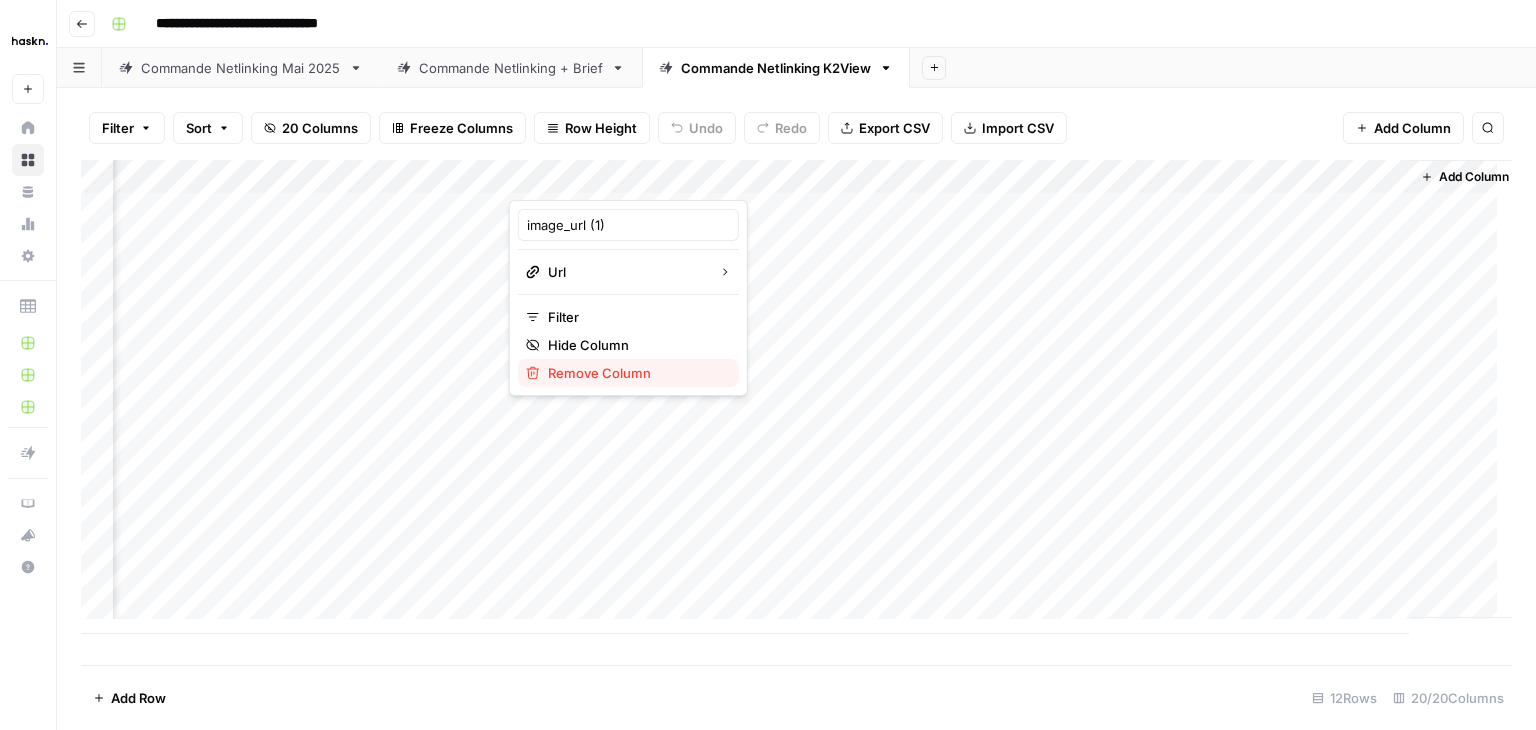 click on "Remove Column" at bounding box center [635, 373] 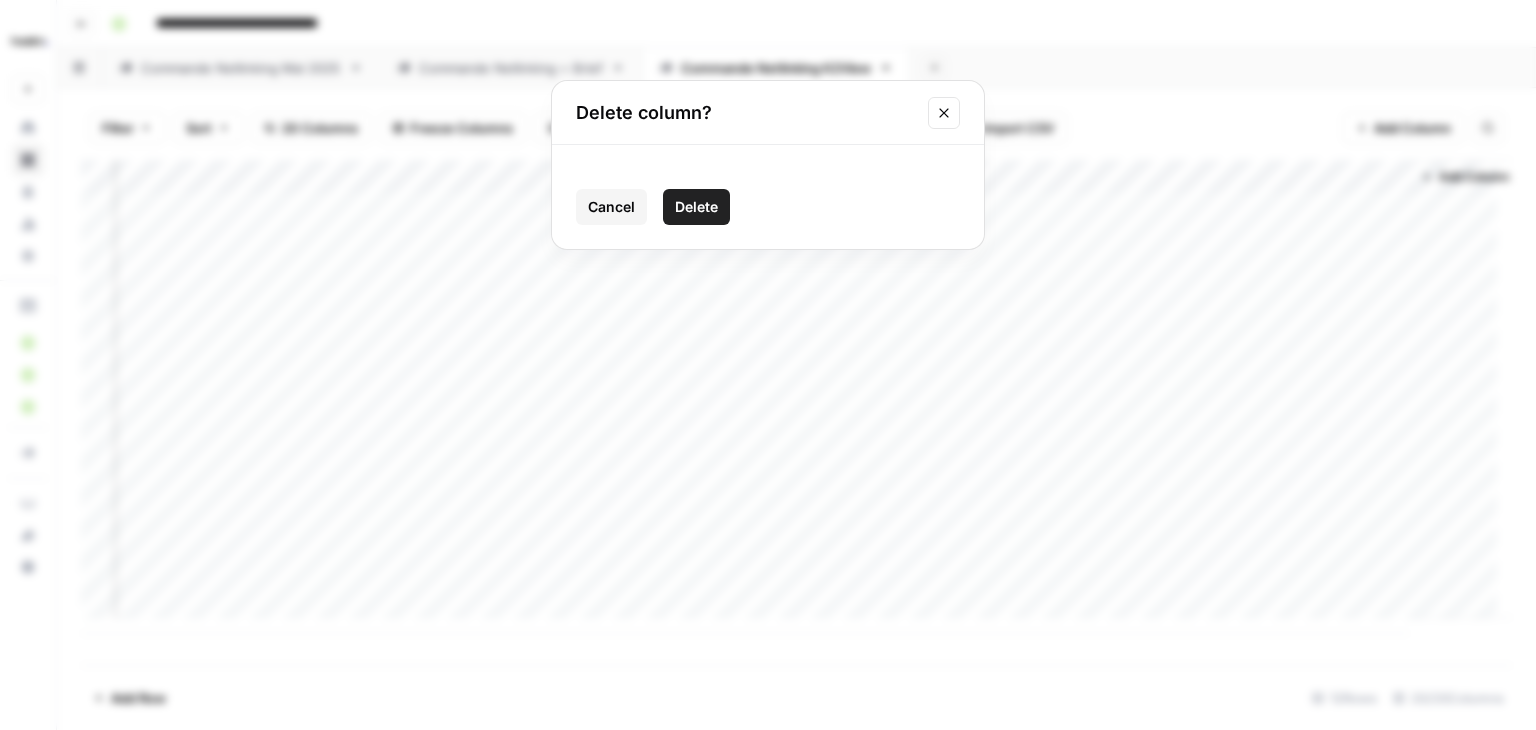 click on "Delete" at bounding box center (696, 207) 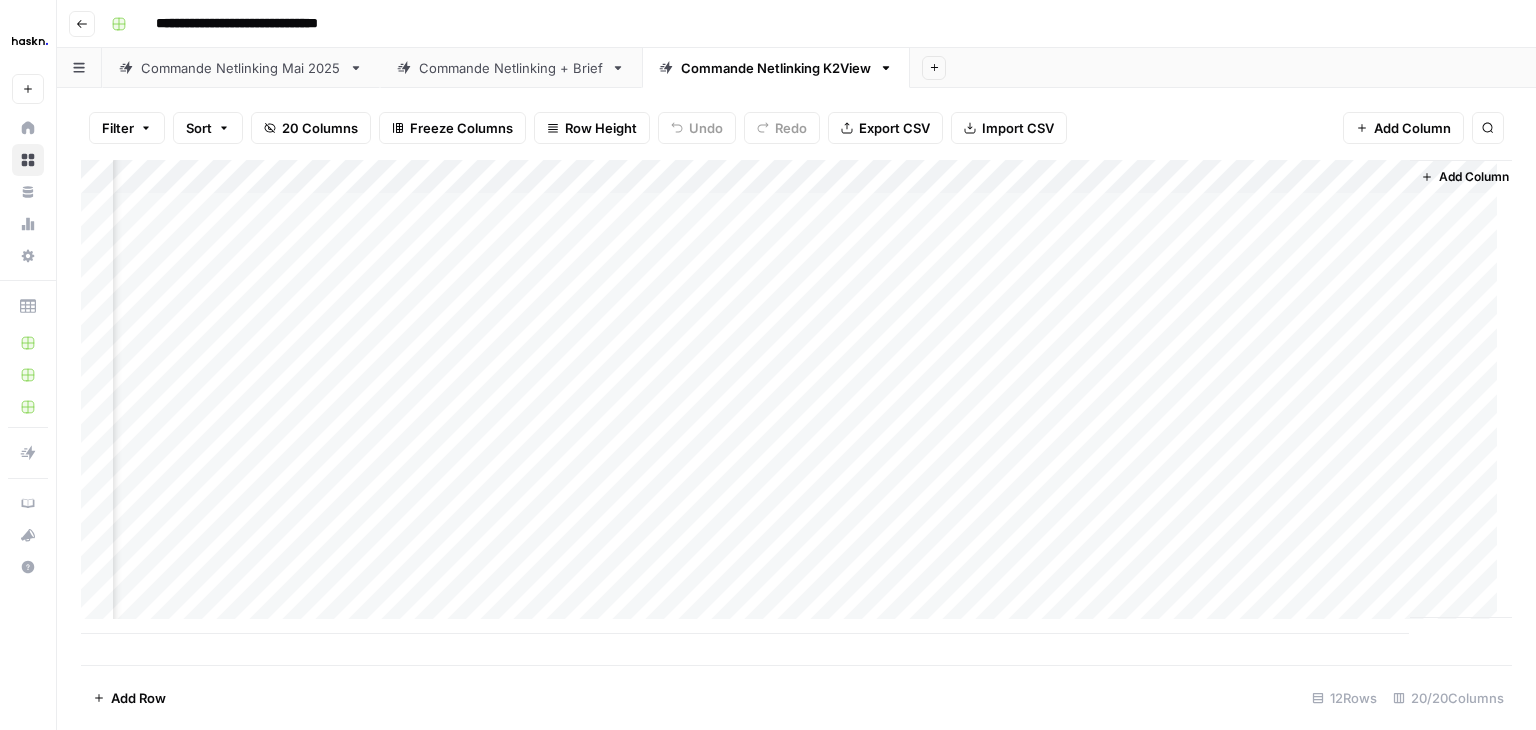scroll, scrollTop: 0, scrollLeft: 2067, axis: horizontal 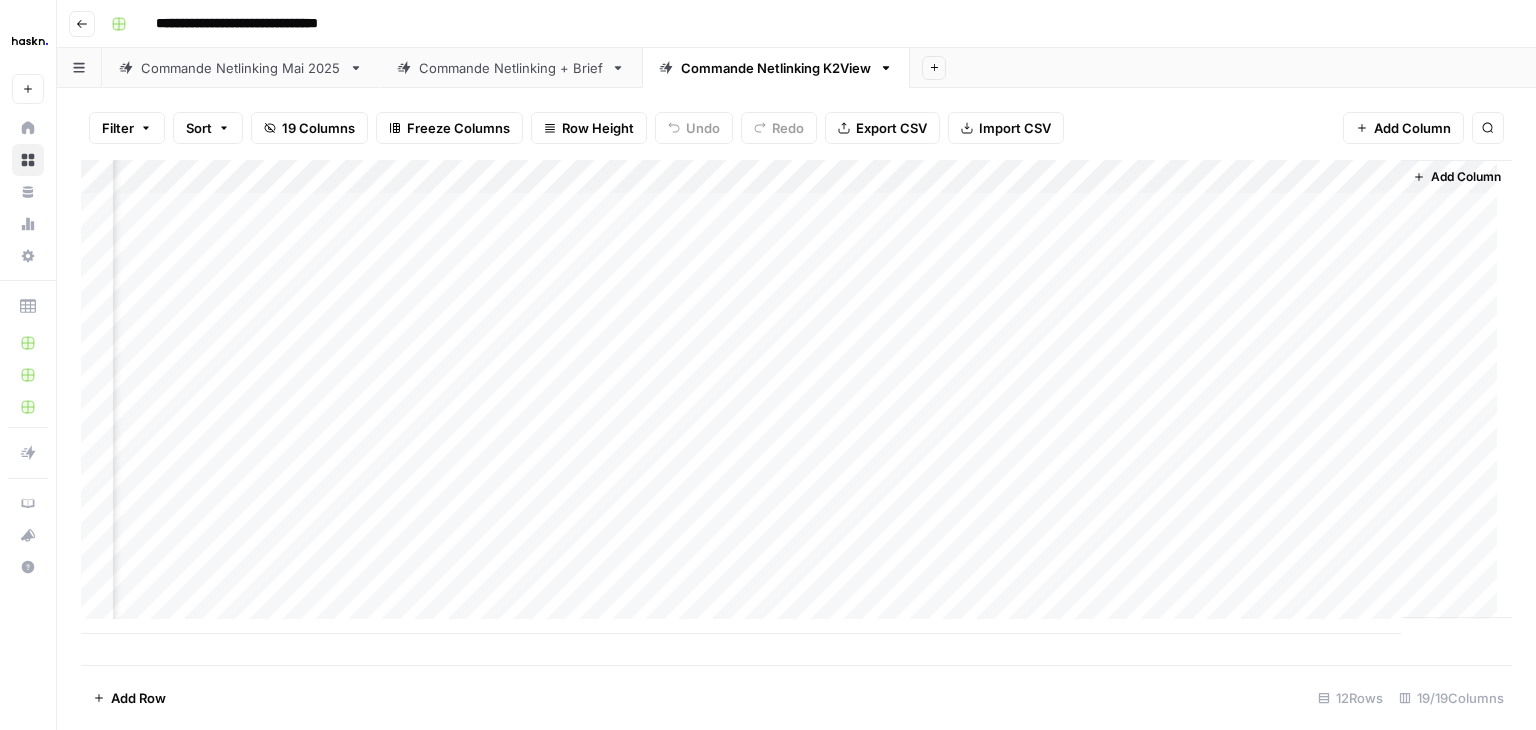 click on "Add Column" at bounding box center [796, 397] 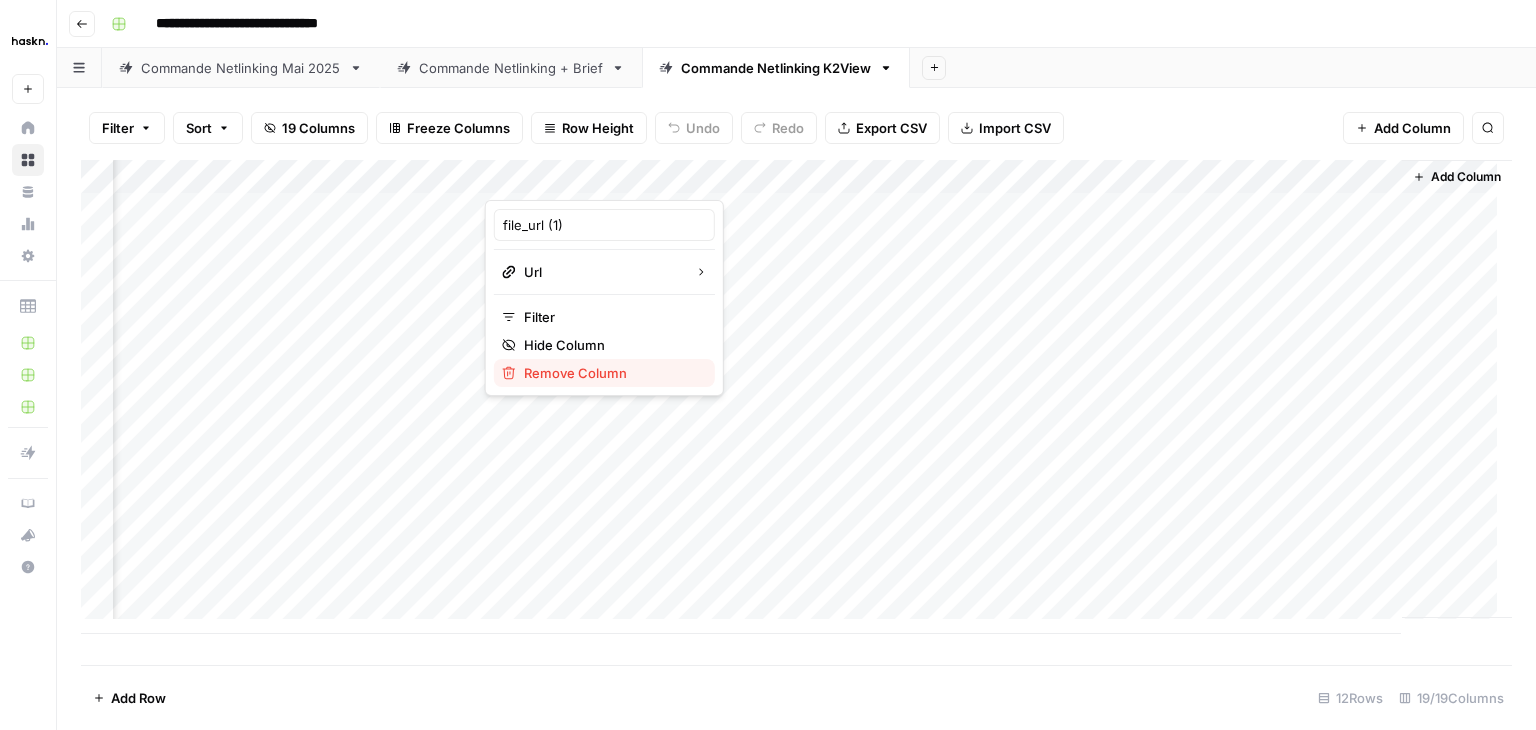 click on "Remove Column" at bounding box center [611, 373] 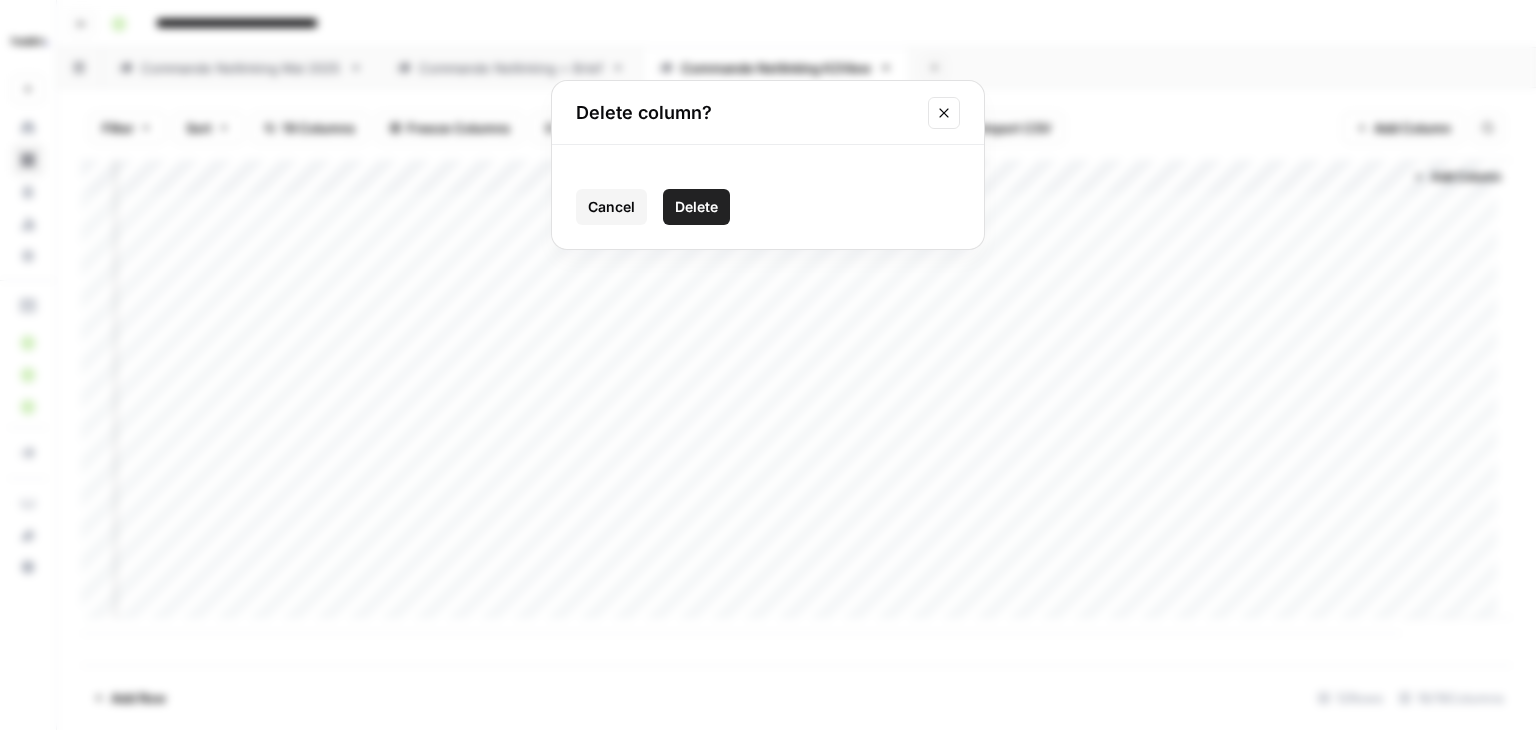 click on "Delete" at bounding box center (696, 207) 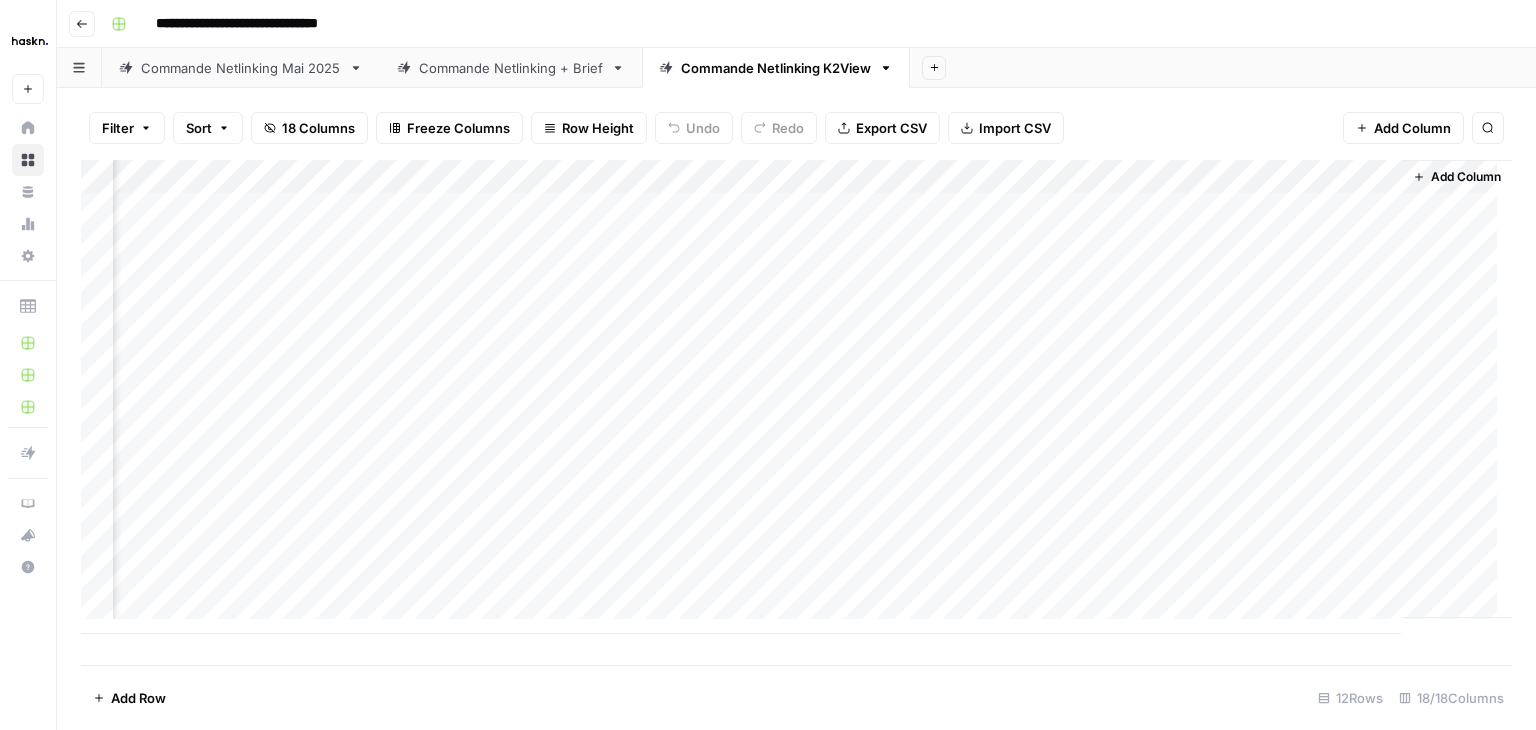 scroll, scrollTop: 0, scrollLeft: 1887, axis: horizontal 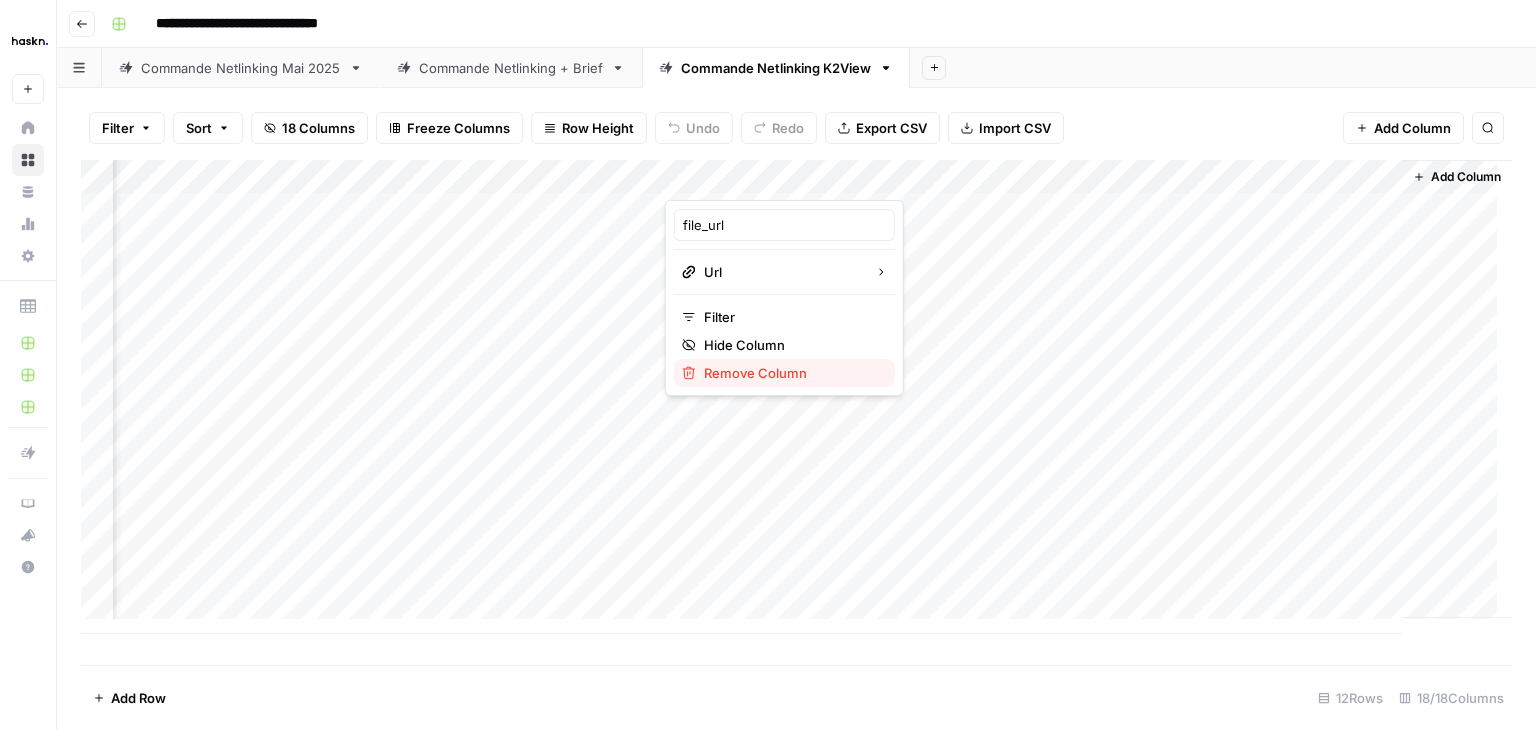 click on "Remove Column" at bounding box center (791, 373) 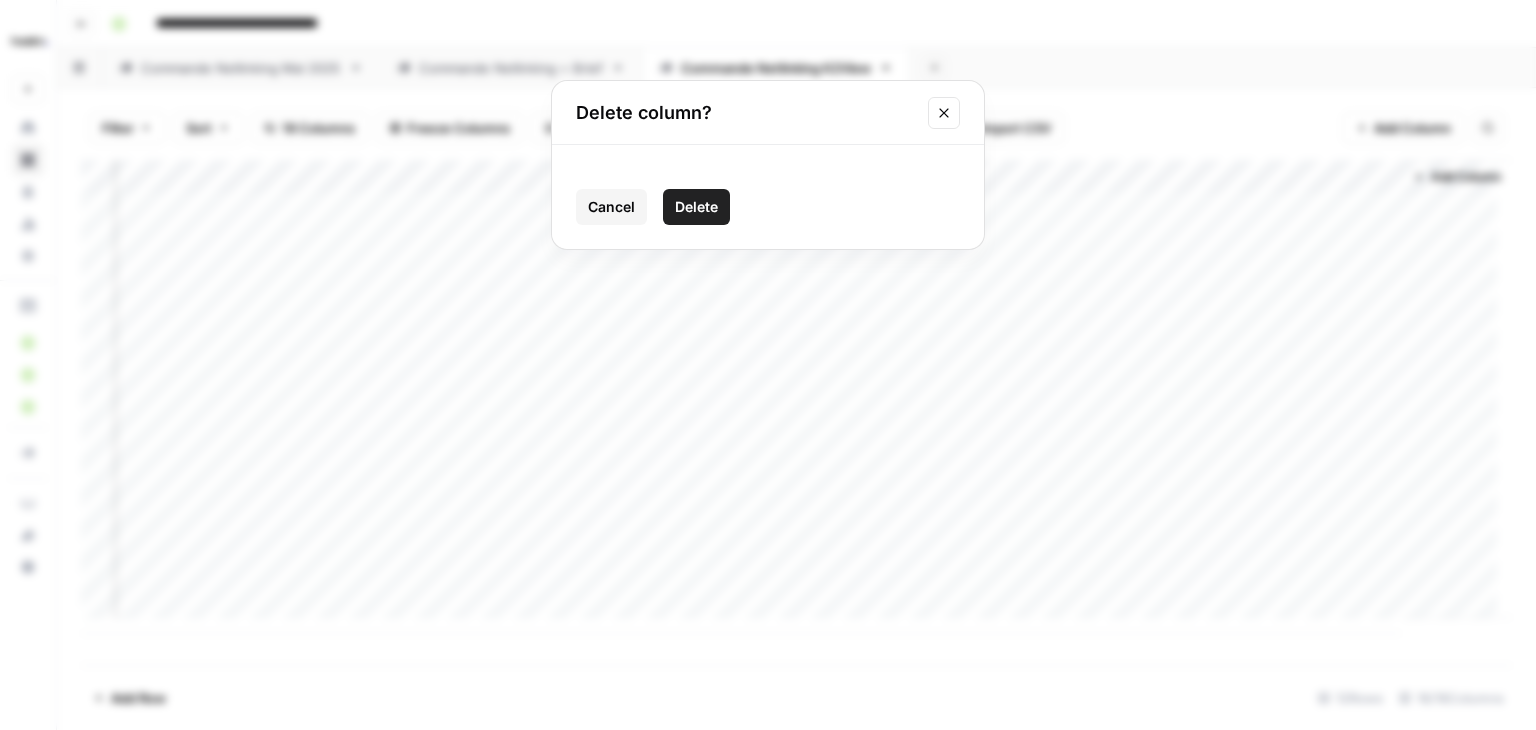 click on "Delete" at bounding box center (696, 207) 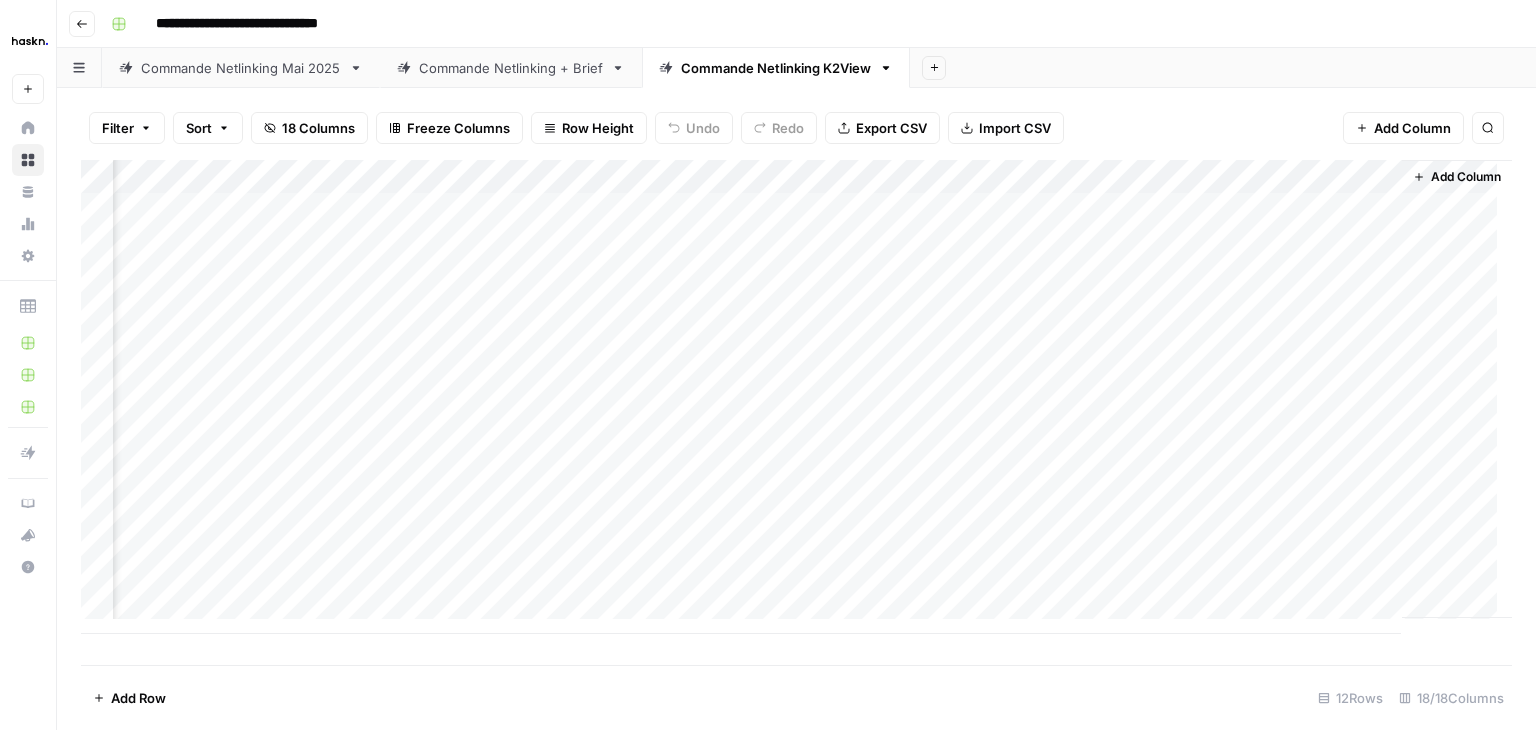 scroll, scrollTop: 0, scrollLeft: 1707, axis: horizontal 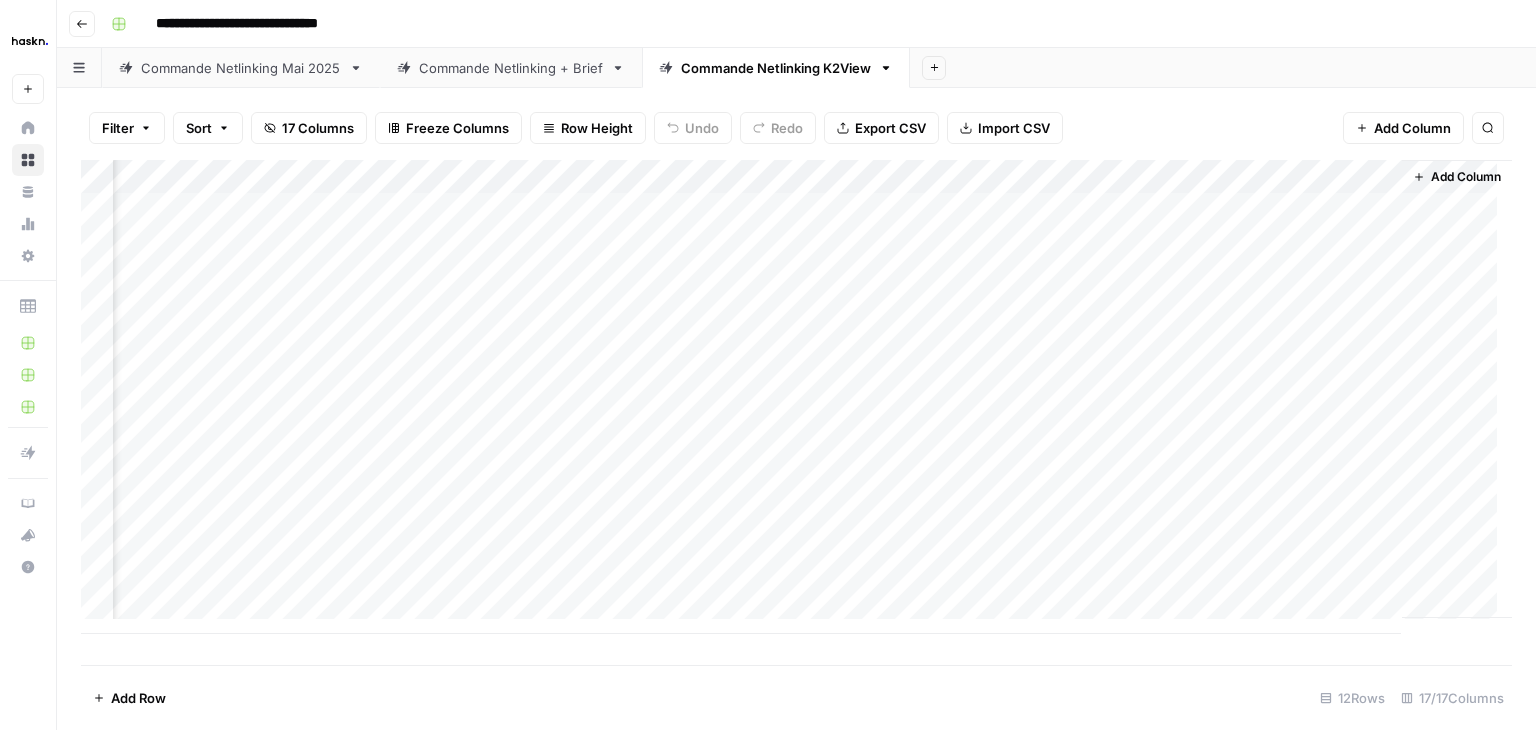 click on "Add Column" at bounding box center [796, 397] 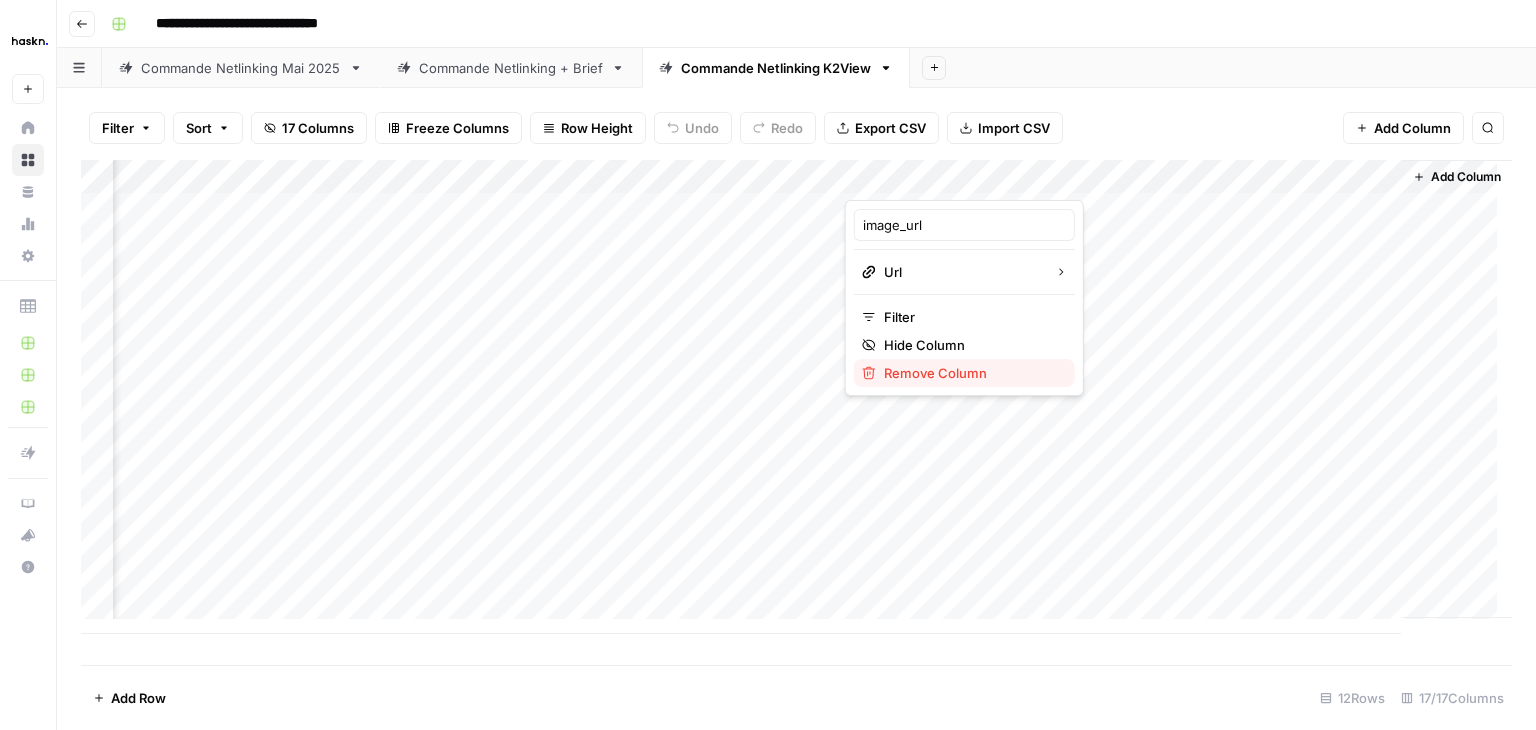 click on "Remove Column" at bounding box center (971, 373) 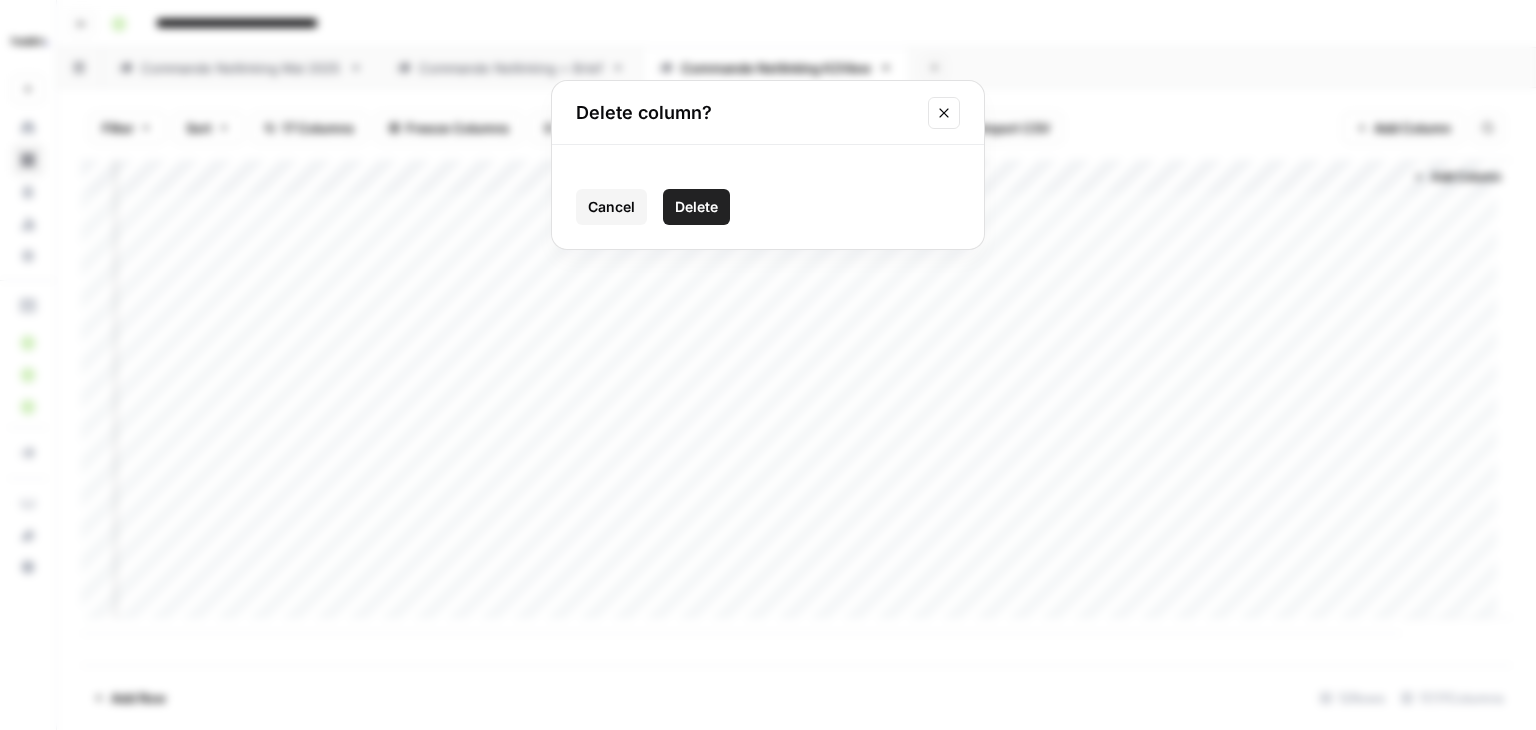 click on "Delete" at bounding box center [696, 207] 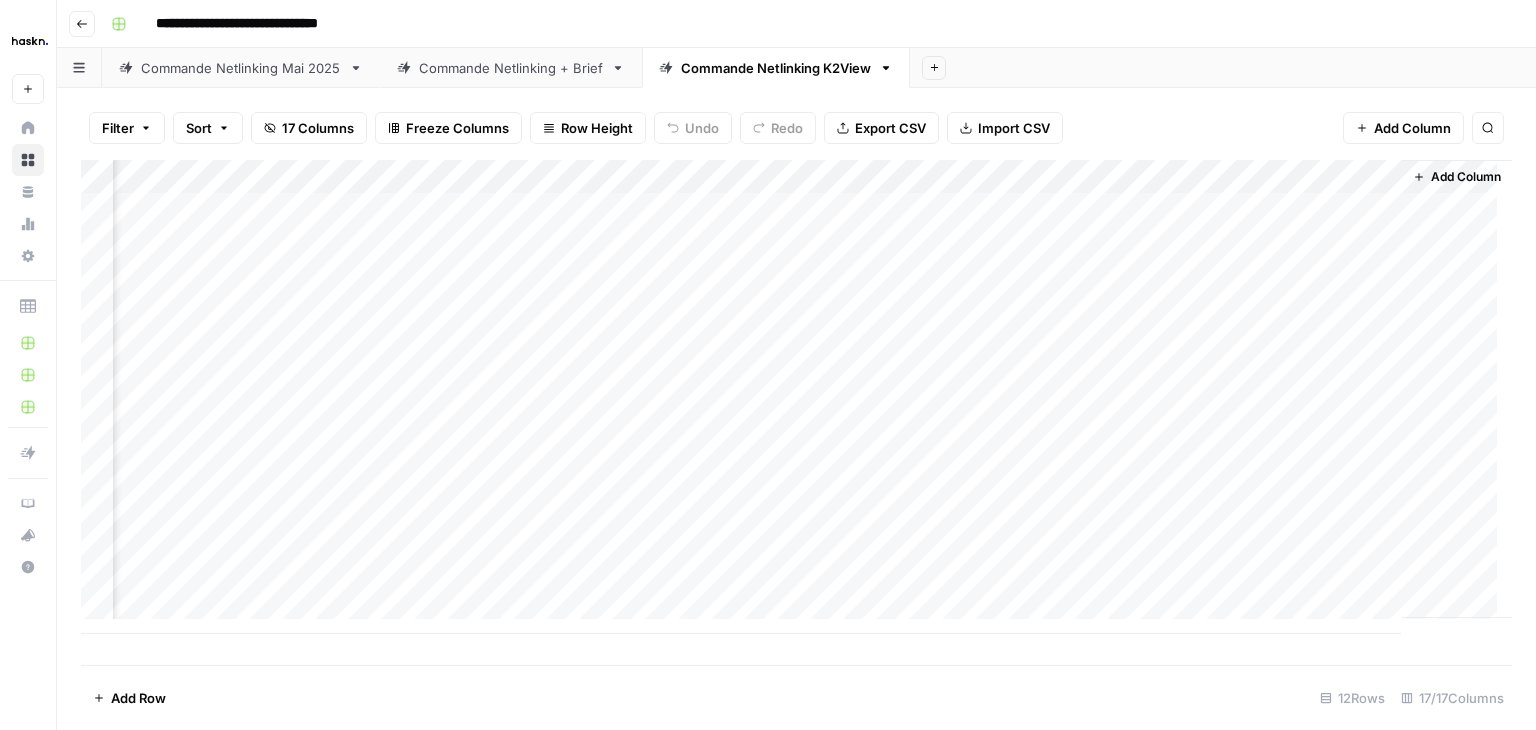scroll, scrollTop: 0, scrollLeft: 1527, axis: horizontal 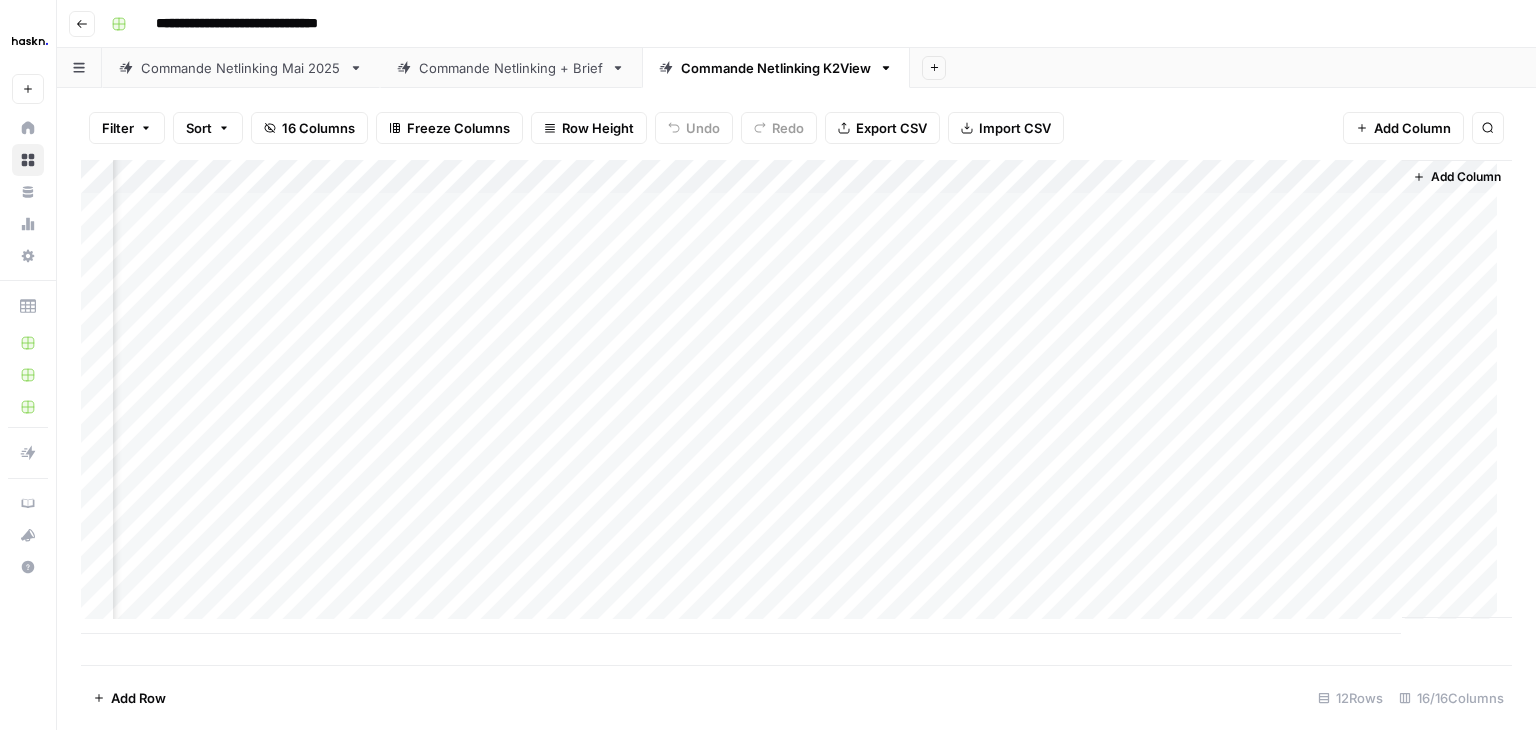 click on "Add Column" at bounding box center (796, 397) 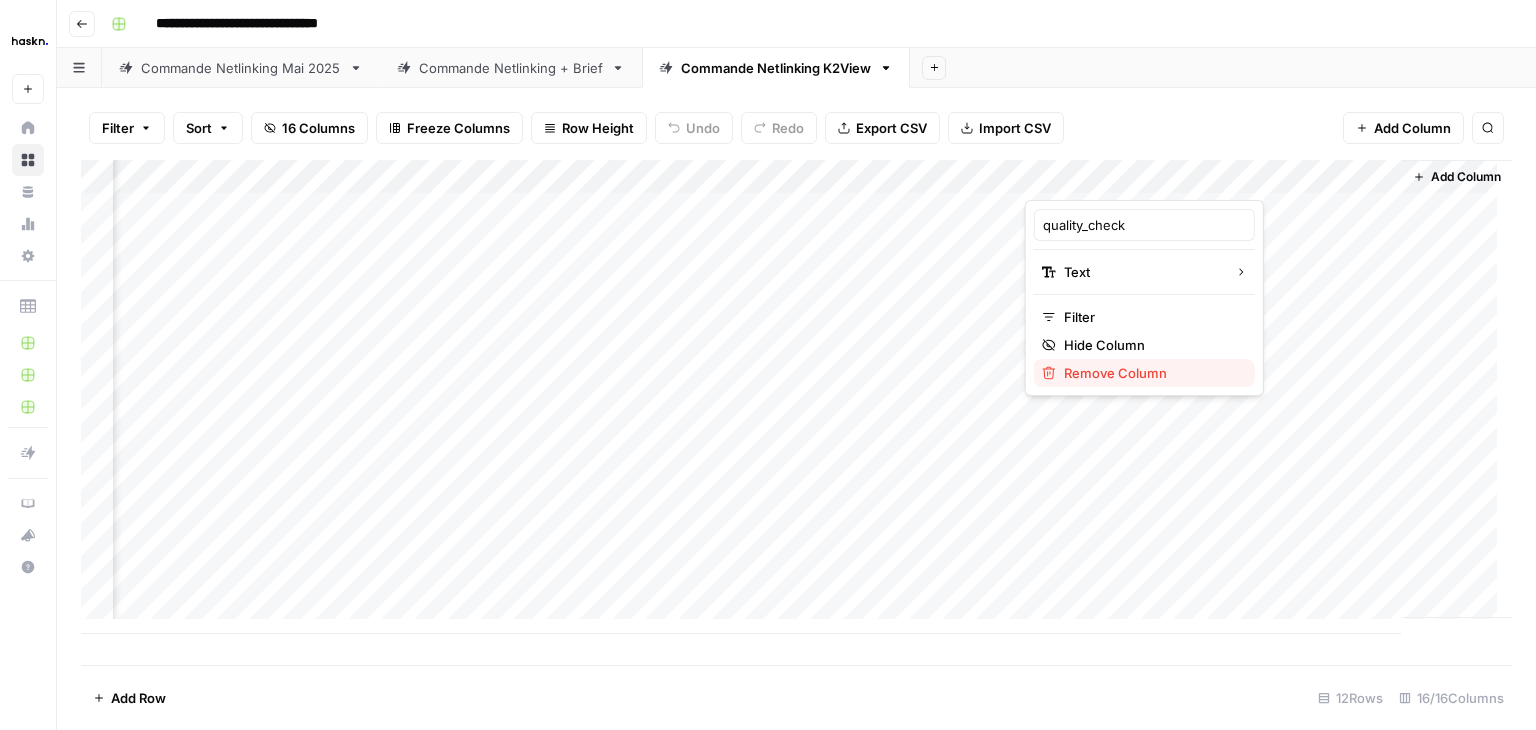 click on "Remove Column" at bounding box center [1151, 373] 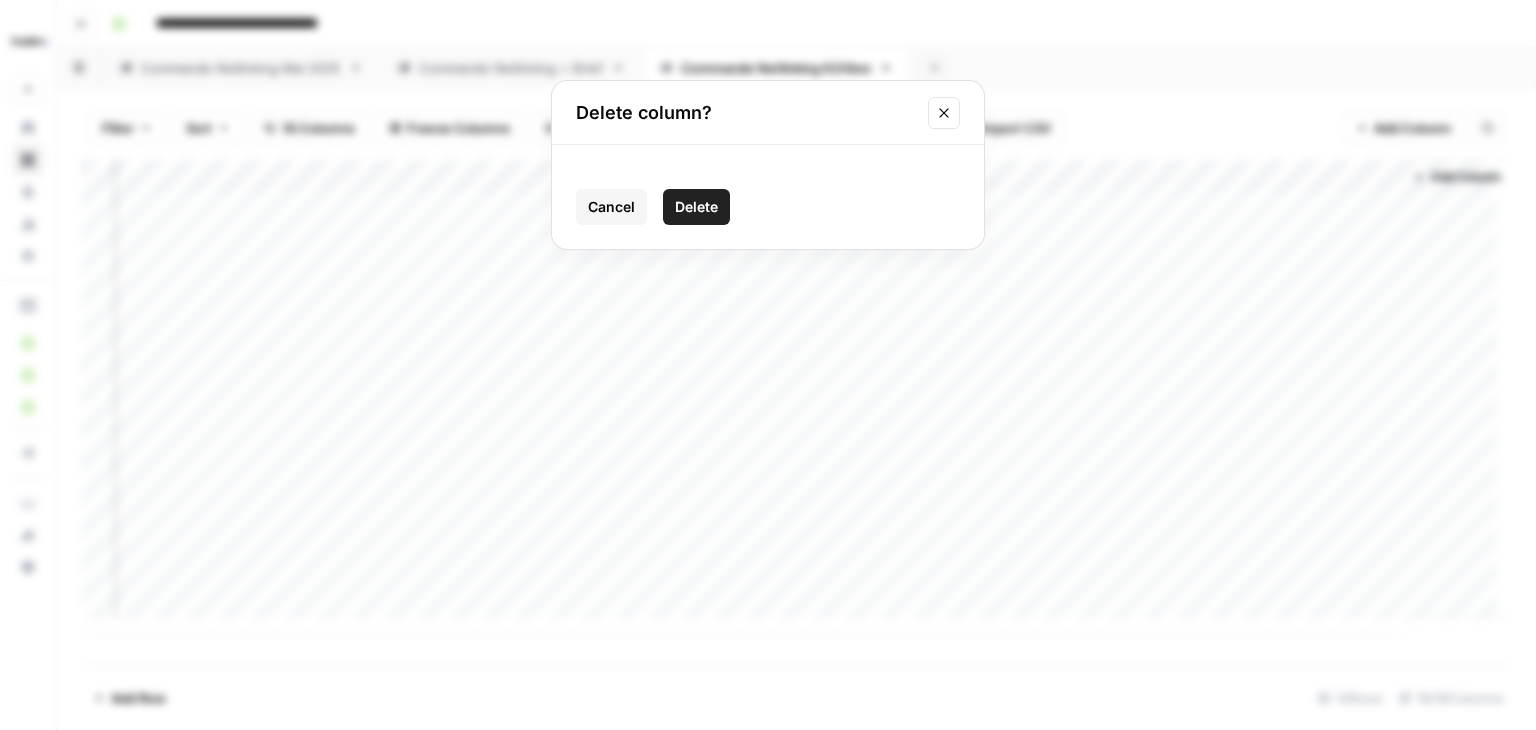 click on "Delete" at bounding box center (696, 207) 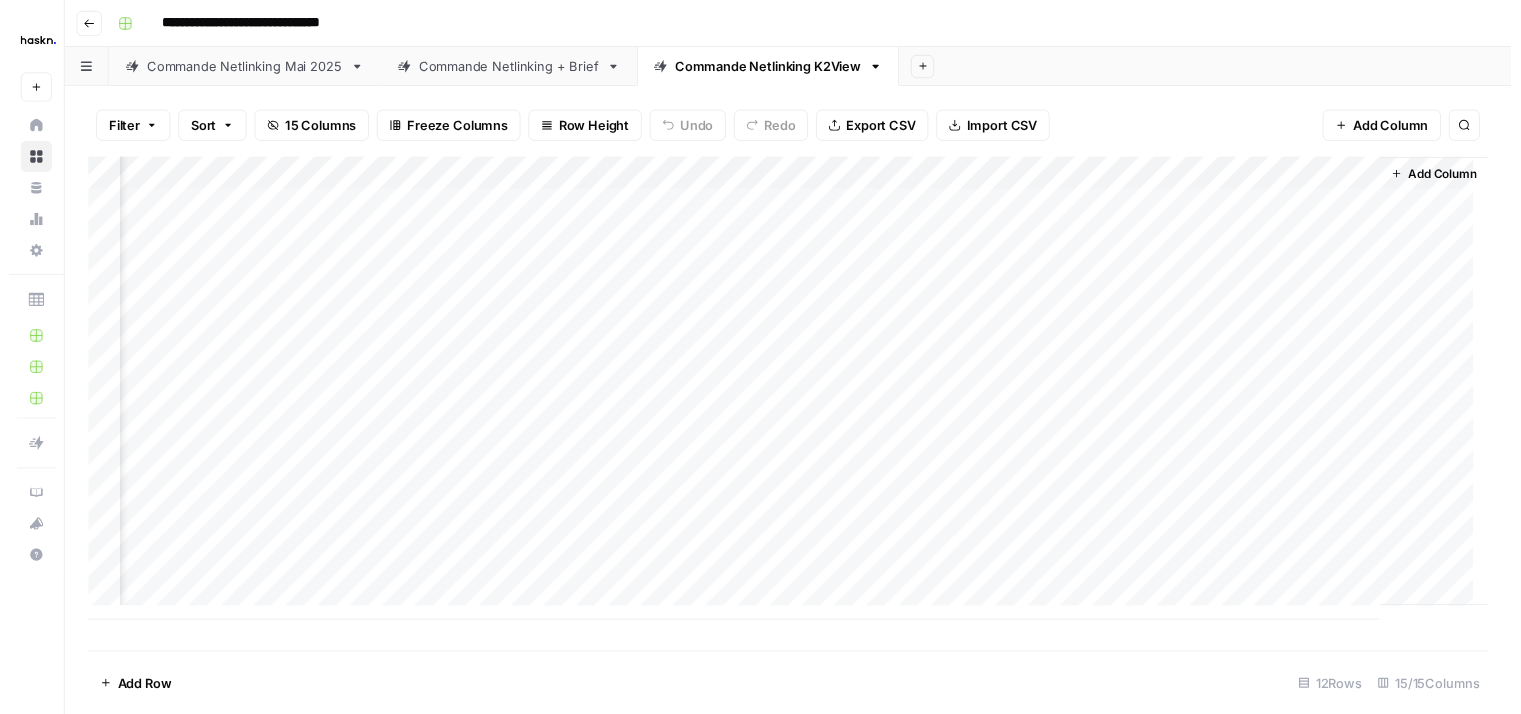 scroll, scrollTop: 0, scrollLeft: 1347, axis: horizontal 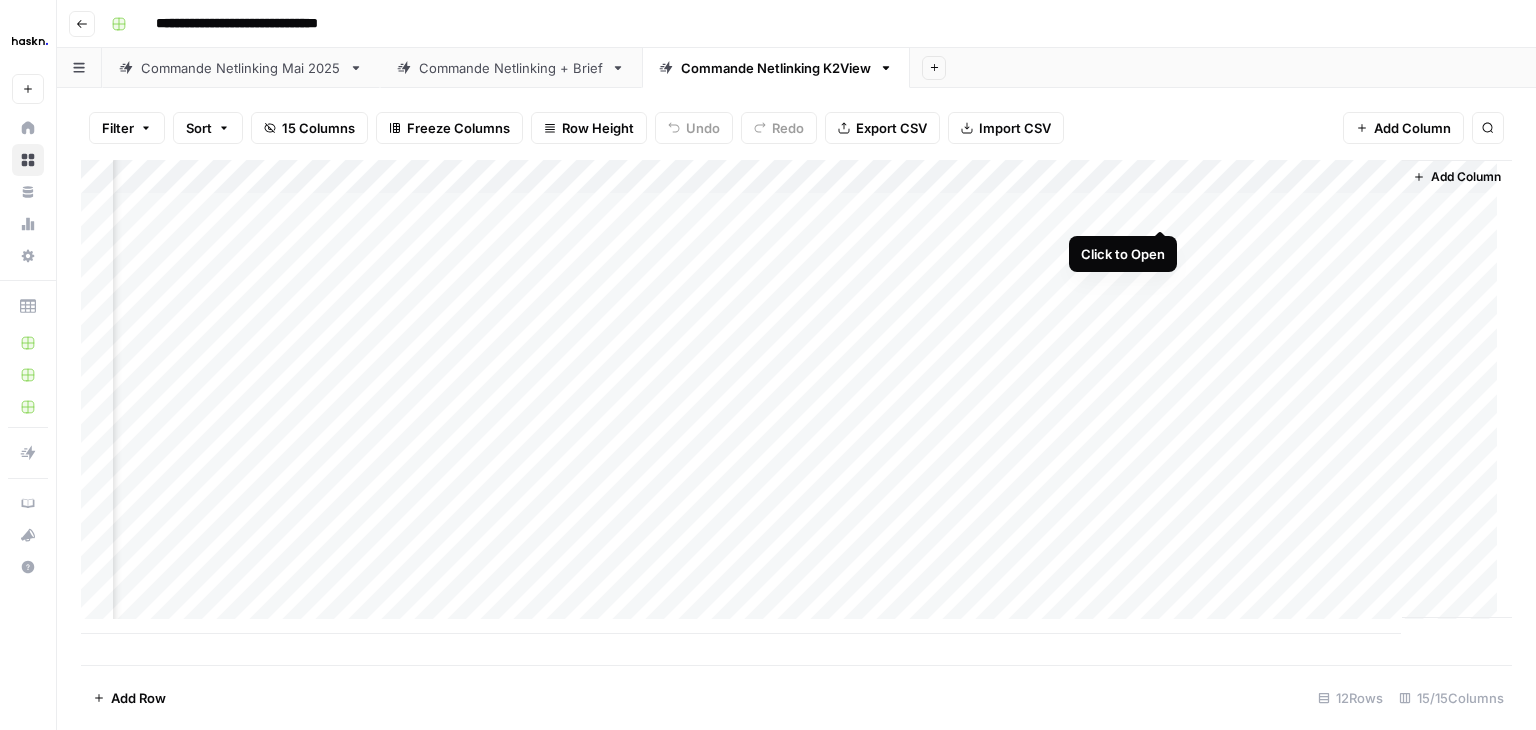 click on "Add Column" at bounding box center (796, 397) 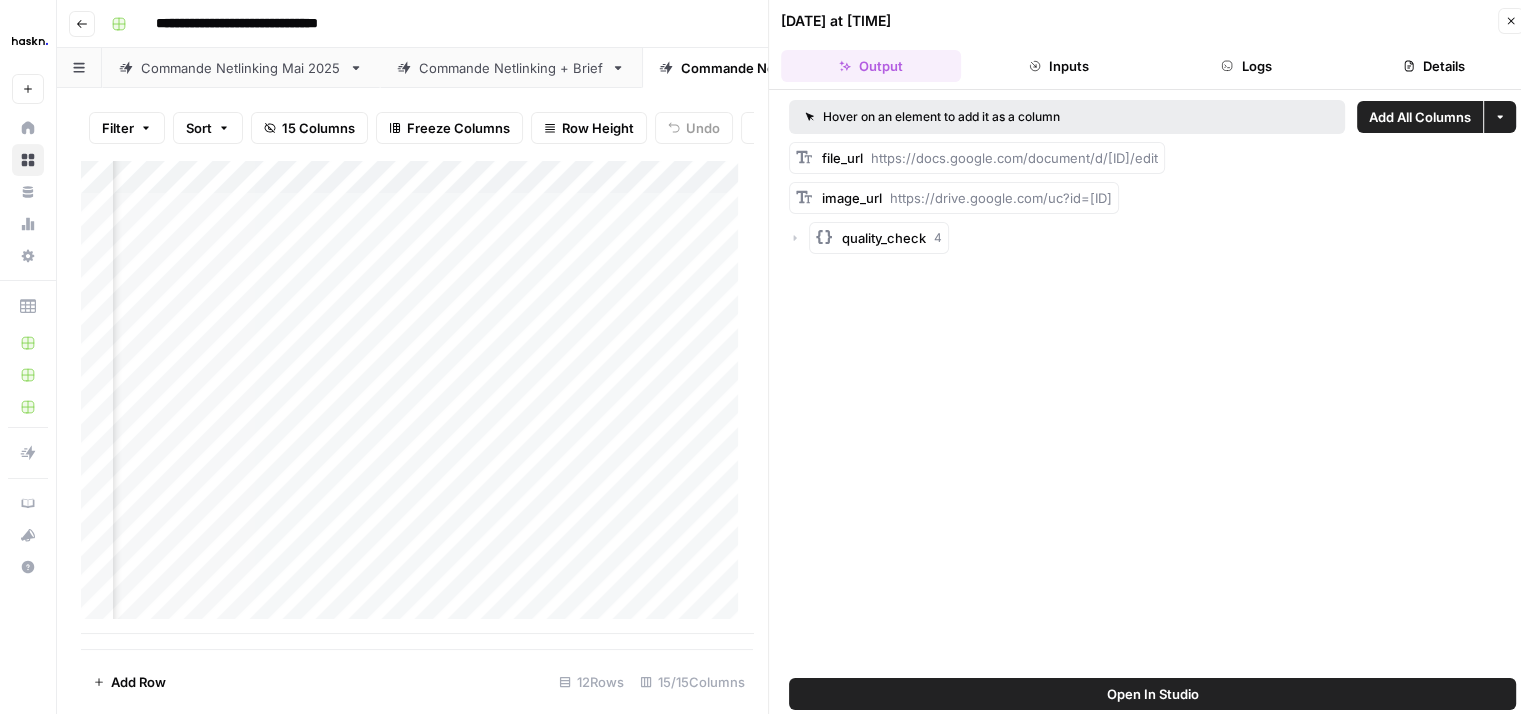 scroll, scrollTop: 16, scrollLeft: 0, axis: vertical 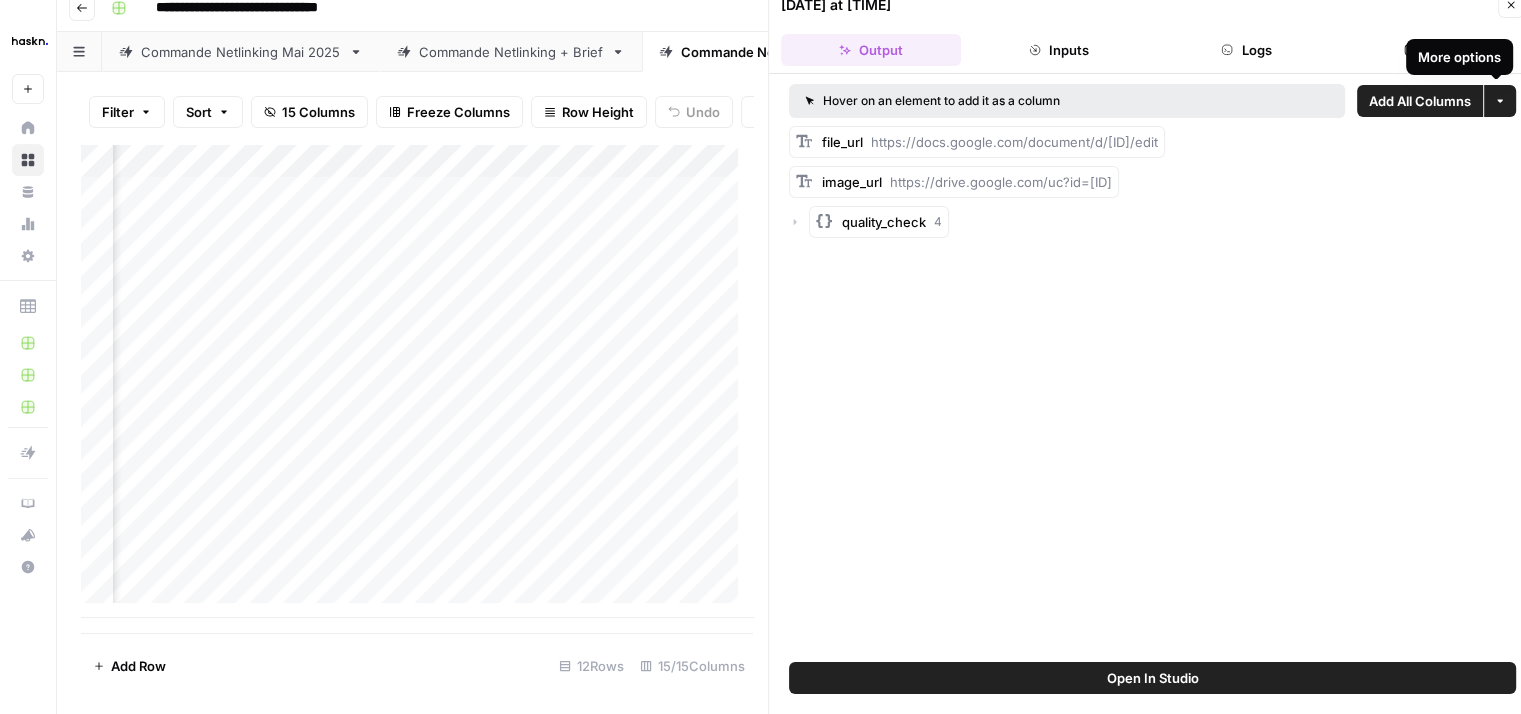 click on "Add All Columns" at bounding box center [1420, 101] 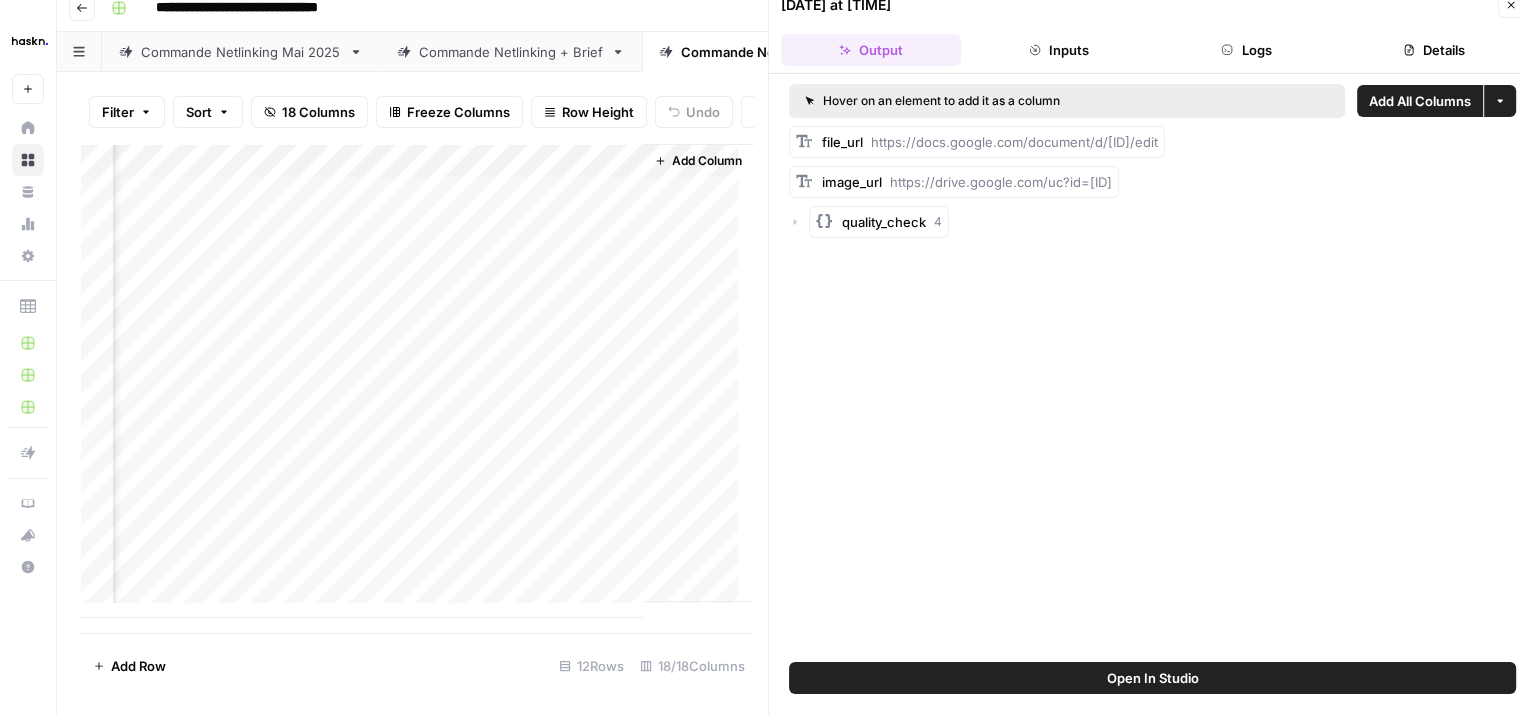 scroll, scrollTop: 0, scrollLeft: 2645, axis: horizontal 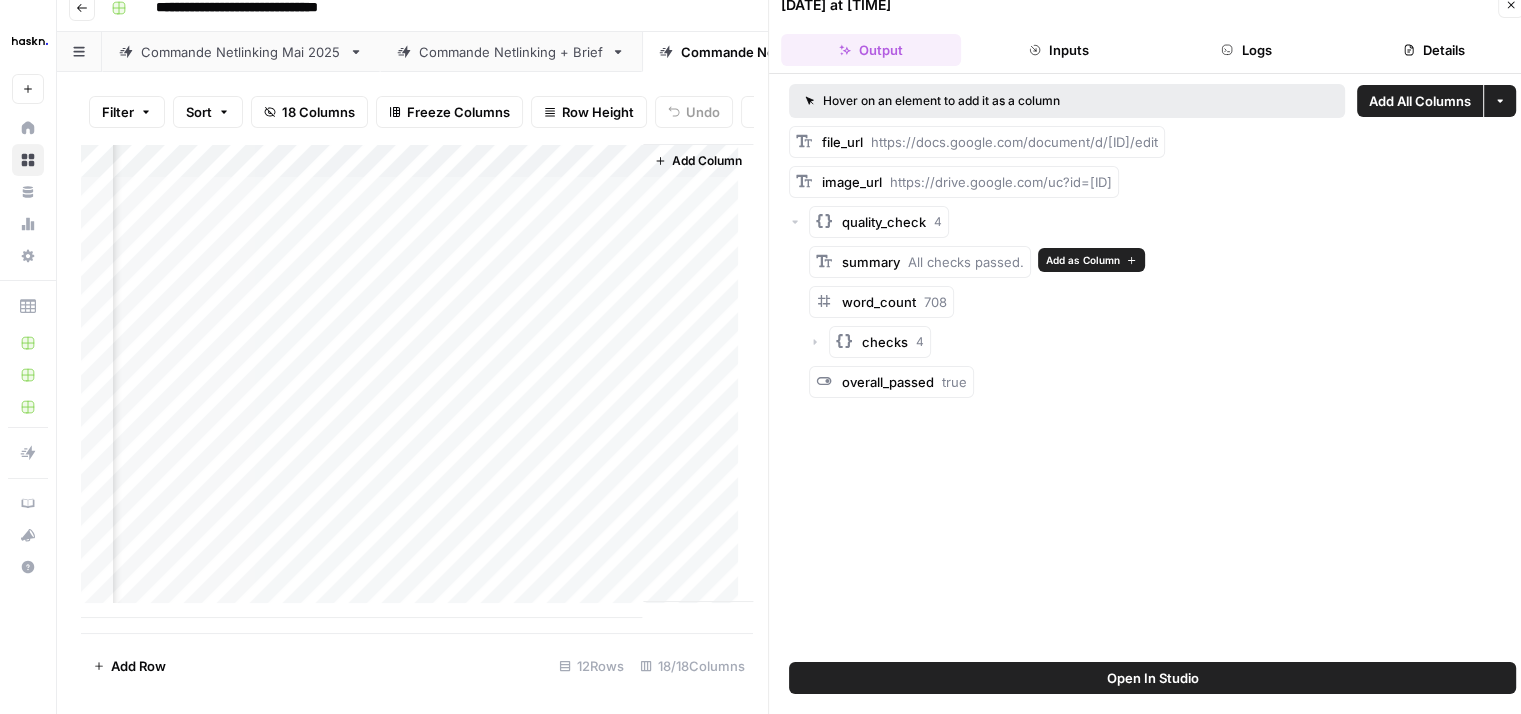 click on "Add as Column" at bounding box center [1083, 260] 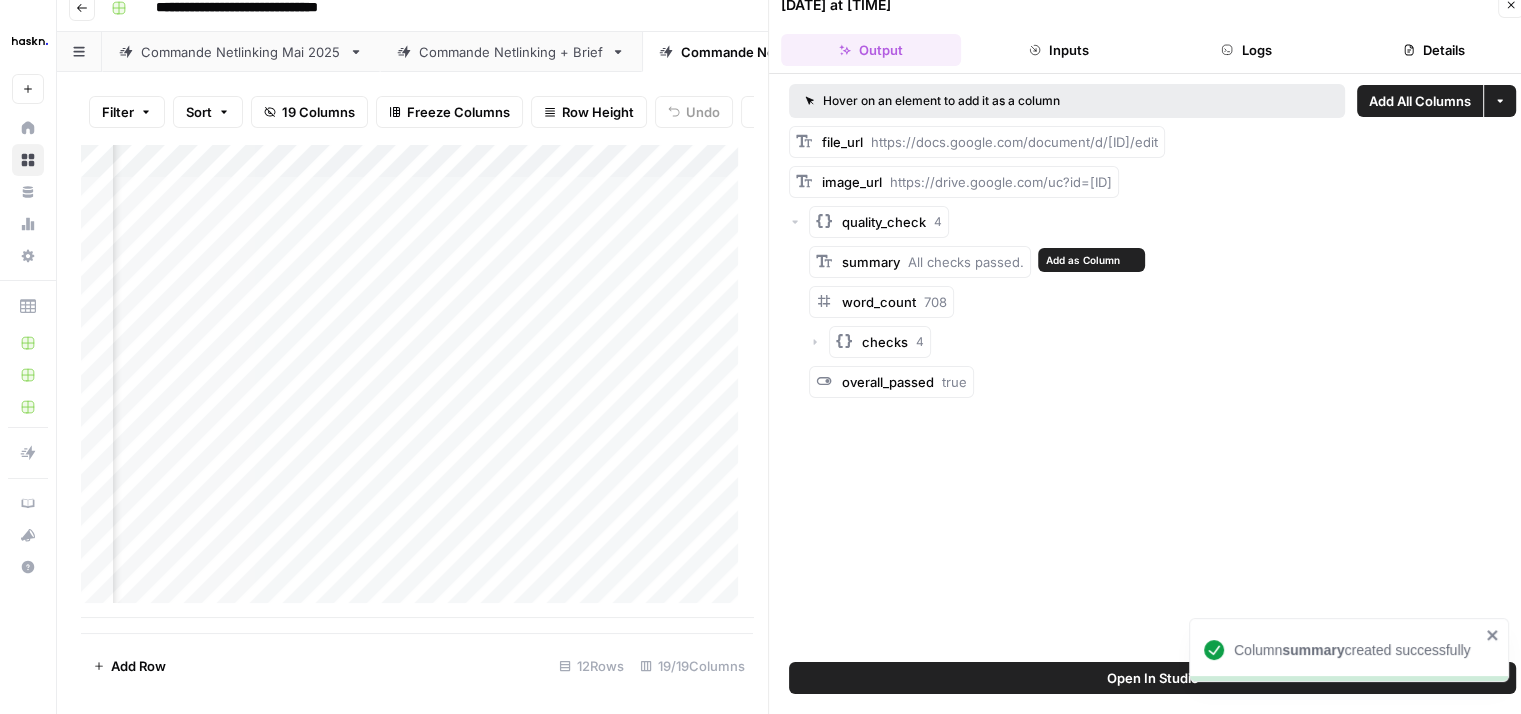 scroll, scrollTop: 0, scrollLeft: 2288, axis: horizontal 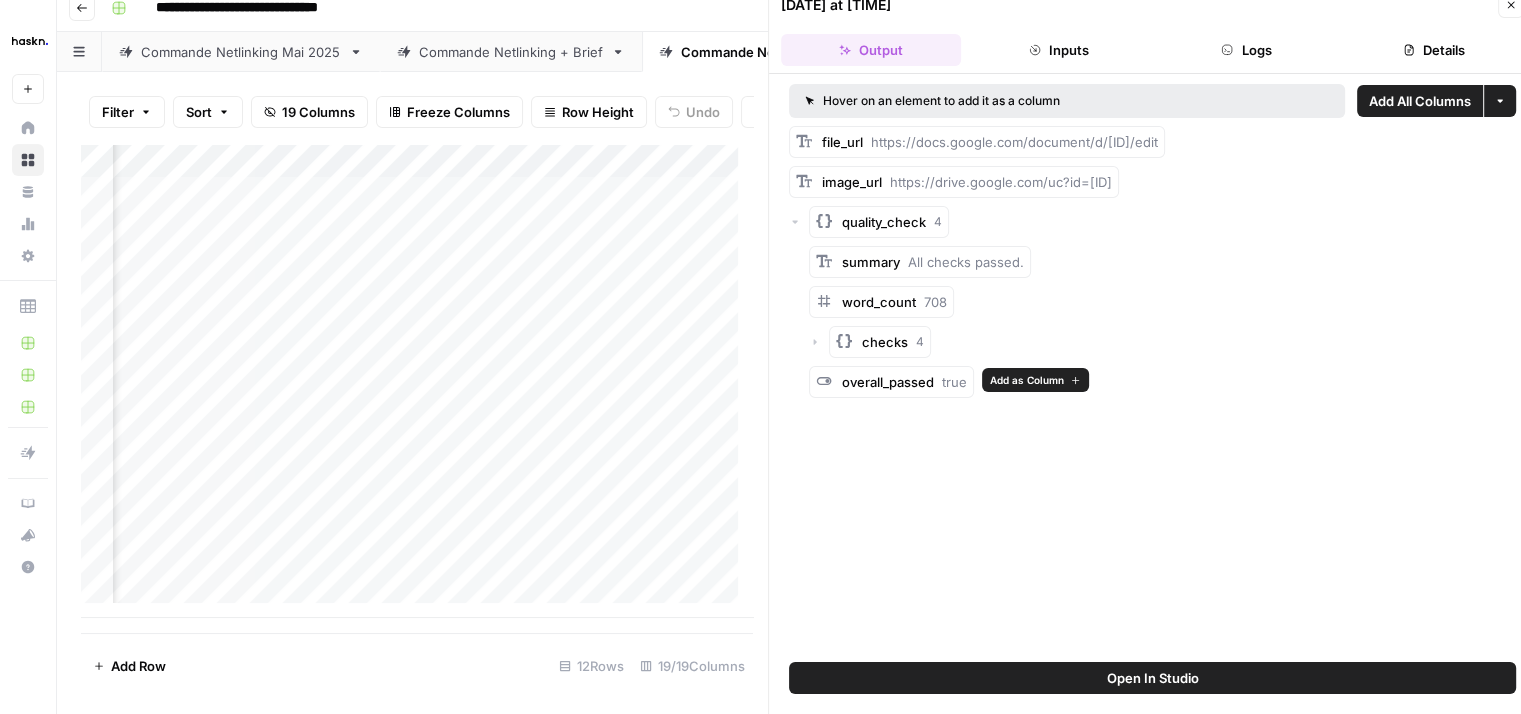 click on "Add as Column" at bounding box center (1027, 380) 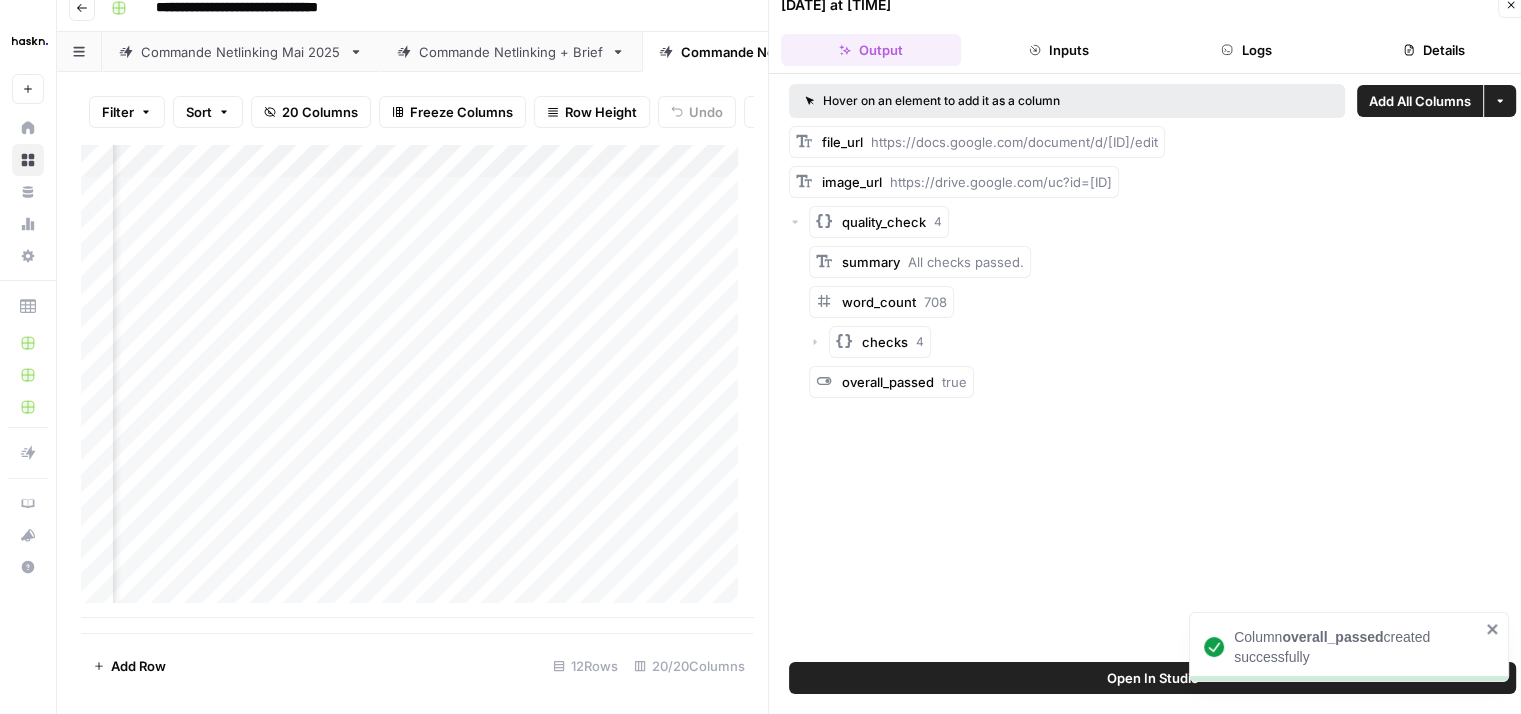 click on "file_url https://docs.google.com/document/d/1ibDWkTXKL2EbAIGjDbhez9nRQ0tCE5z512dKrD8LN50/edit image_url https://drive.google.com/uc?id=1rD3nFYDoh1JUgiv4i-btxgD2MSIk312a quality_check 4 summary All checks passed. word_count 708 checks 4 overall_passed true" at bounding box center [1152, 262] 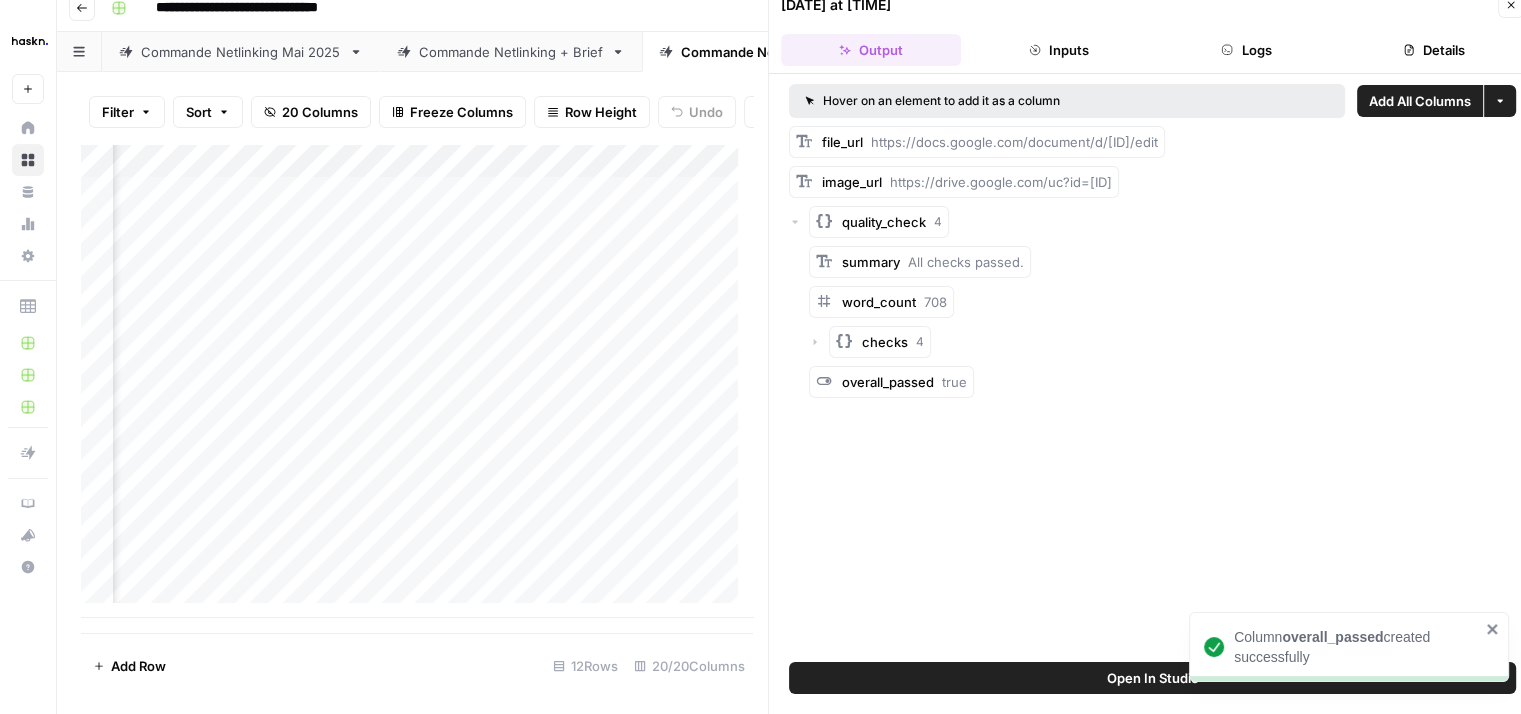 click 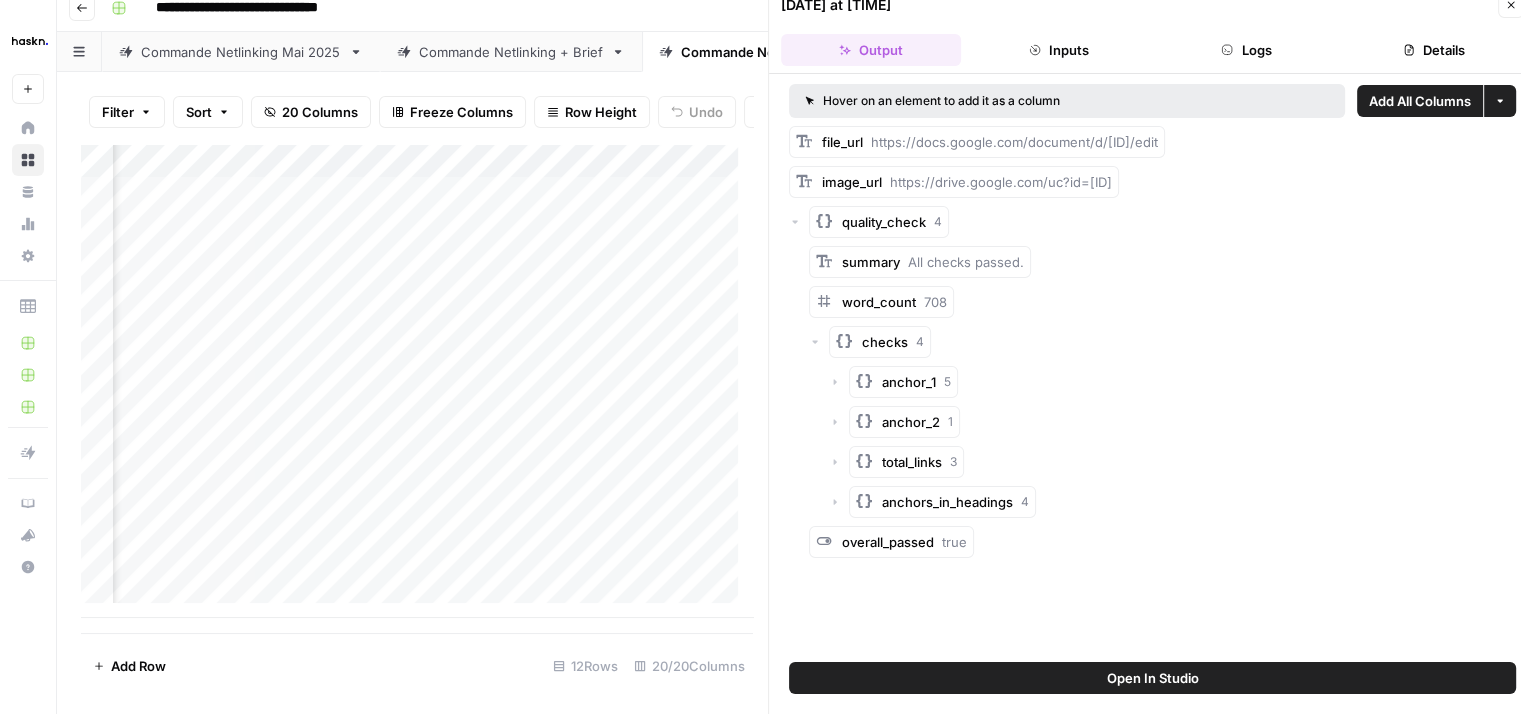 click 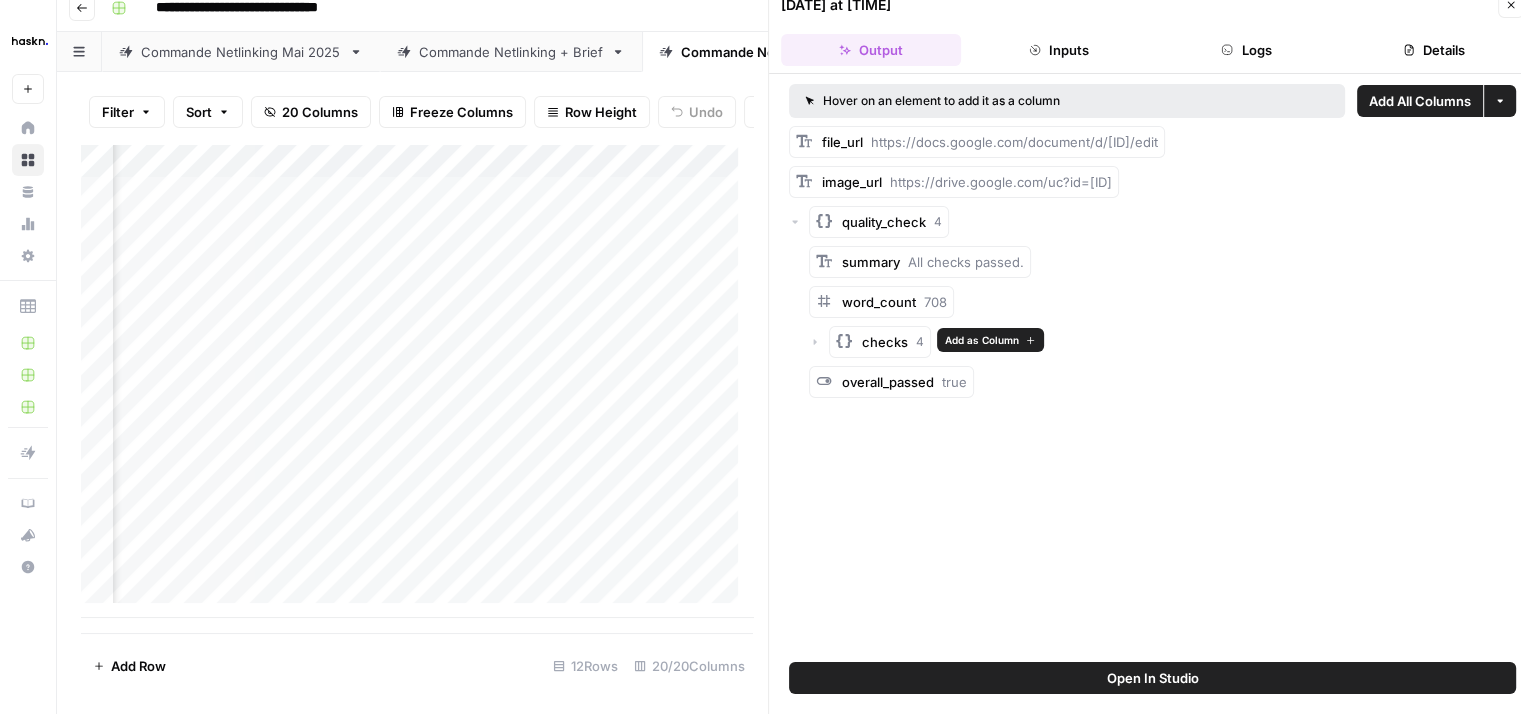 click on "Add as Column" at bounding box center [982, 340] 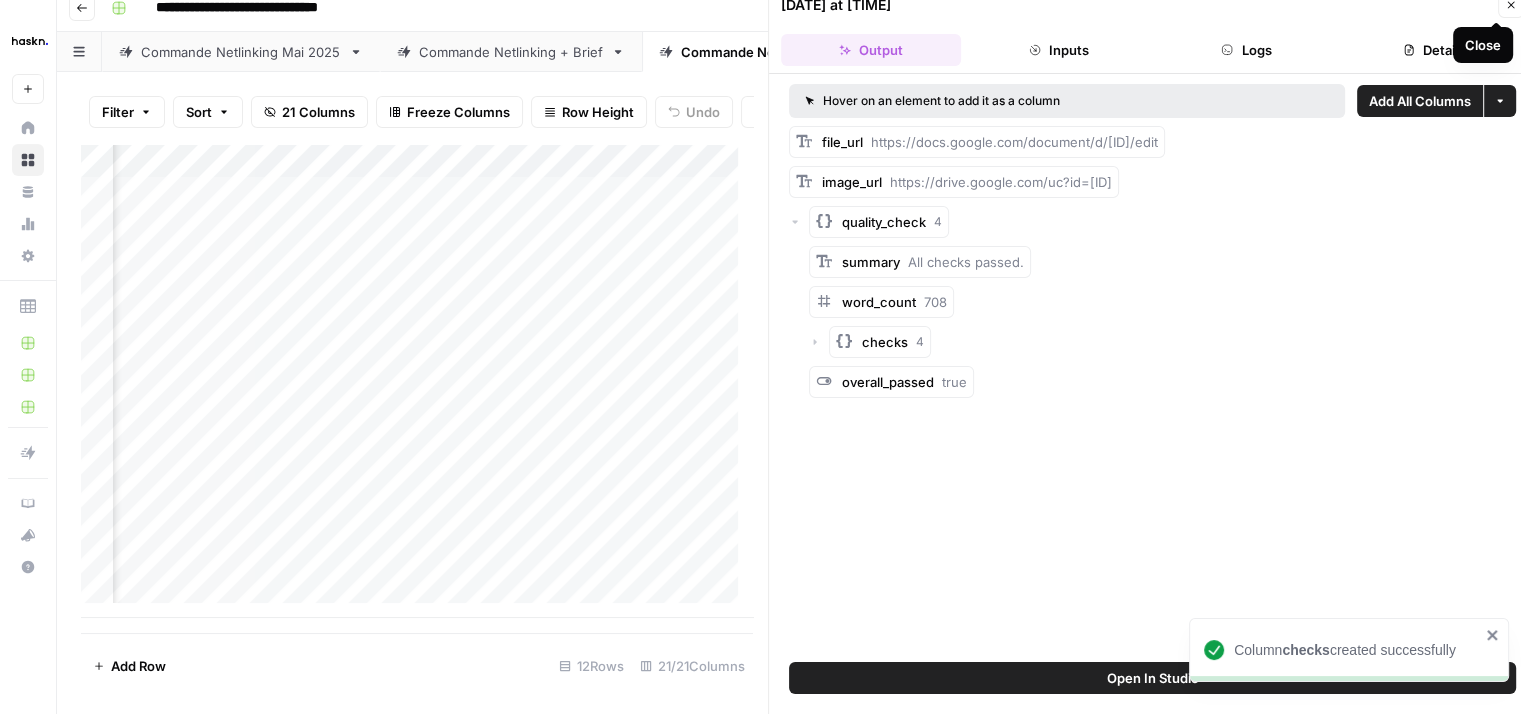click 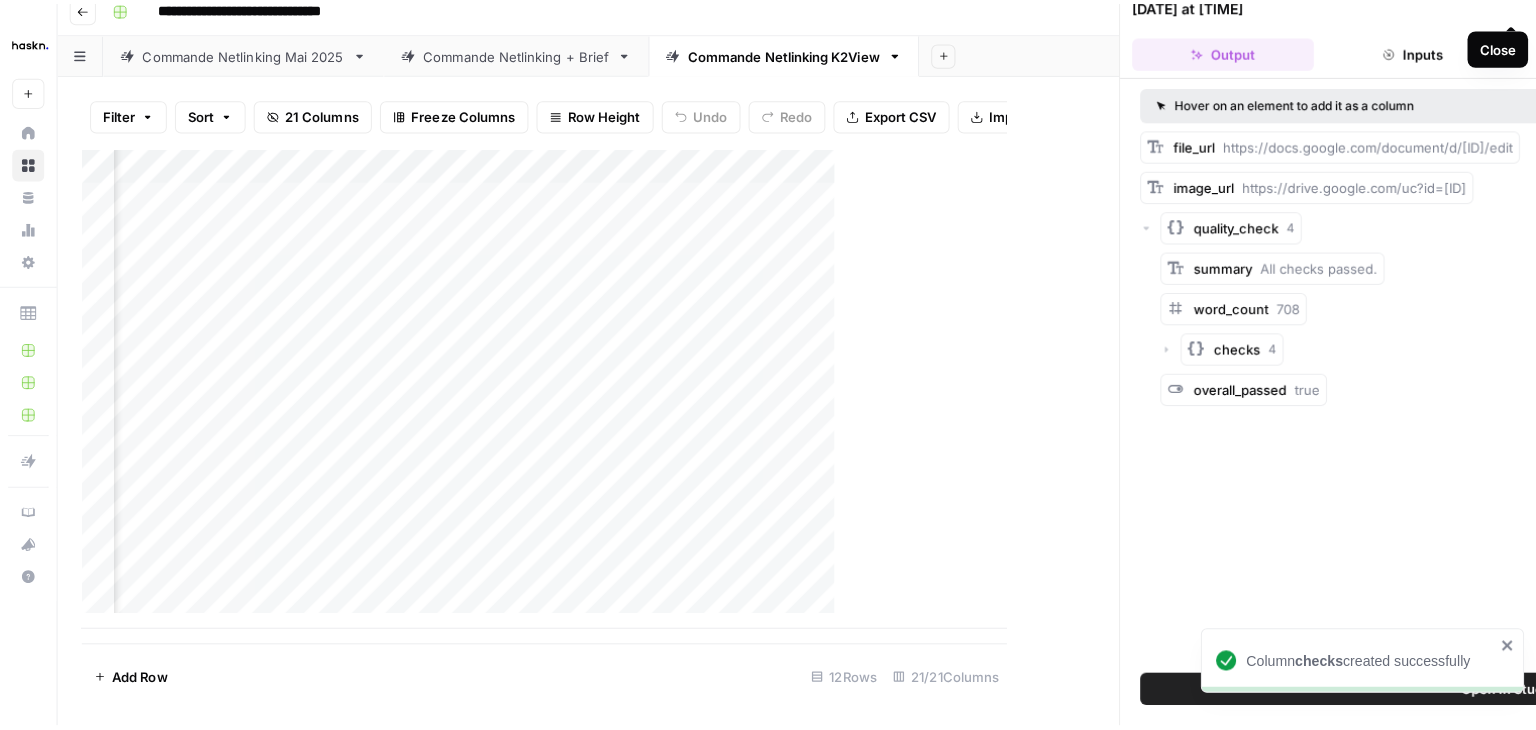 scroll, scrollTop: 0, scrollLeft: 0, axis: both 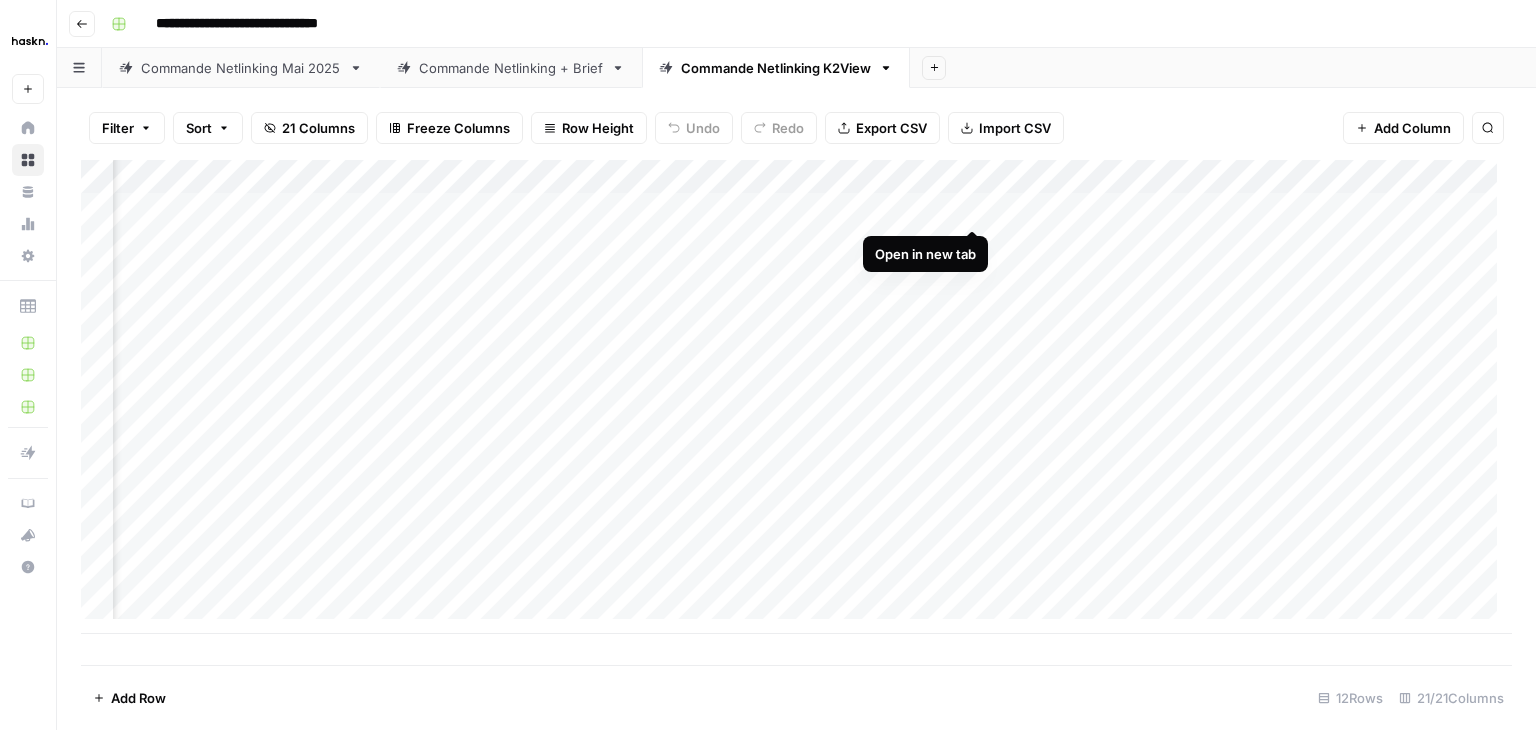 click on "Add Column" at bounding box center [796, 397] 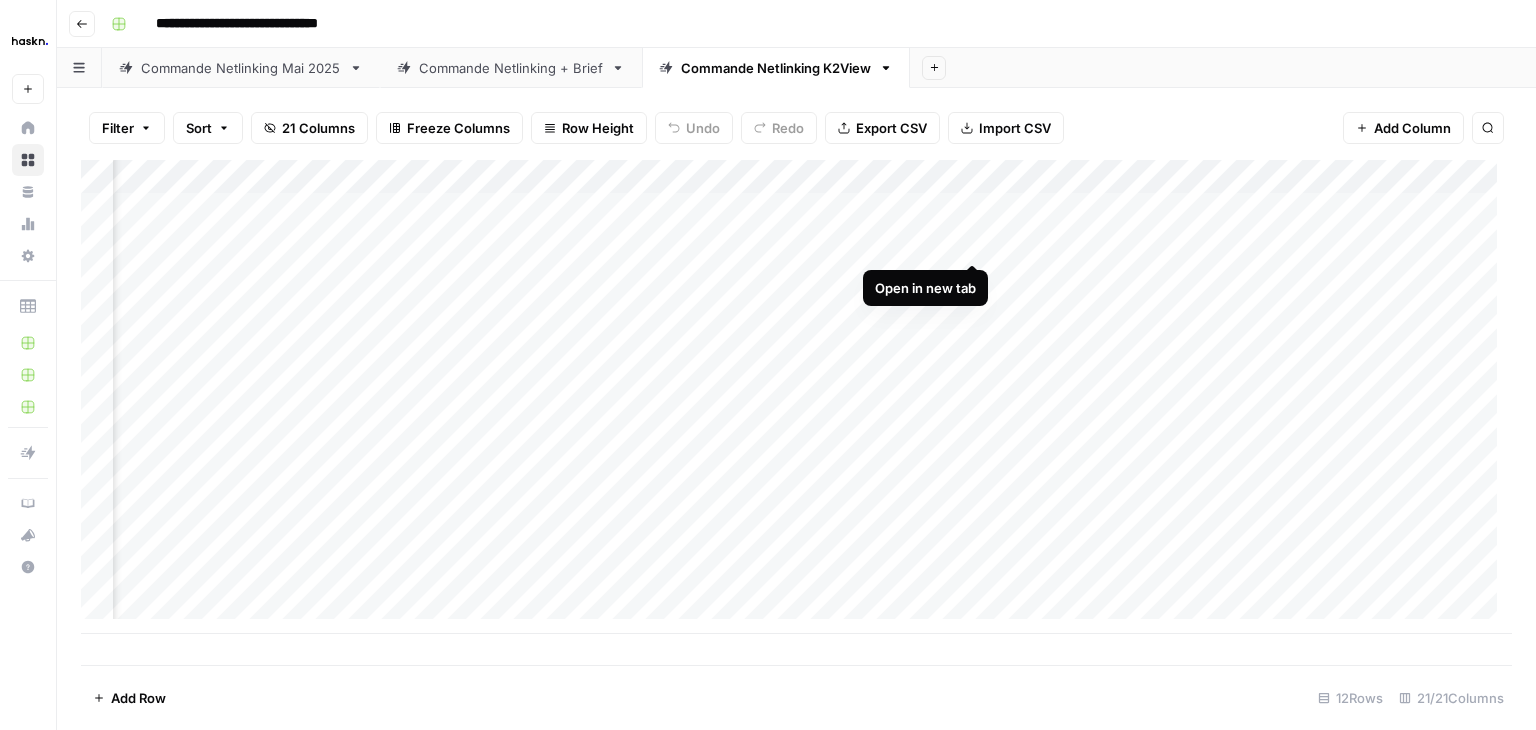 click on "Add Column" at bounding box center [796, 397] 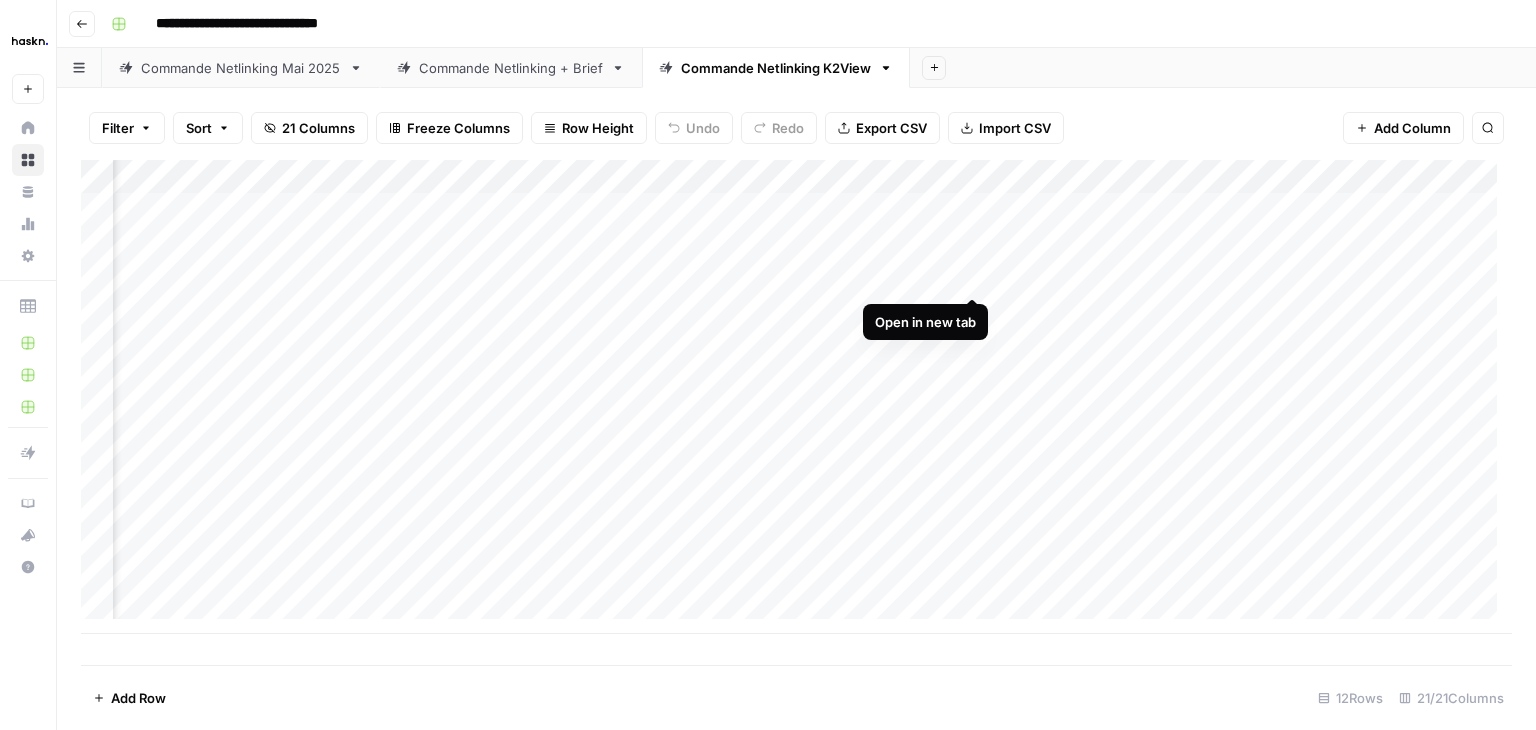click on "Add Column" at bounding box center (796, 397) 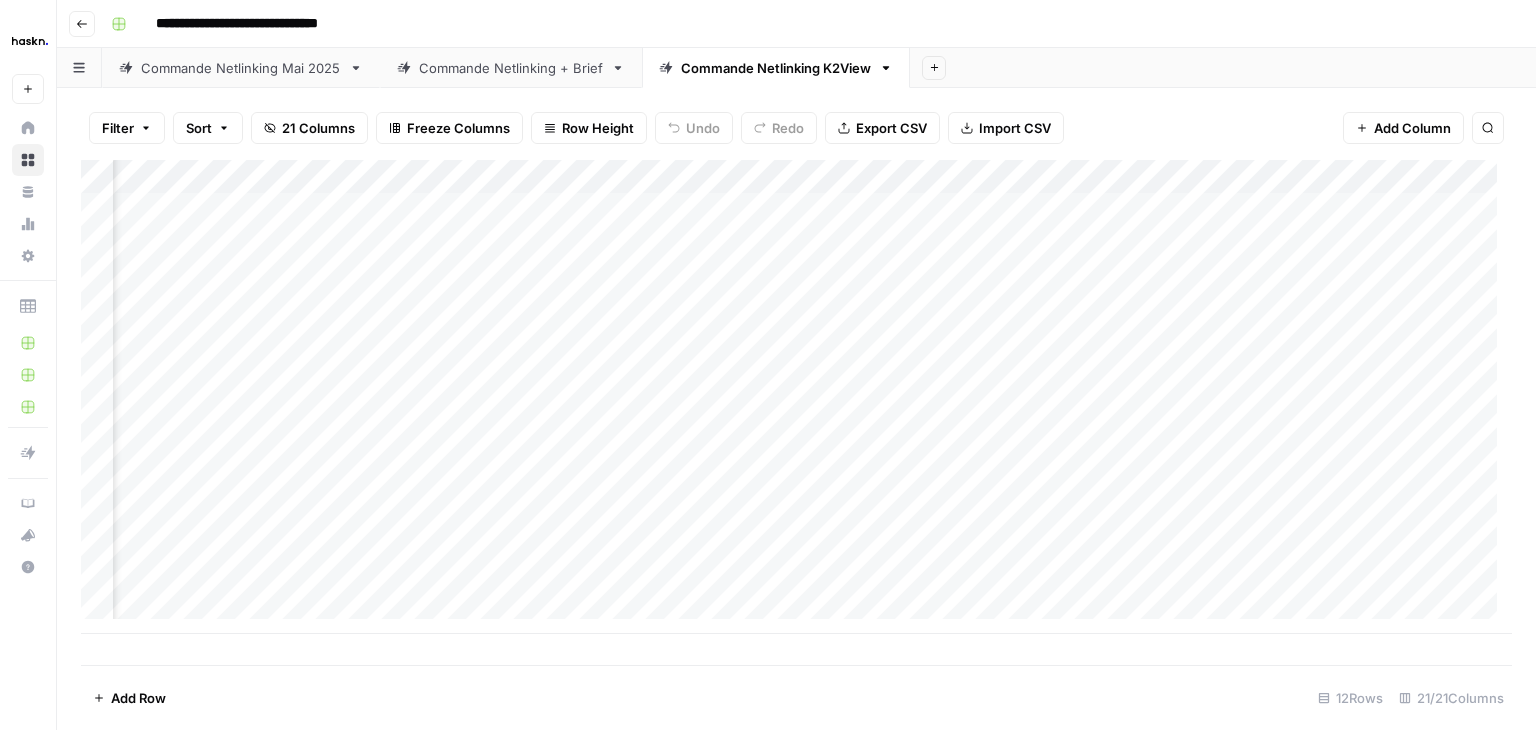 click on "Add Column" at bounding box center [796, 397] 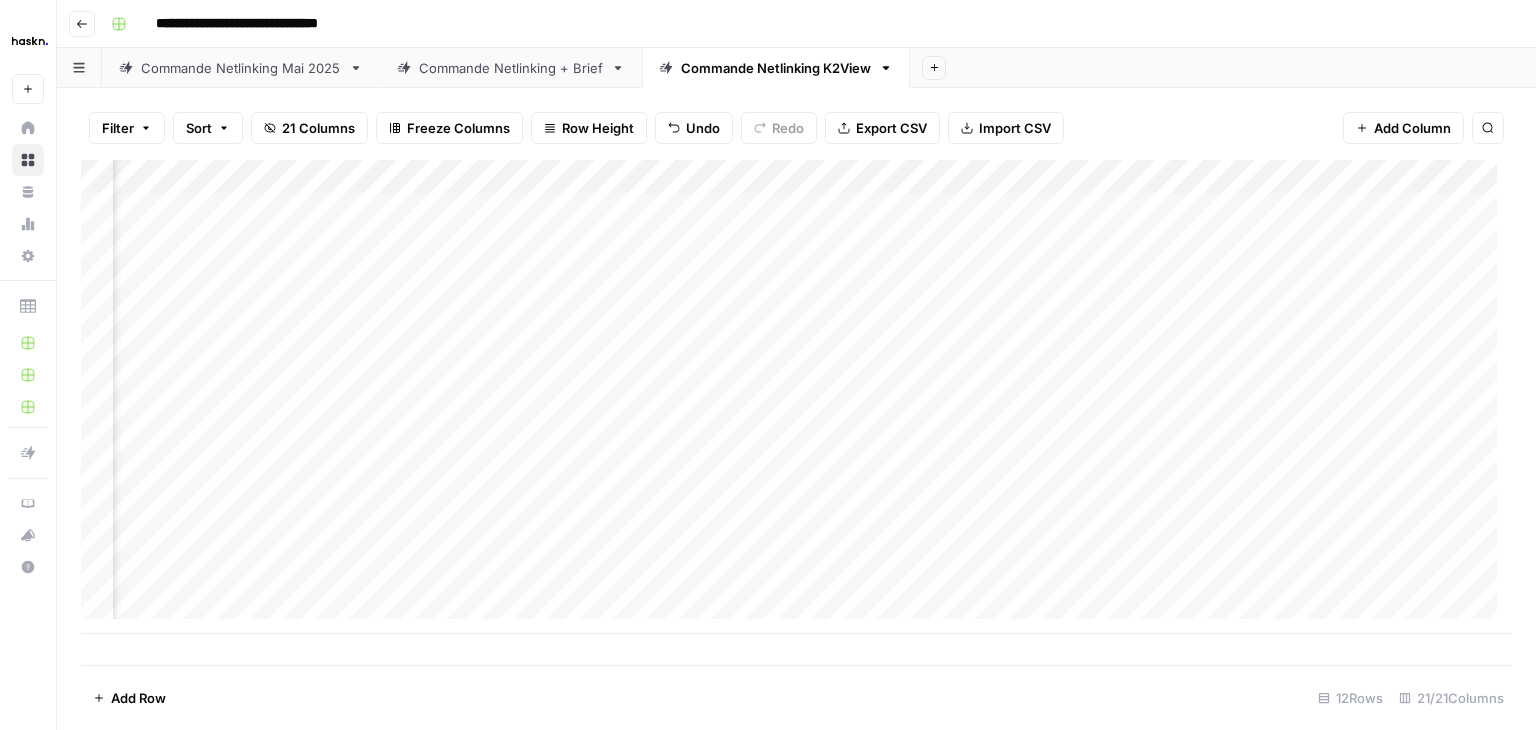 scroll, scrollTop: 0, scrollLeft: 1703, axis: horizontal 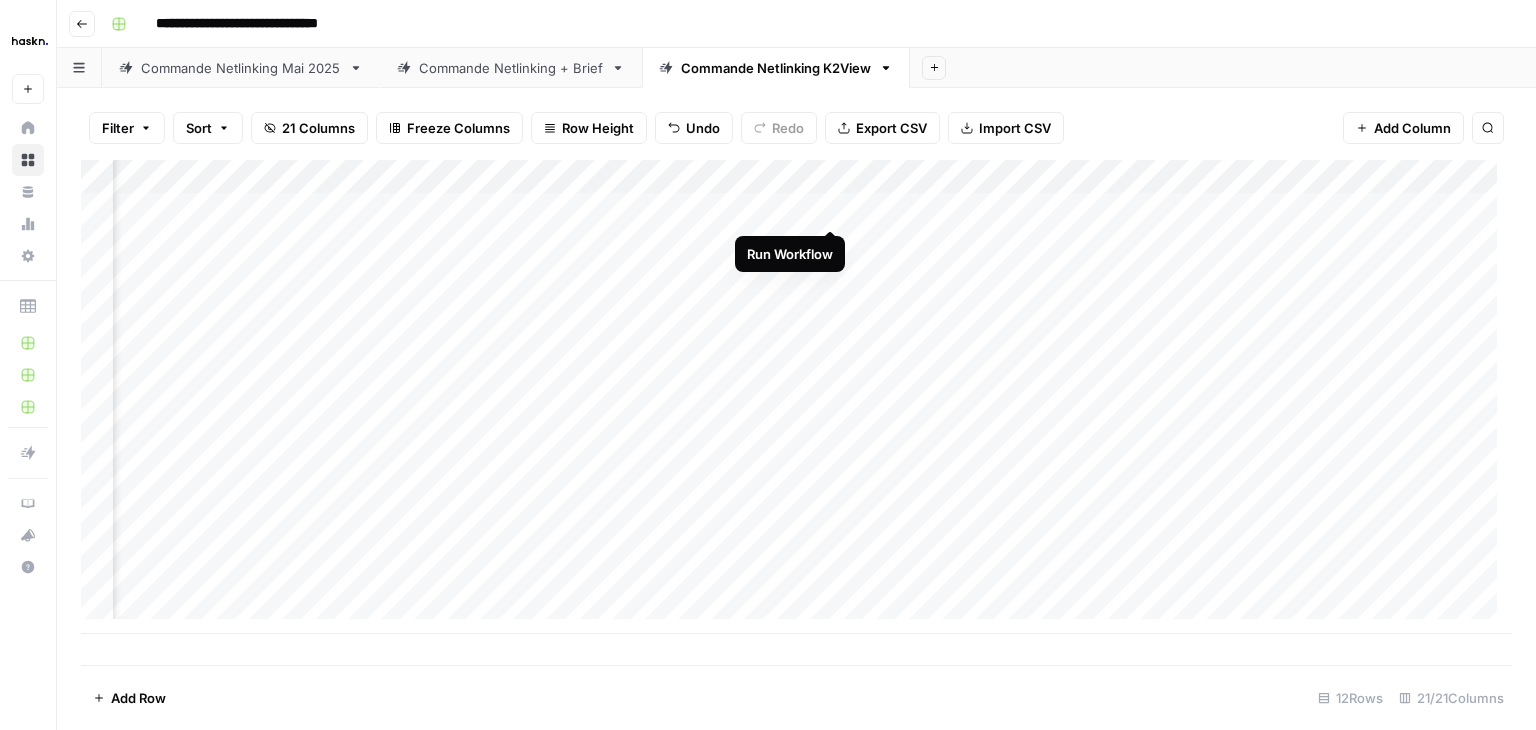 click on "Add Column" at bounding box center [796, 397] 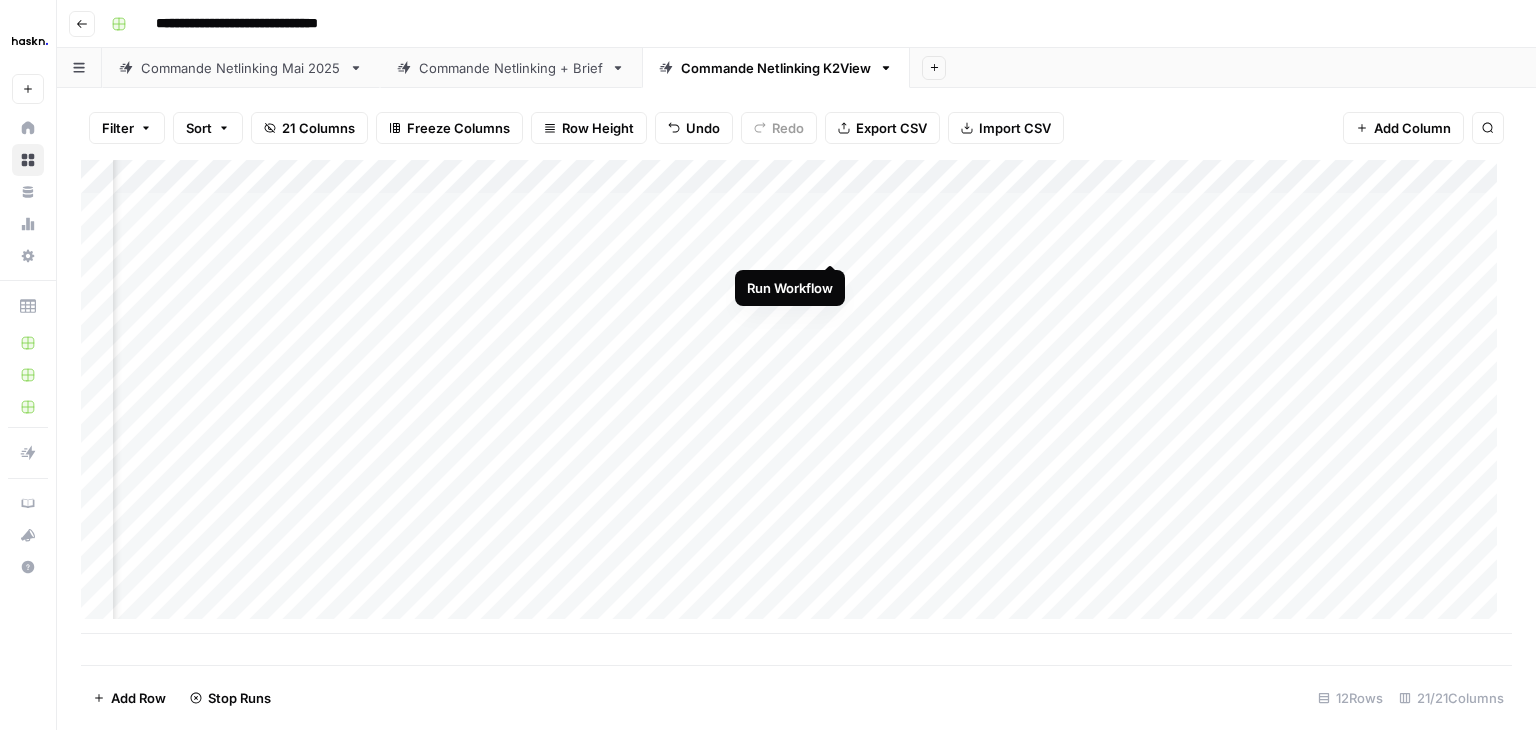 click on "Add Column" at bounding box center (796, 397) 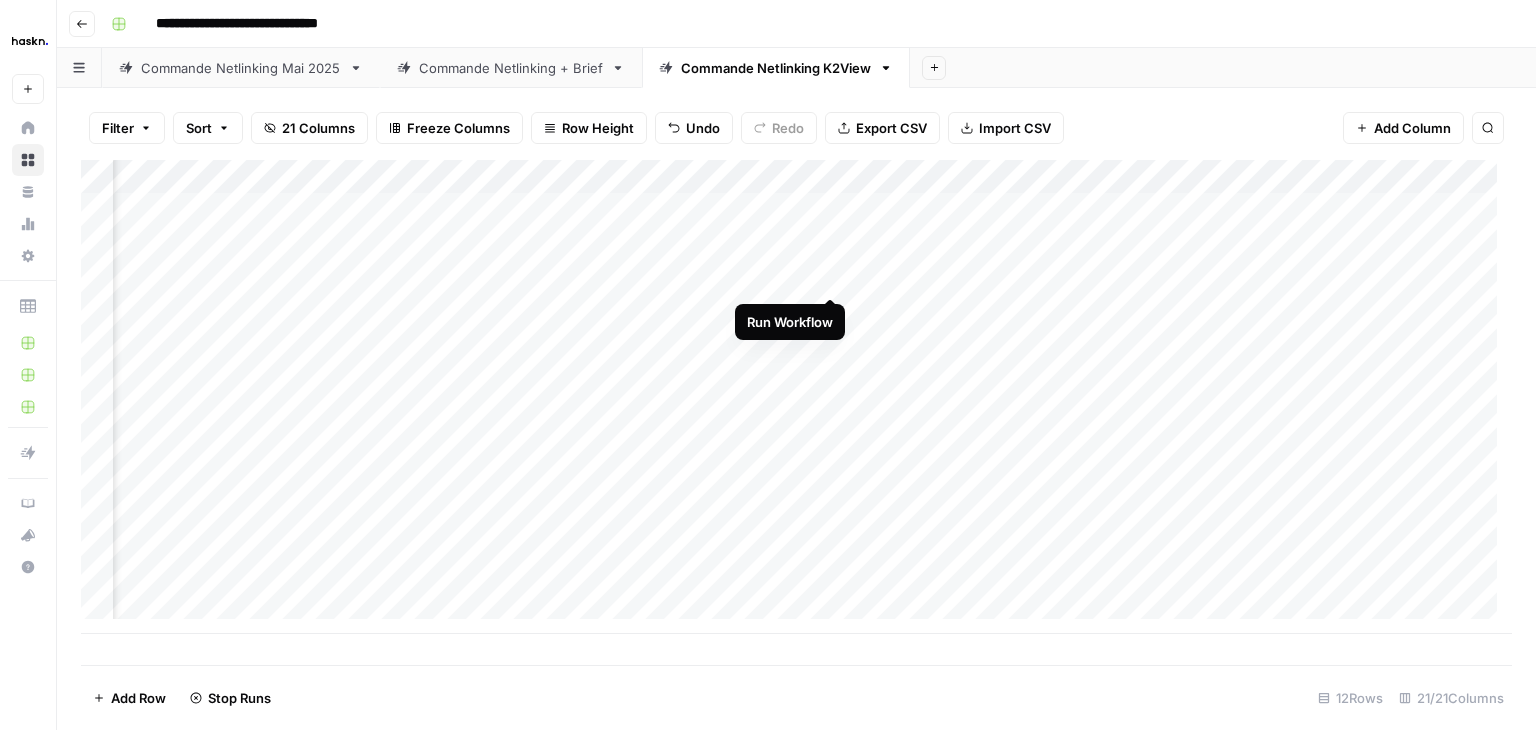 click on "Add Column" at bounding box center (796, 397) 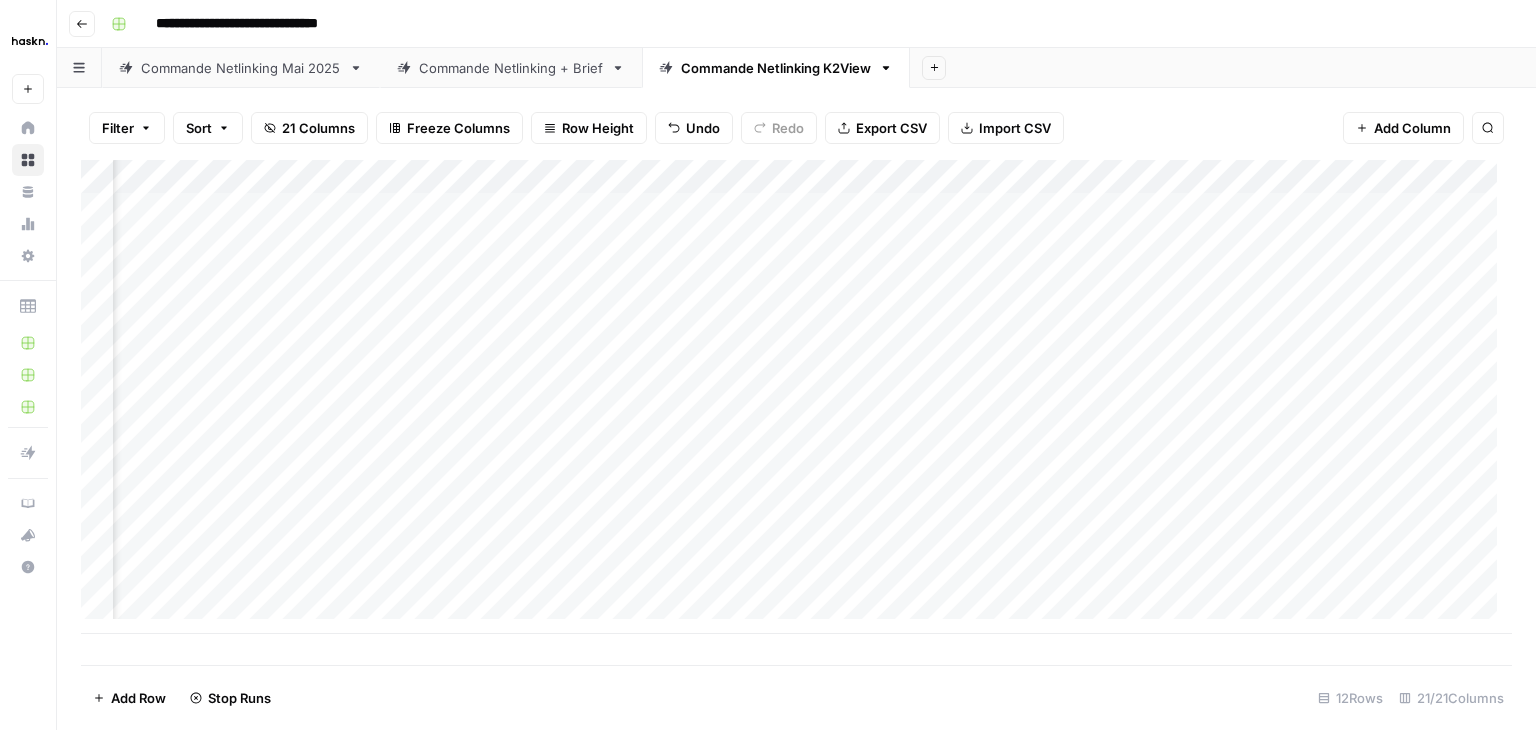 scroll, scrollTop: 0, scrollLeft: 1331, axis: horizontal 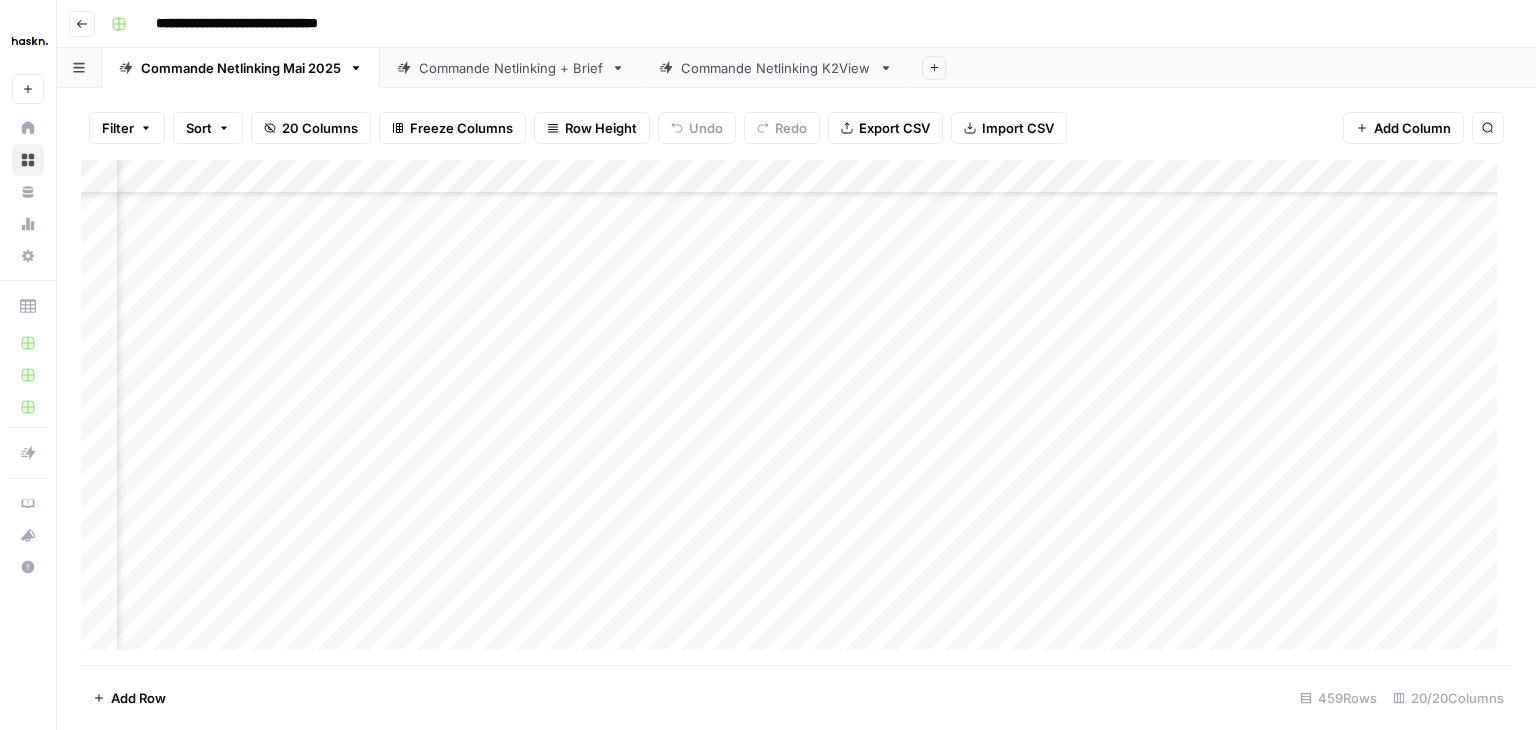 click on "Add Column" at bounding box center (796, 412) 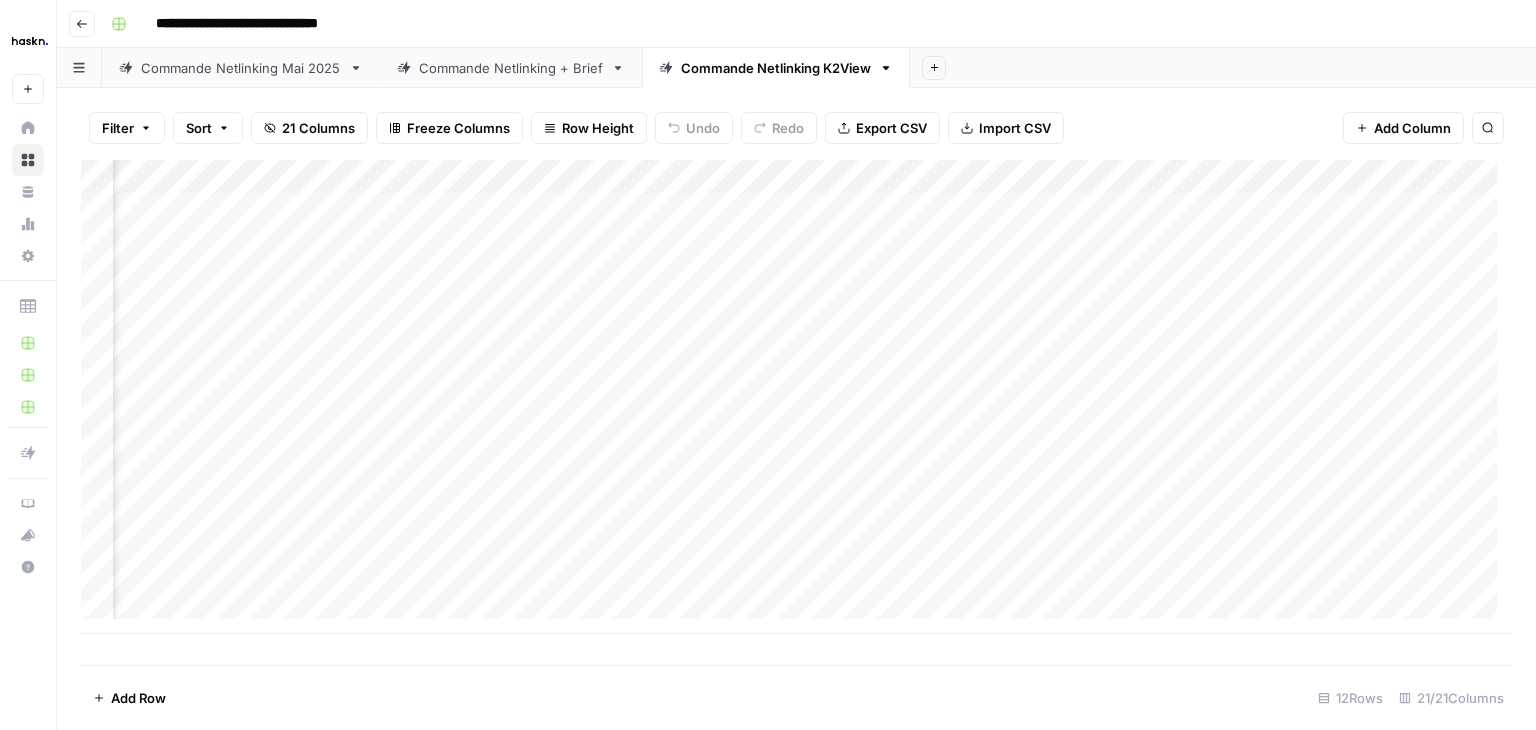 scroll, scrollTop: 0, scrollLeft: 1328, axis: horizontal 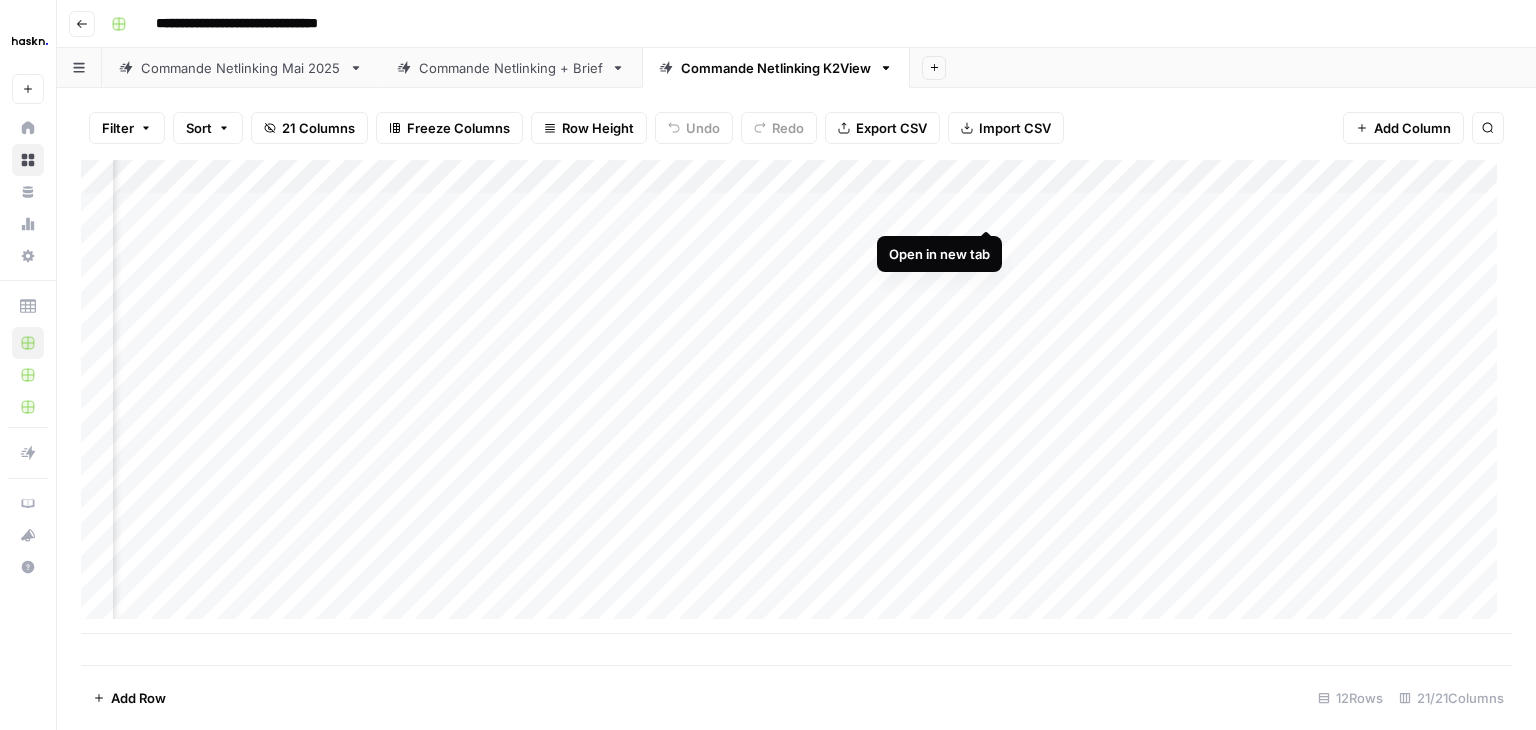 click on "Add Column" at bounding box center (796, 397) 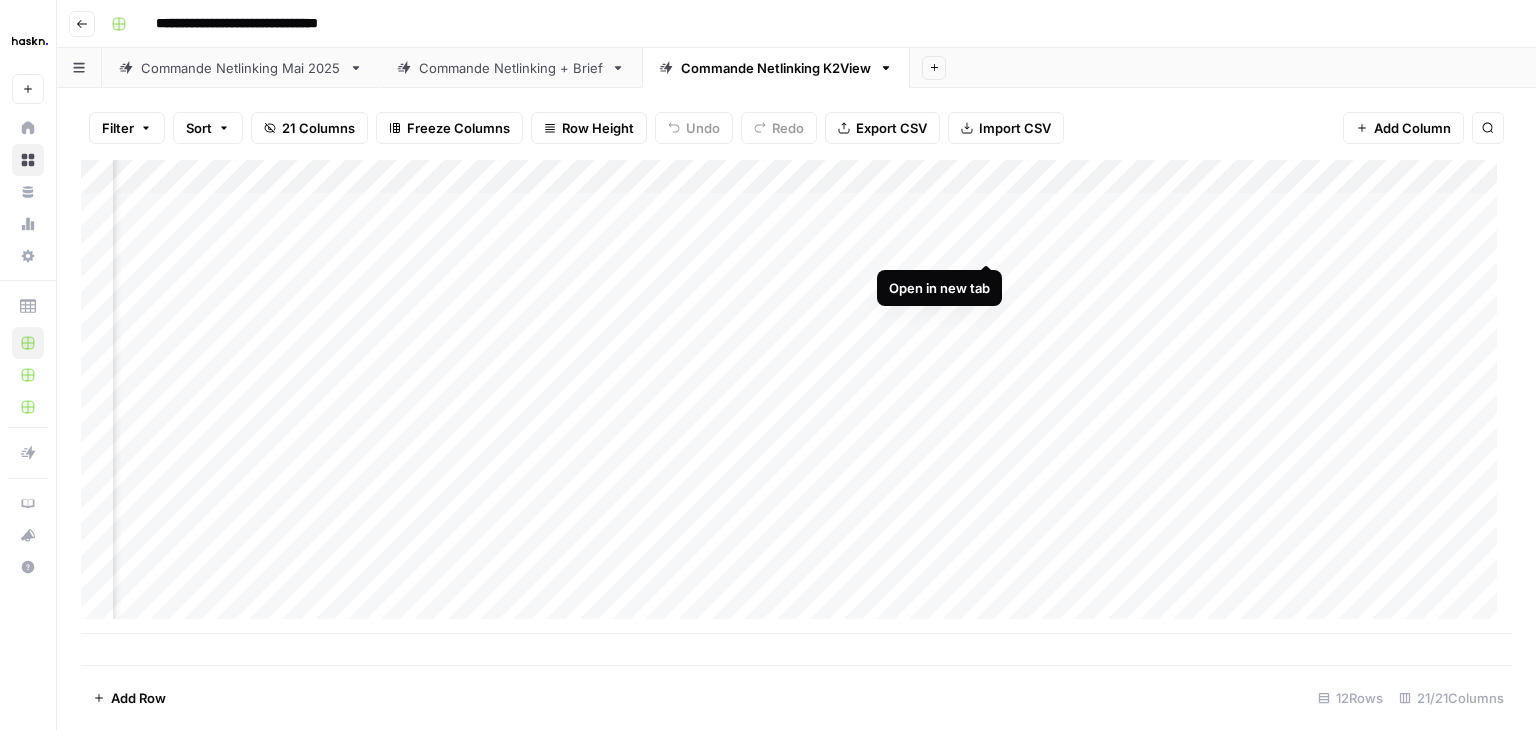 click on "Add Column" at bounding box center (796, 397) 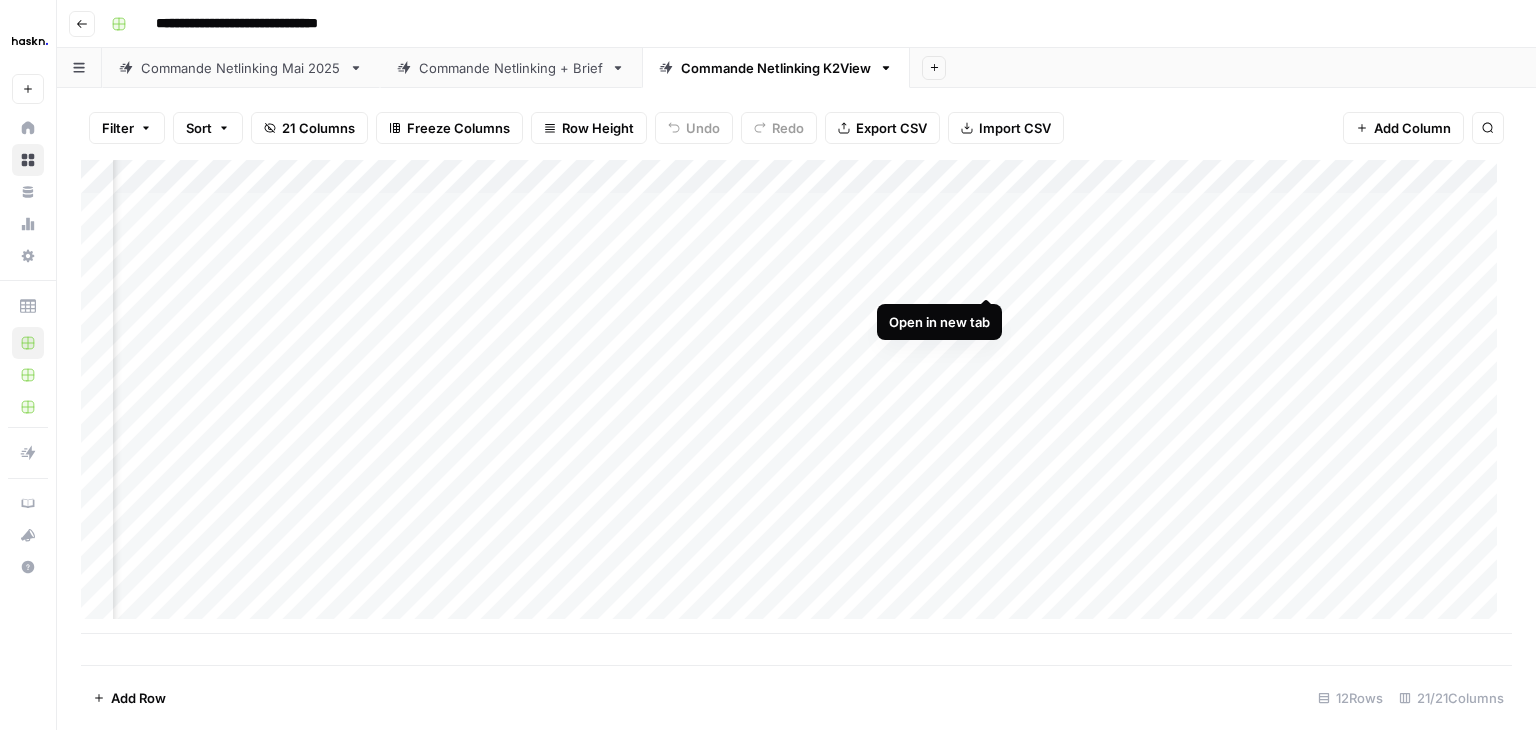 click on "Add Column" at bounding box center [796, 397] 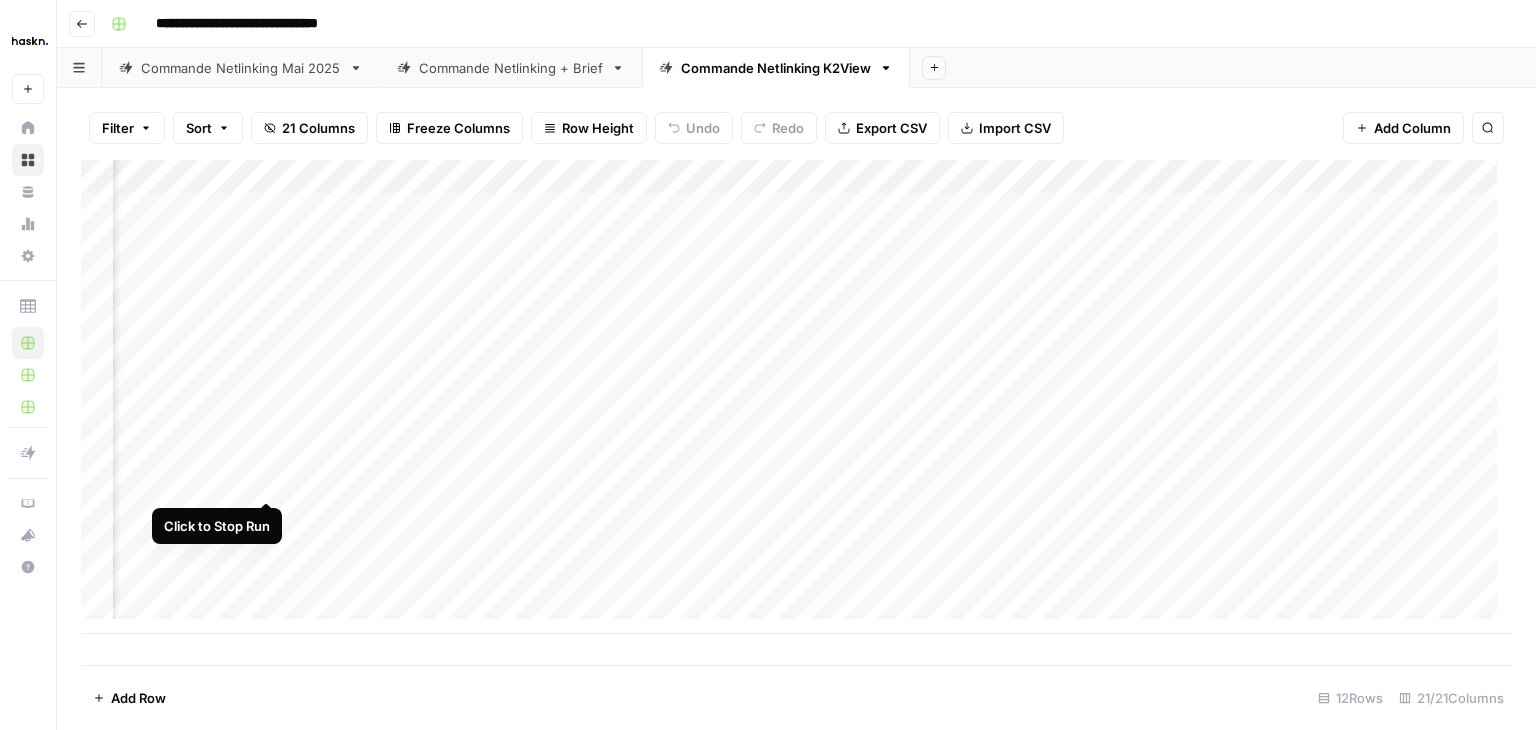 click on "Add Column" at bounding box center (796, 397) 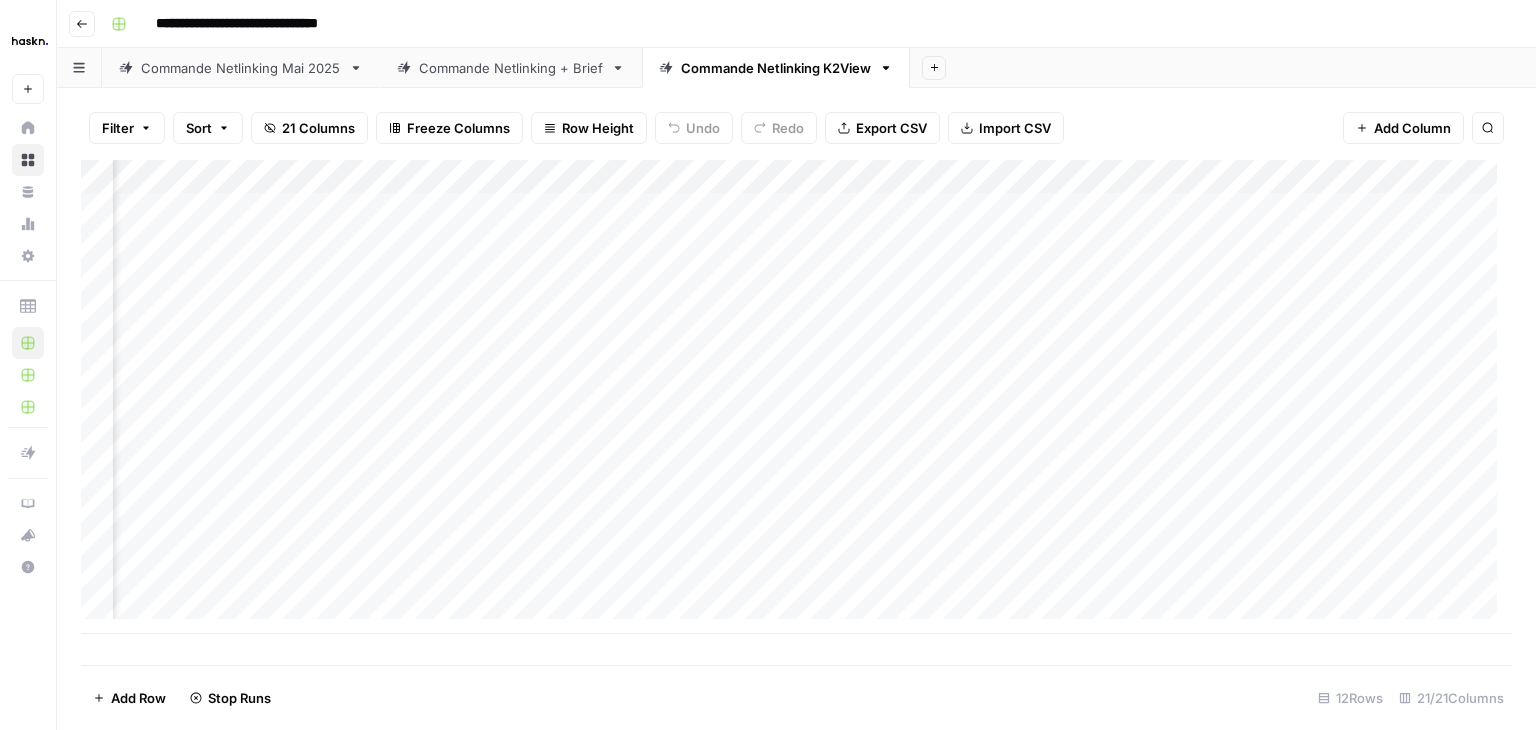 click on "Add Column" at bounding box center [796, 397] 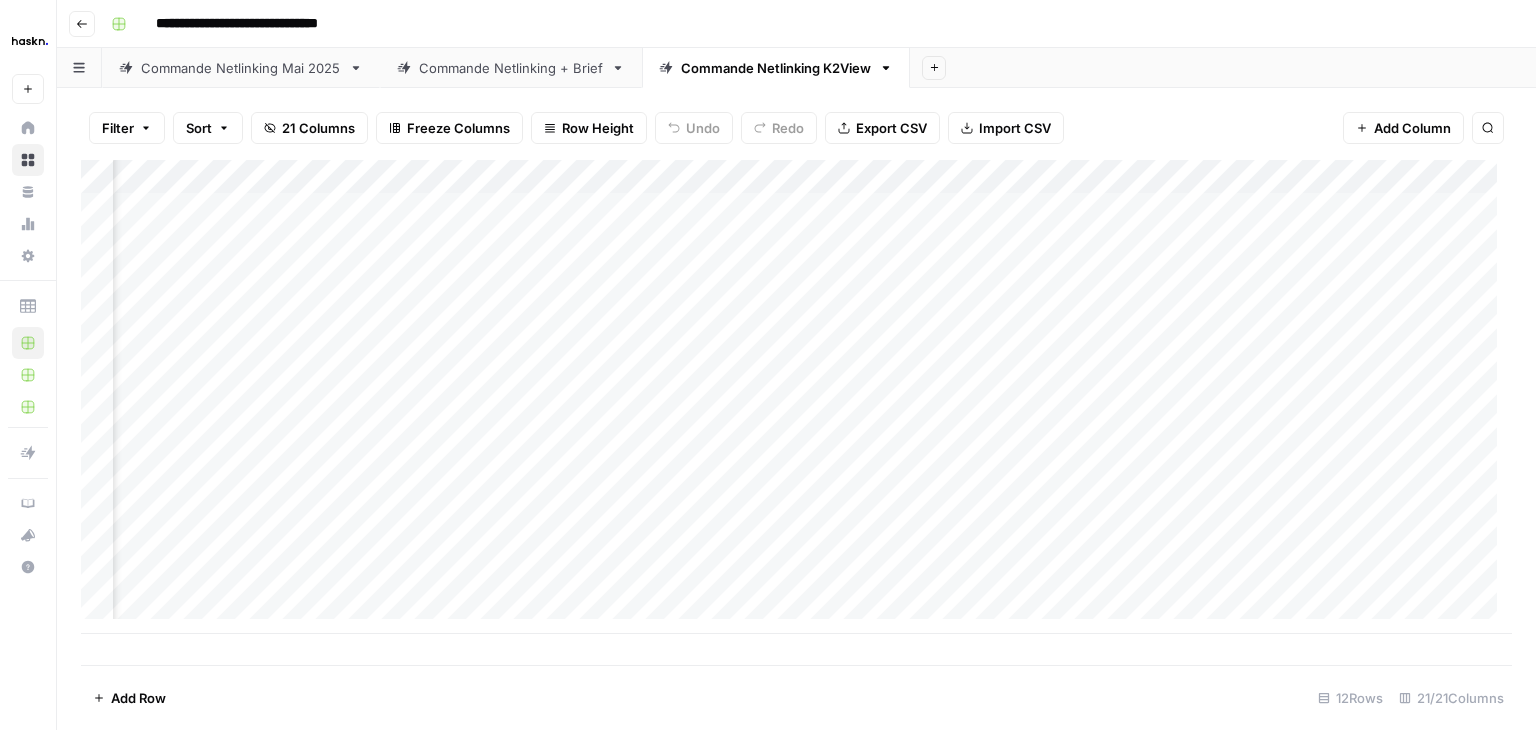 click on "Add Column" at bounding box center [796, 397] 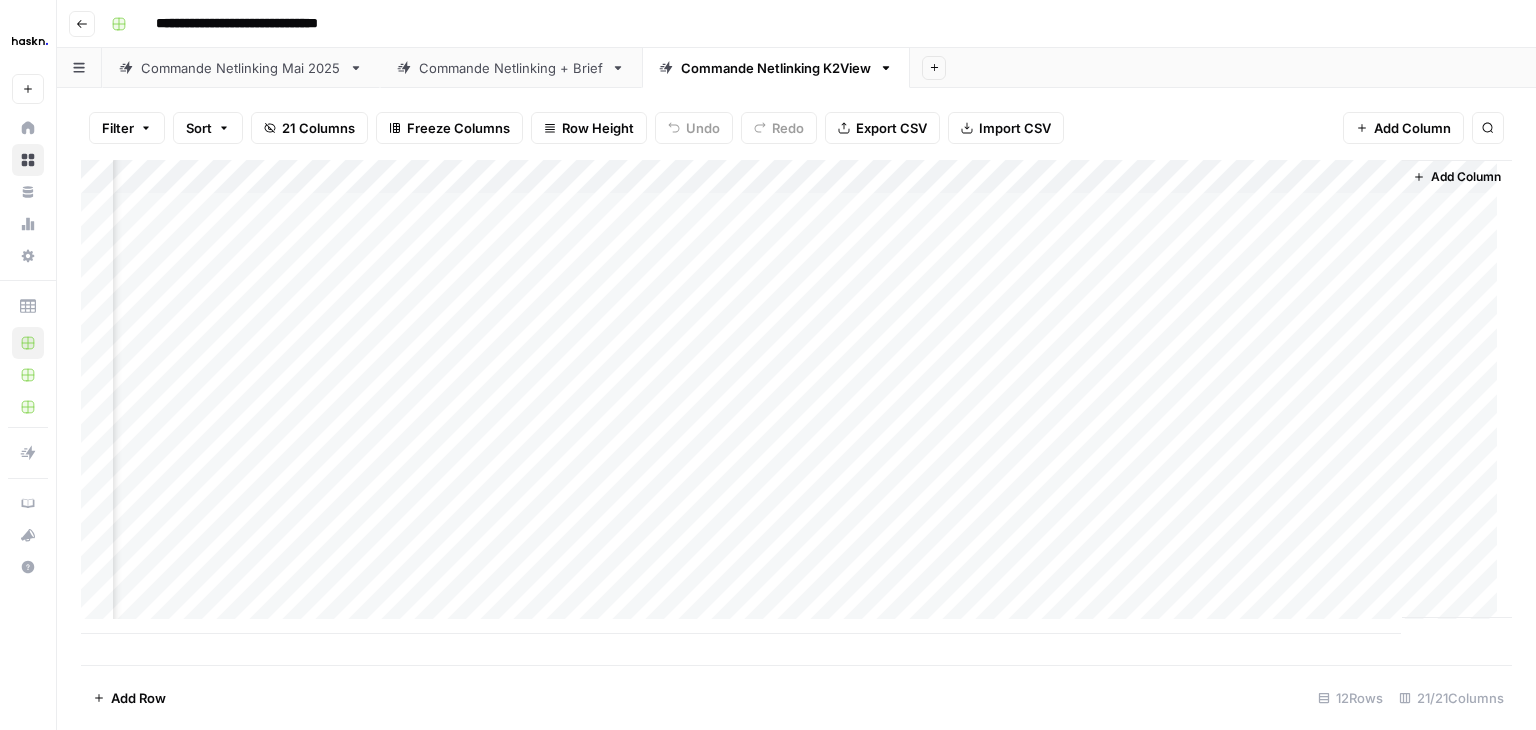 click on "Add Column" at bounding box center [796, 397] 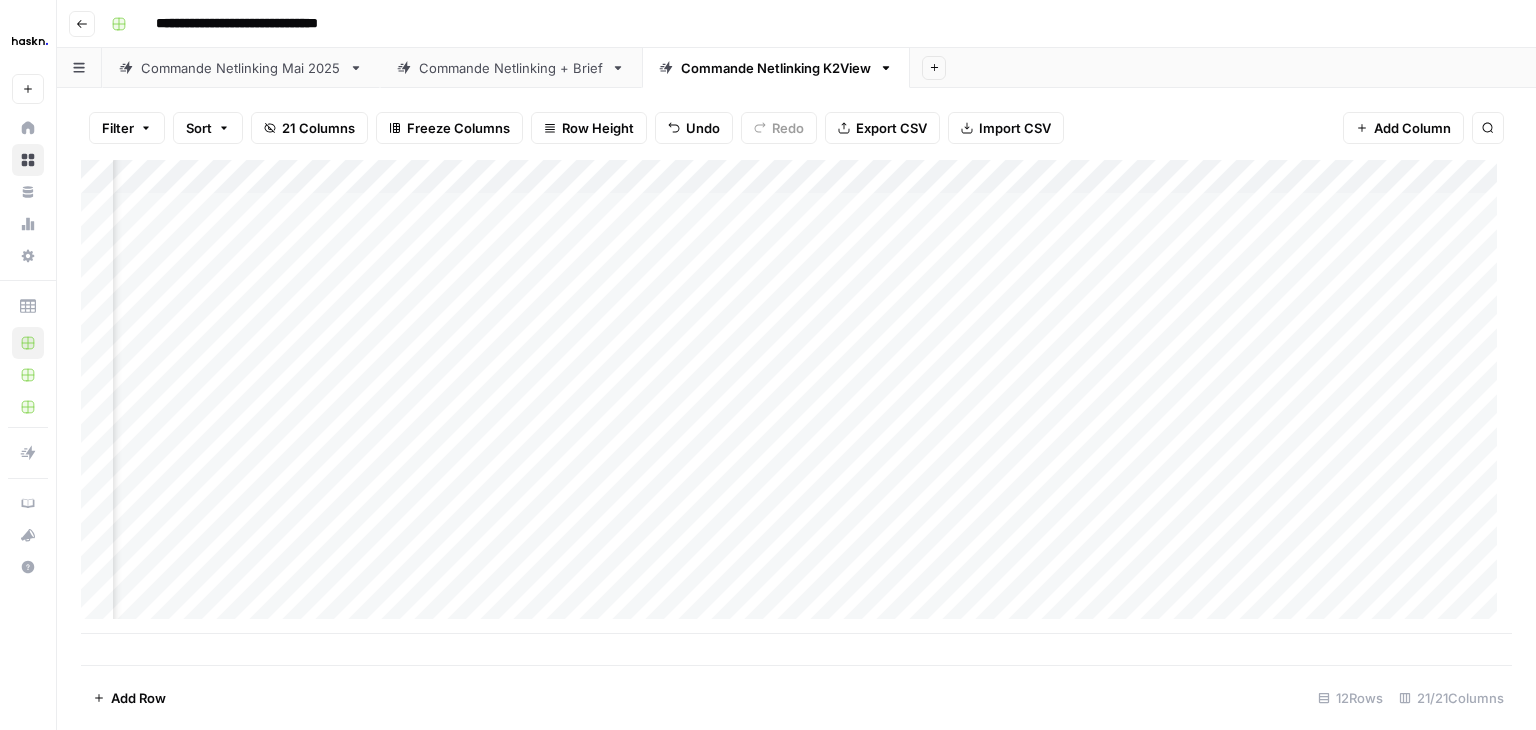 scroll, scrollTop: 0, scrollLeft: 1749, axis: horizontal 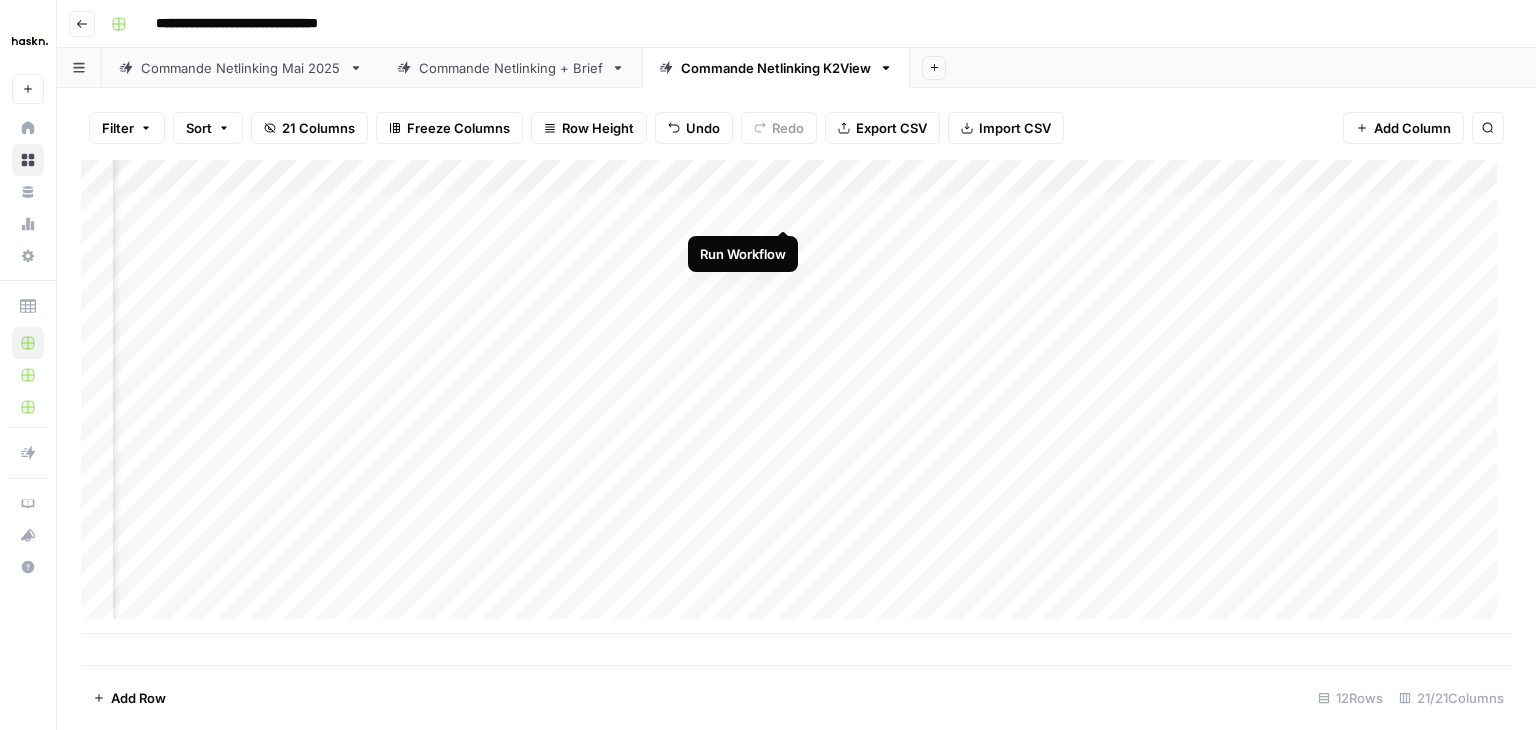 click on "Add Column" at bounding box center (796, 397) 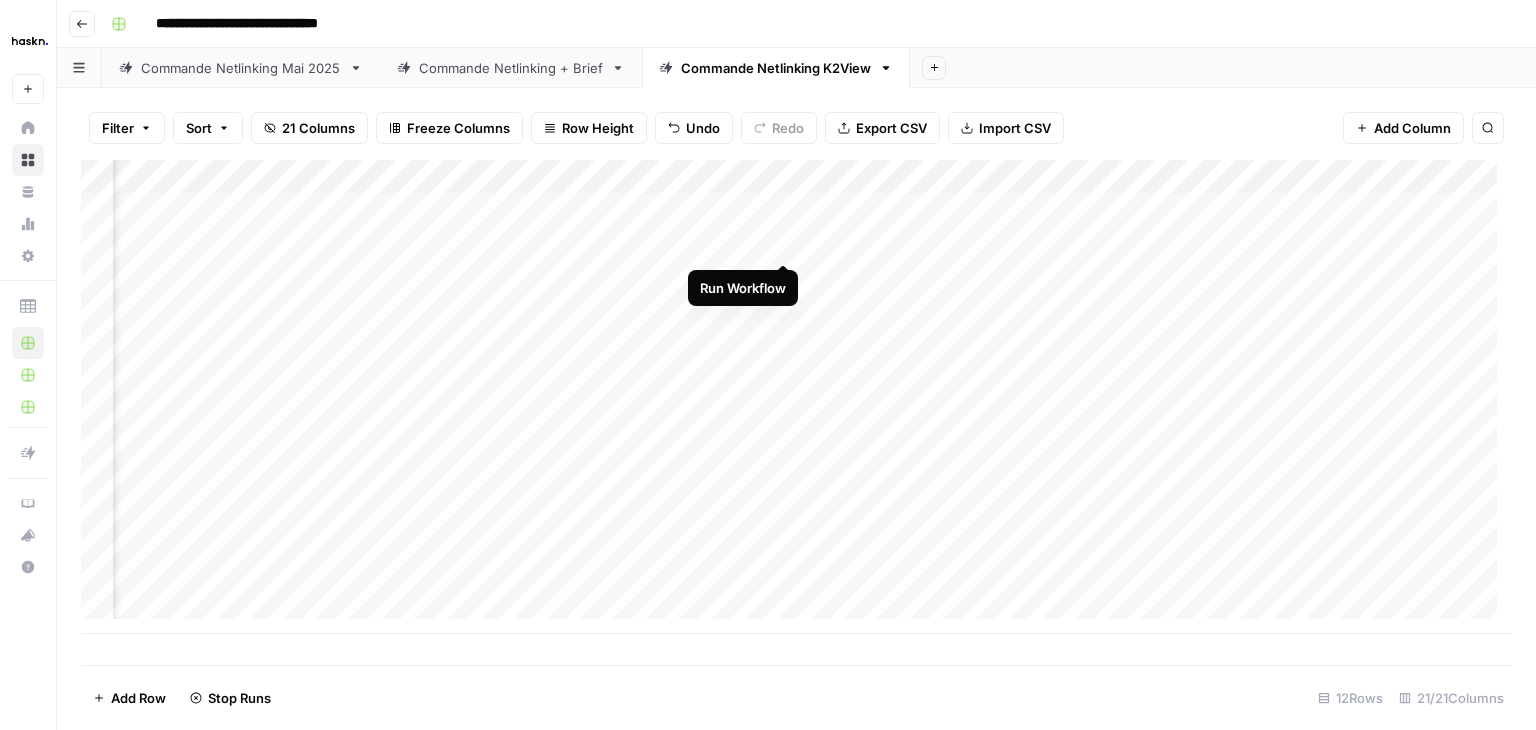 click on "Add Column" at bounding box center (796, 397) 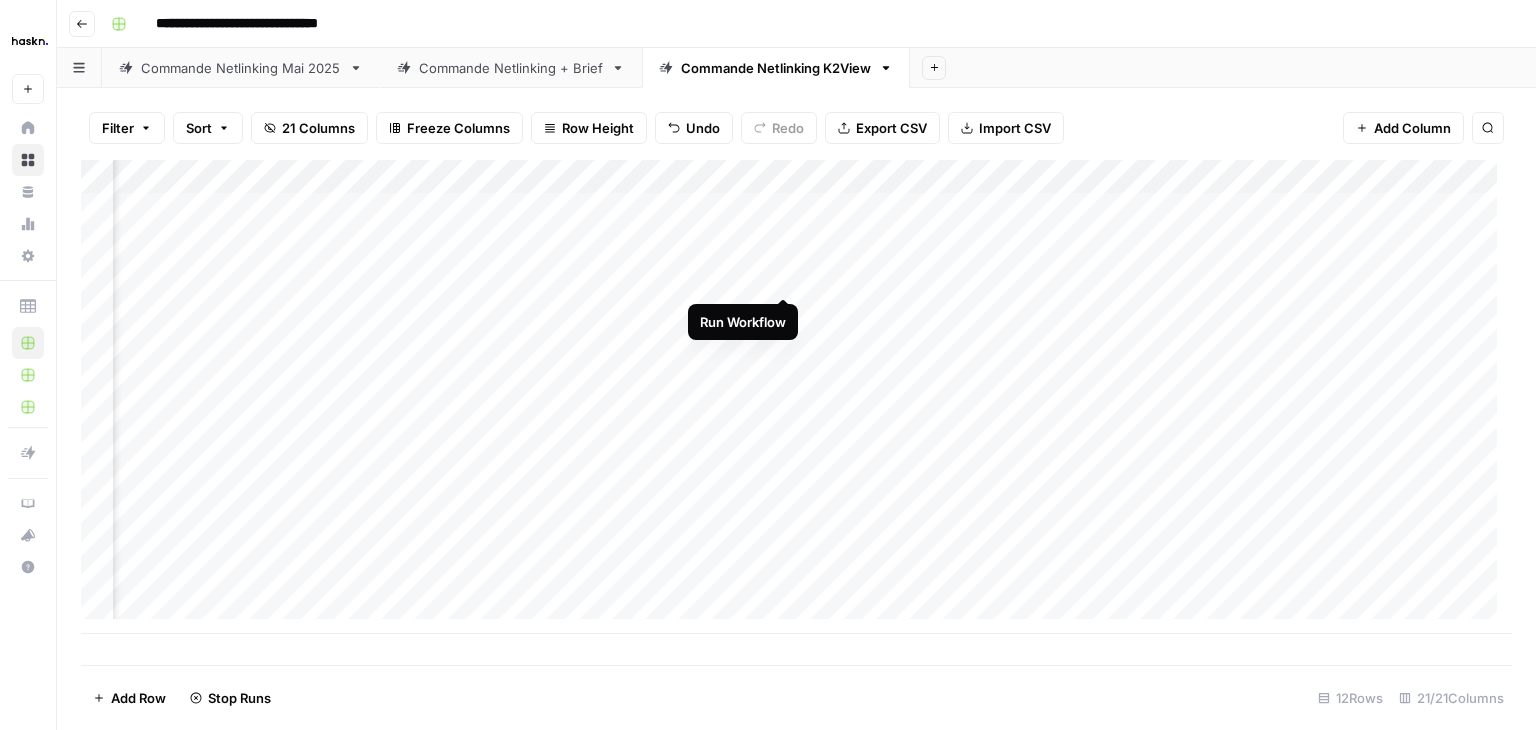 click on "Add Column" at bounding box center [796, 397] 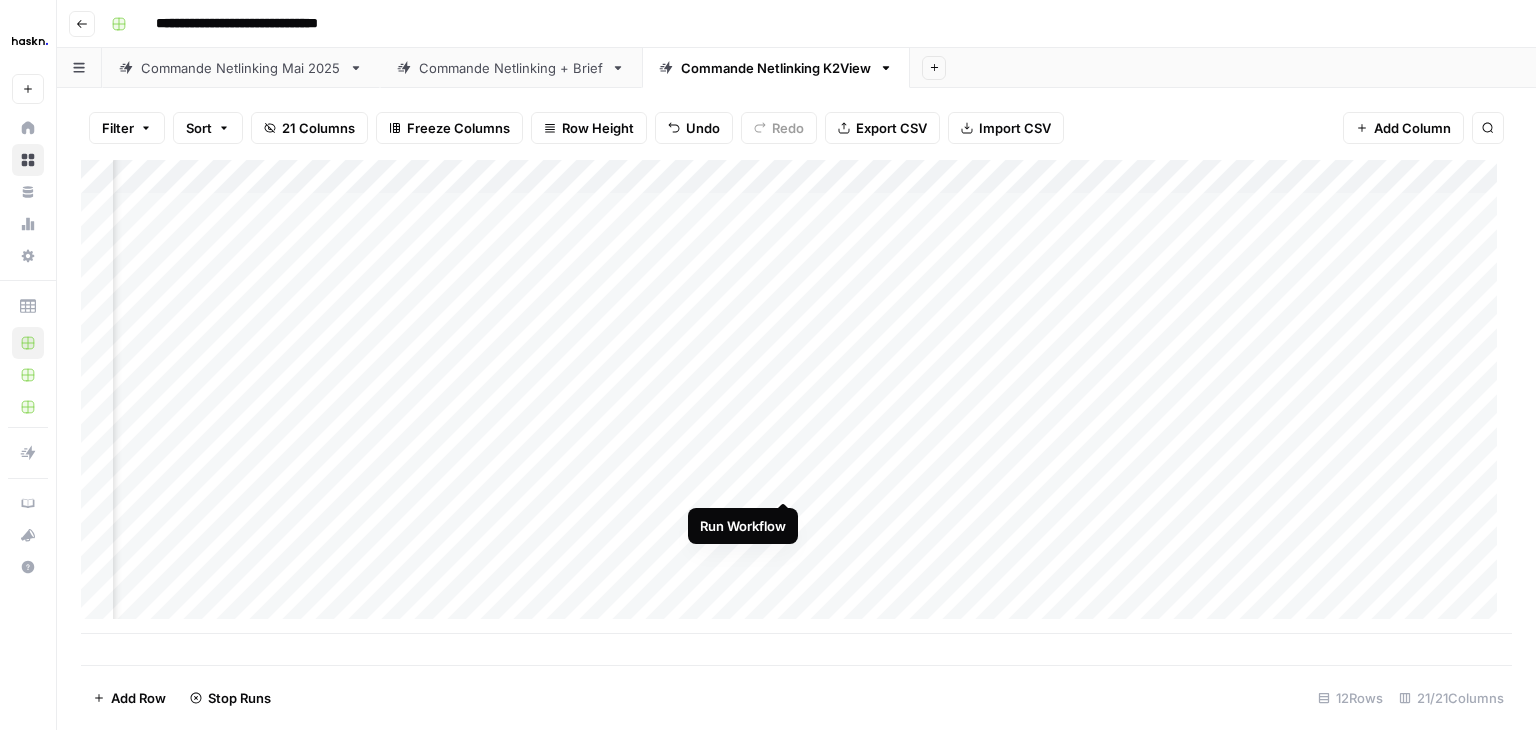 click on "Add Column" at bounding box center [796, 397] 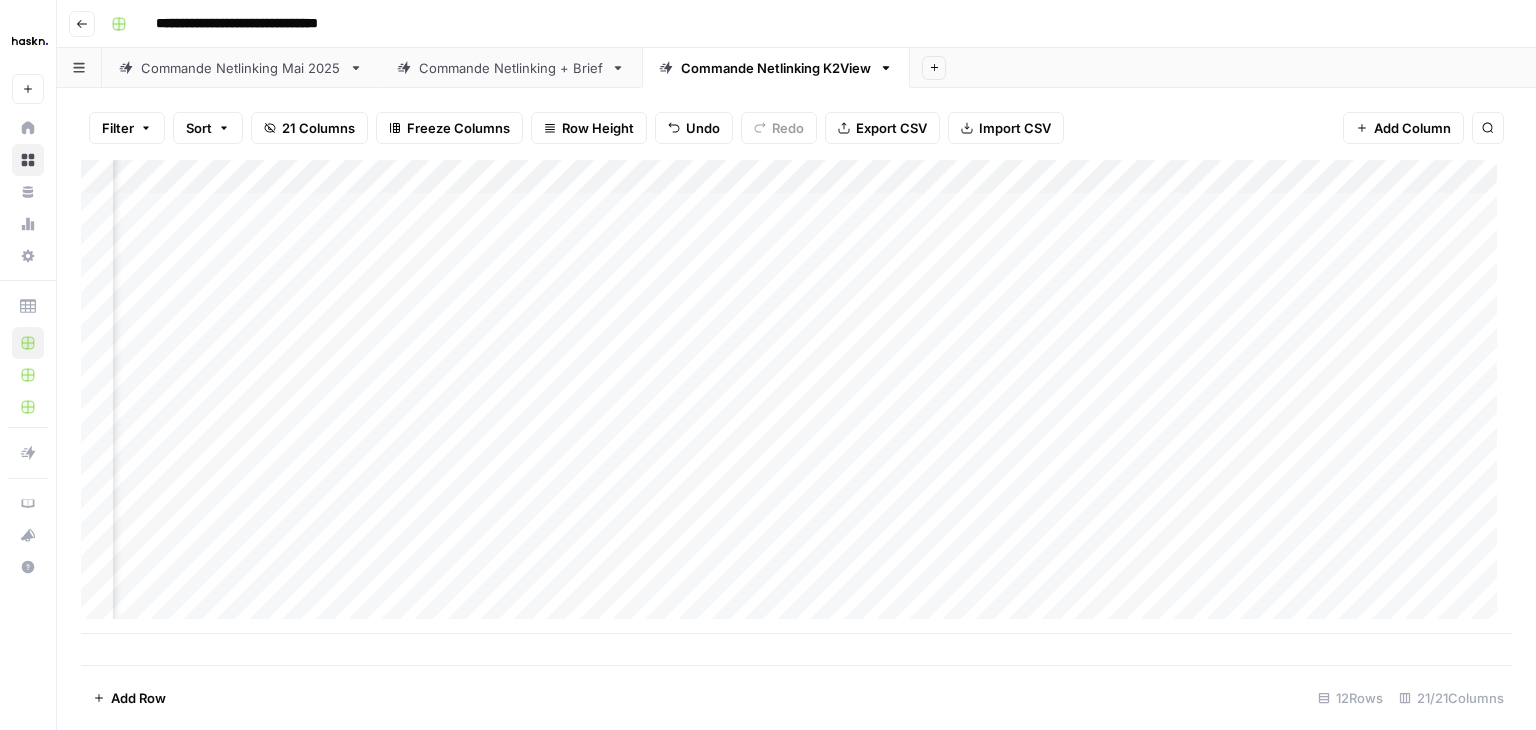 scroll, scrollTop: 0, scrollLeft: 2204, axis: horizontal 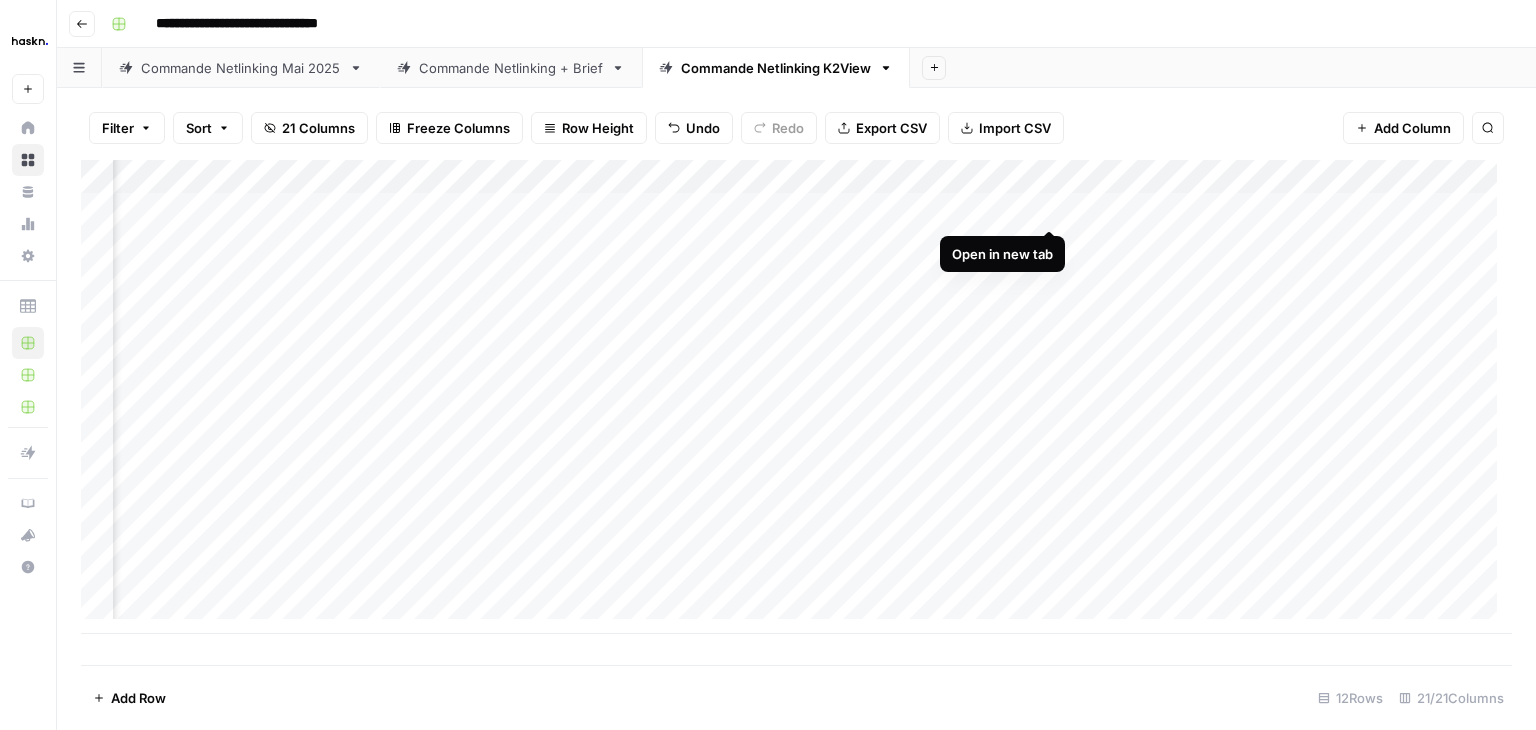 click on "Add Column" at bounding box center (796, 397) 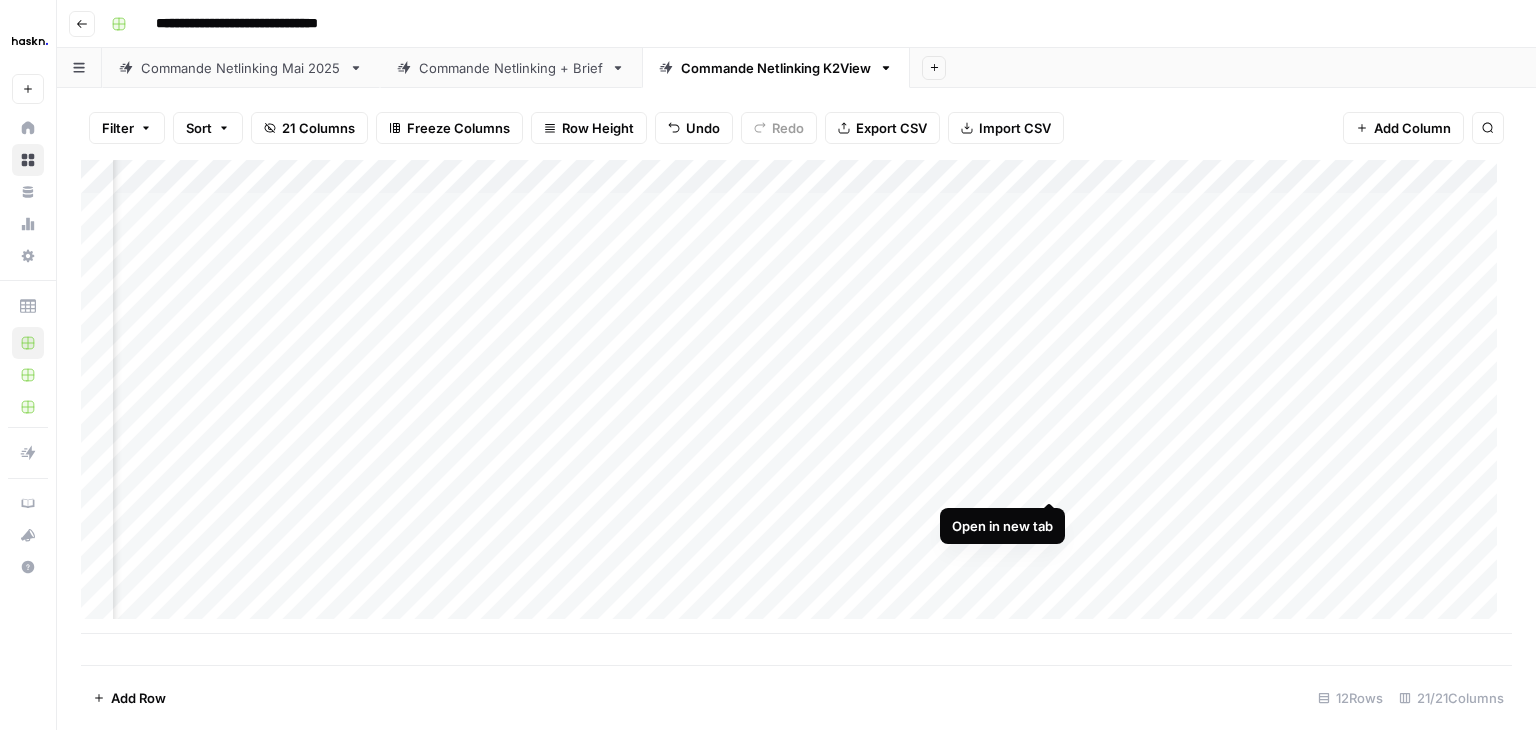 click on "Add Column" at bounding box center (796, 397) 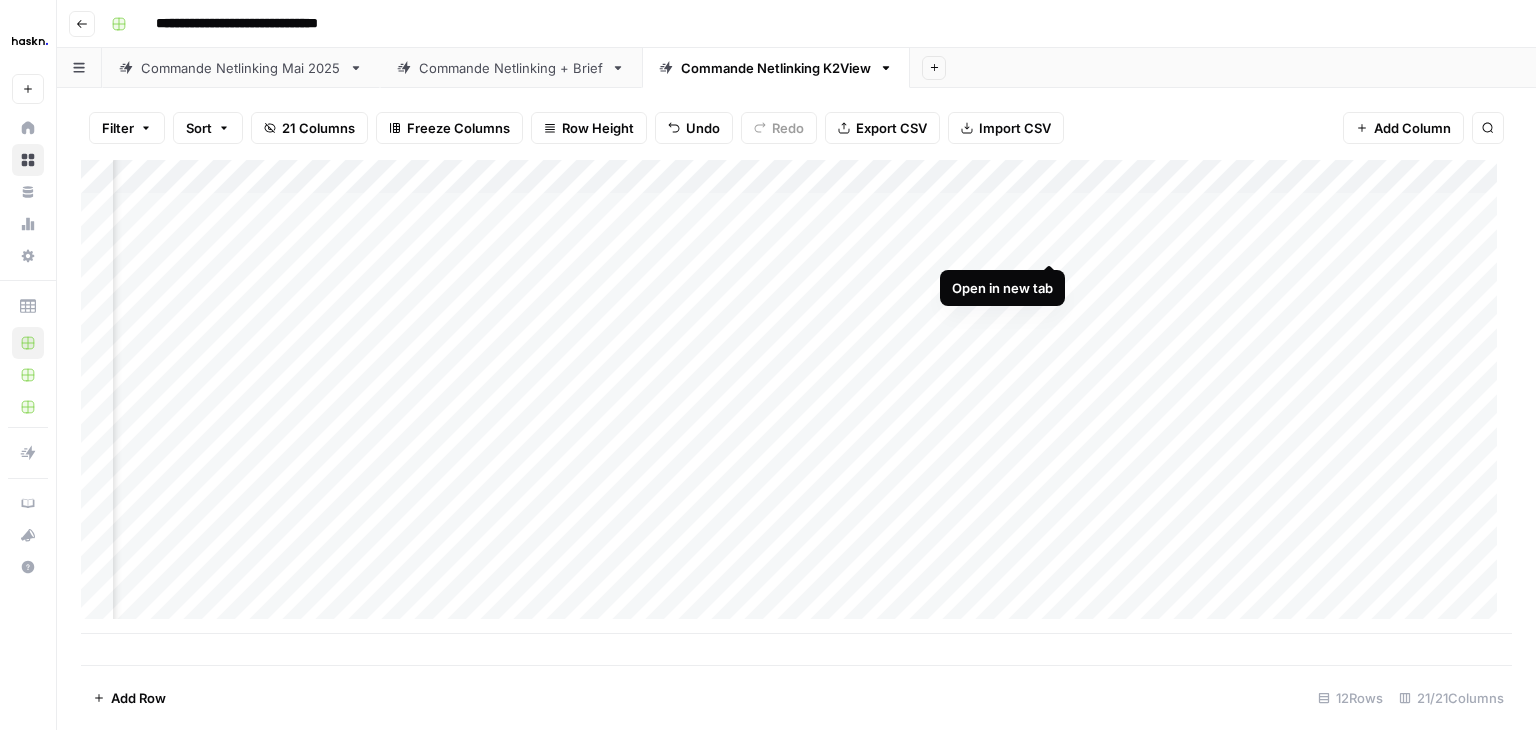 click on "Add Column" at bounding box center (796, 397) 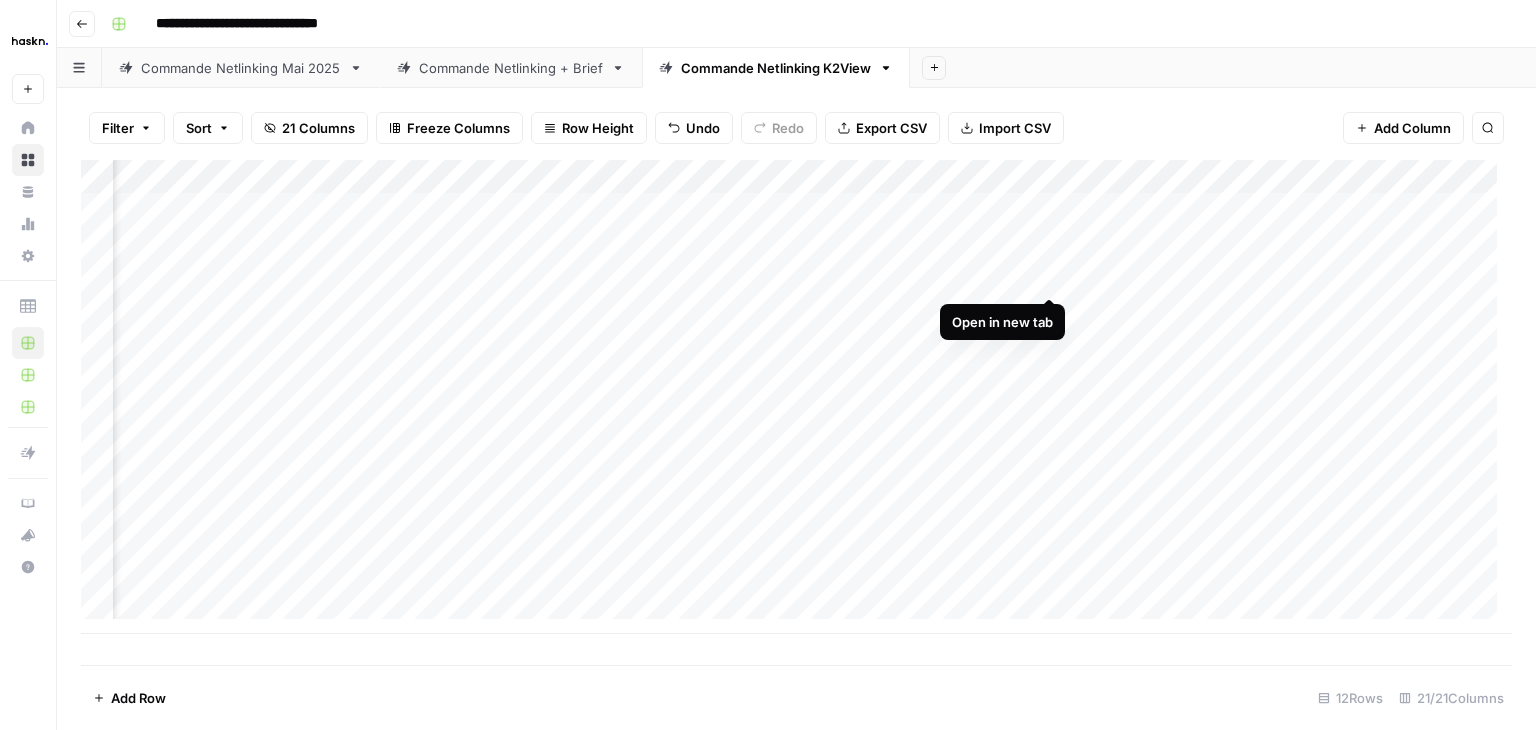 click on "Add Column" at bounding box center (796, 397) 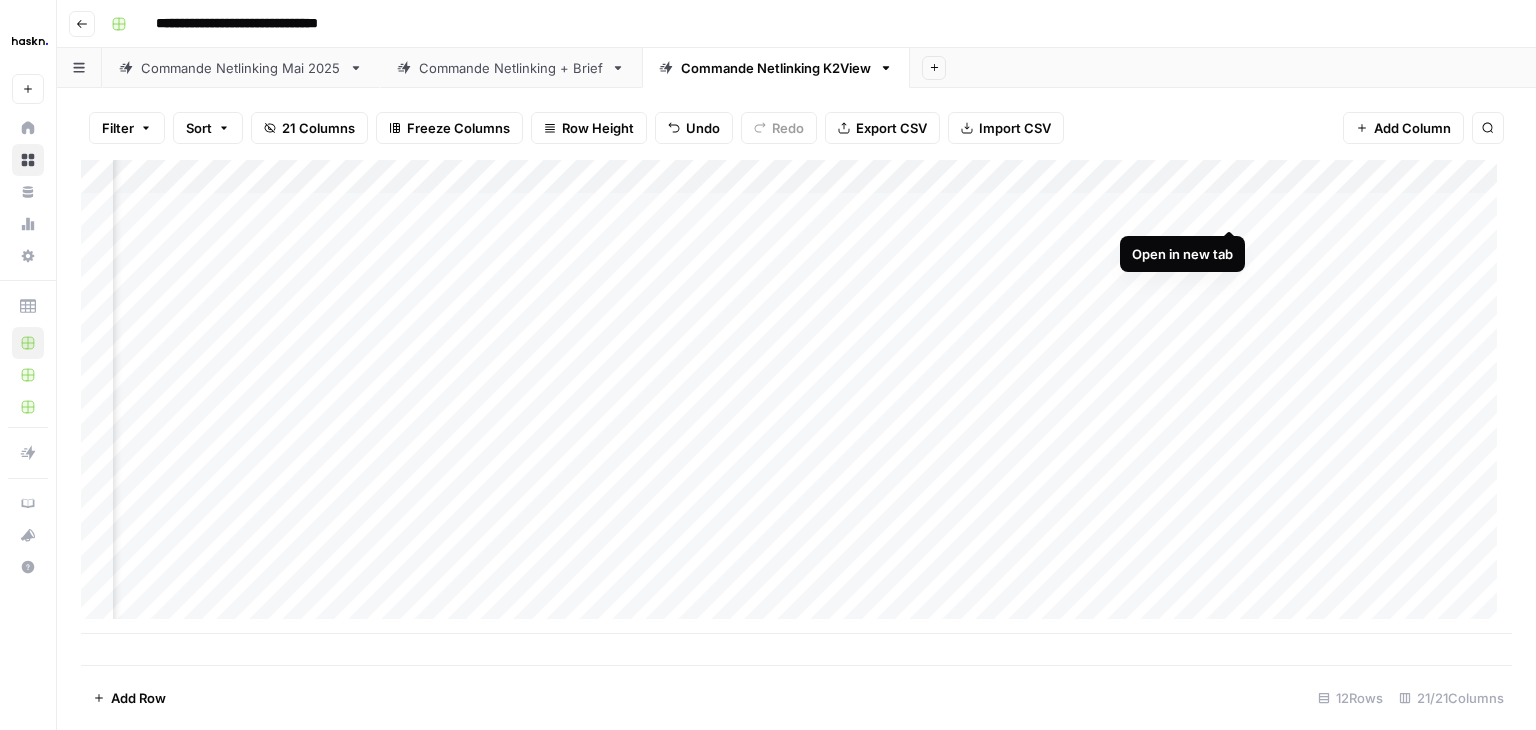 click on "Add Column" at bounding box center [796, 397] 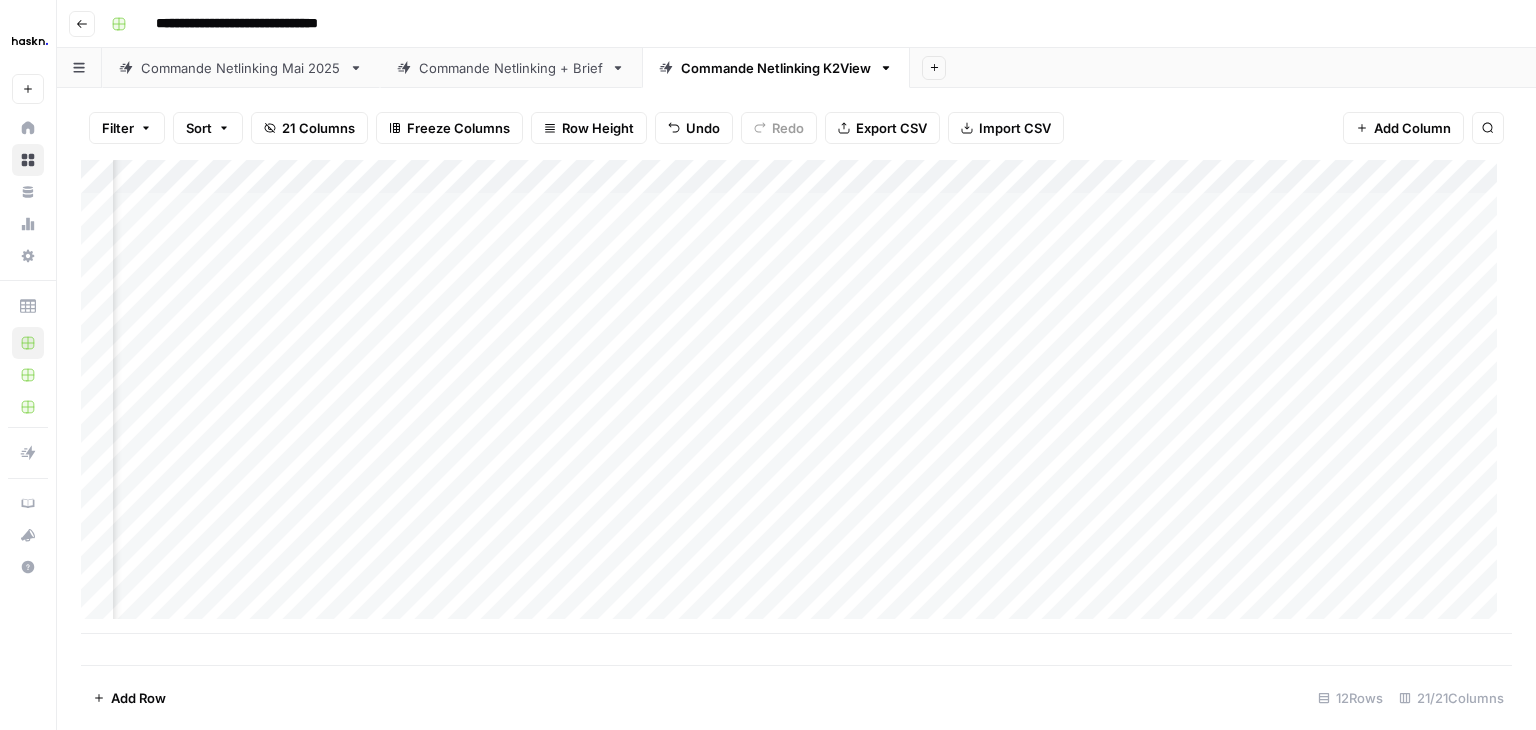 click on "Add Column" at bounding box center (796, 397) 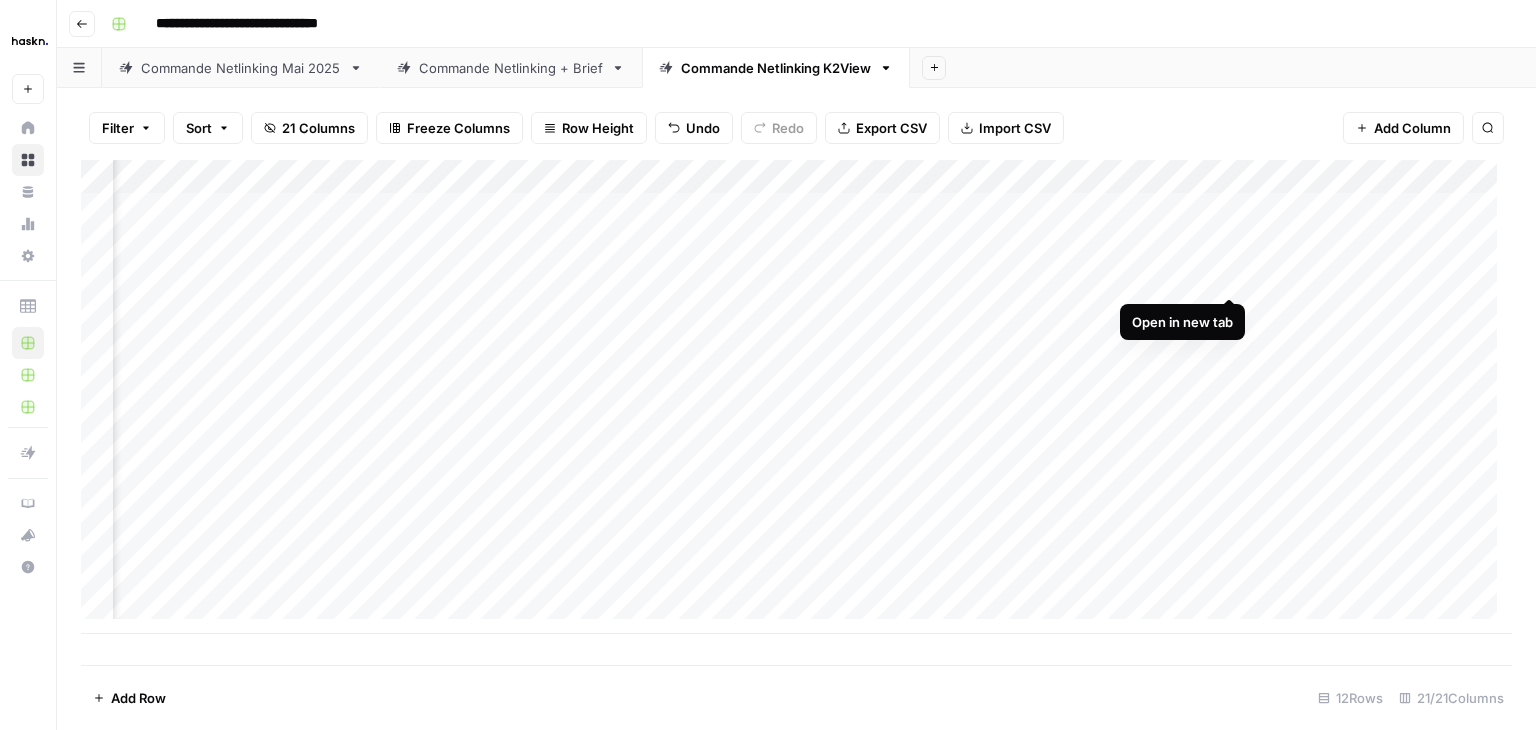 click on "Add Column" at bounding box center [796, 397] 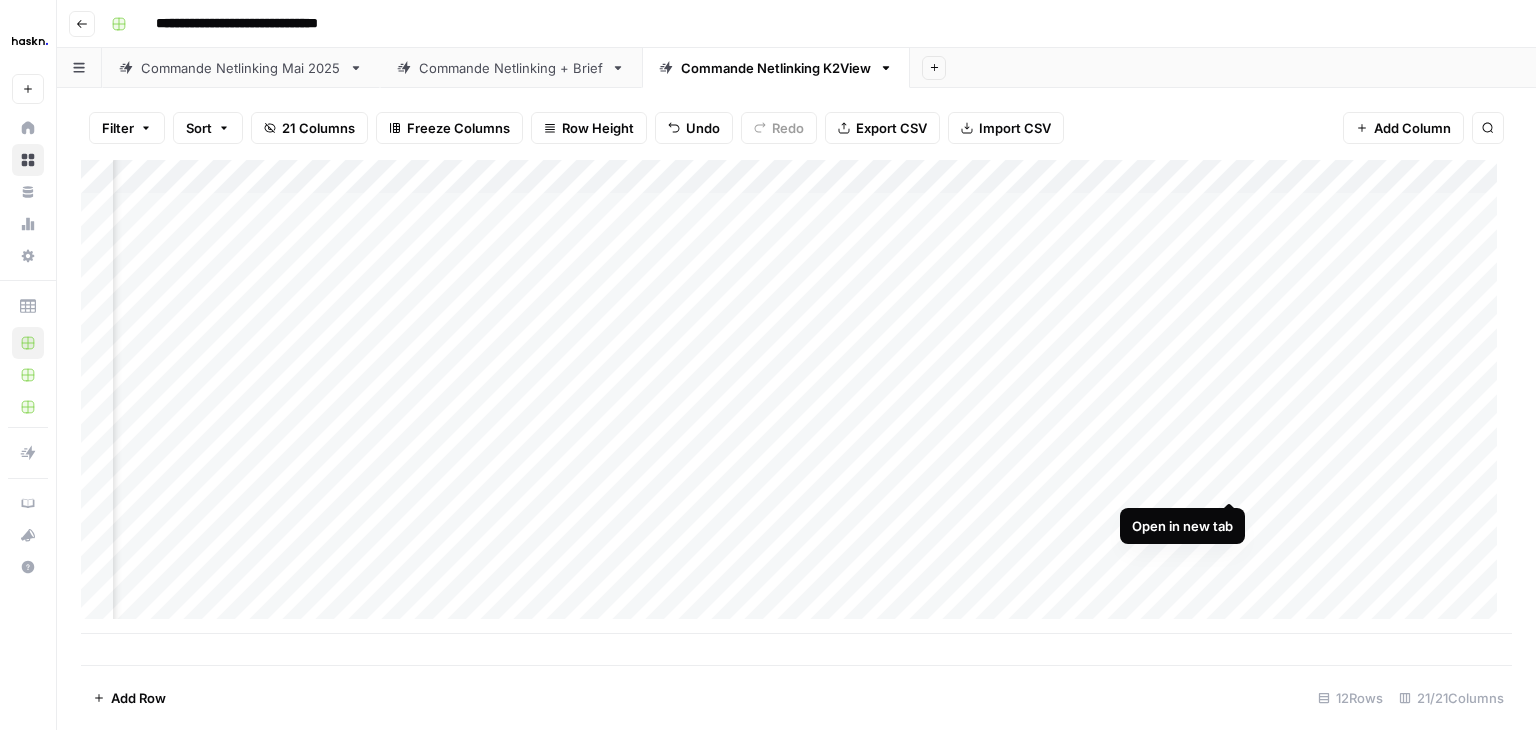 click on "Add Column" at bounding box center [796, 397] 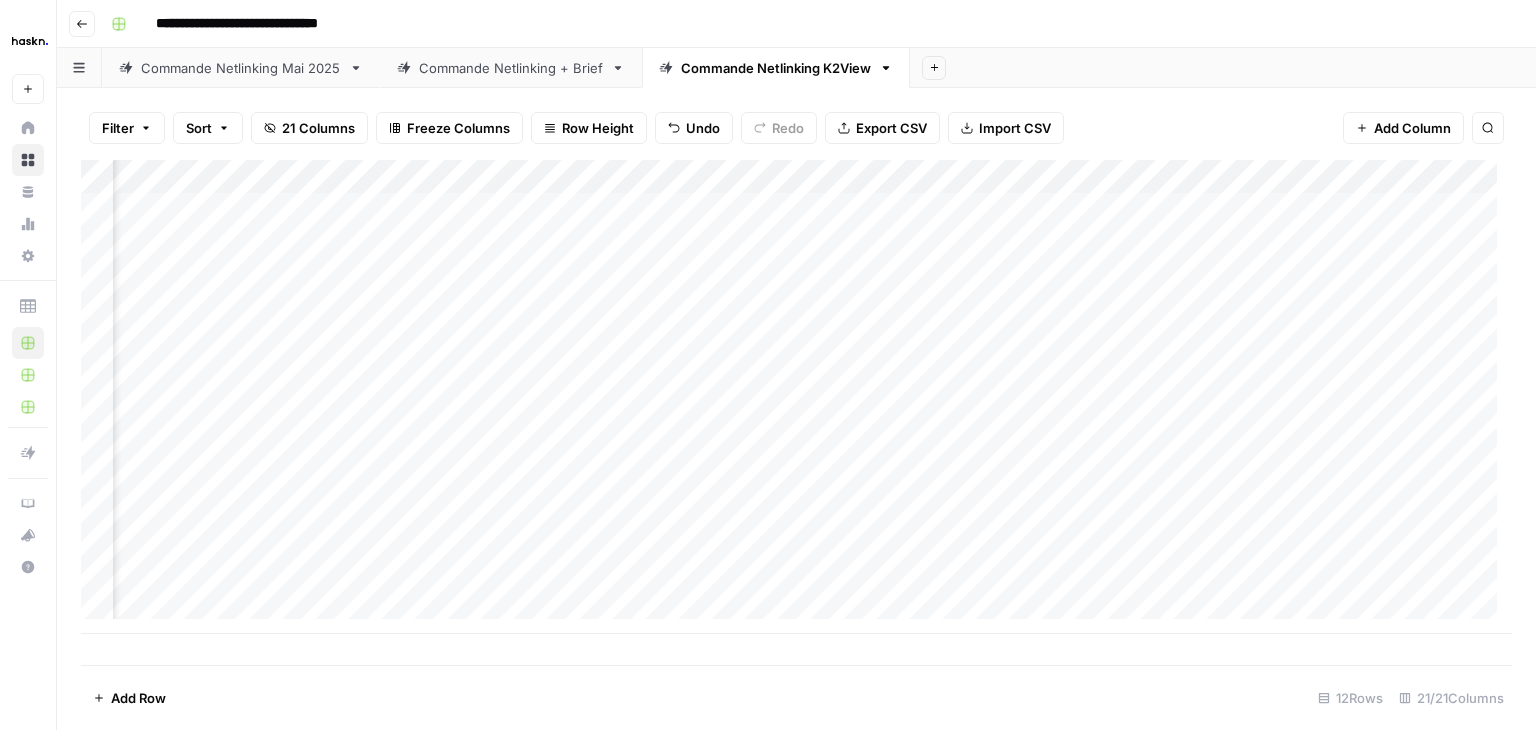 click on "Commande Netlinking Mai 2025" at bounding box center [241, 68] 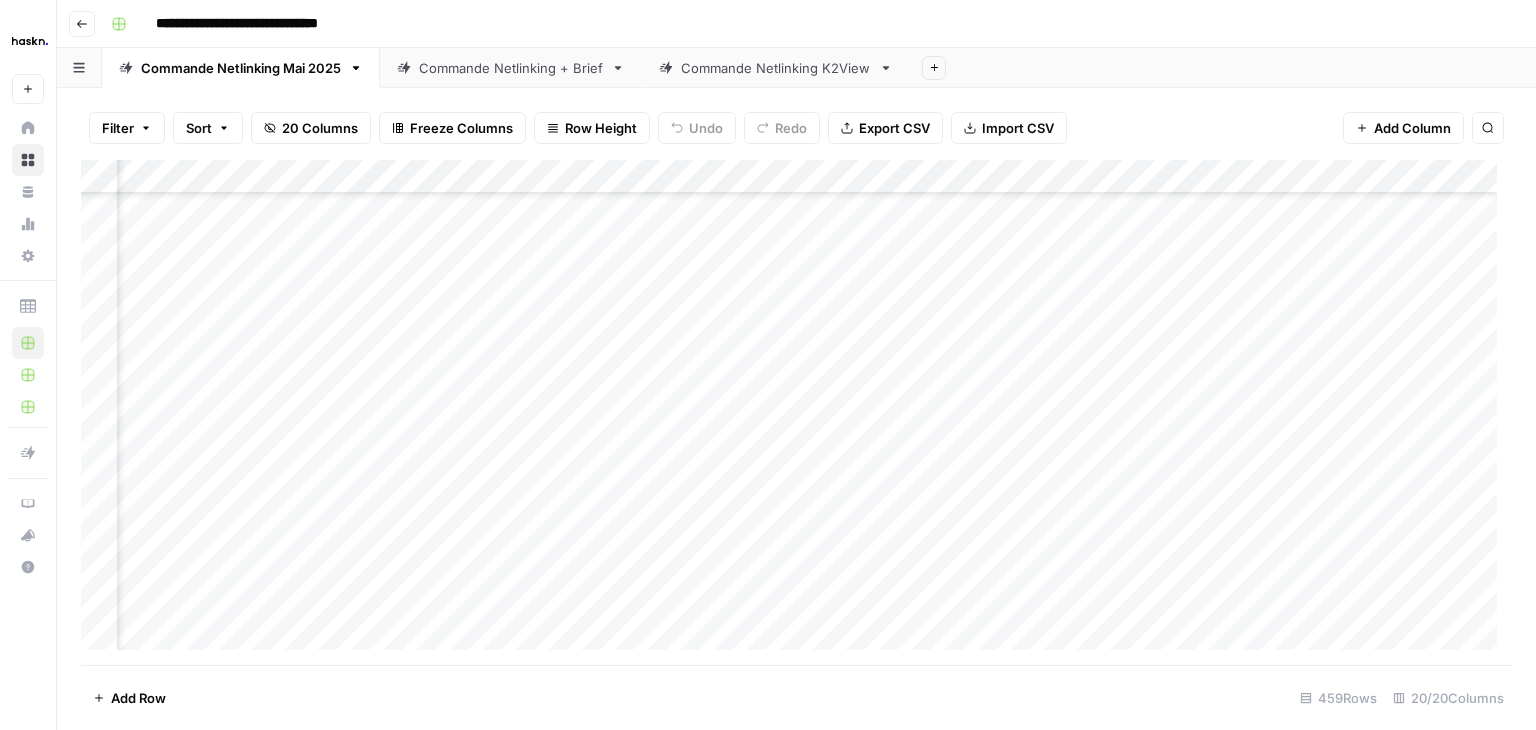 scroll, scrollTop: 14885, scrollLeft: 2251, axis: both 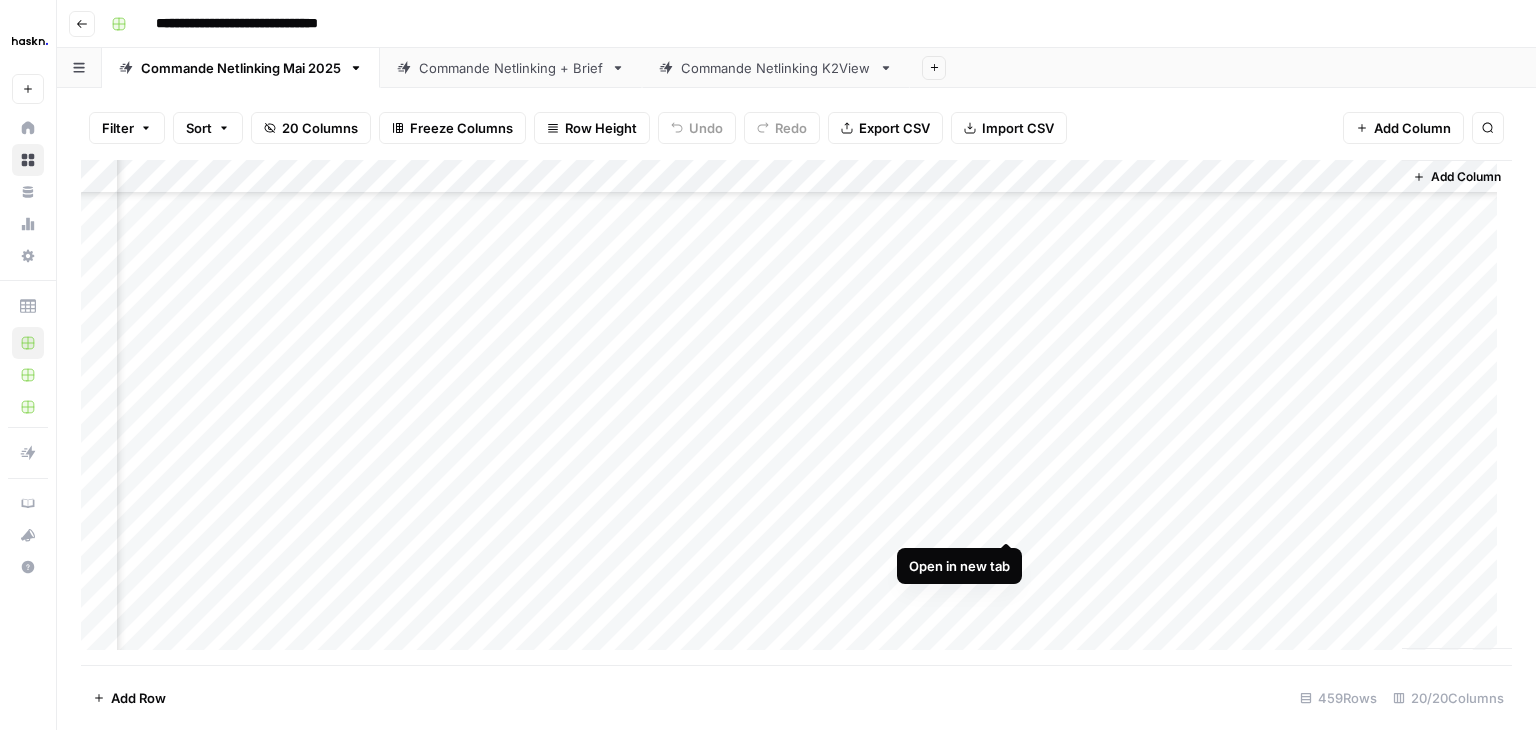 click on "Add Column" at bounding box center [796, 412] 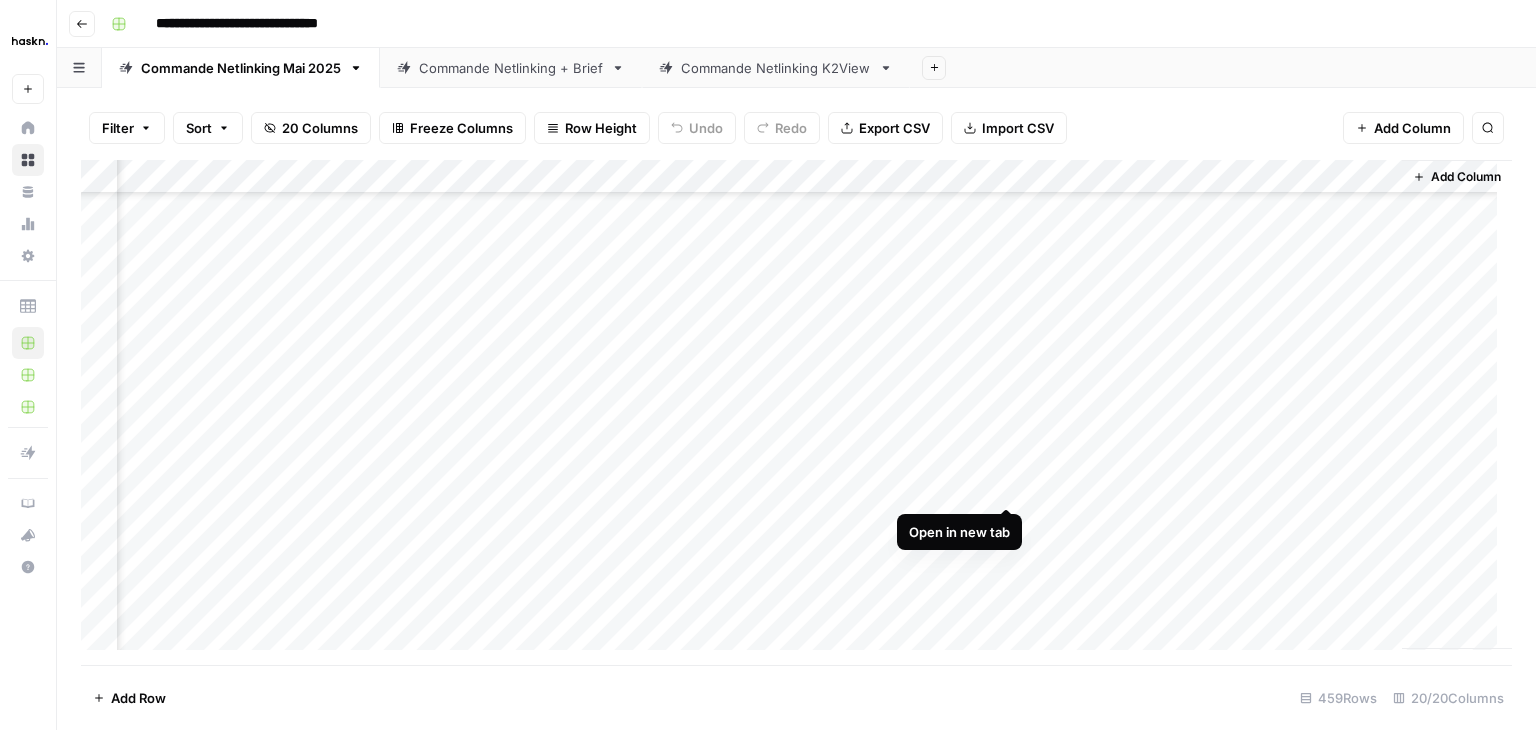 click on "Add Column" at bounding box center (796, 412) 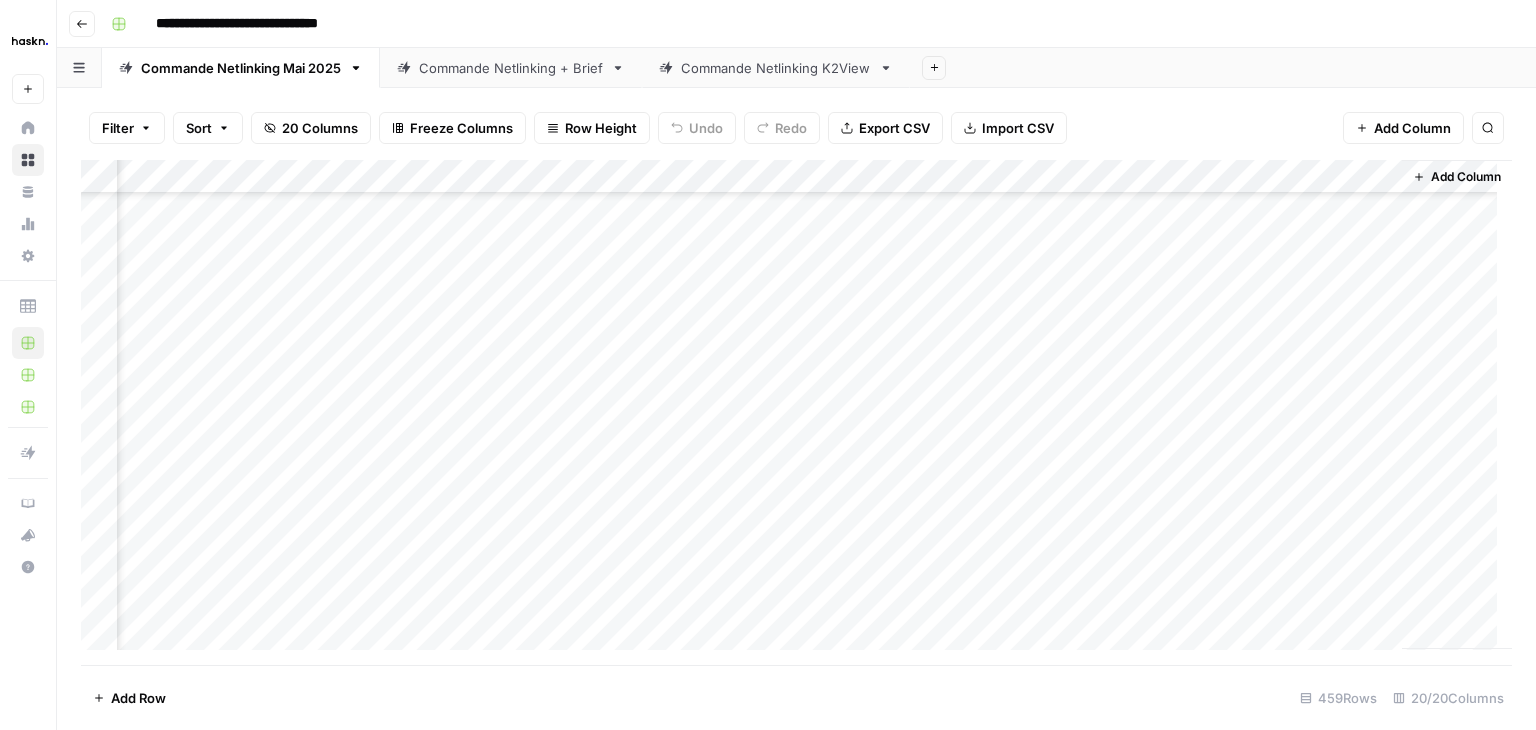 scroll, scrollTop: 15182, scrollLeft: 2251, axis: both 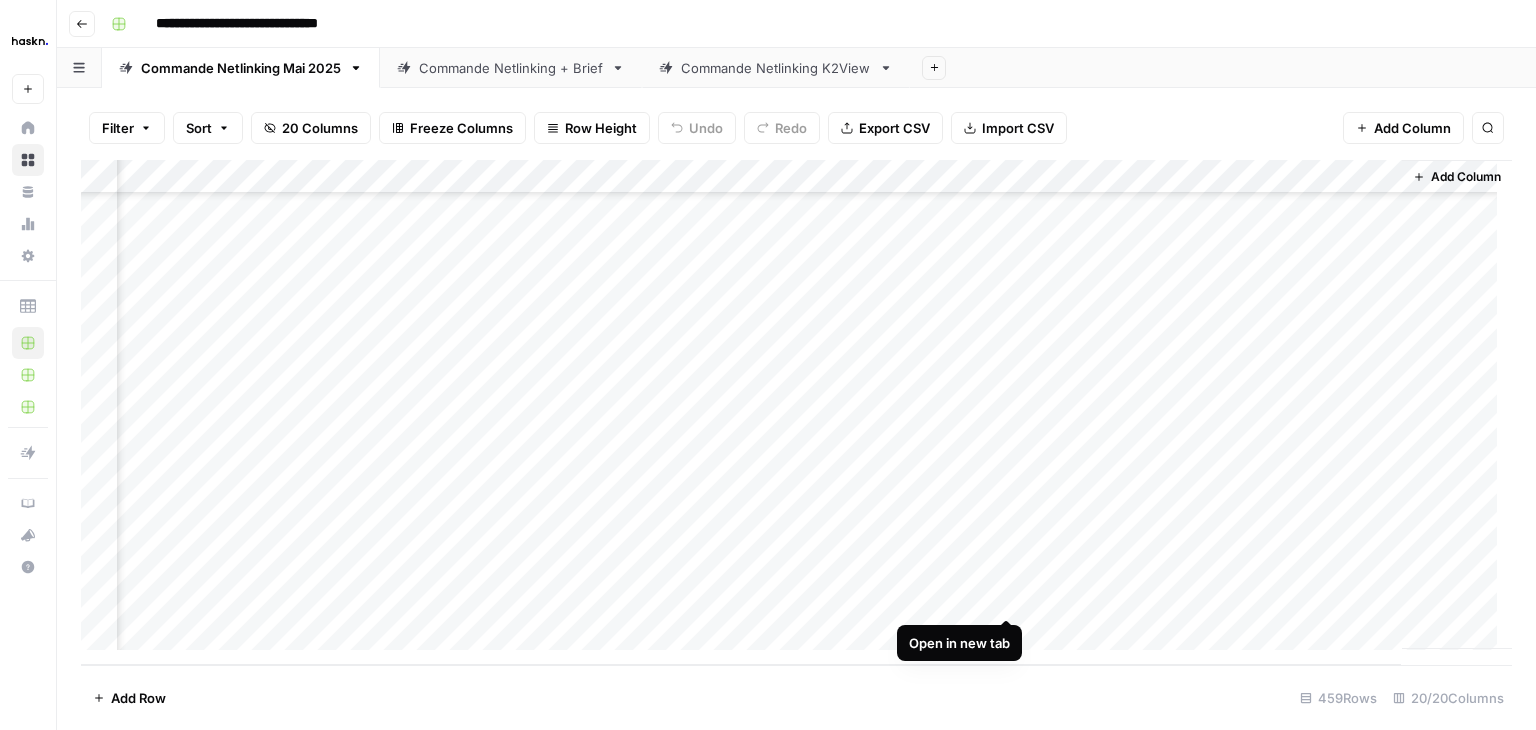 click on "Add Column" at bounding box center (796, 412) 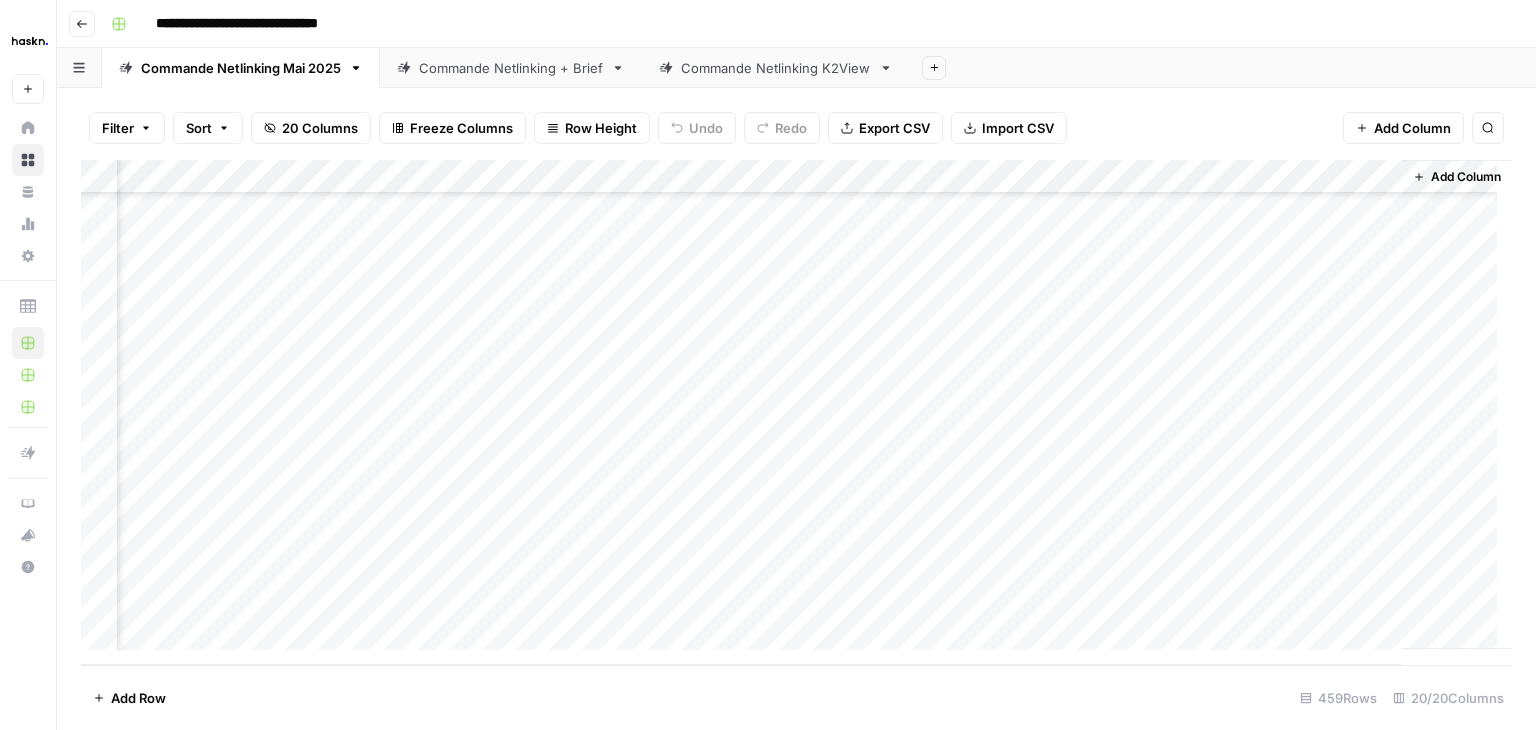 scroll, scrollTop: 14912, scrollLeft: 2251, axis: both 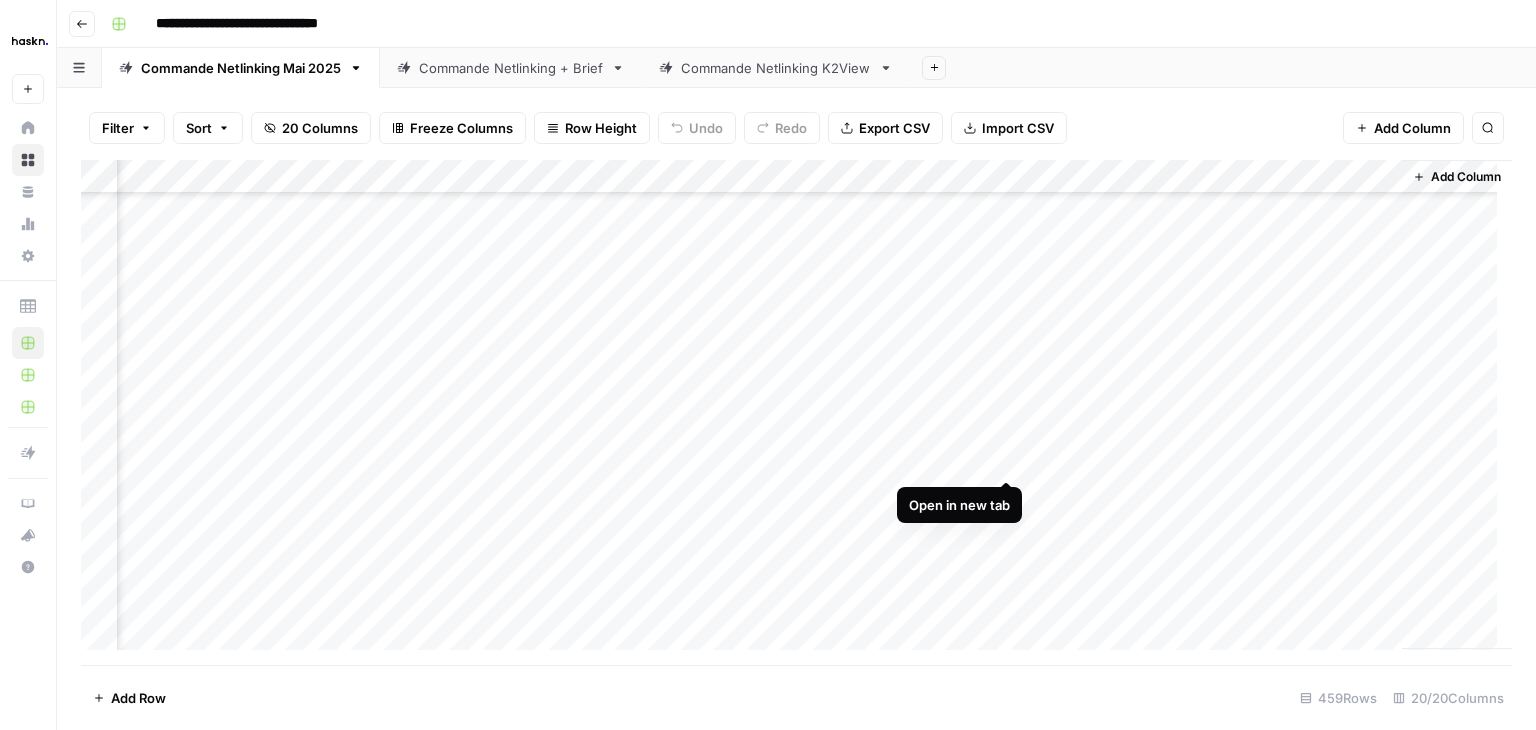 click on "Add Column" at bounding box center (796, 412) 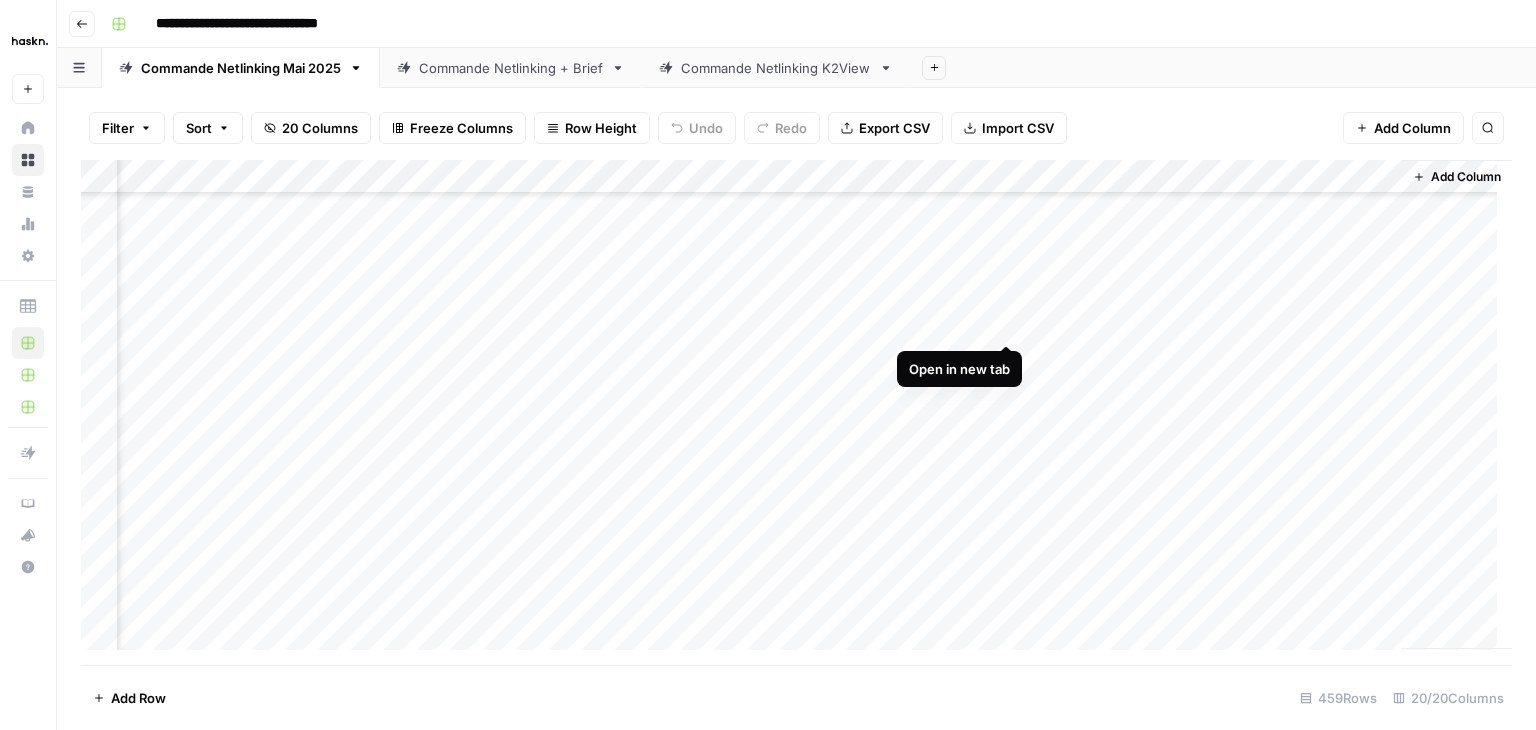 click on "Add Column" at bounding box center [796, 412] 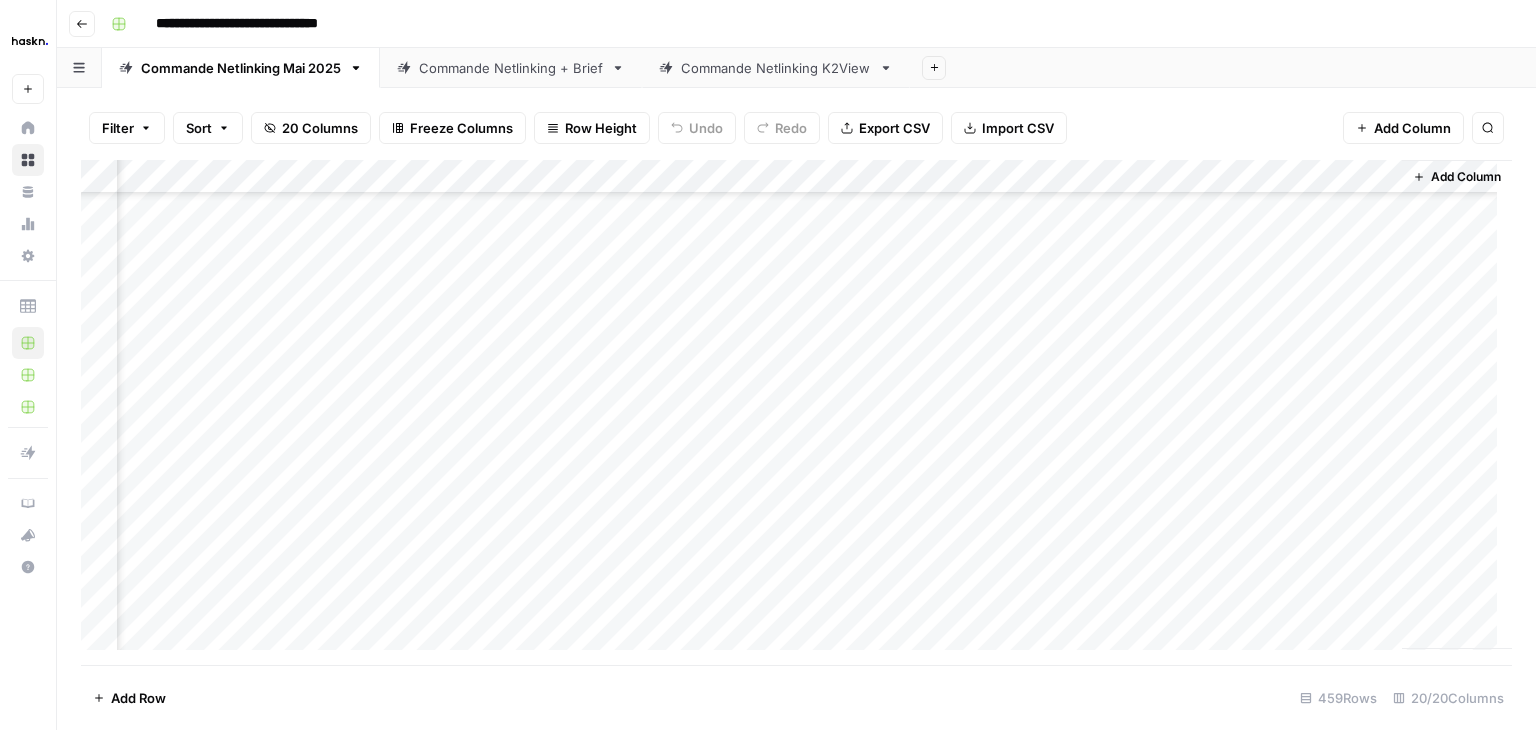 scroll, scrollTop: 14647, scrollLeft: 2251, axis: both 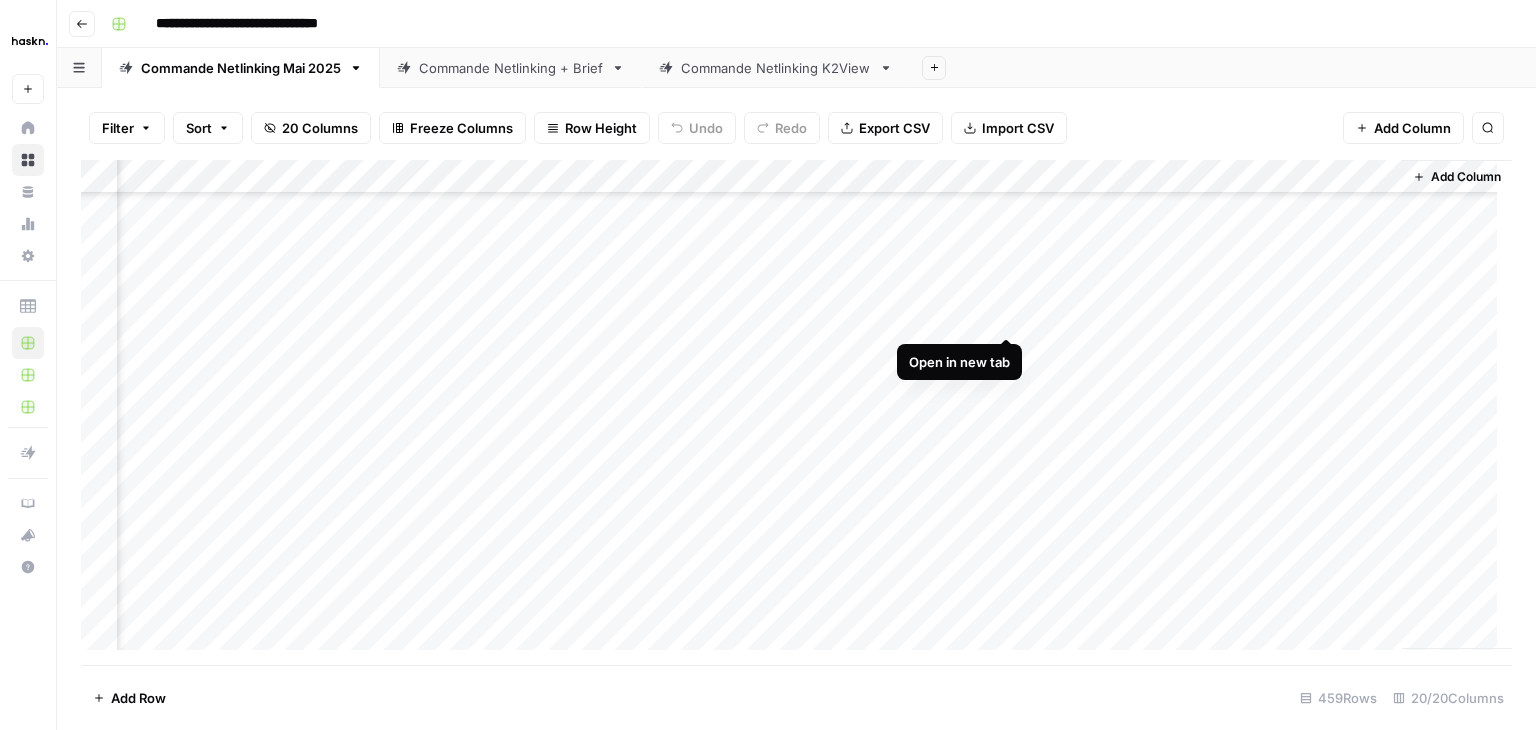 click on "Add Column" at bounding box center [796, 412] 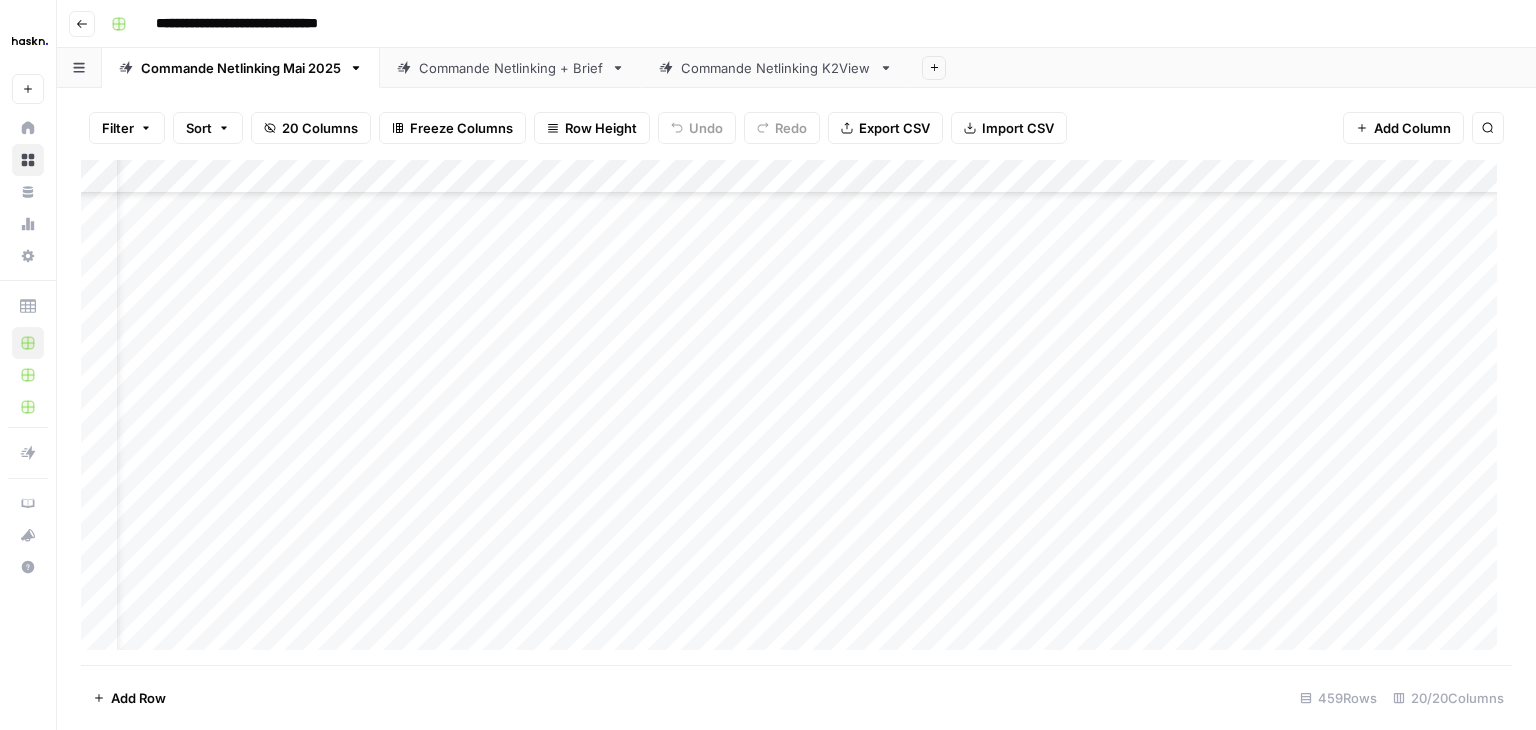 scroll, scrollTop: 14647, scrollLeft: 60, axis: both 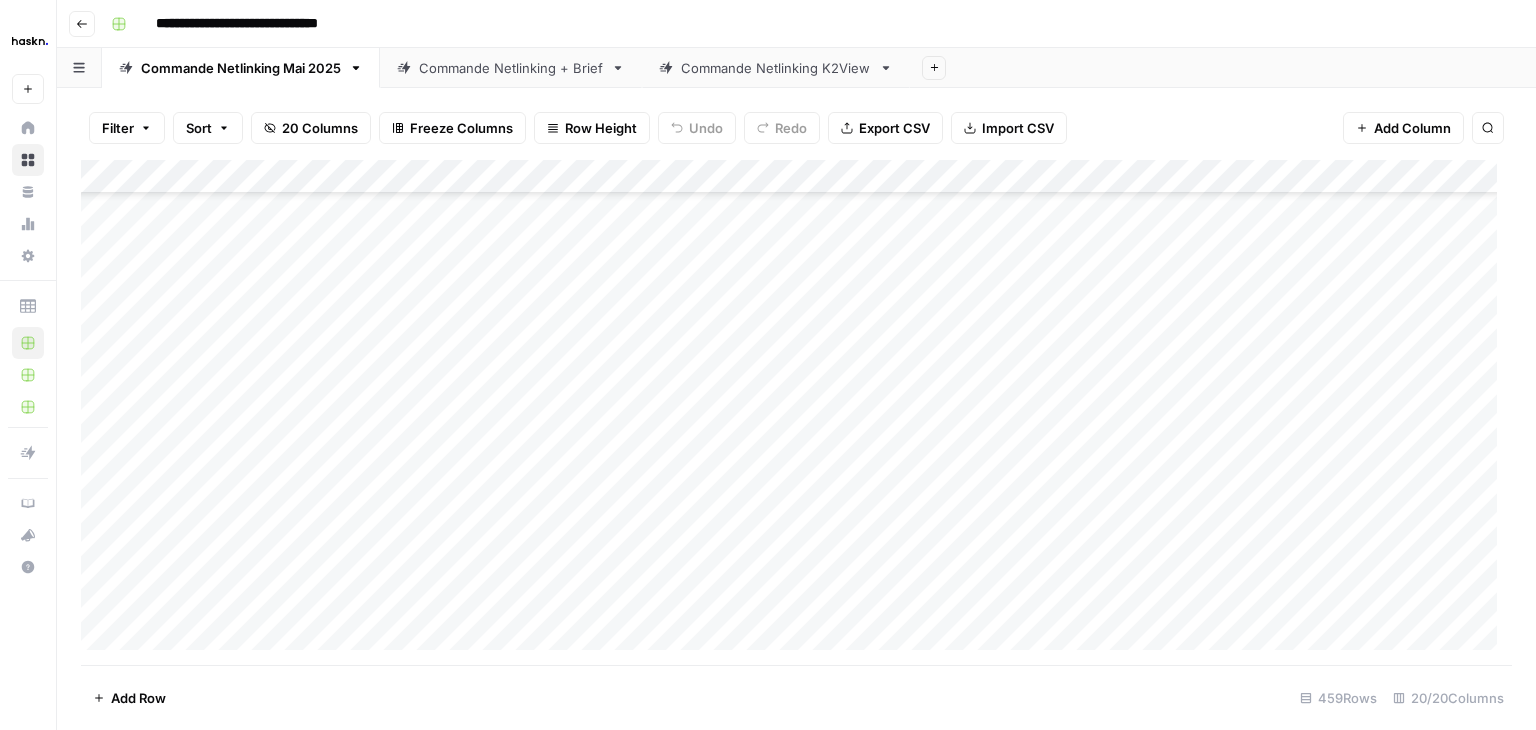 click on "Add Column" at bounding box center [796, 412] 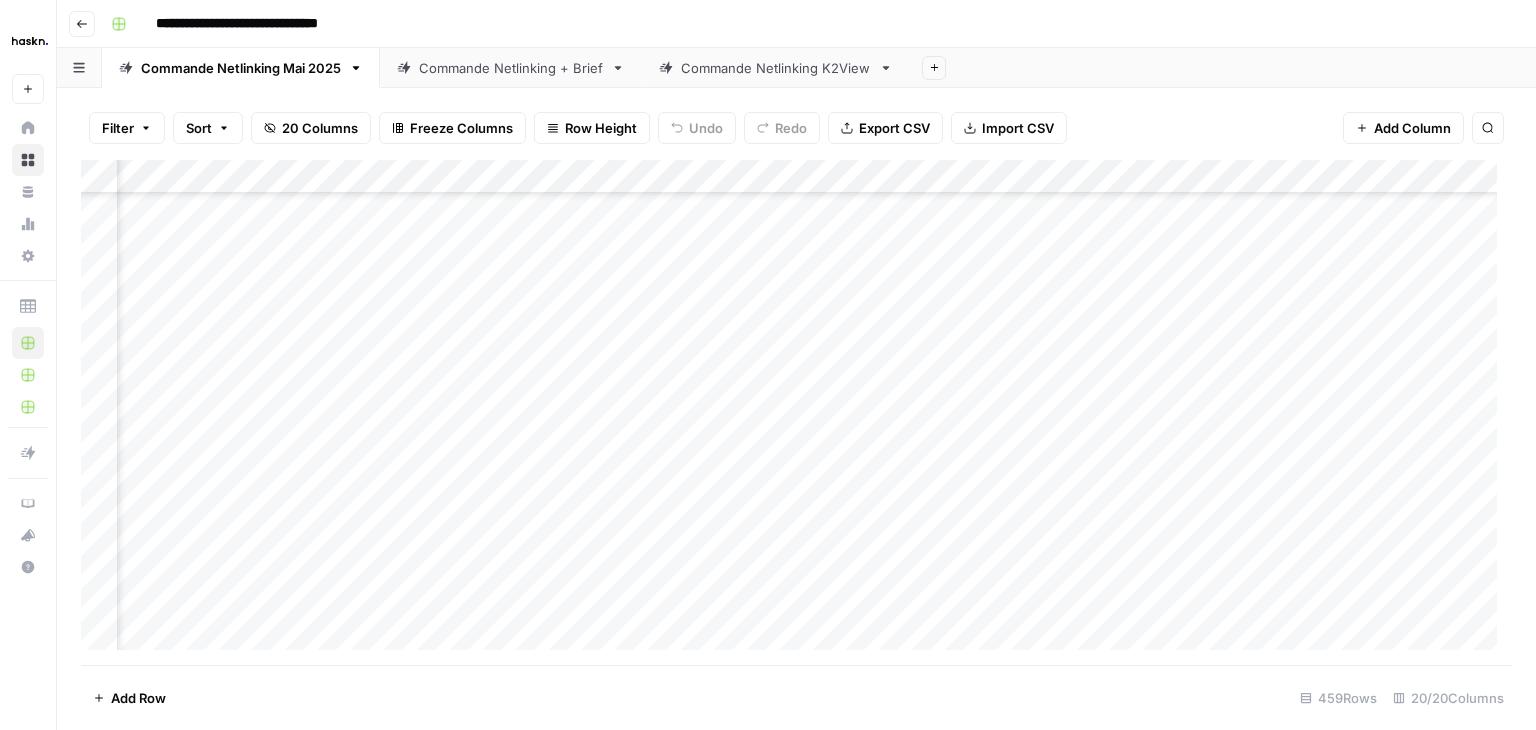 scroll, scrollTop: 12693, scrollLeft: 1092, axis: both 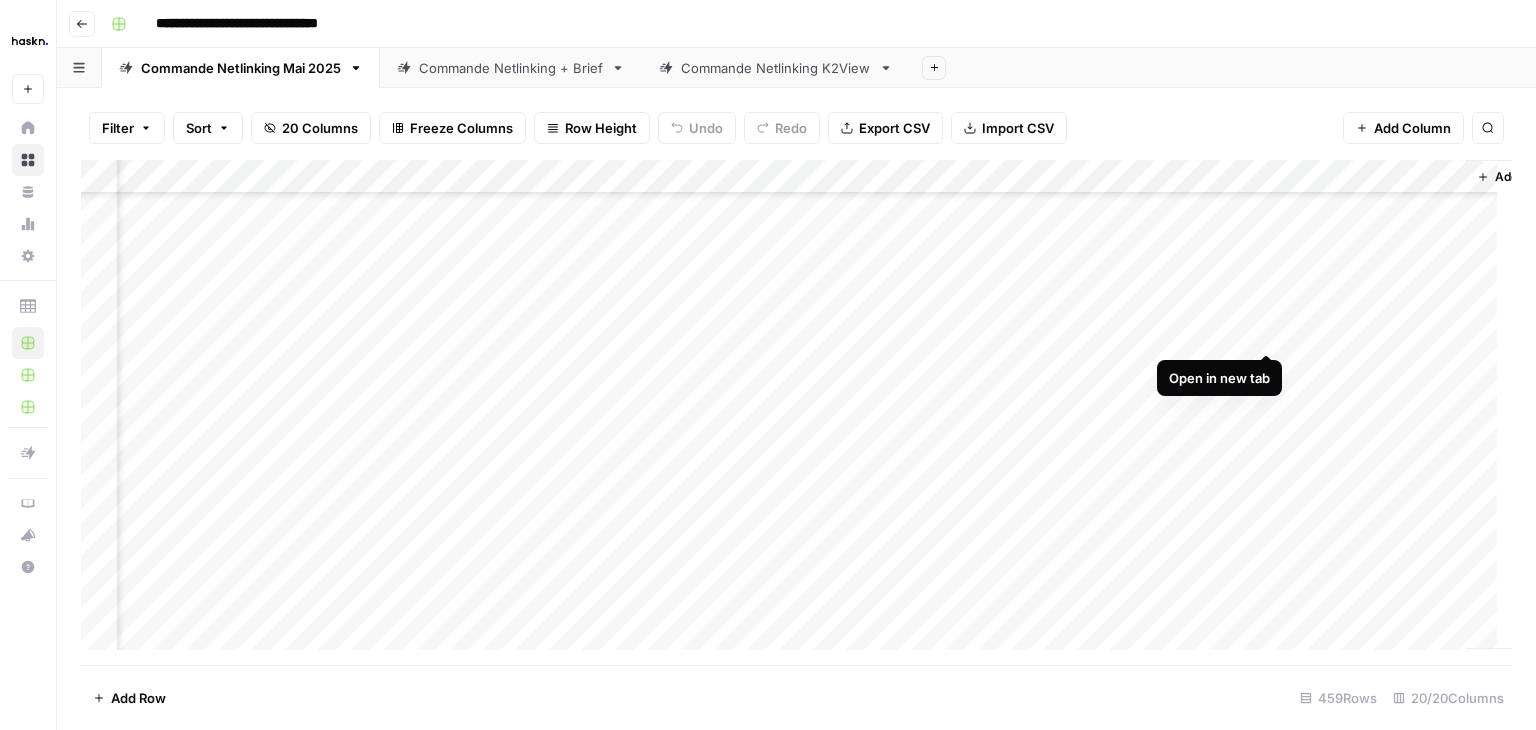click on "Add Column" at bounding box center [796, 412] 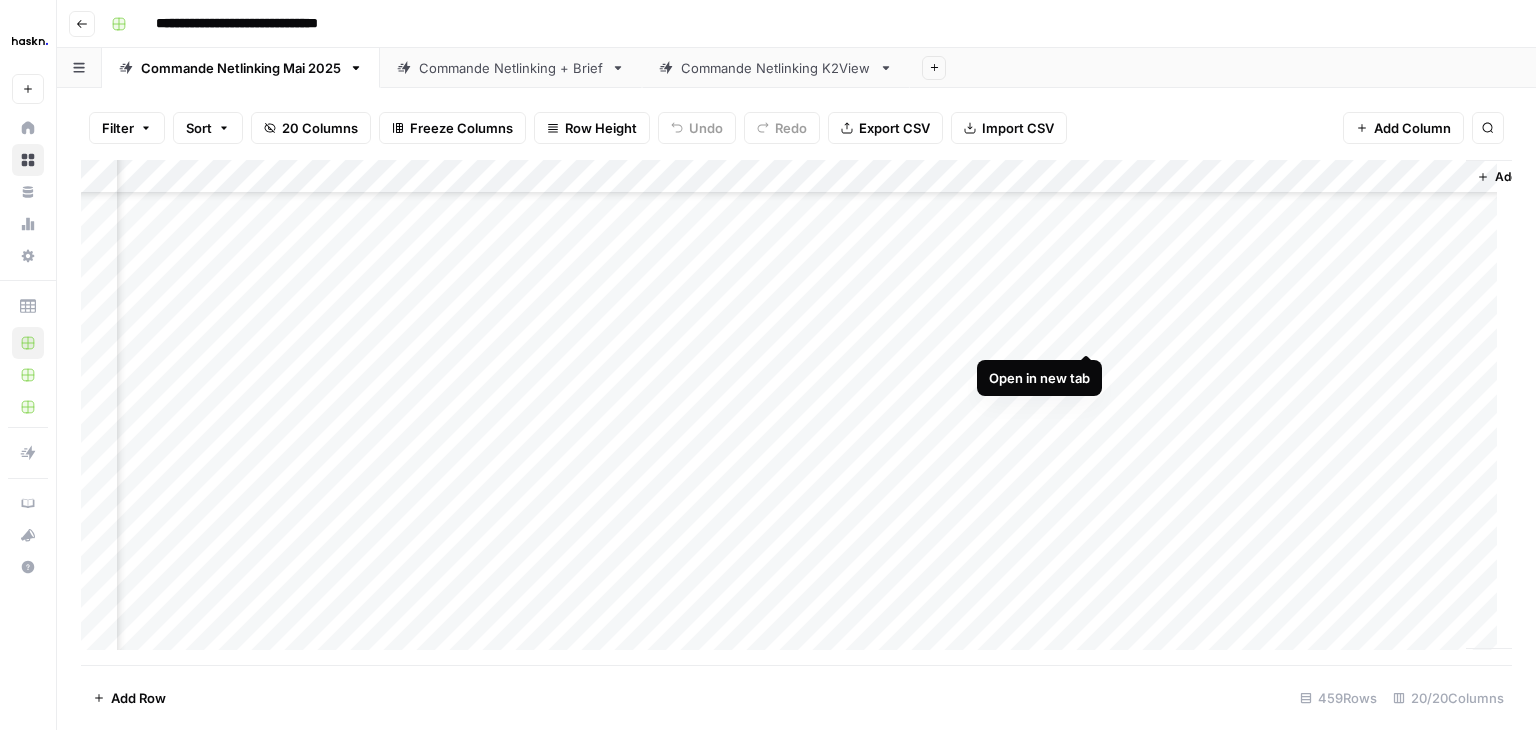 click on "Add Column" at bounding box center [796, 412] 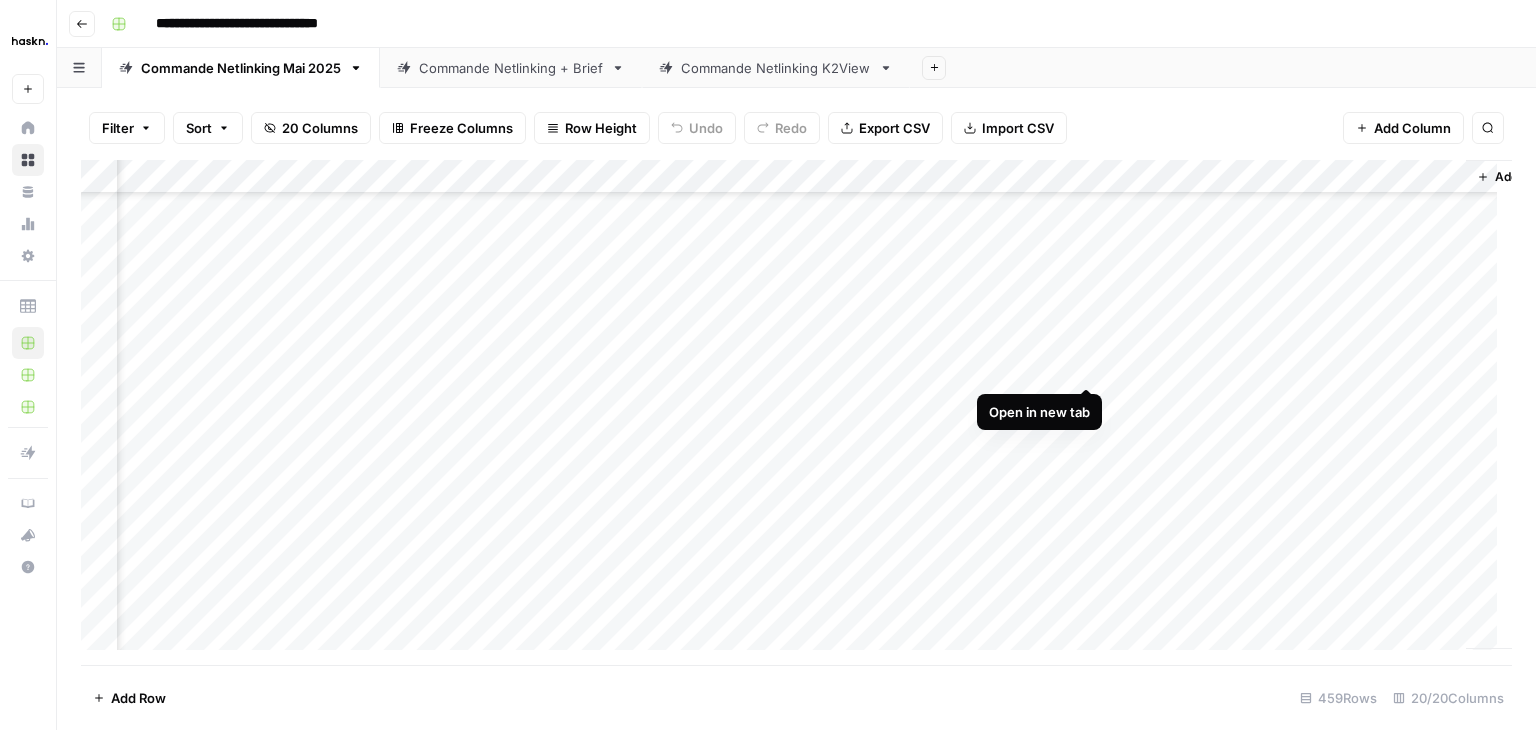 click on "Add Column" at bounding box center [796, 412] 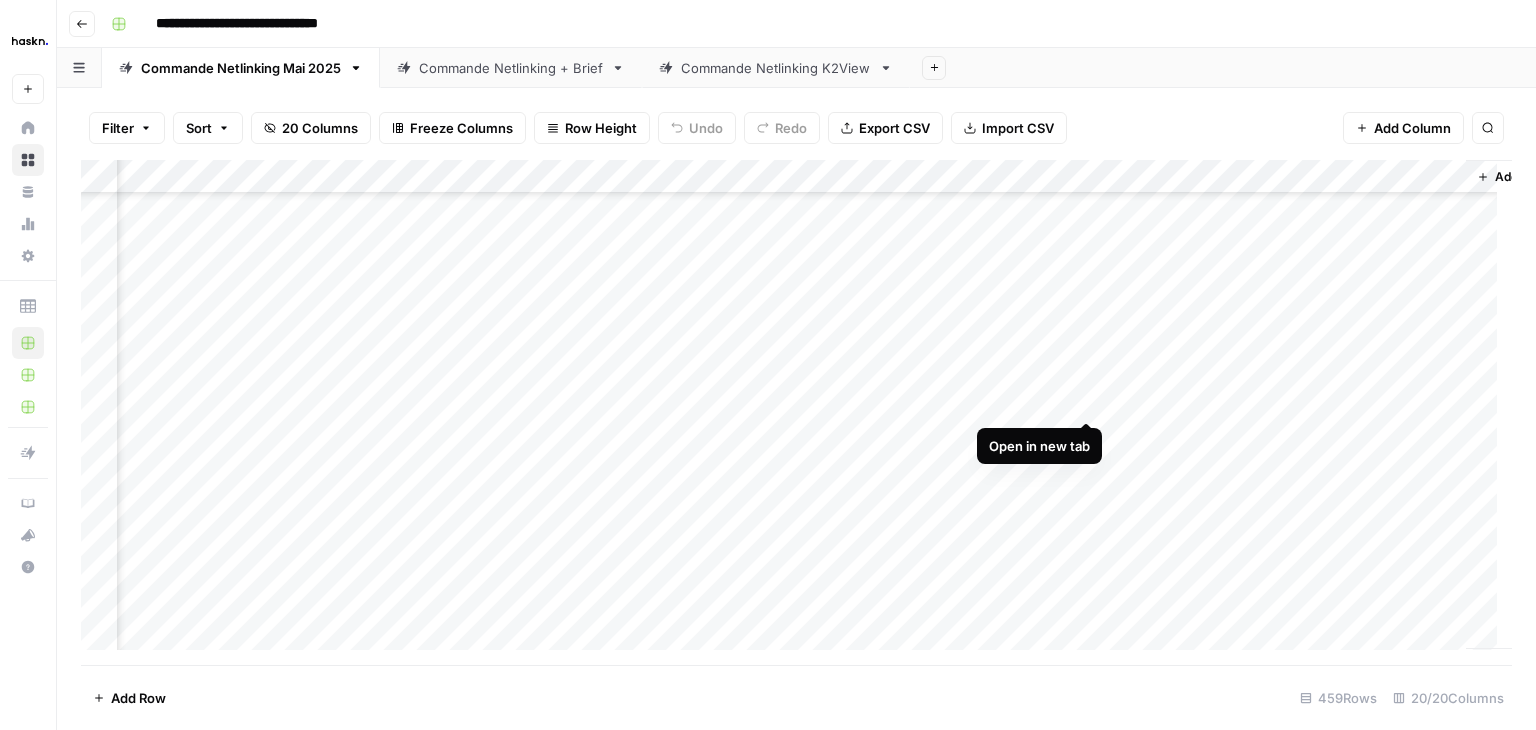 click on "Add Column" at bounding box center (796, 412) 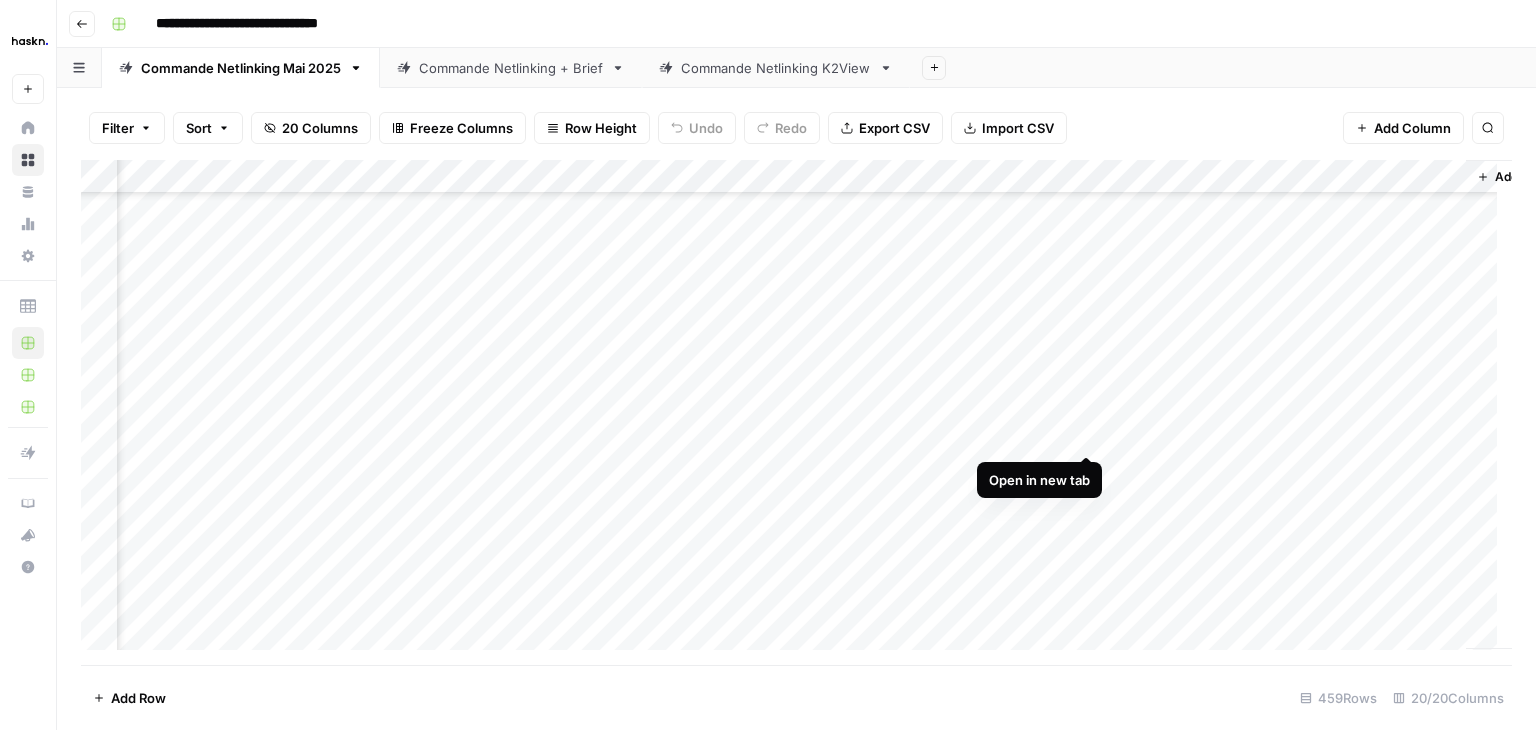 click on "Add Column" at bounding box center [796, 412] 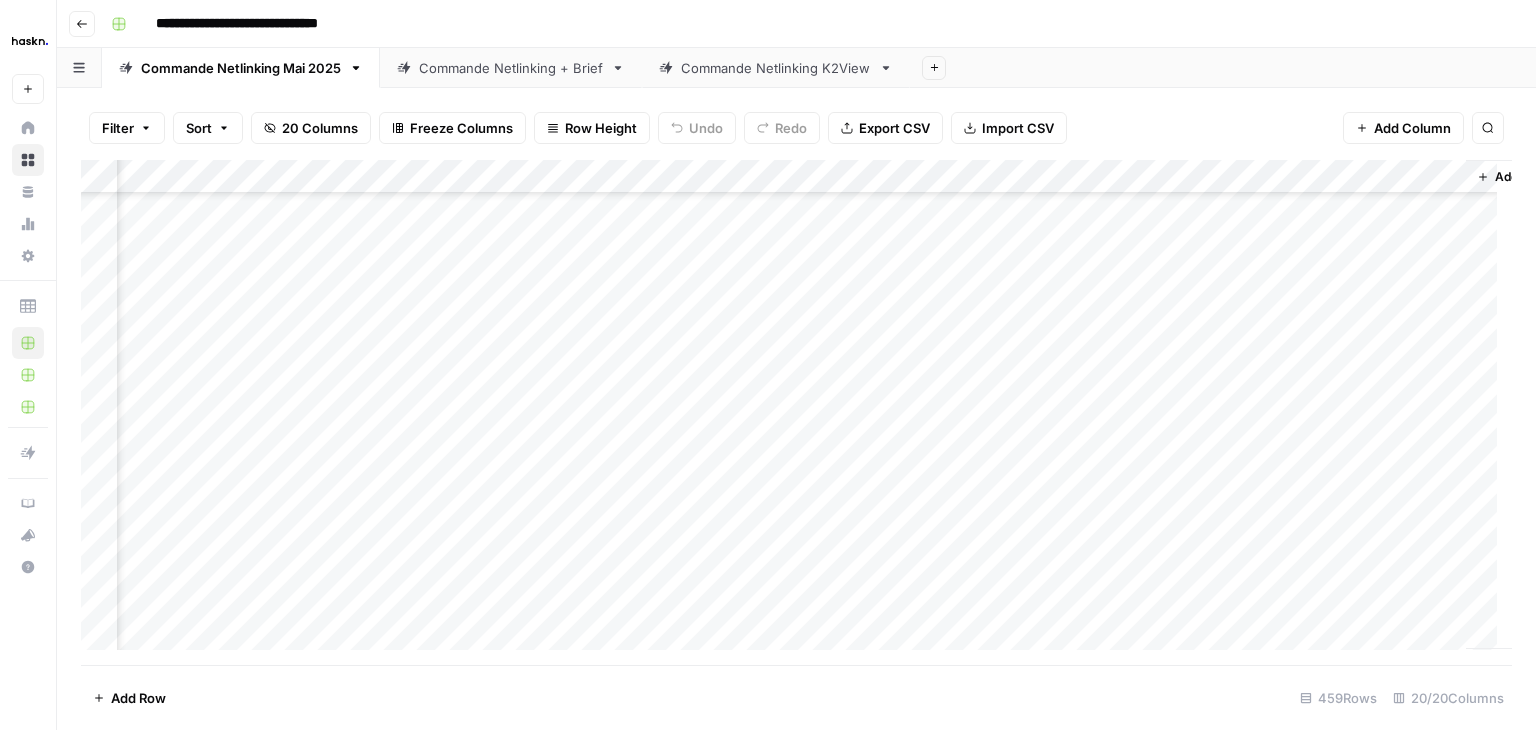 scroll, scrollTop: 13093, scrollLeft: 2171, axis: both 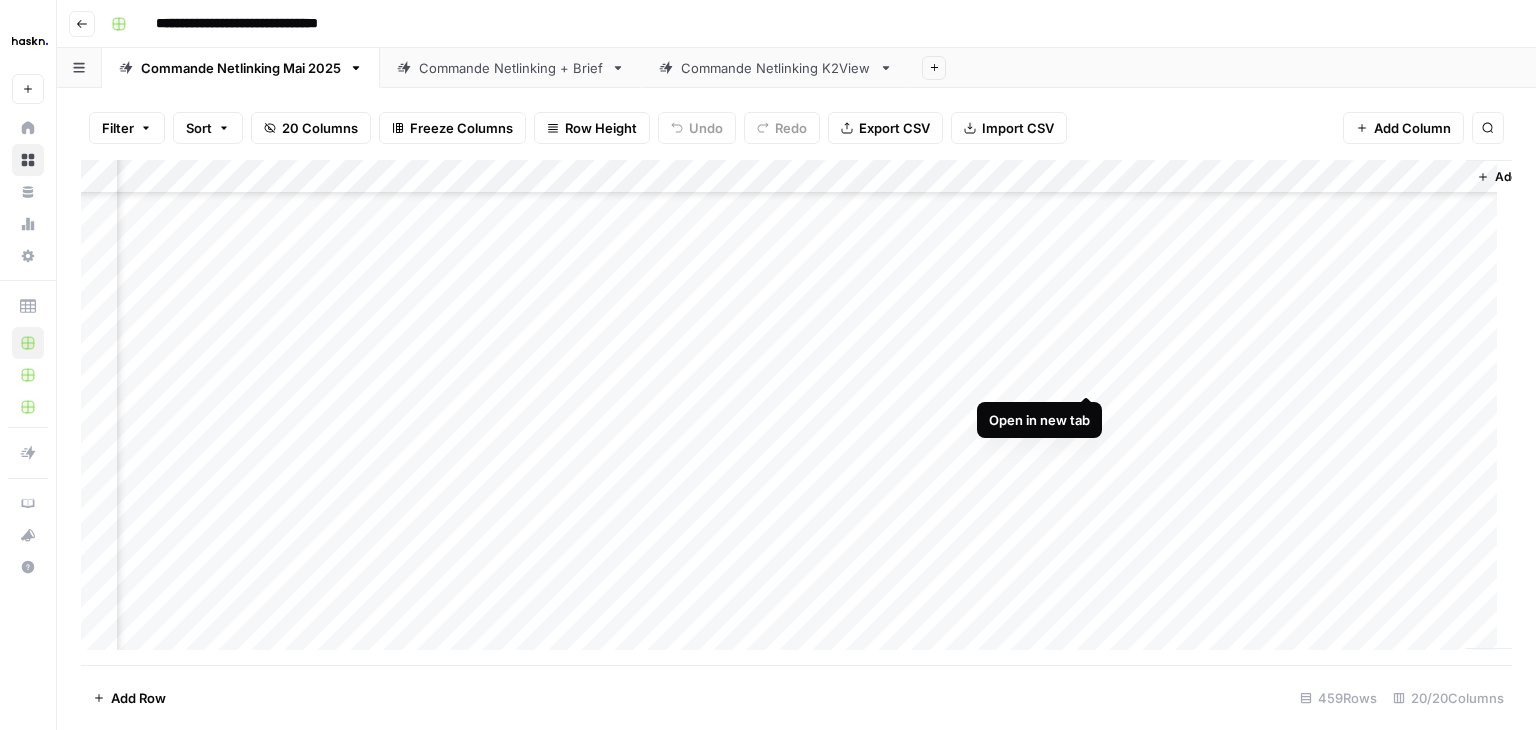 click on "Add Column" at bounding box center [796, 412] 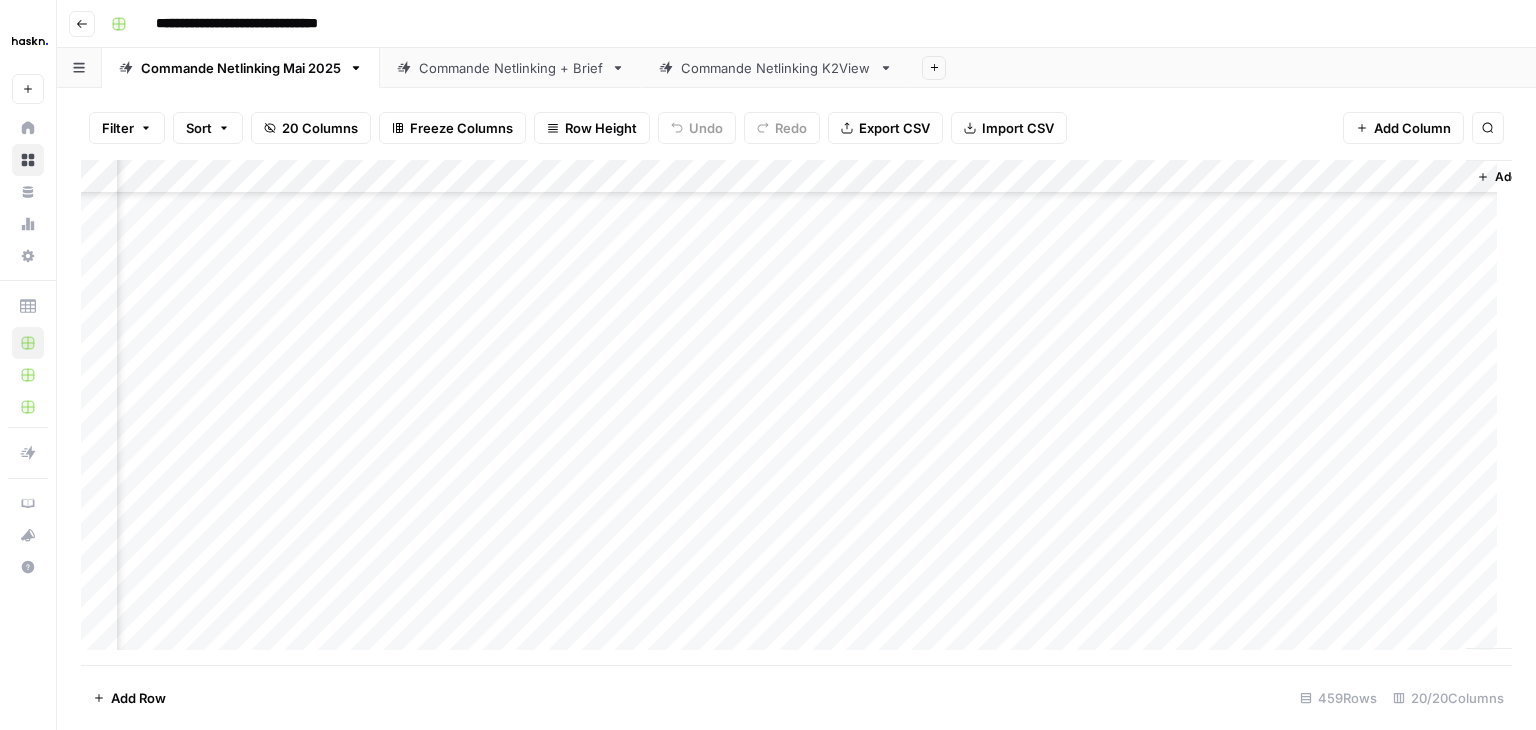 click on "**********" at bounding box center [809, 24] 